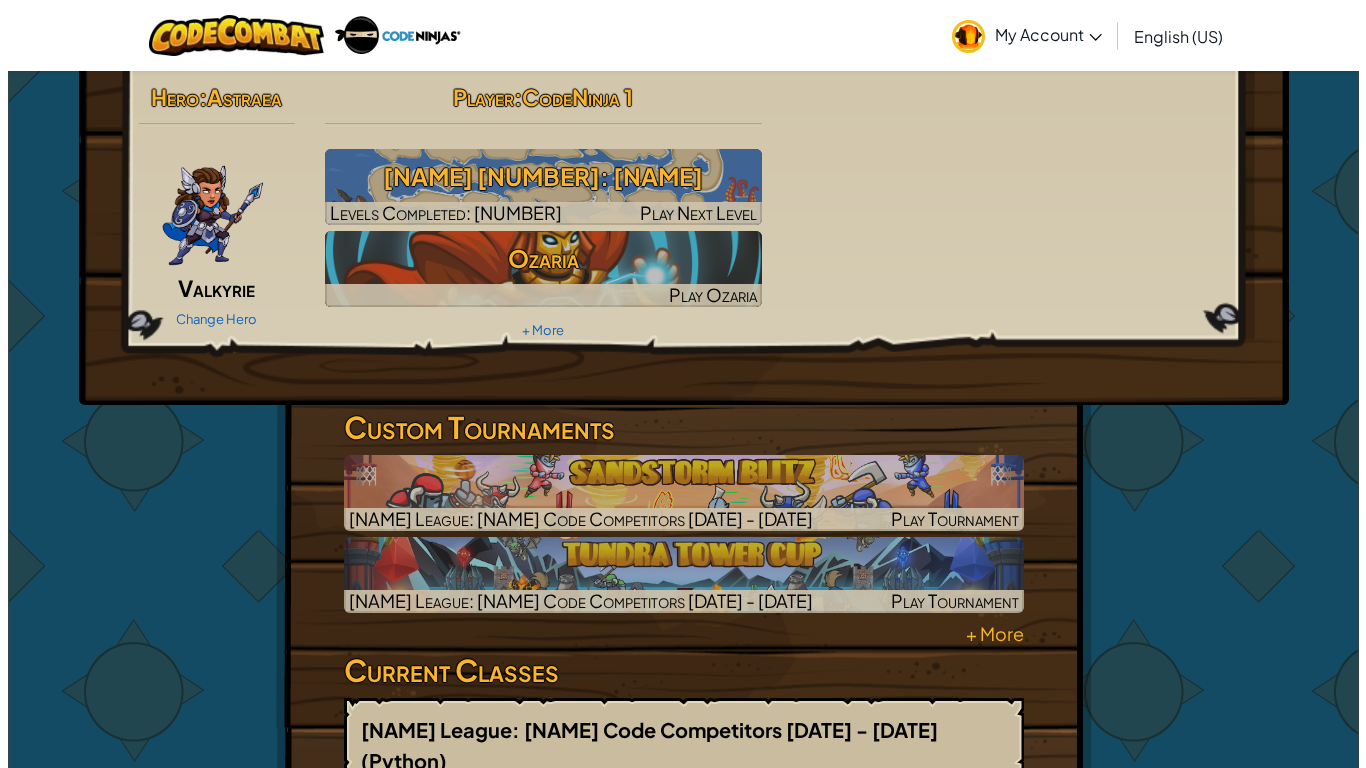 scroll, scrollTop: 0, scrollLeft: 0, axis: both 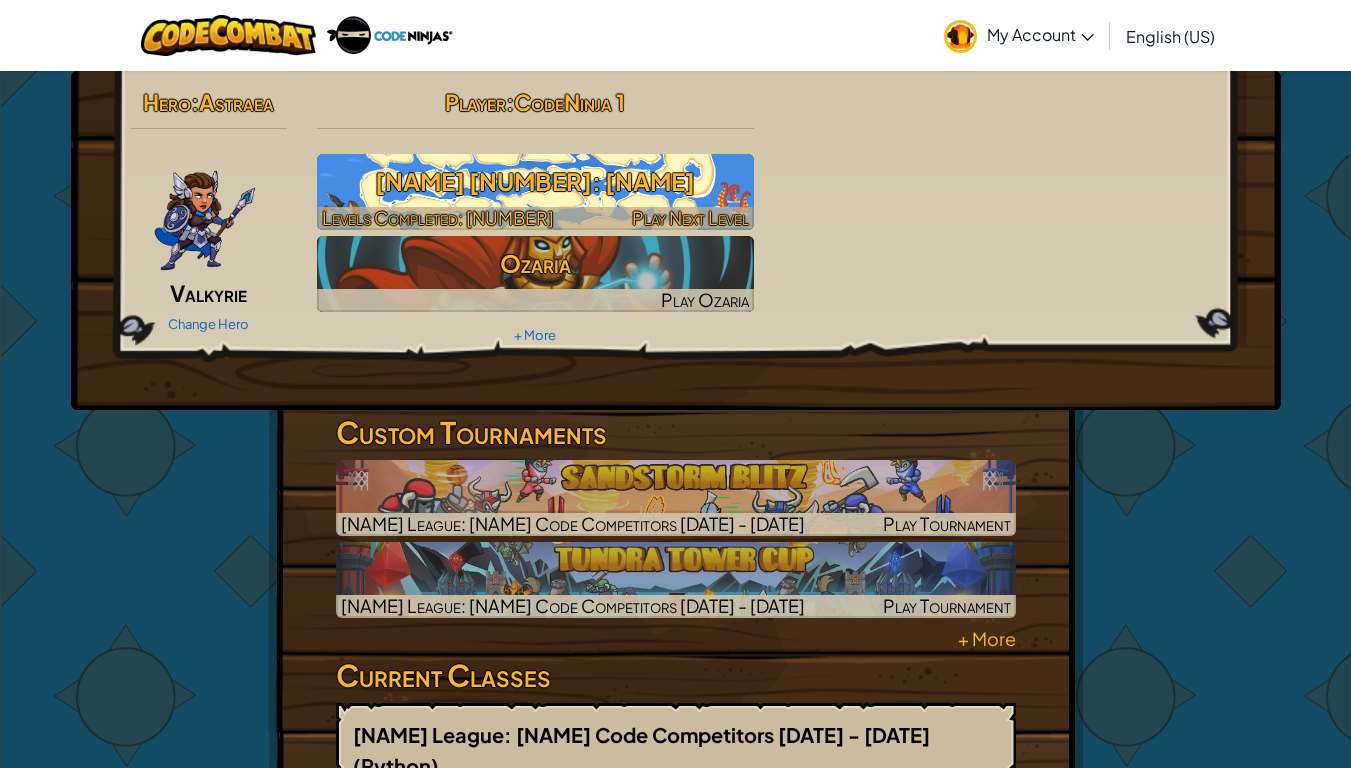 click at bounding box center [535, 218] 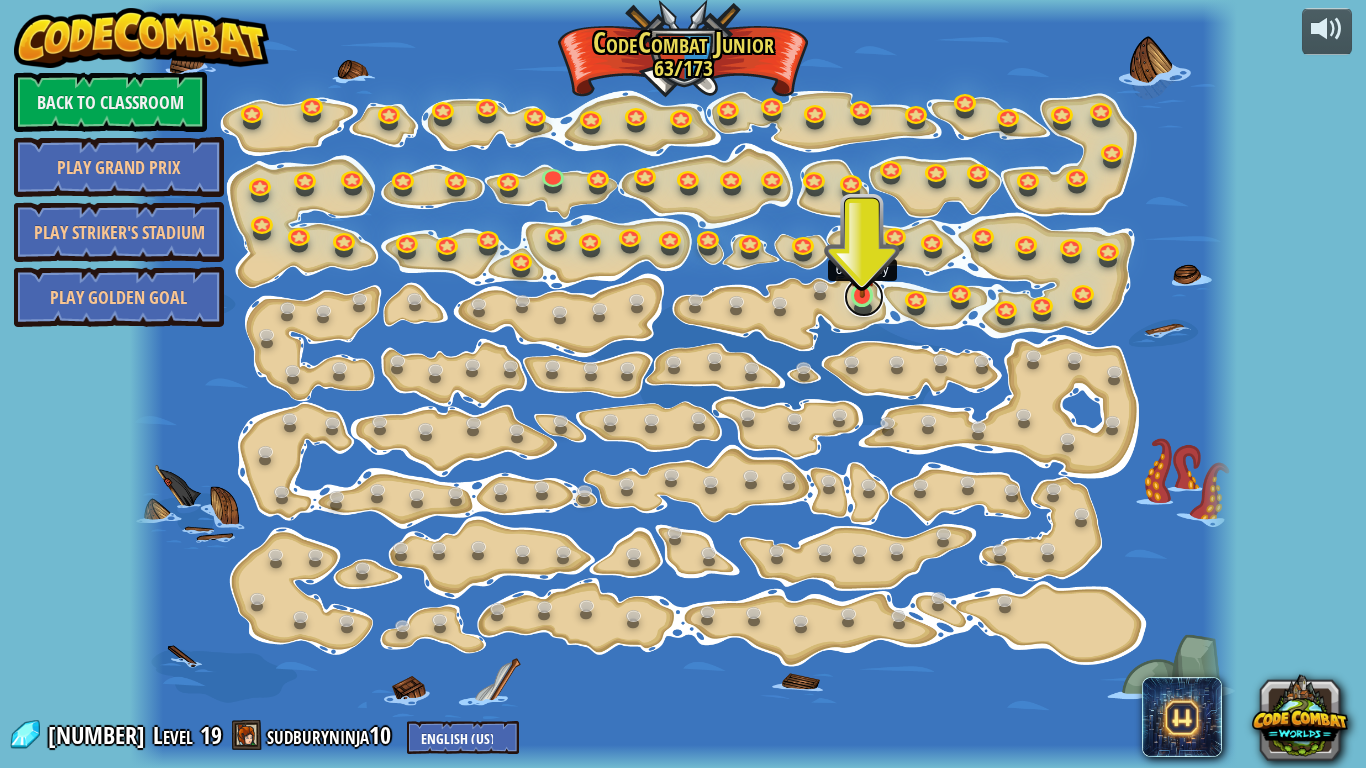 click at bounding box center (864, 297) 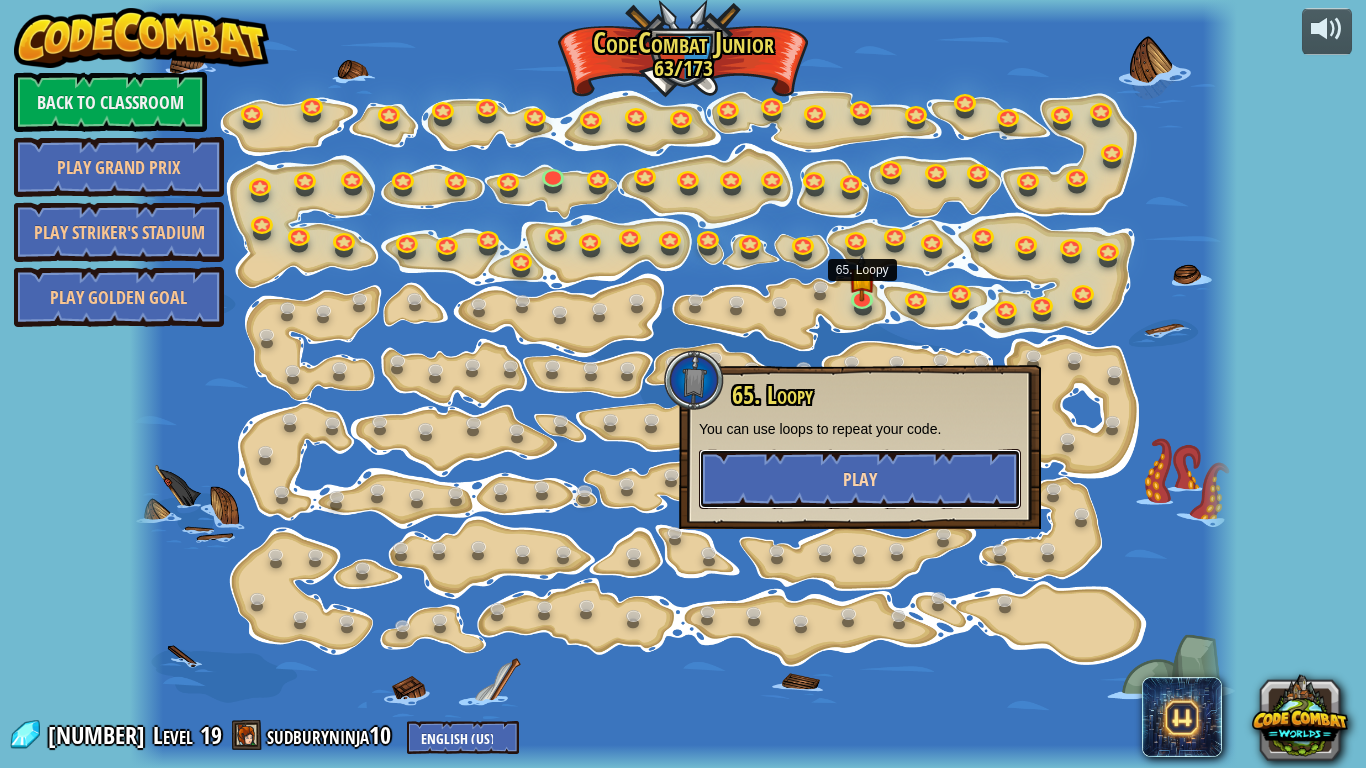 click on "Play" at bounding box center (860, 479) 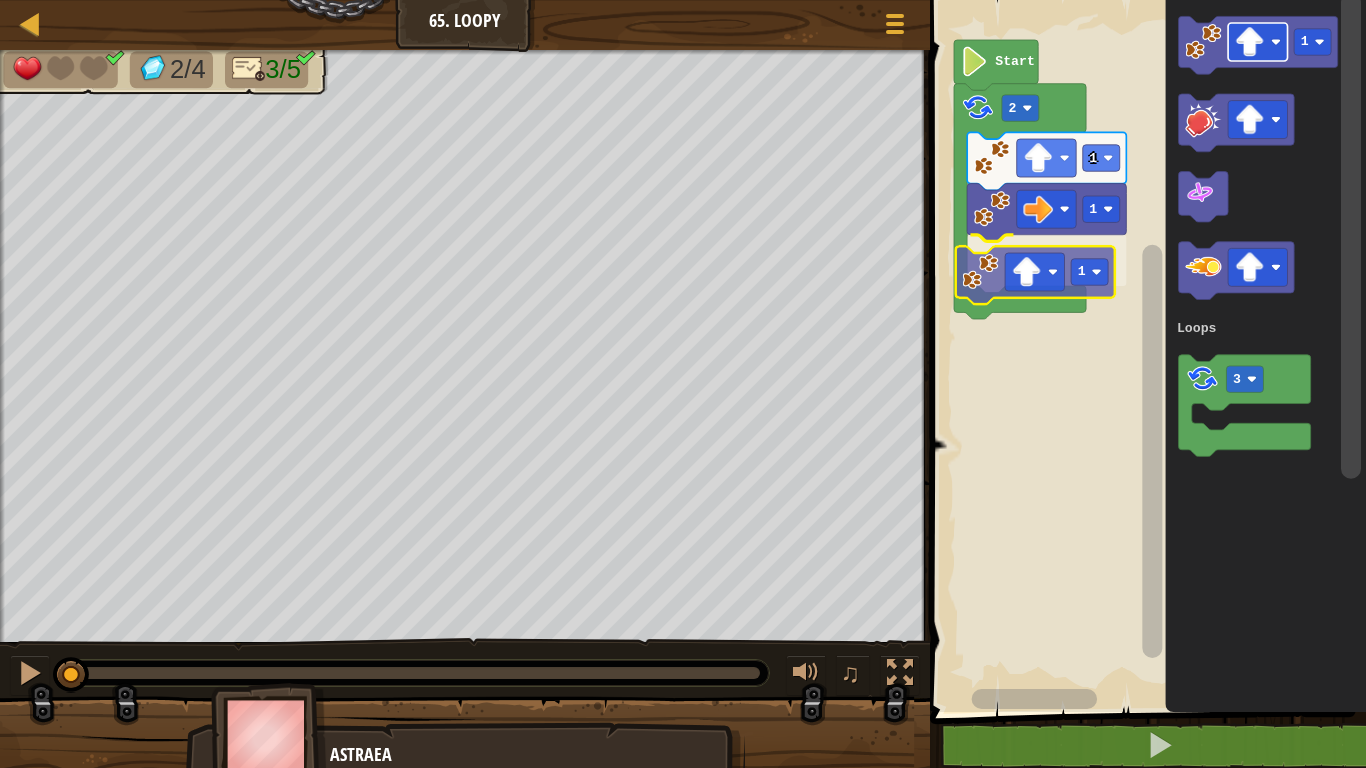 click on "Loops [NUMBER] [NUMBER] [NUMBER] [NUMBER] Start [NUMBER] [NUMBER] Loops [NUMBER]" at bounding box center [1145, 351] 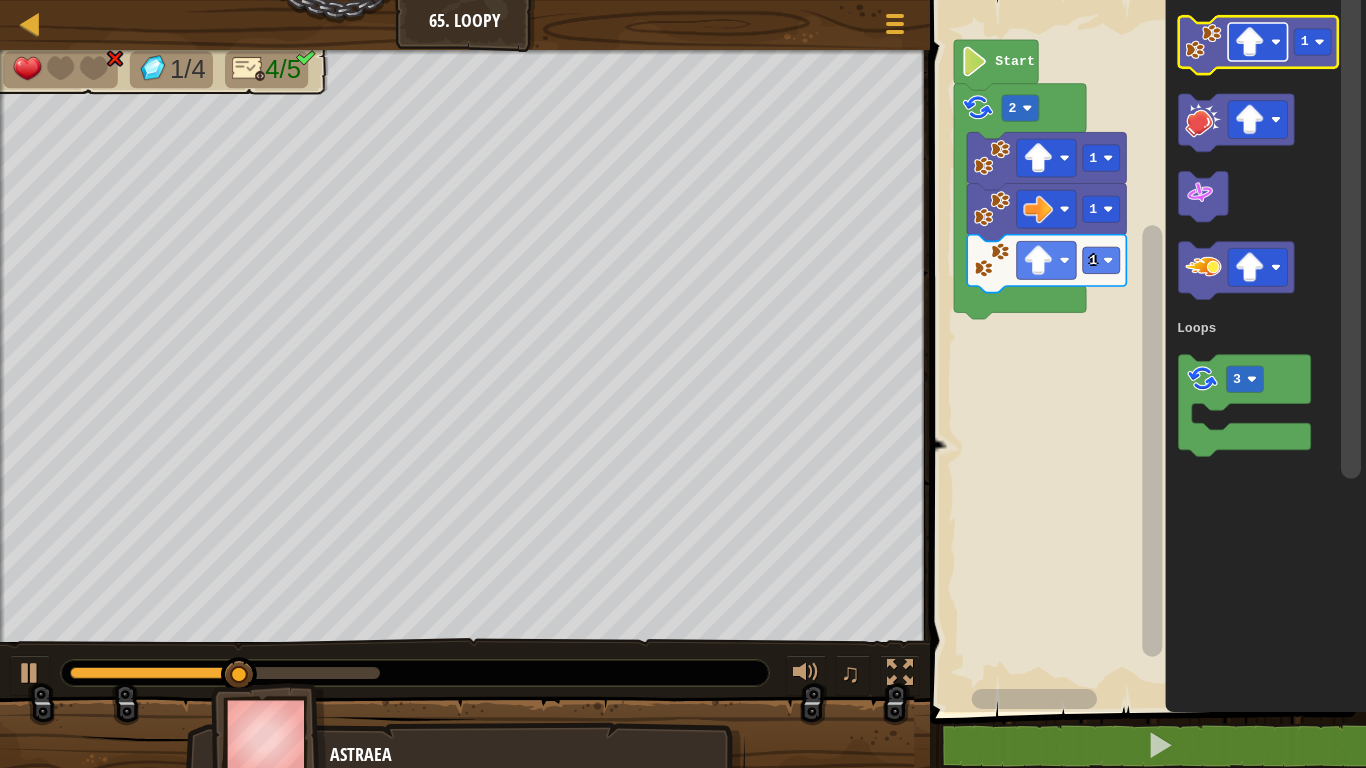 click 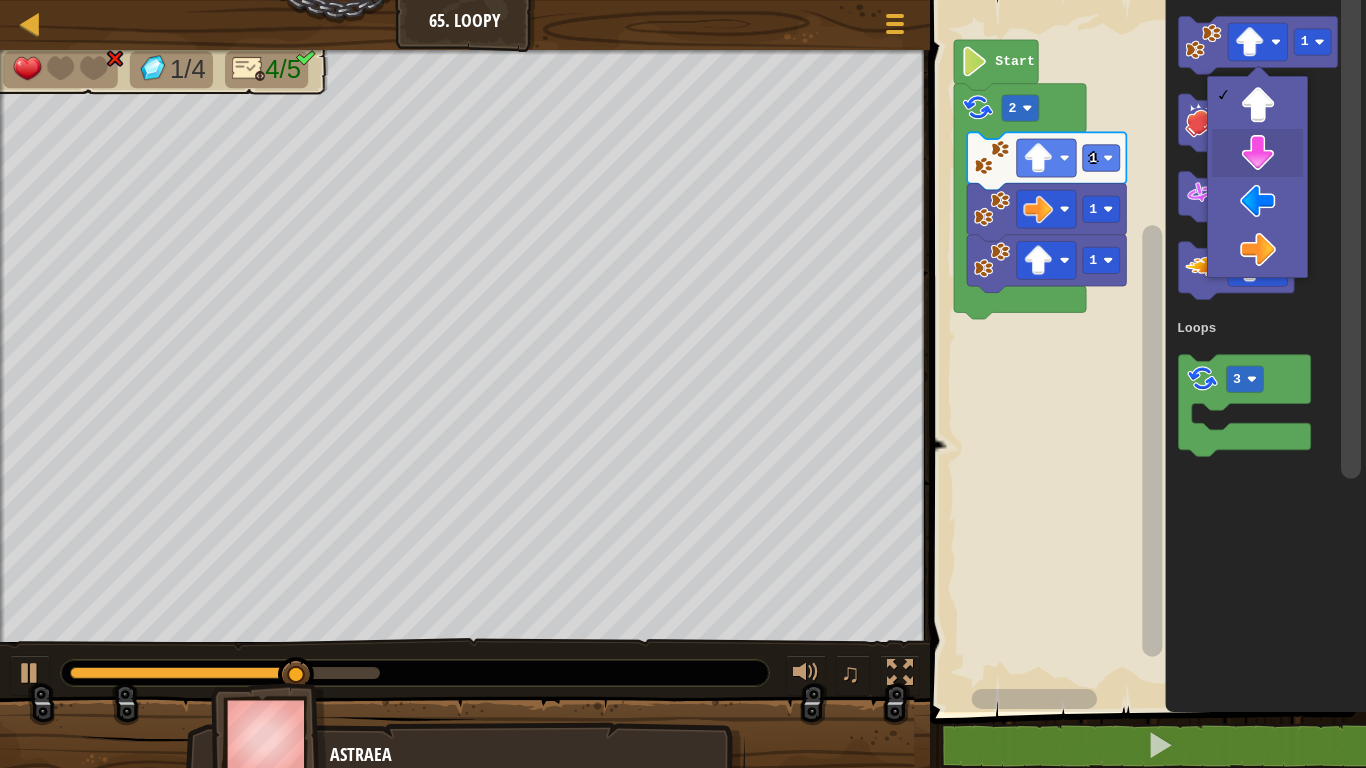 drag, startPoint x: 1261, startPoint y: 188, endPoint x: 1264, endPoint y: 200, distance: 12.369317 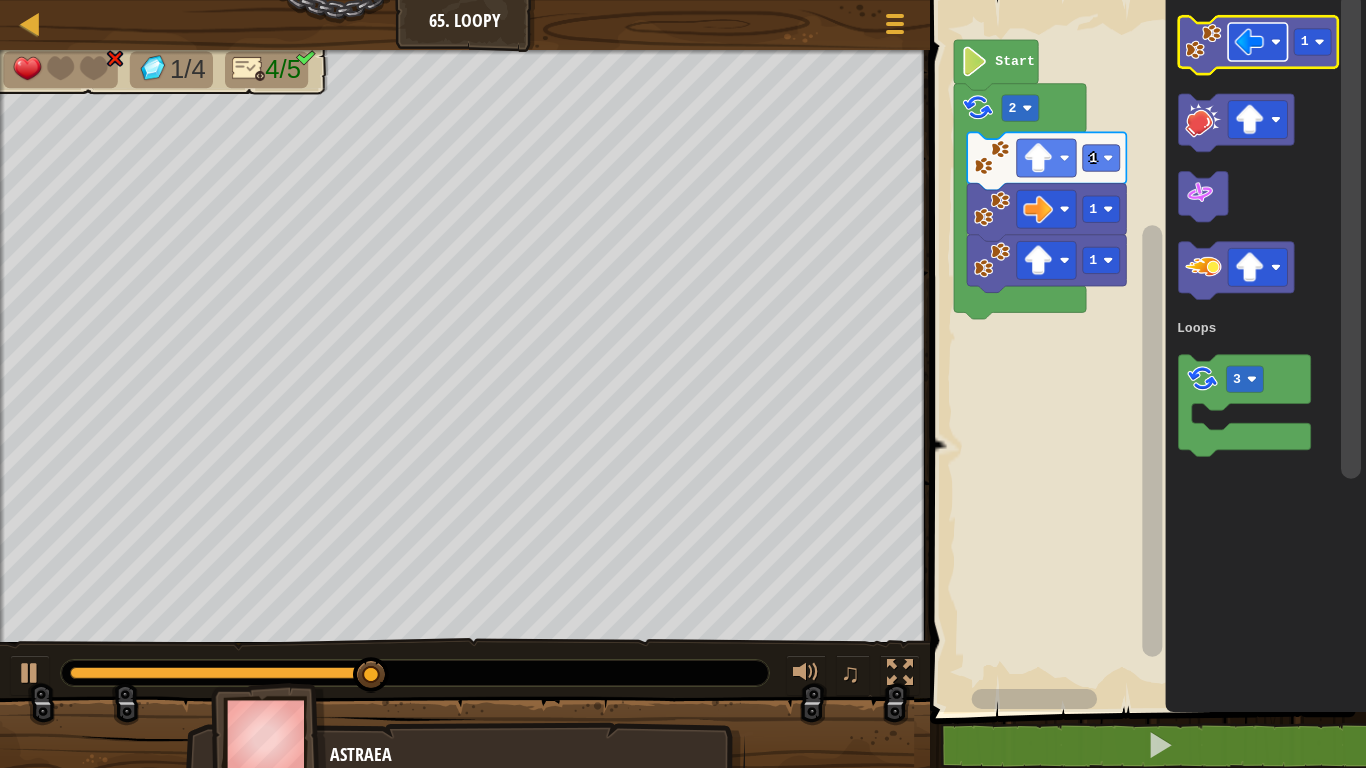 click 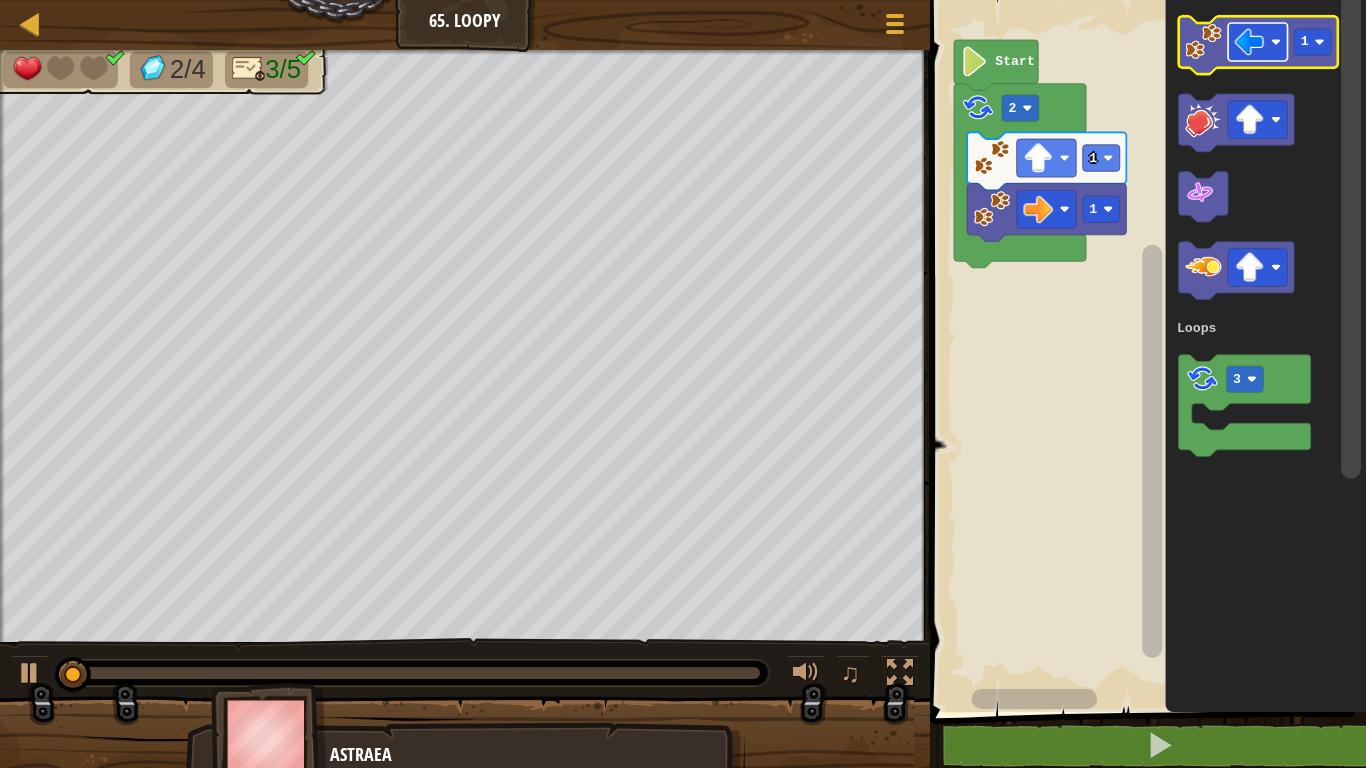 click 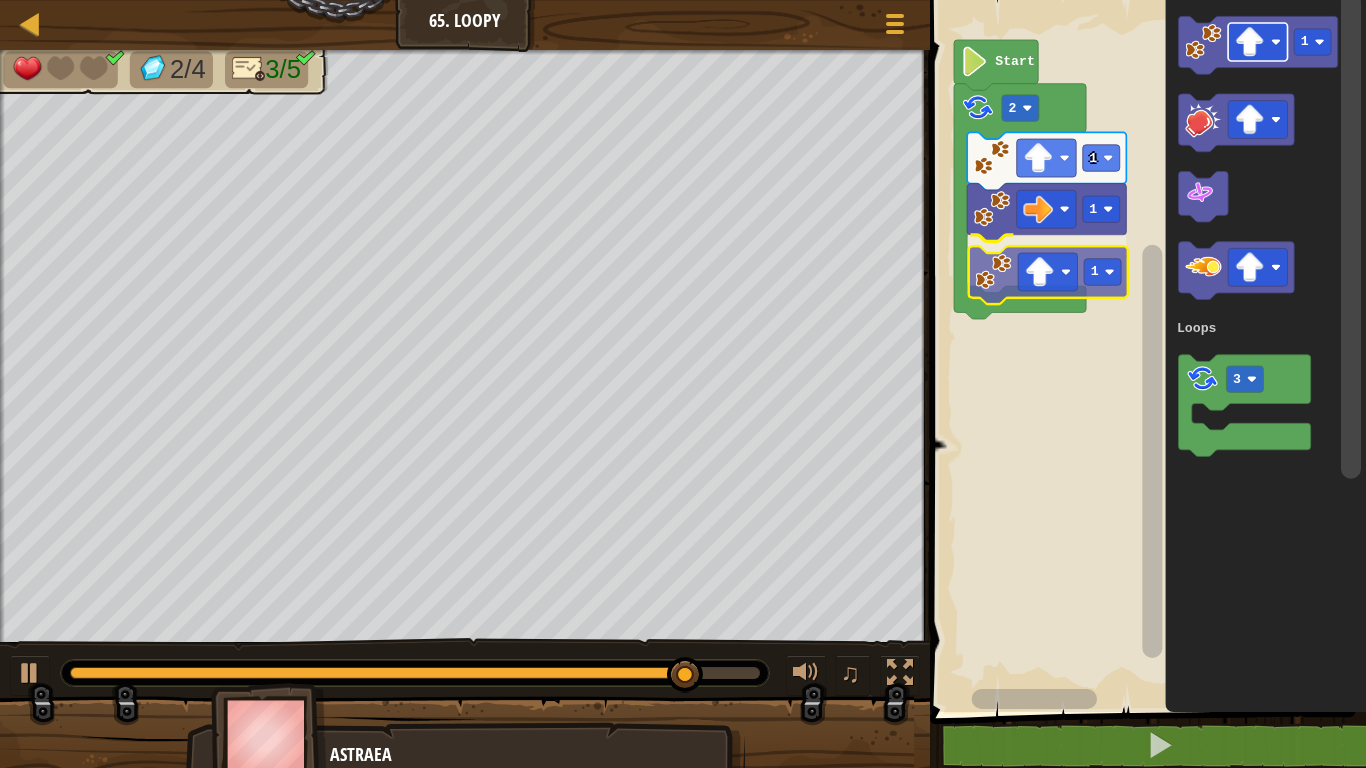 click on "Loops 2 1 1 1 Start 1 3 Loops 1" at bounding box center (1145, 351) 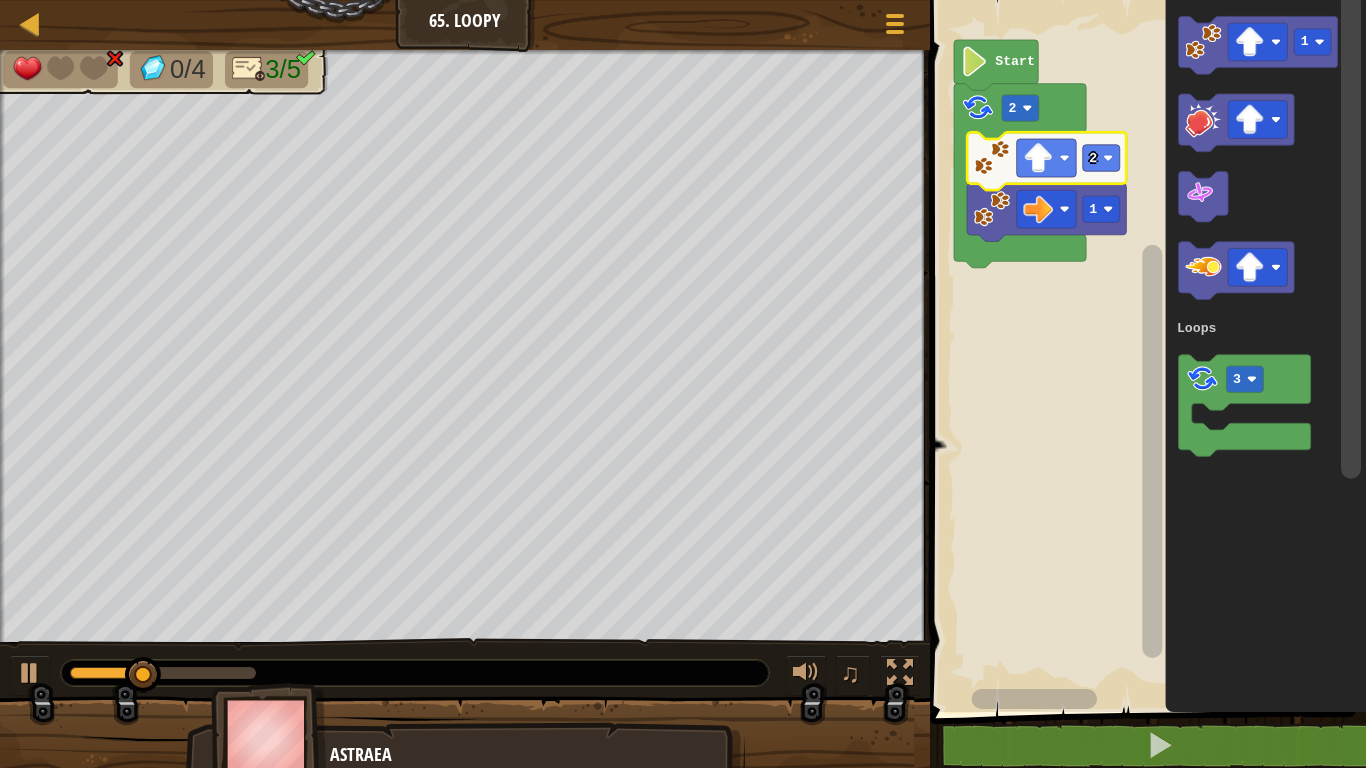 click 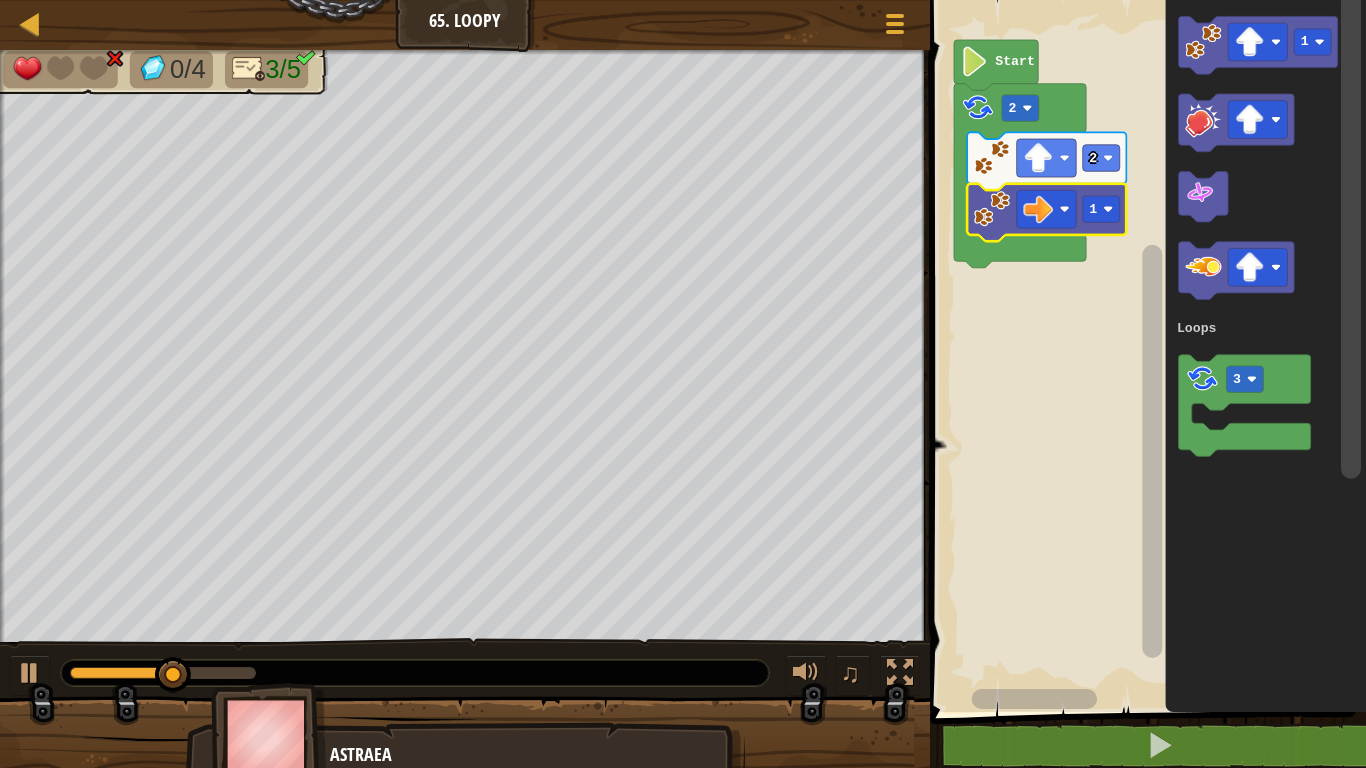 click 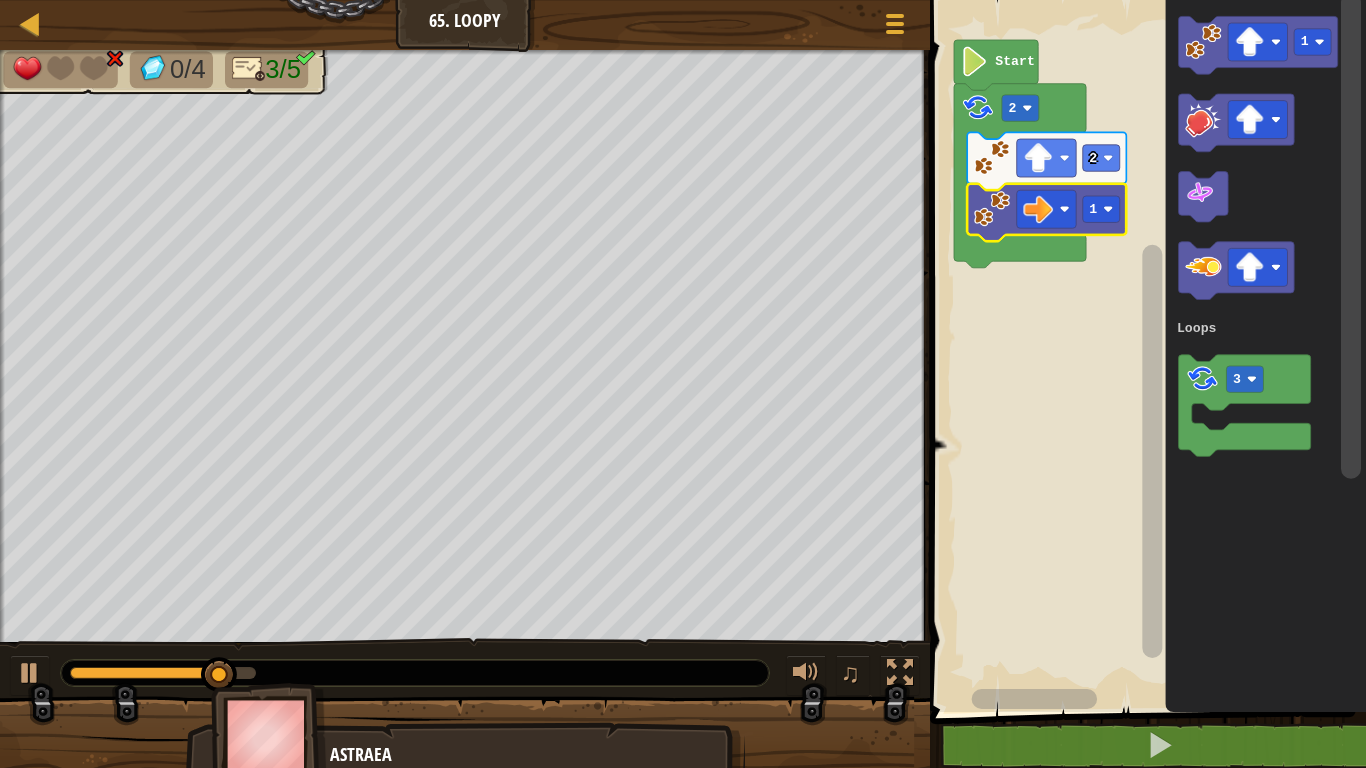 click 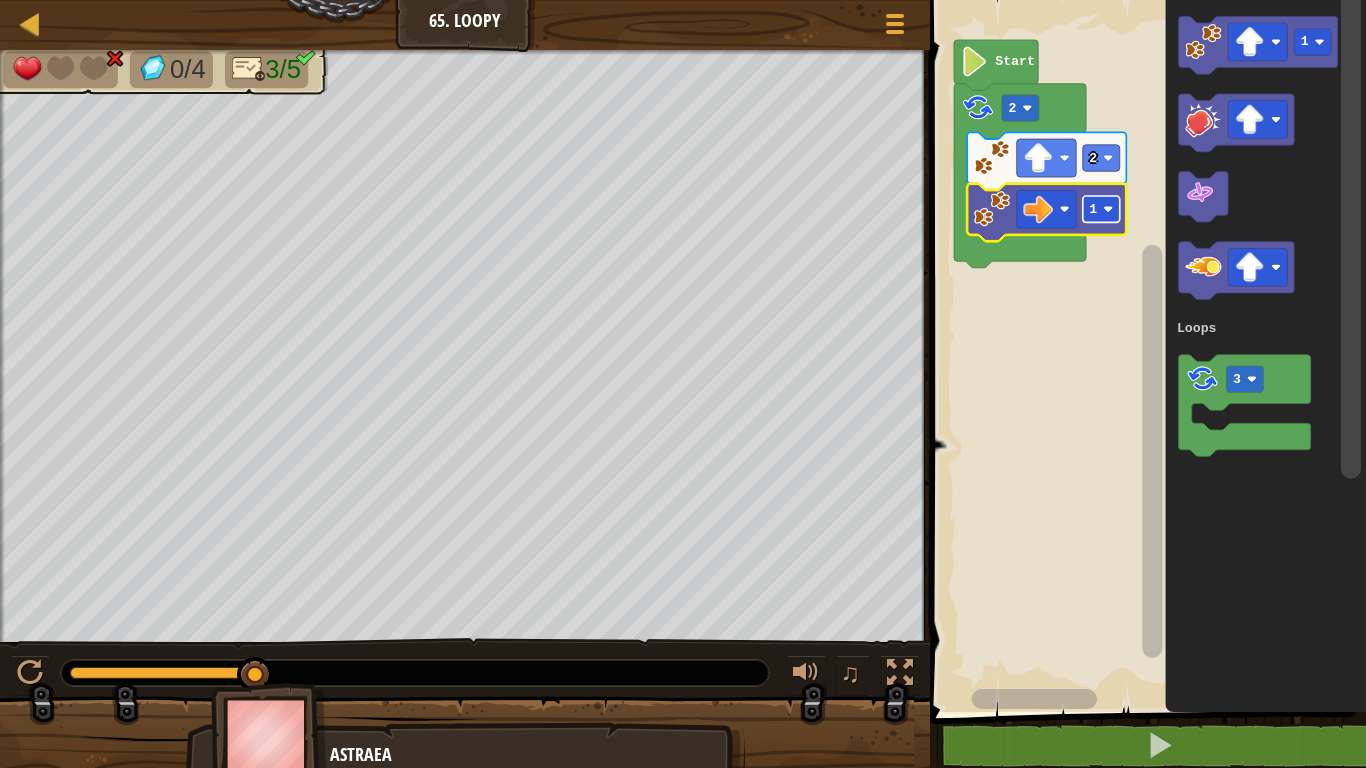 click 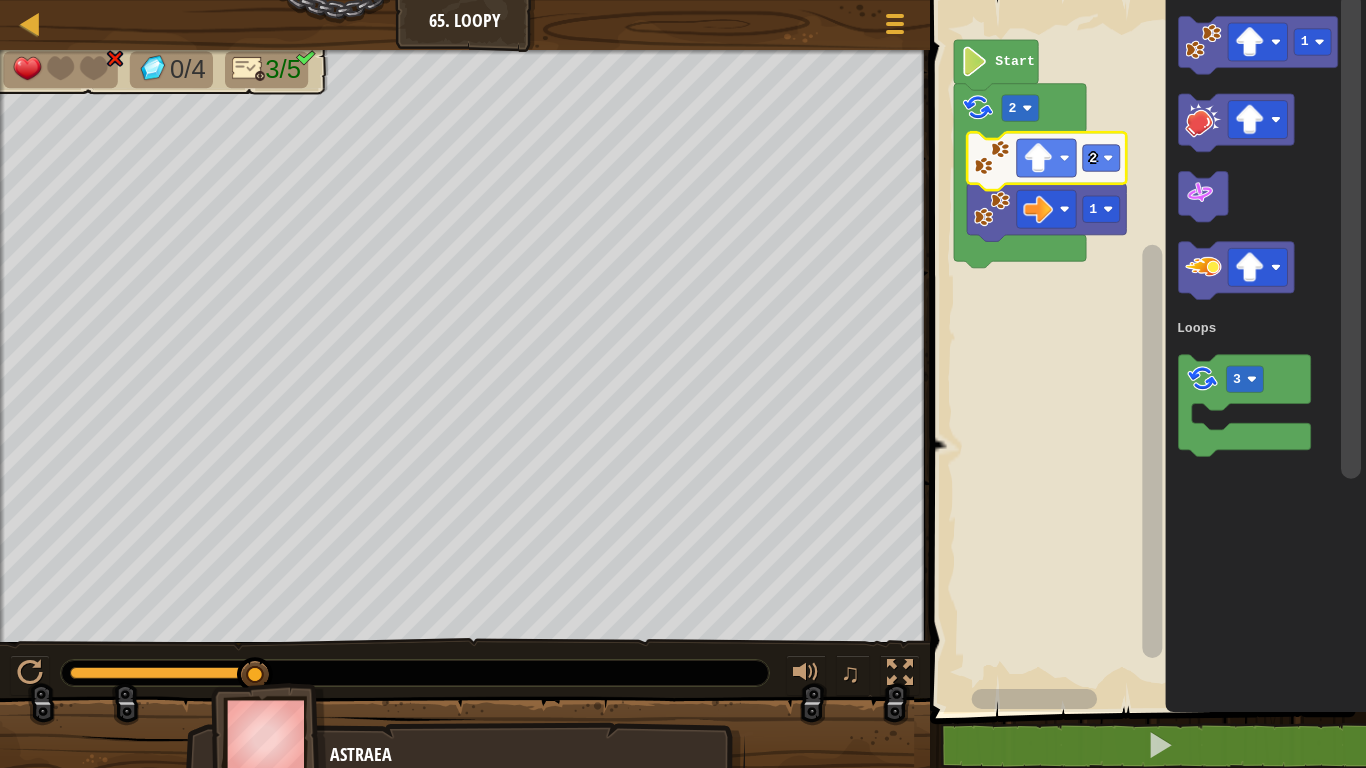 click 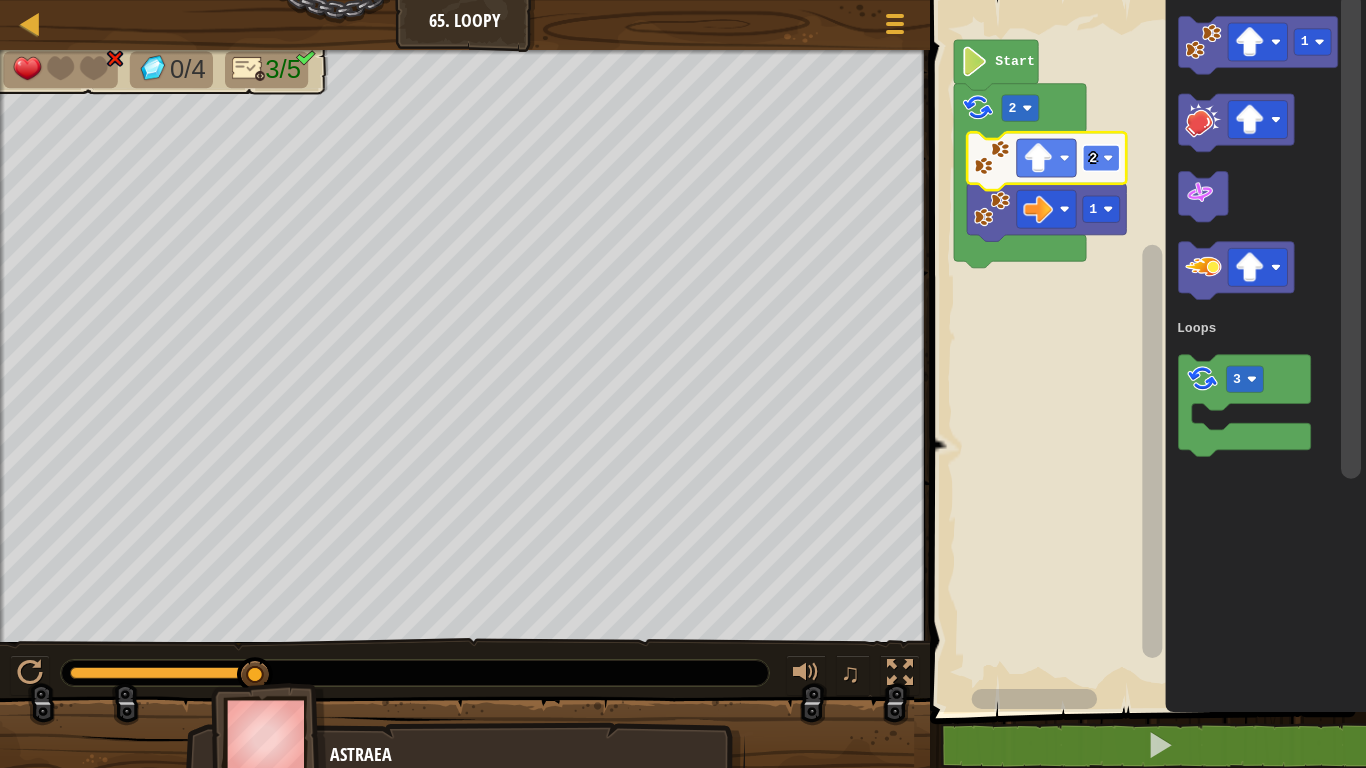 click 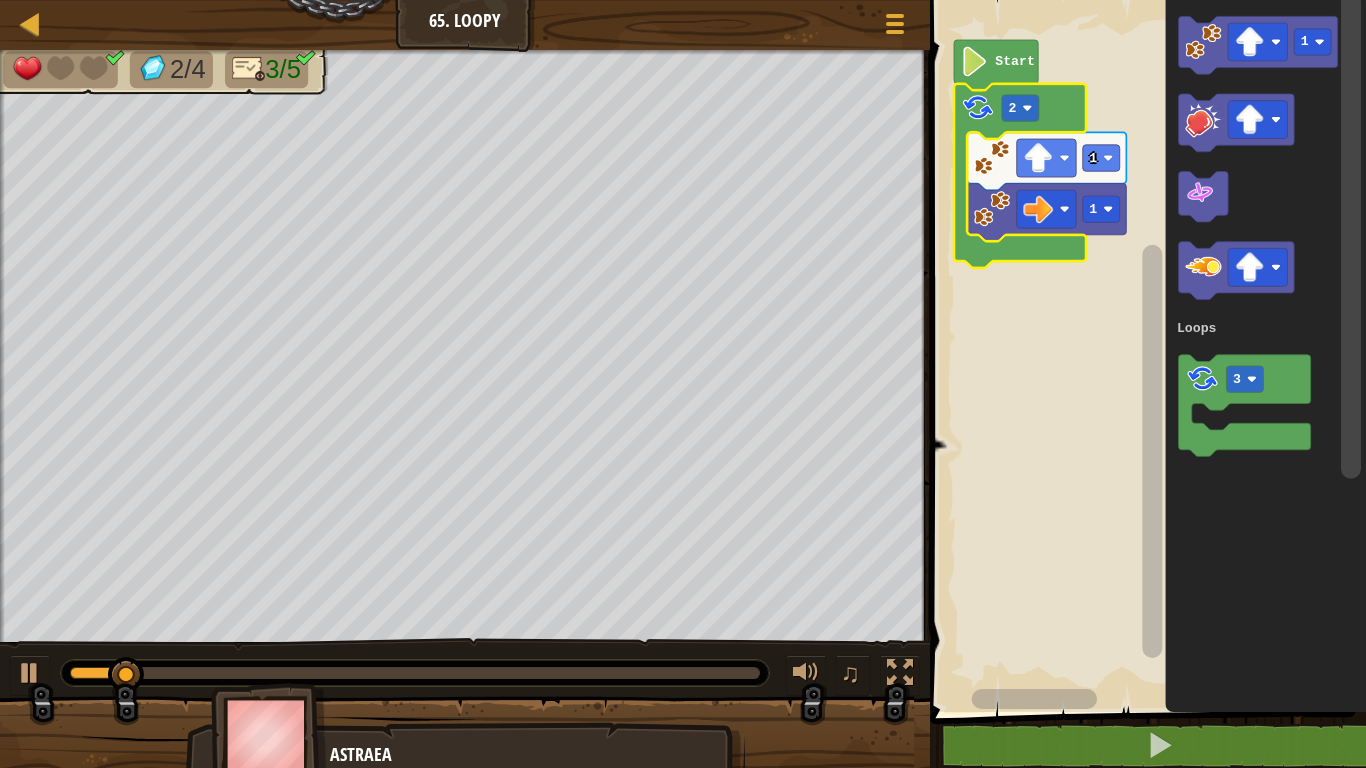 click 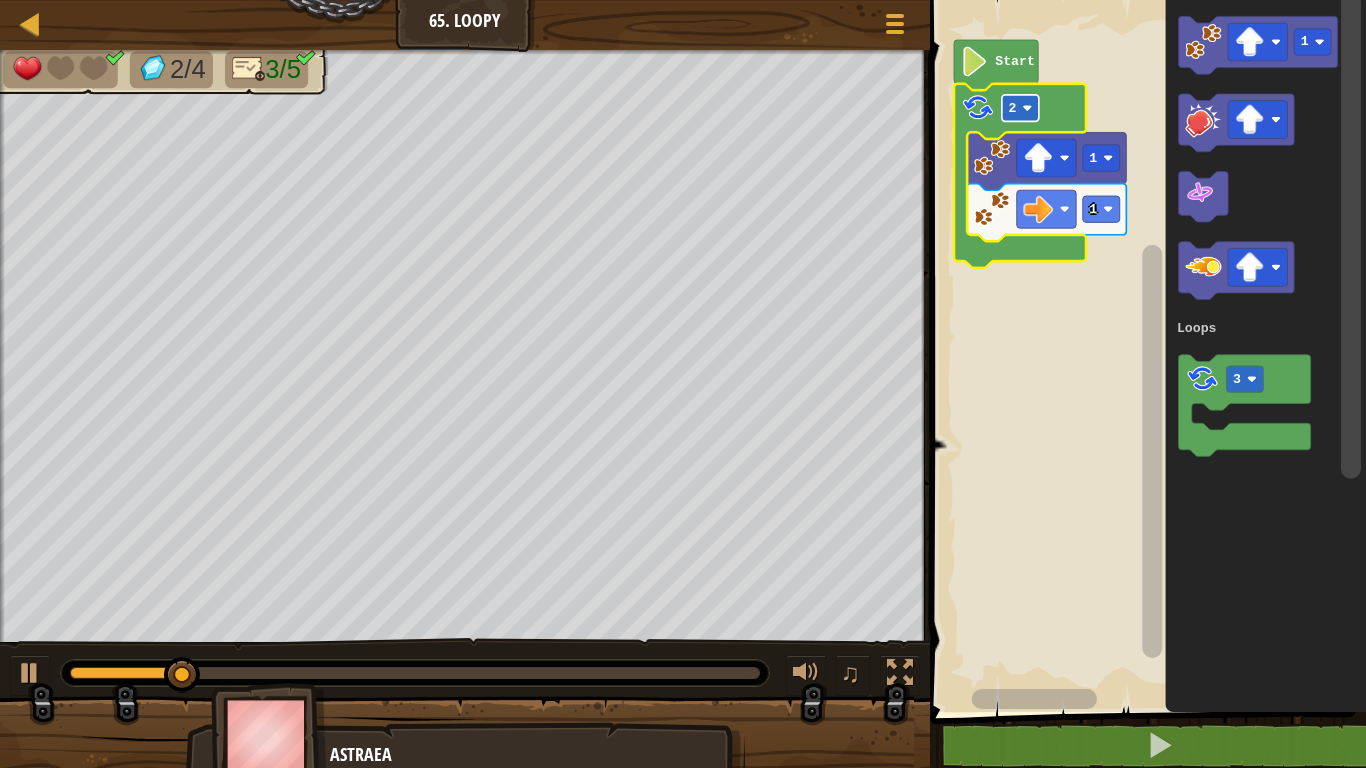 click 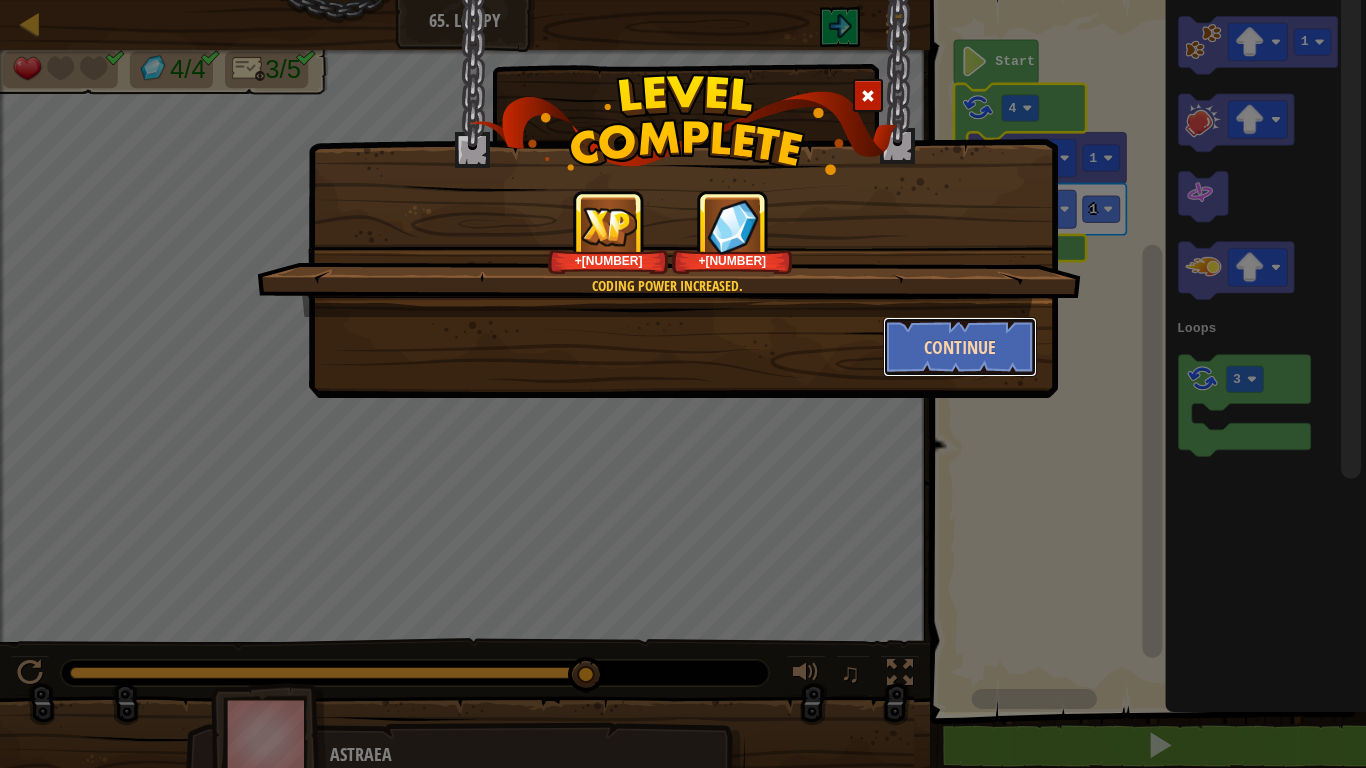 click on "Continue" at bounding box center [960, 347] 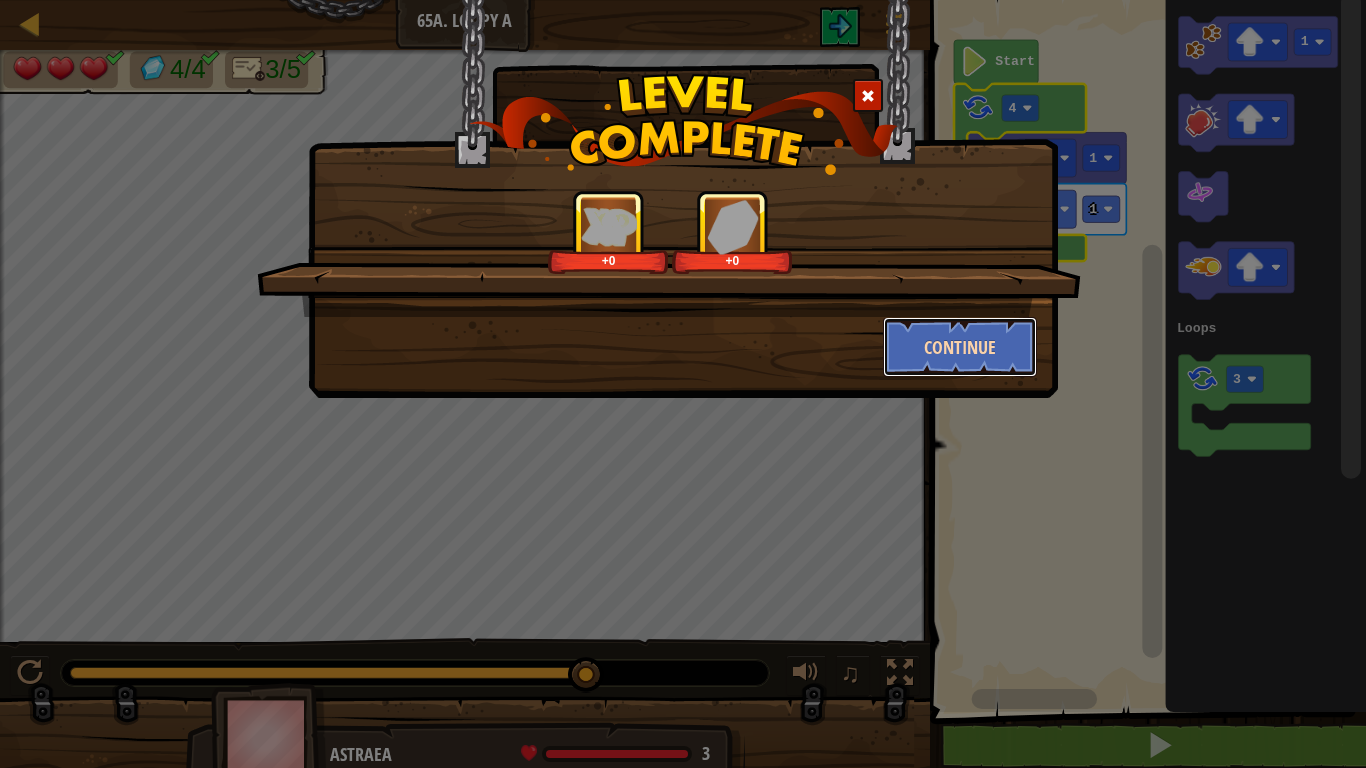 click on "Continue" at bounding box center [960, 347] 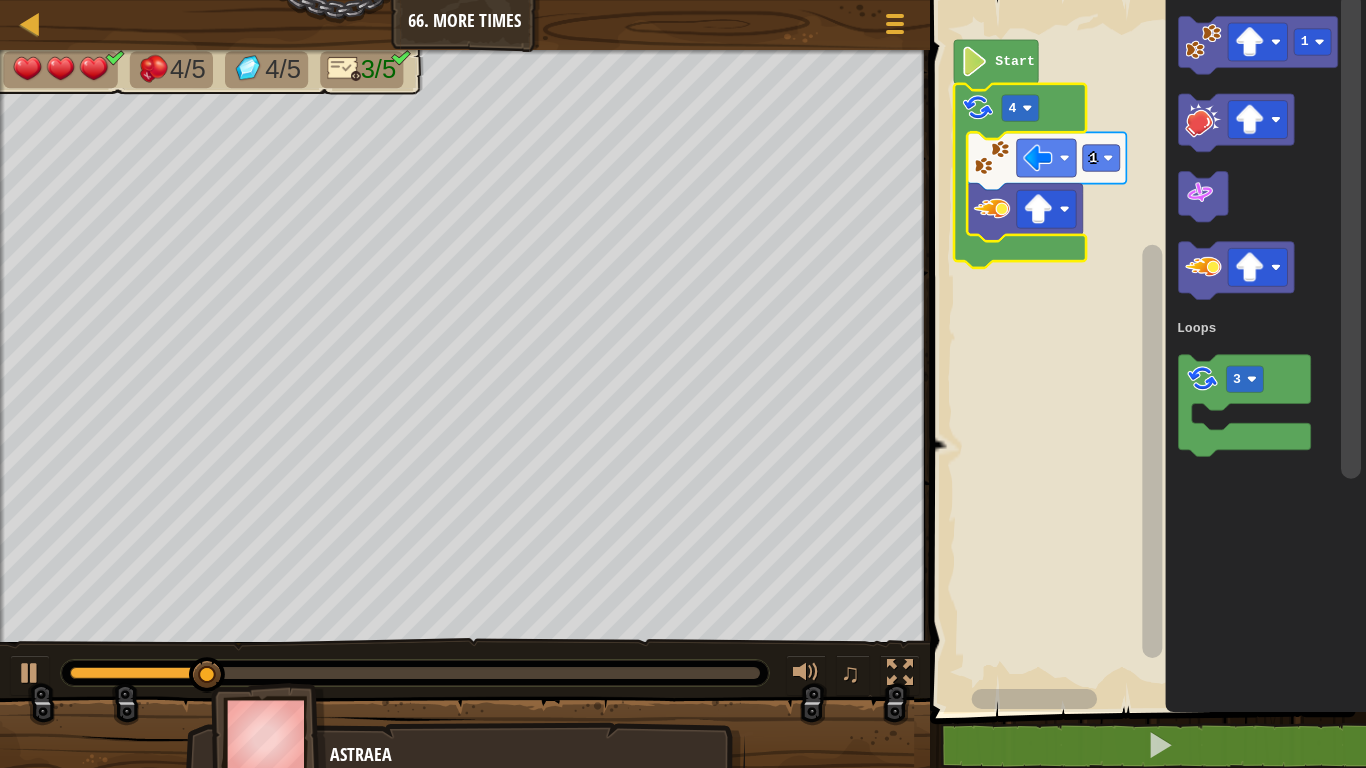 click 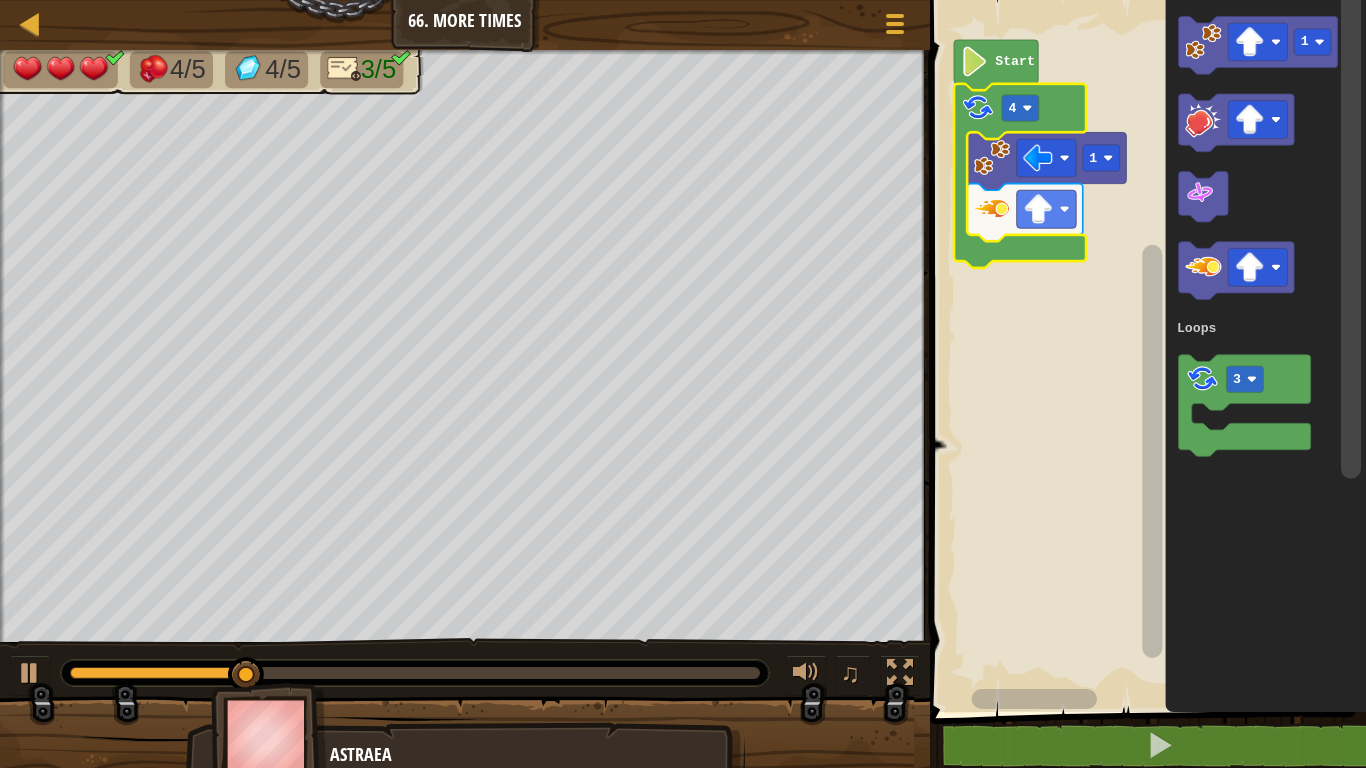 click 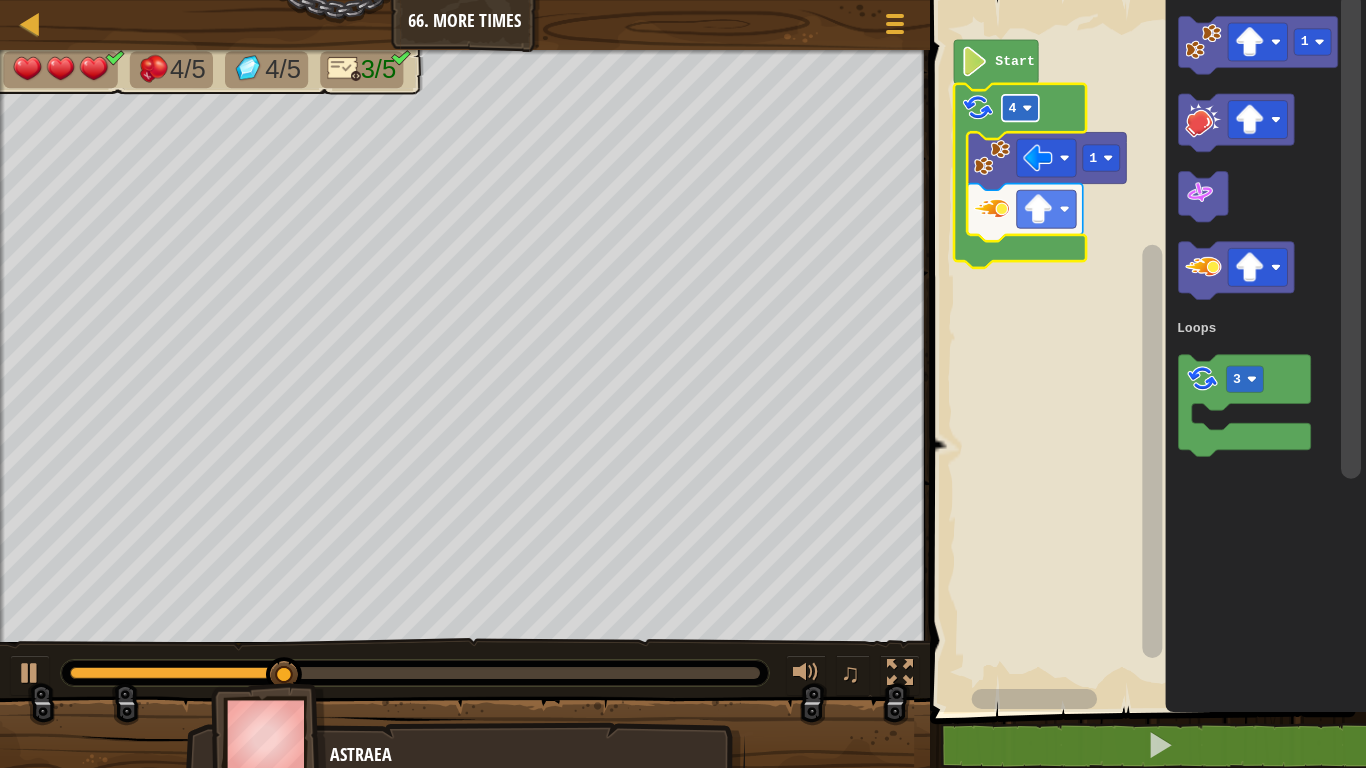 click 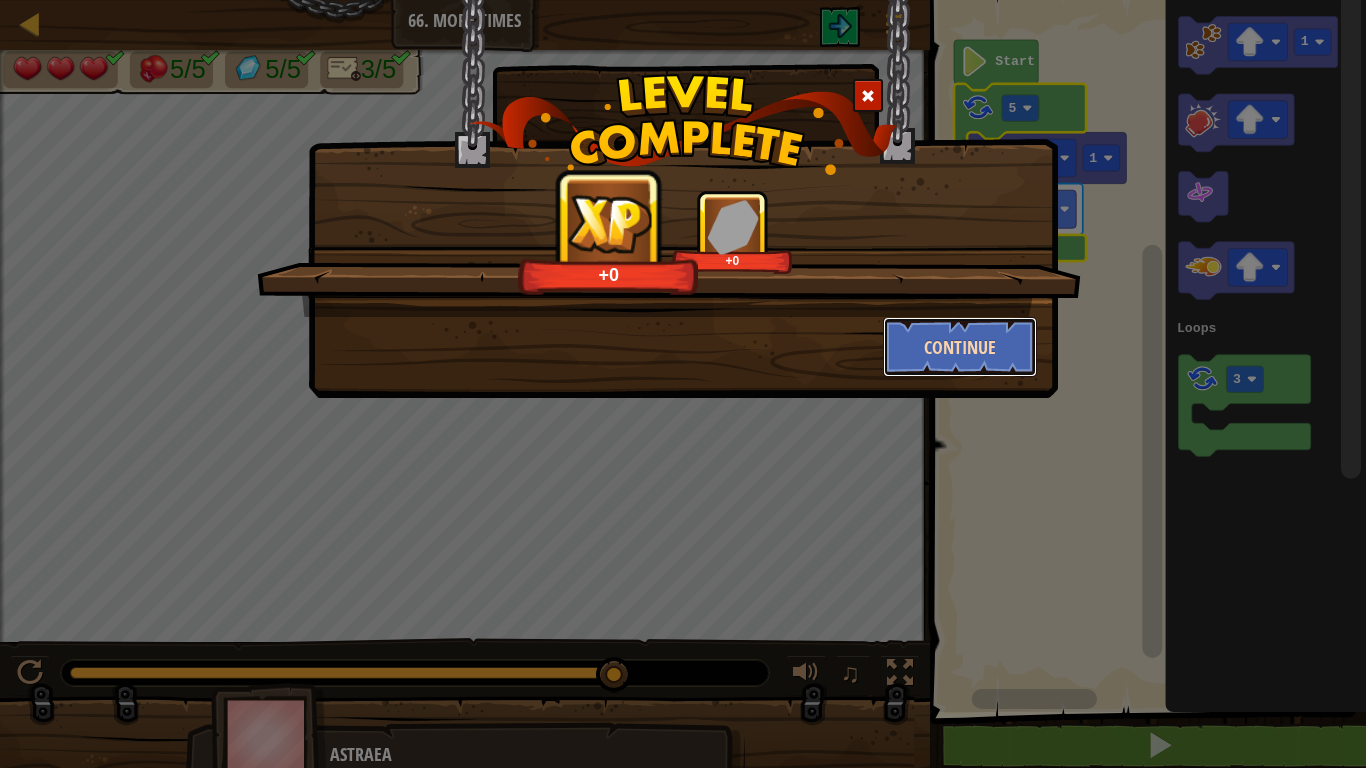click on "Continue" at bounding box center (960, 347) 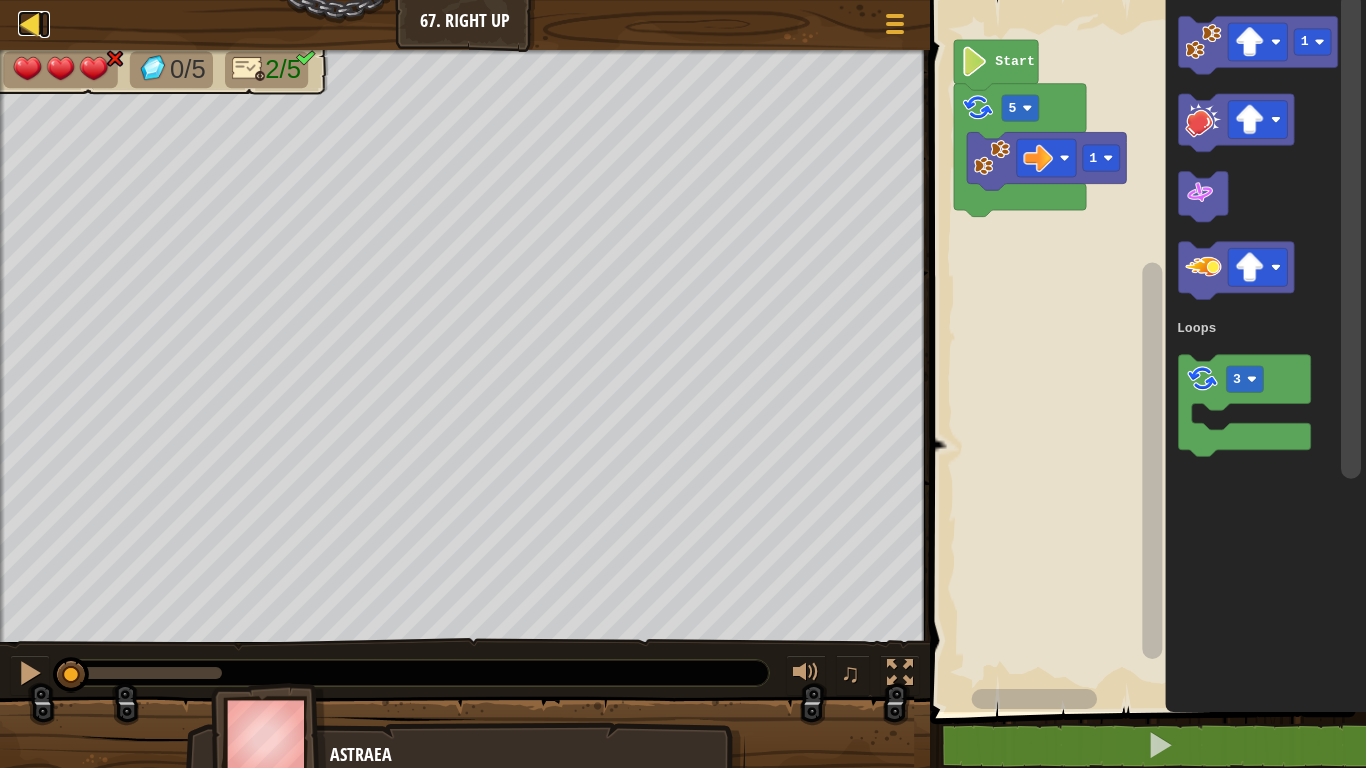 click on "Map" at bounding box center [45, 24] 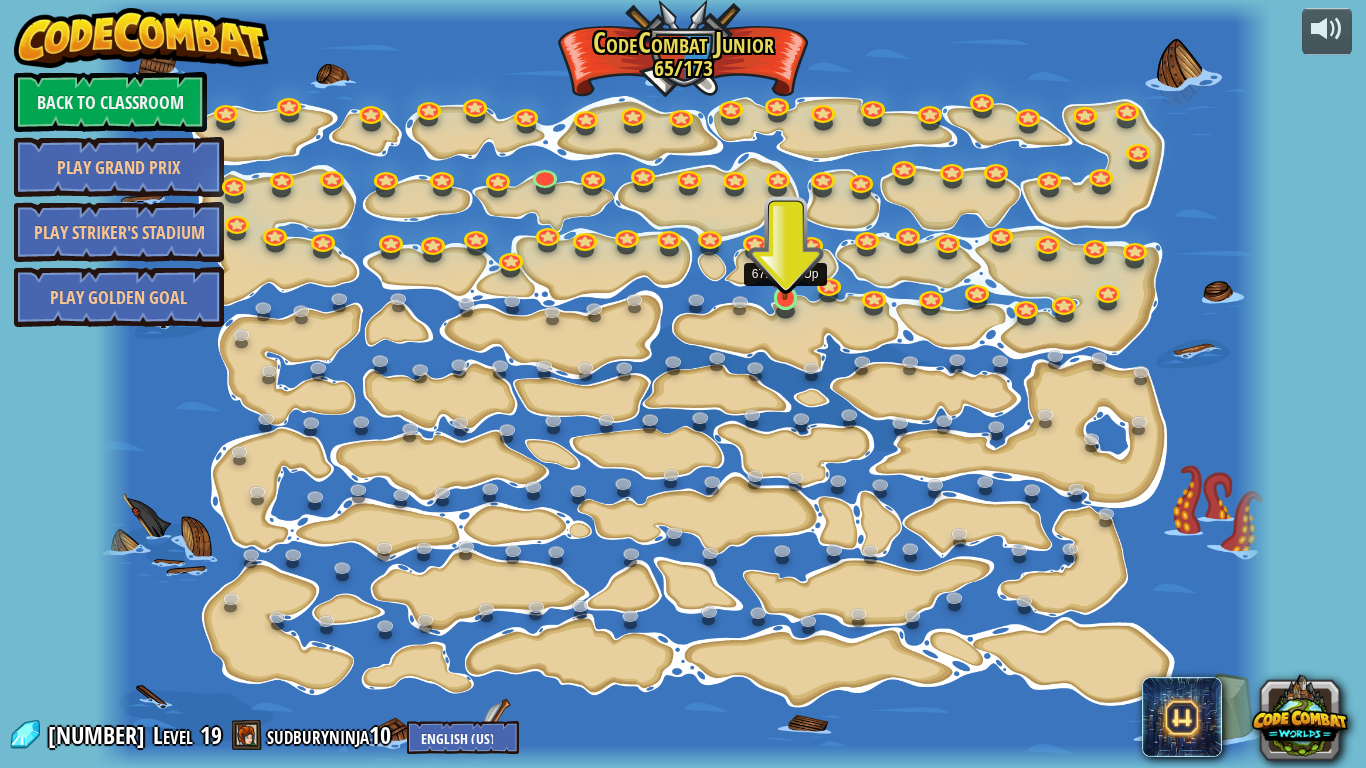 click at bounding box center [785, 266] 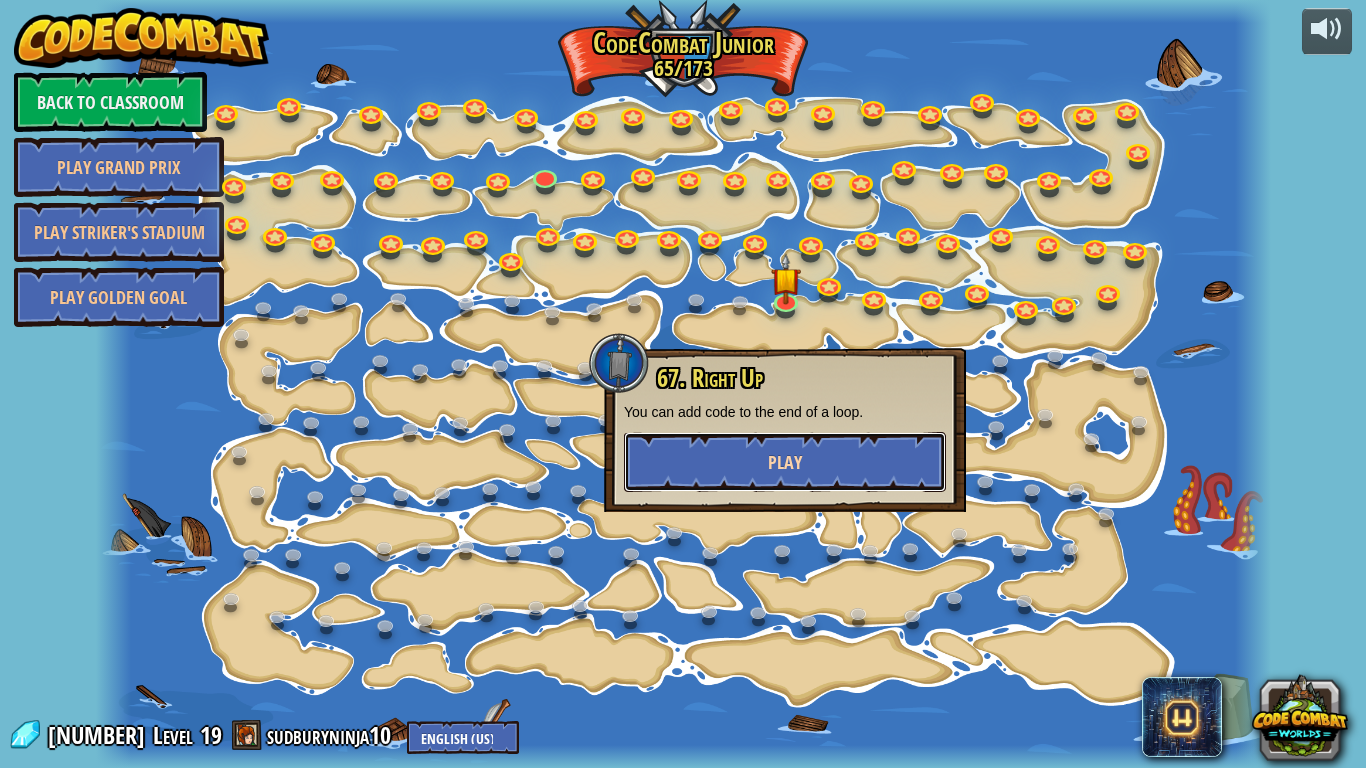 click on "Play" at bounding box center [785, 462] 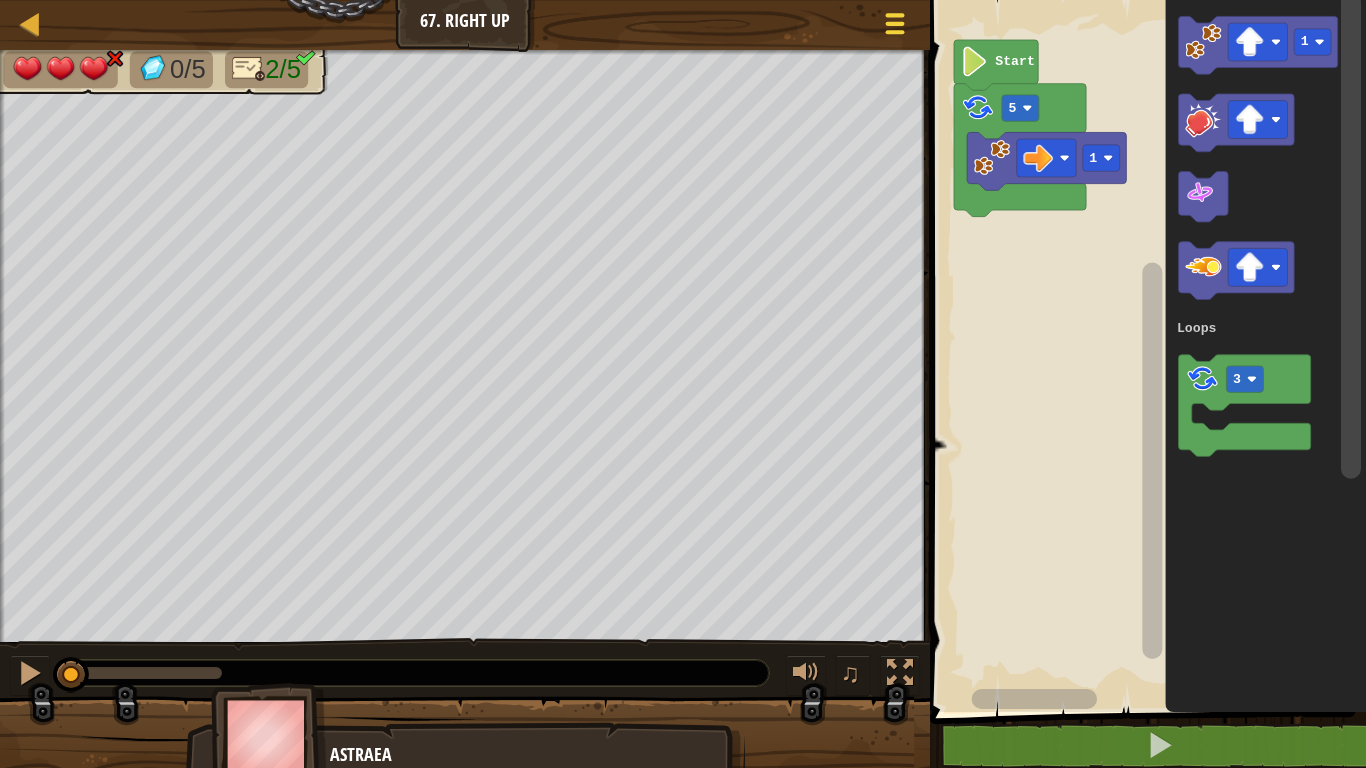 click at bounding box center (894, 23) 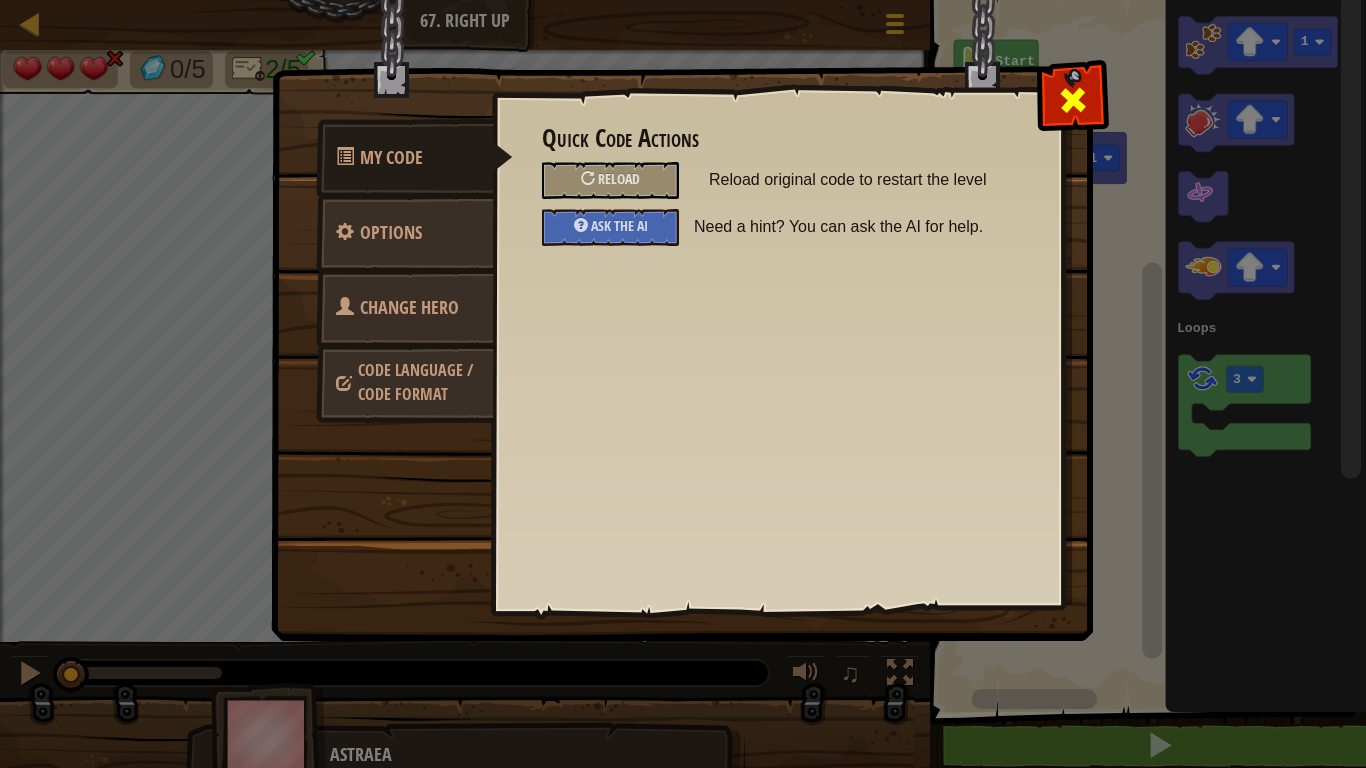 click at bounding box center (1073, 100) 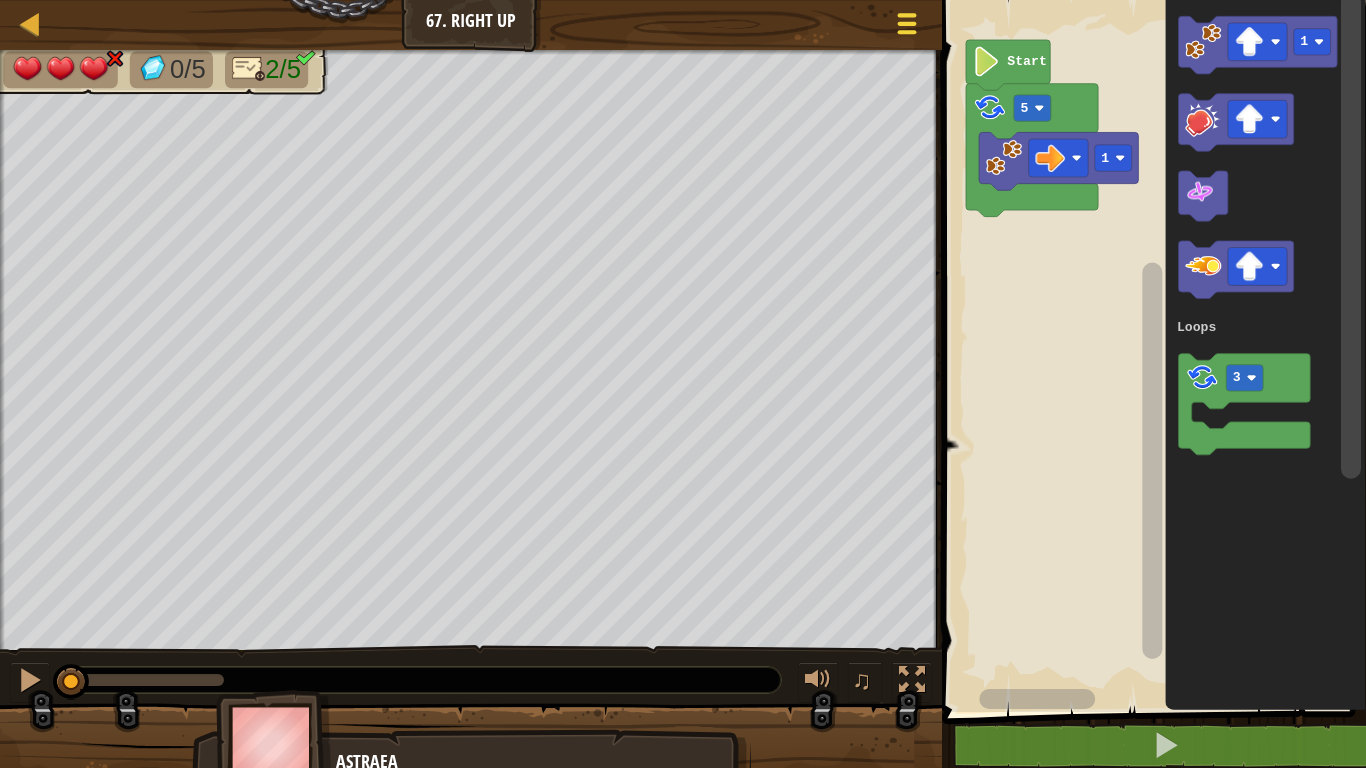 click at bounding box center [906, 32] 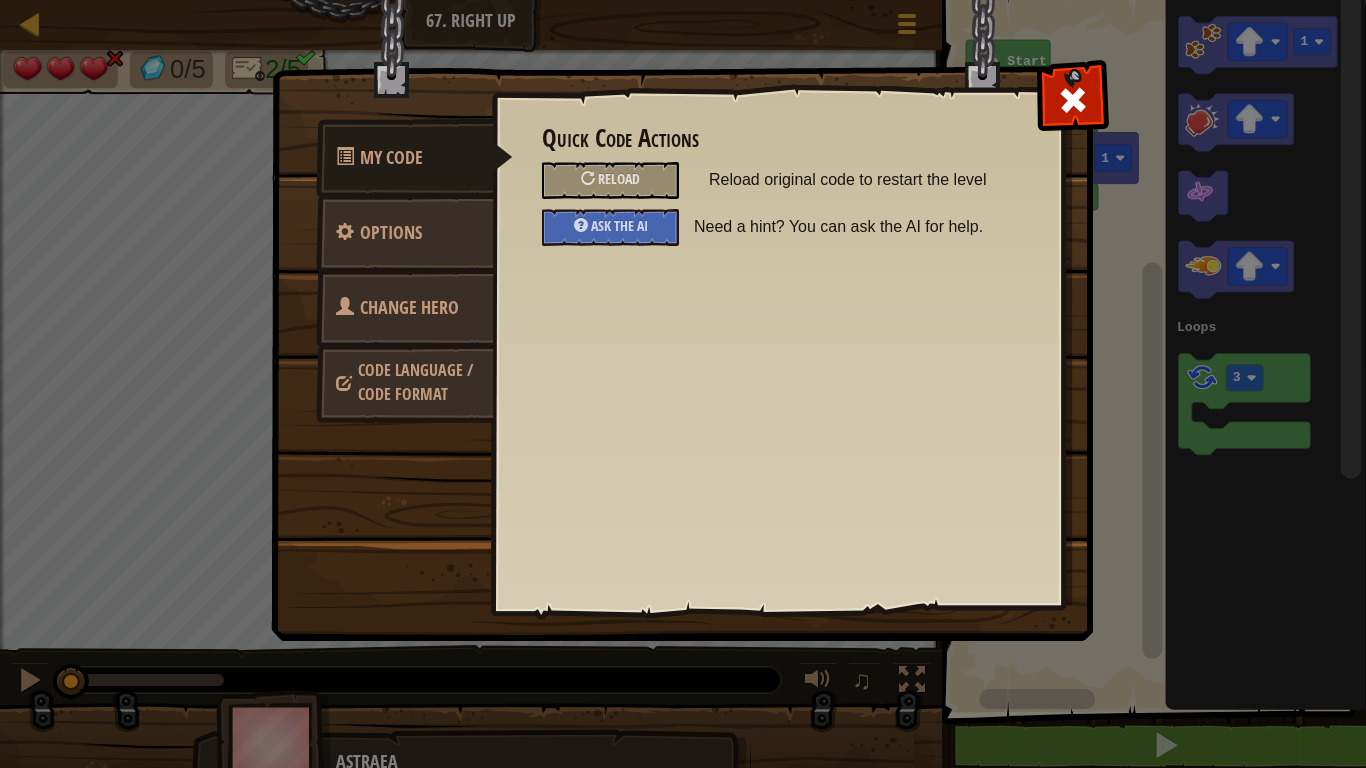 click on "Change Hero" at bounding box center [405, 308] 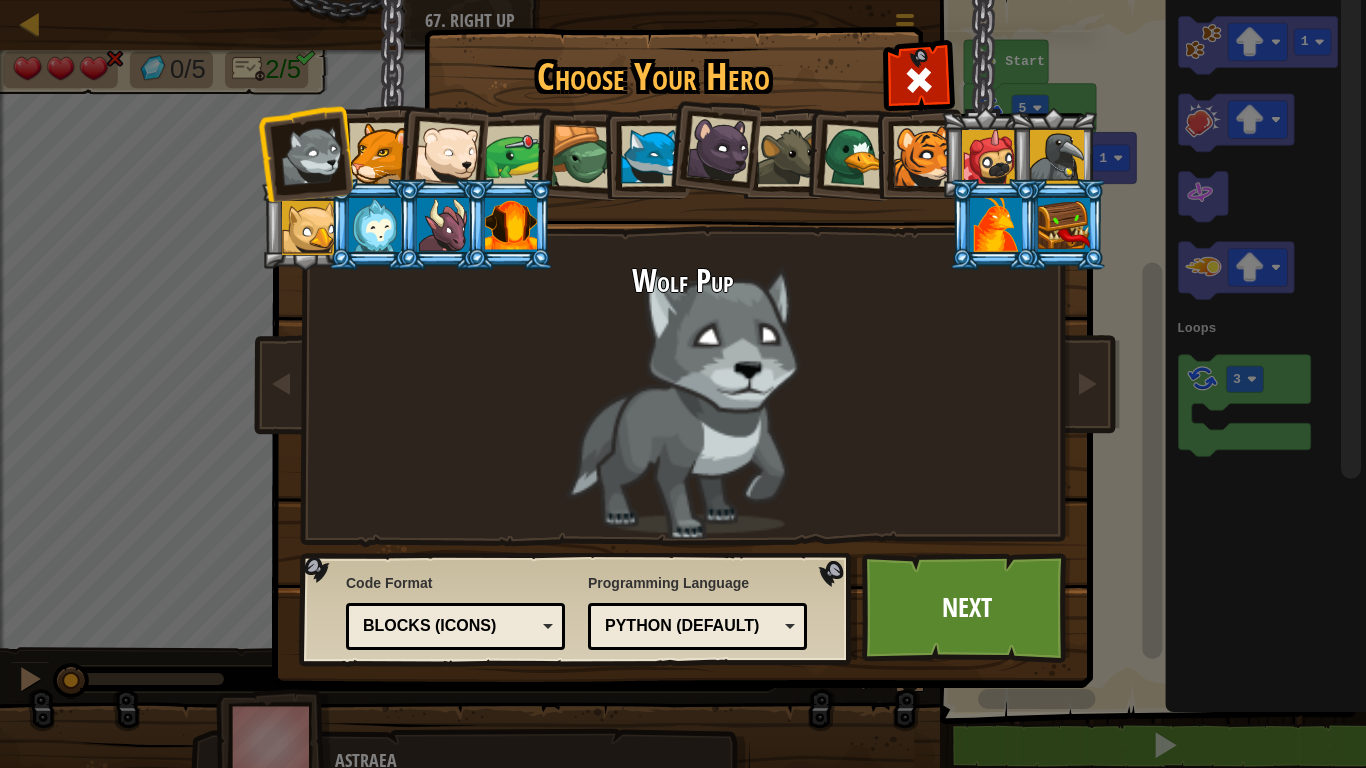click at bounding box center (1064, 225) 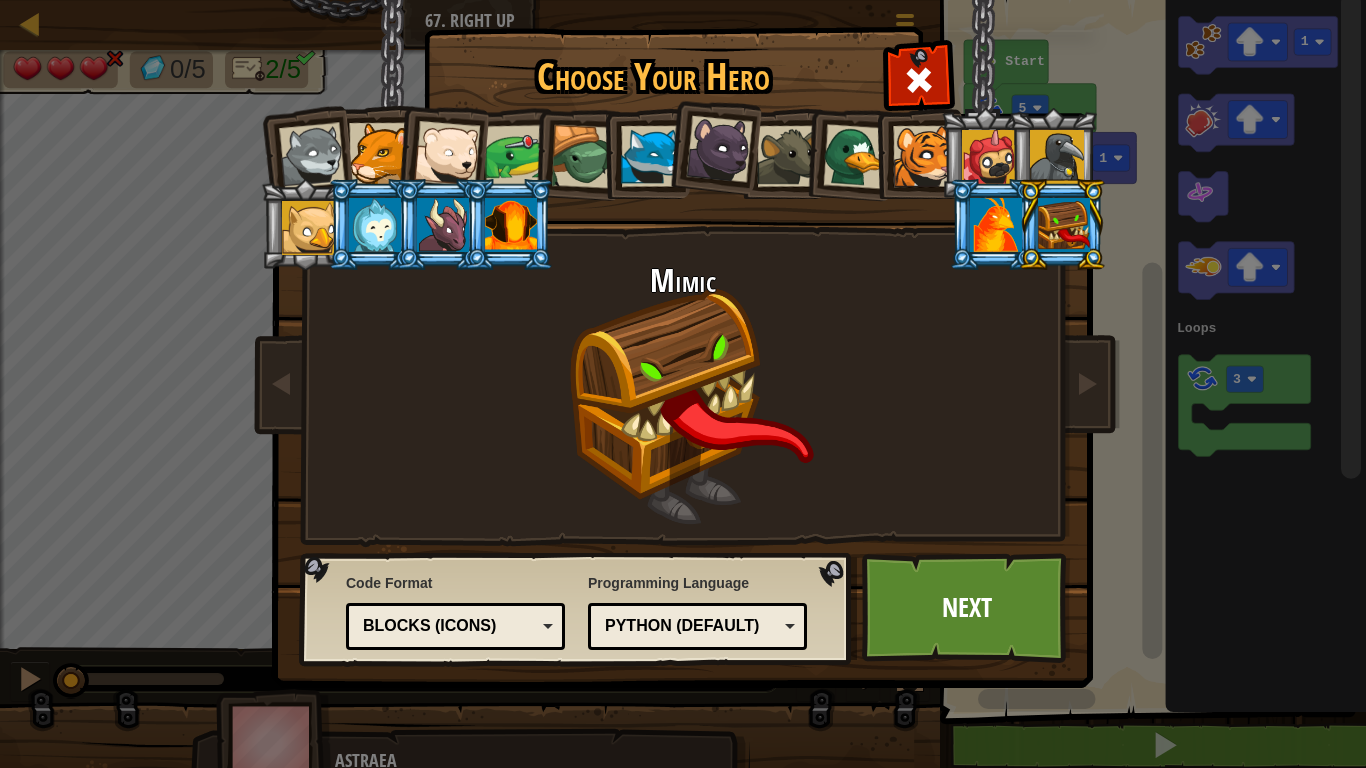 click at bounding box center [996, 225] 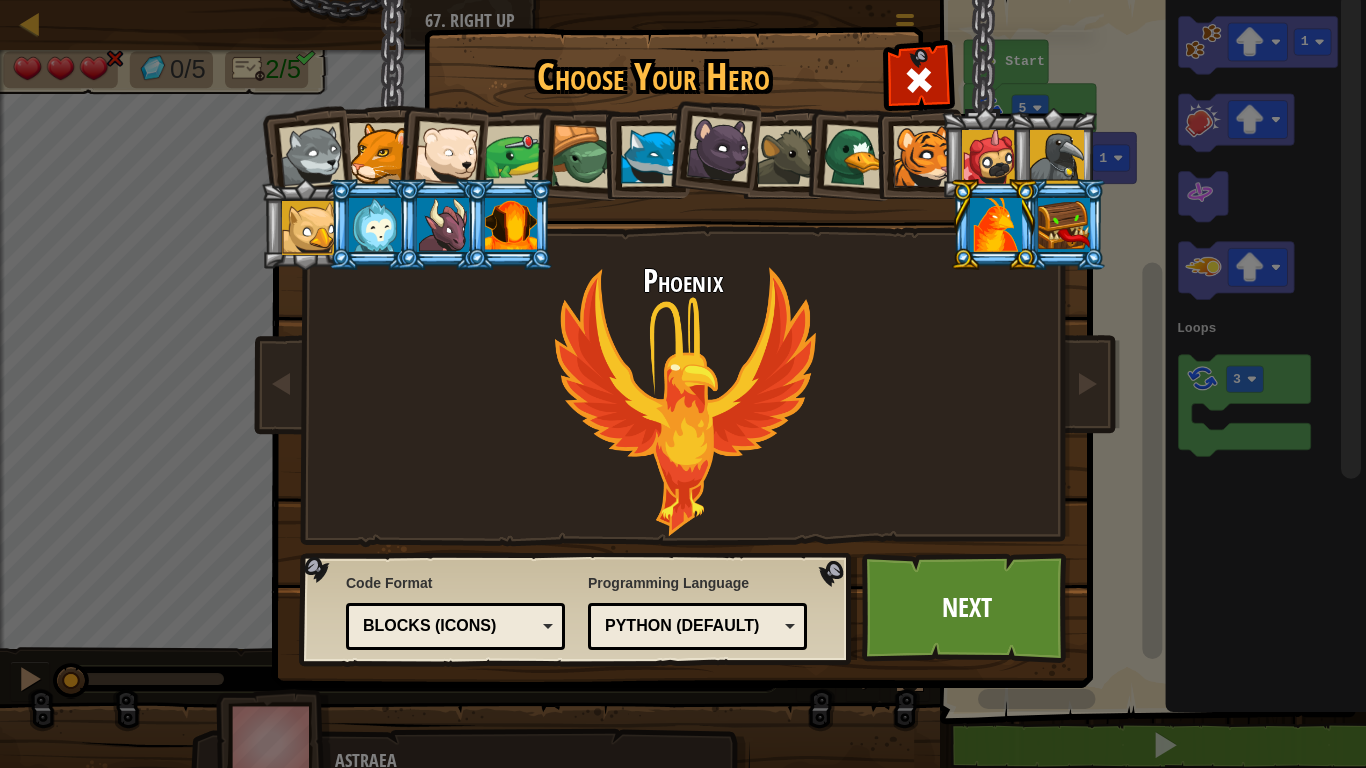 click at bounding box center [511, 225] 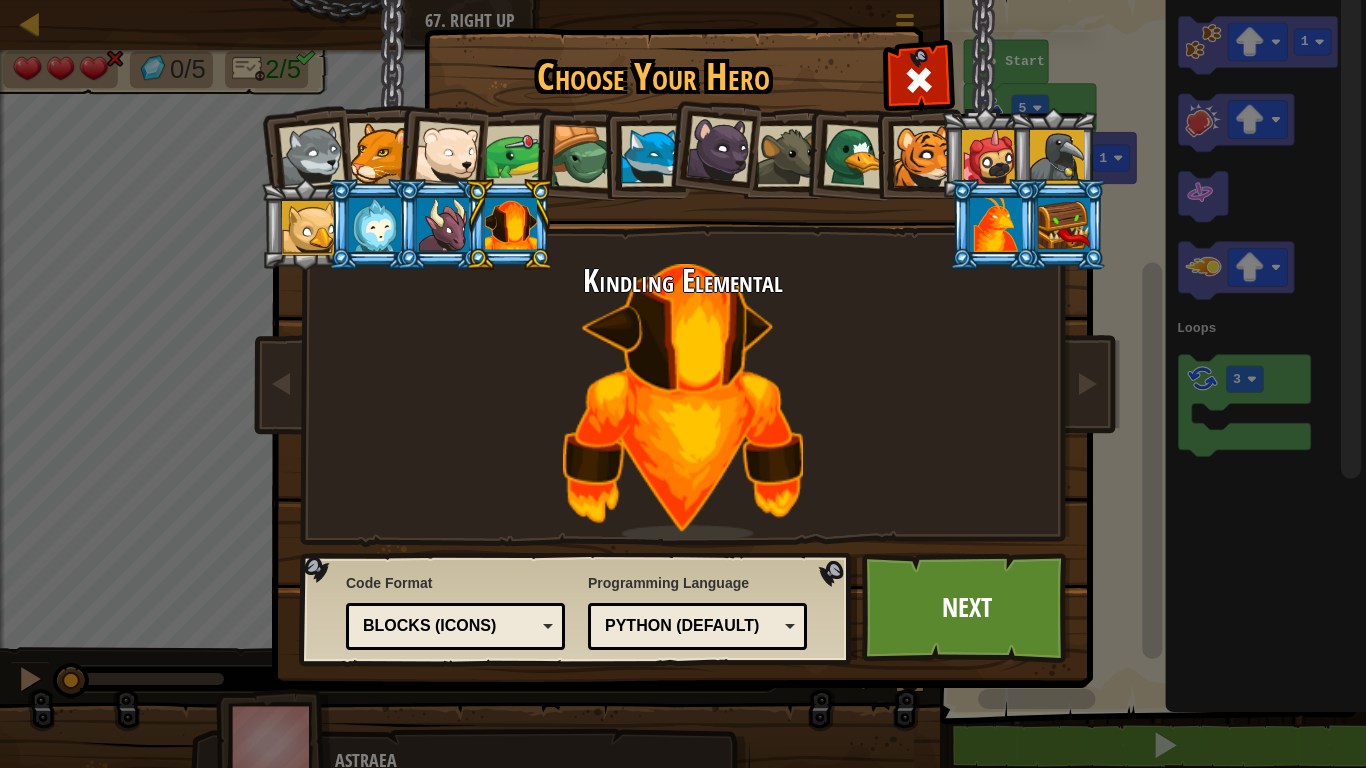 click at bounding box center (443, 225) 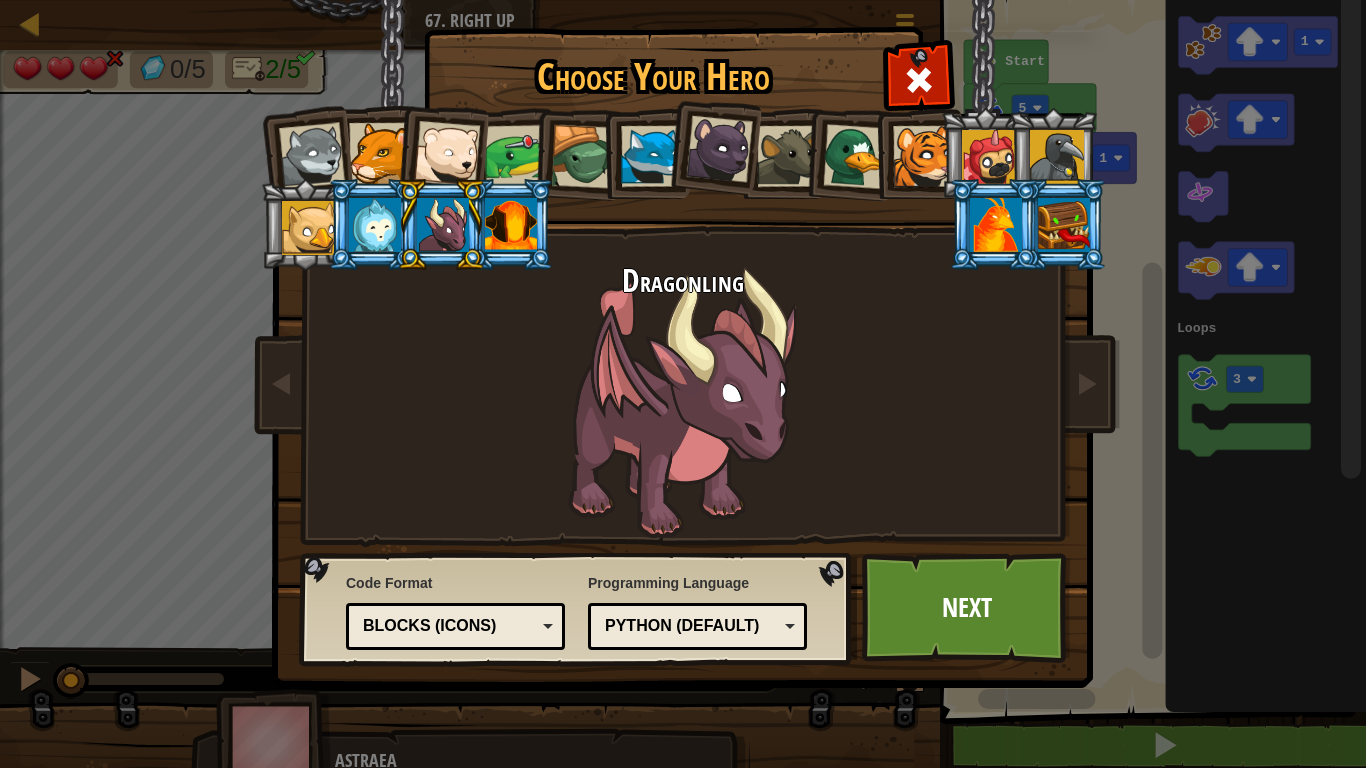 click at bounding box center [994, 224] 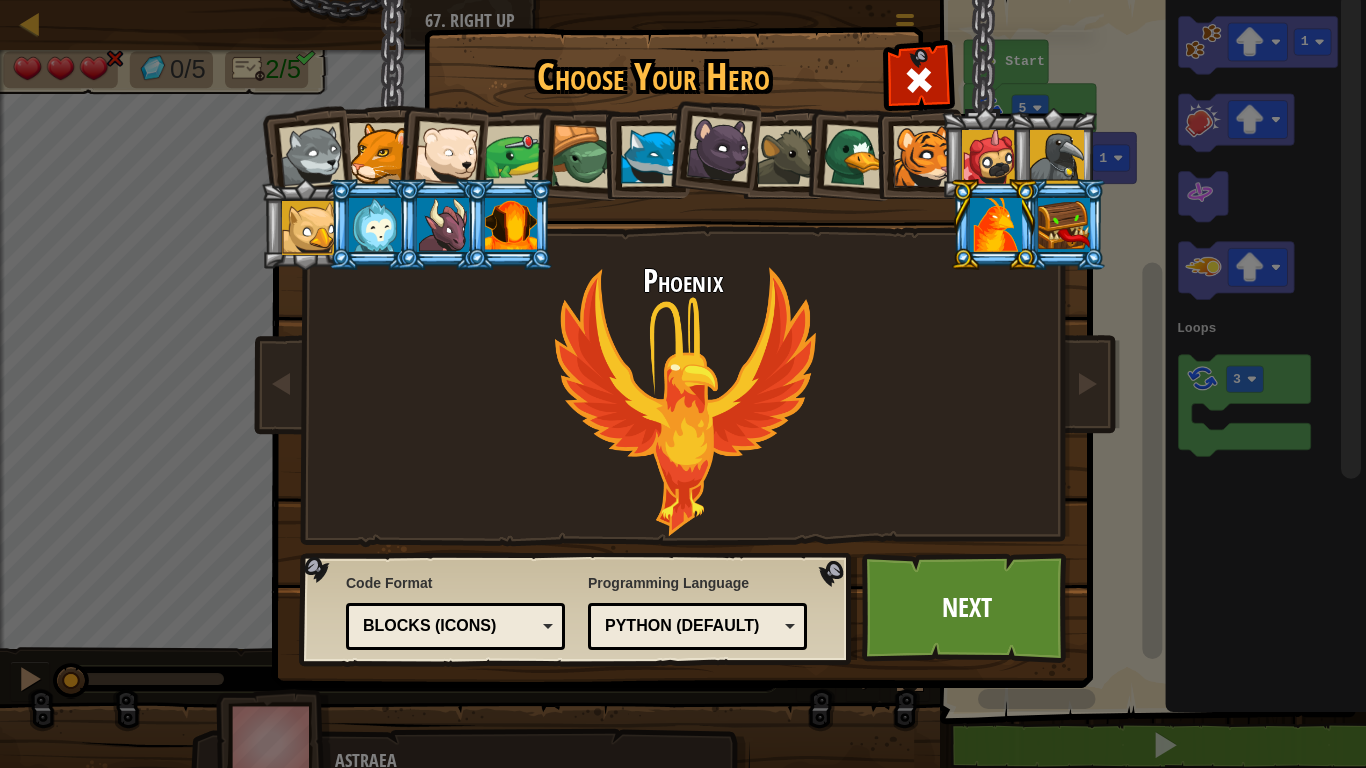 click at bounding box center (1064, 225) 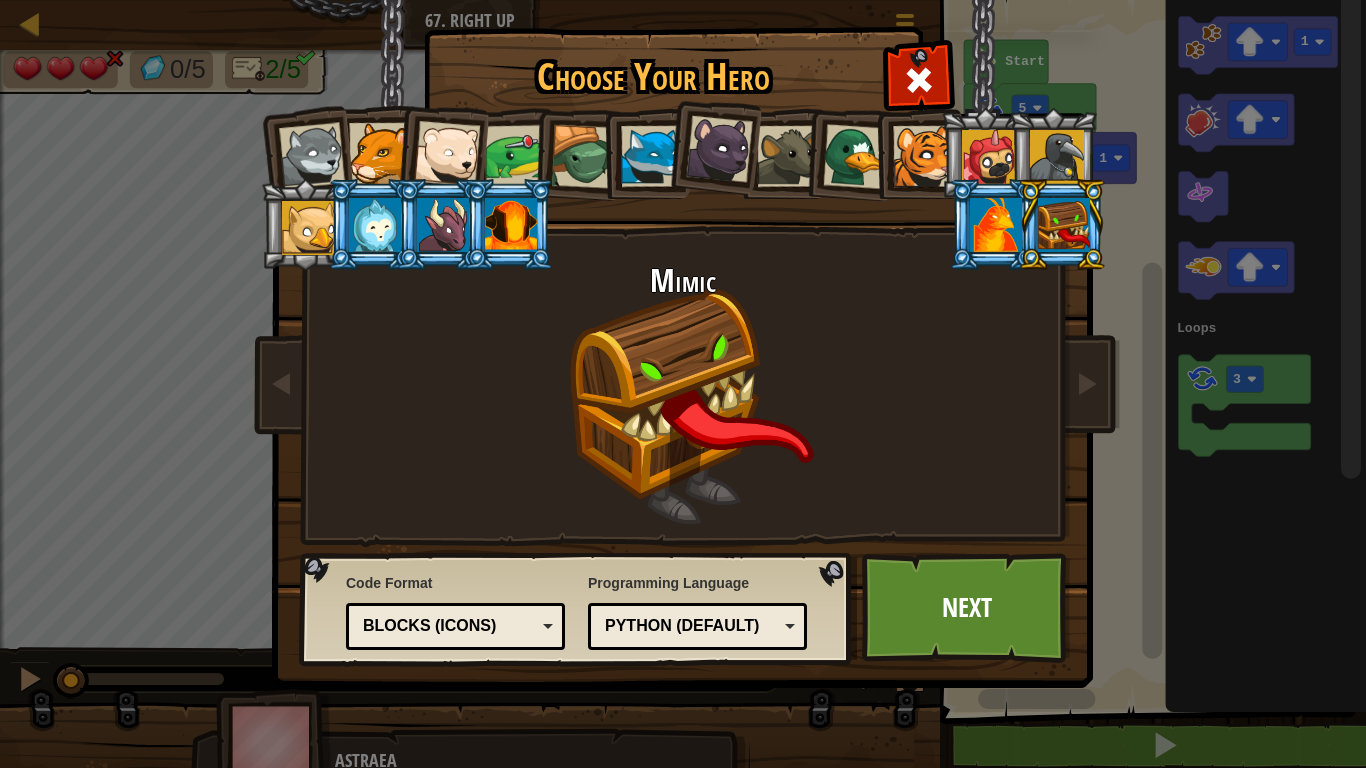 click at bounding box center (443, 225) 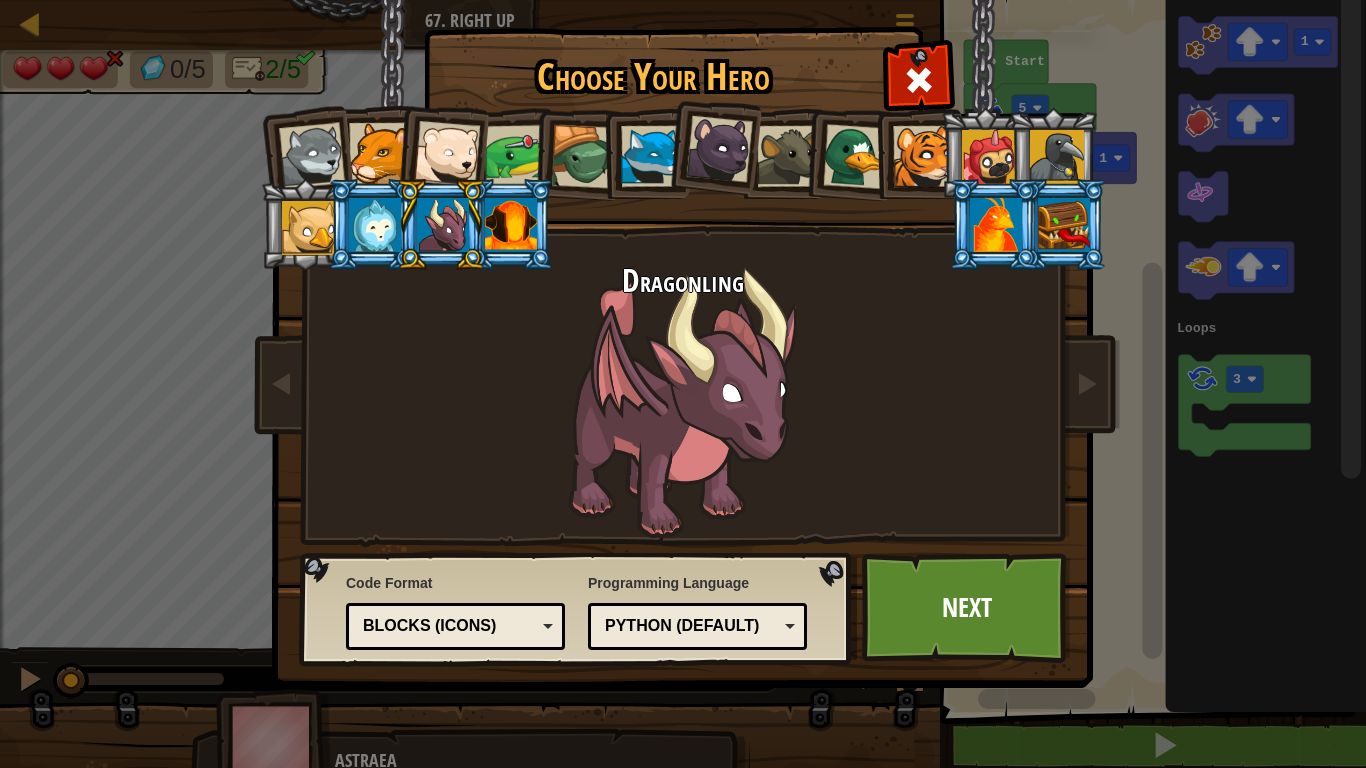 click at bounding box center (375, 225) 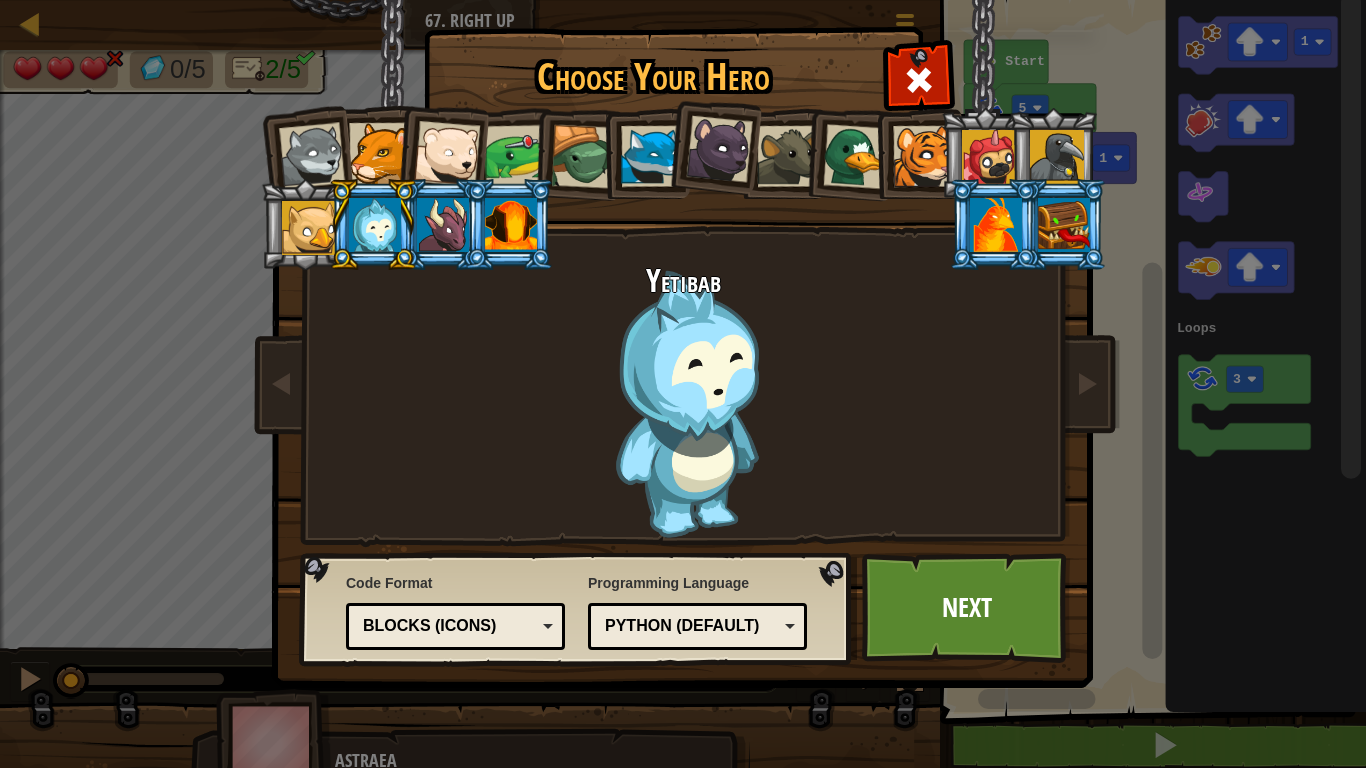 click at bounding box center [373, 224] 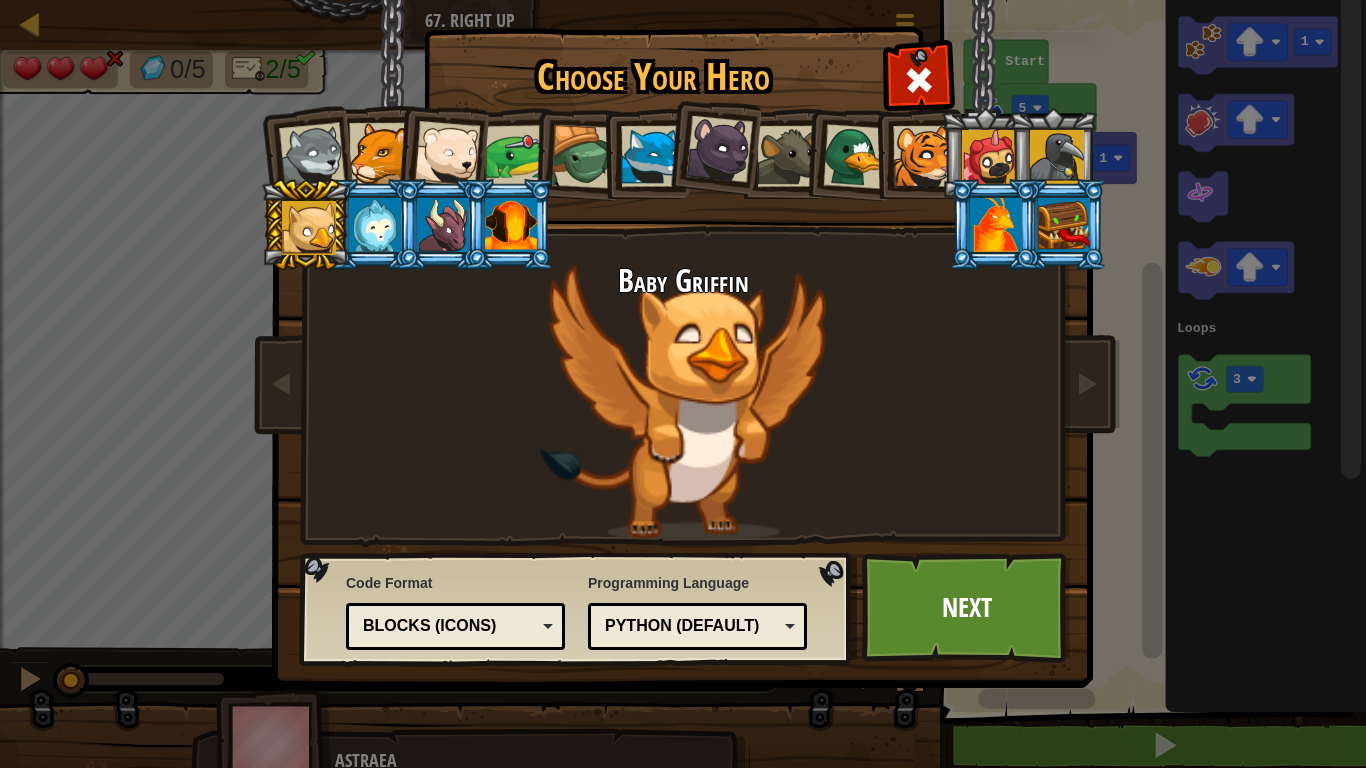 click at bounding box center (373, 224) 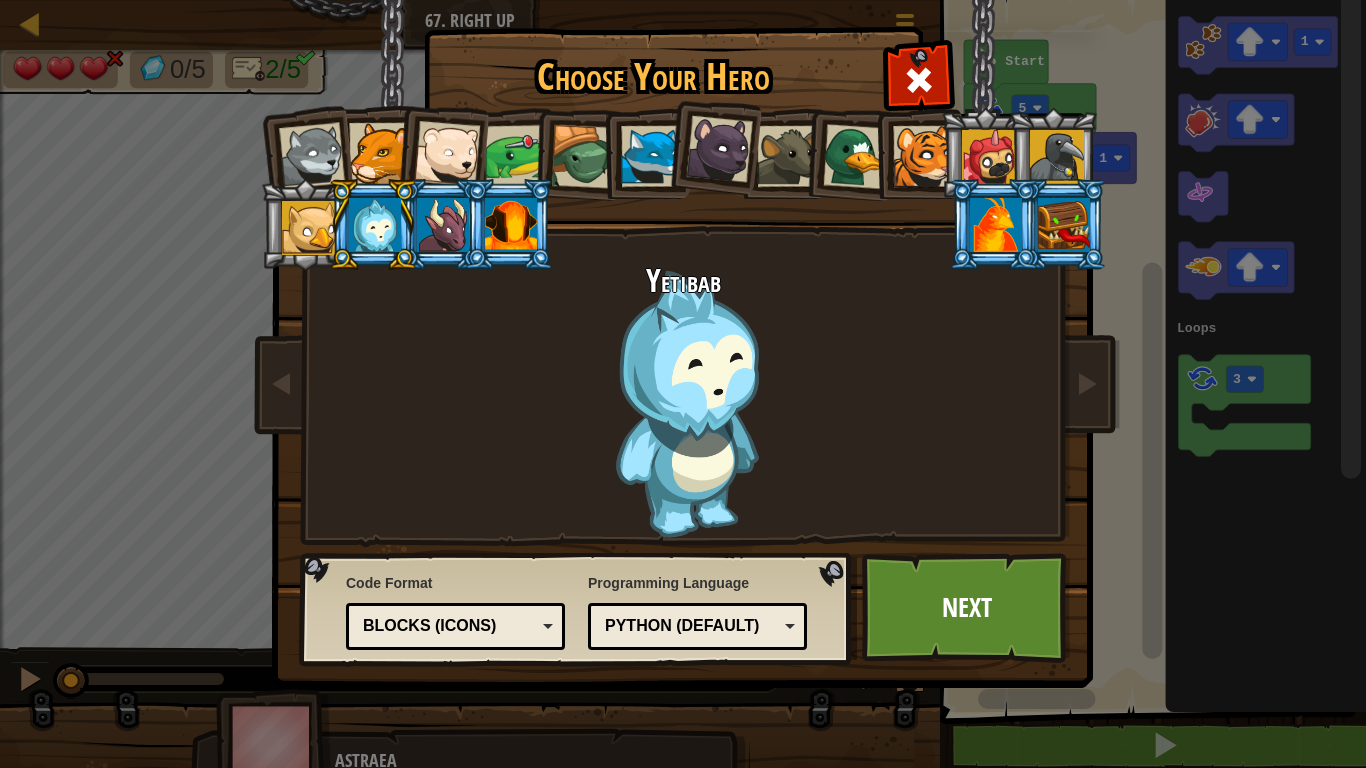 click at bounding box center (516, 156) 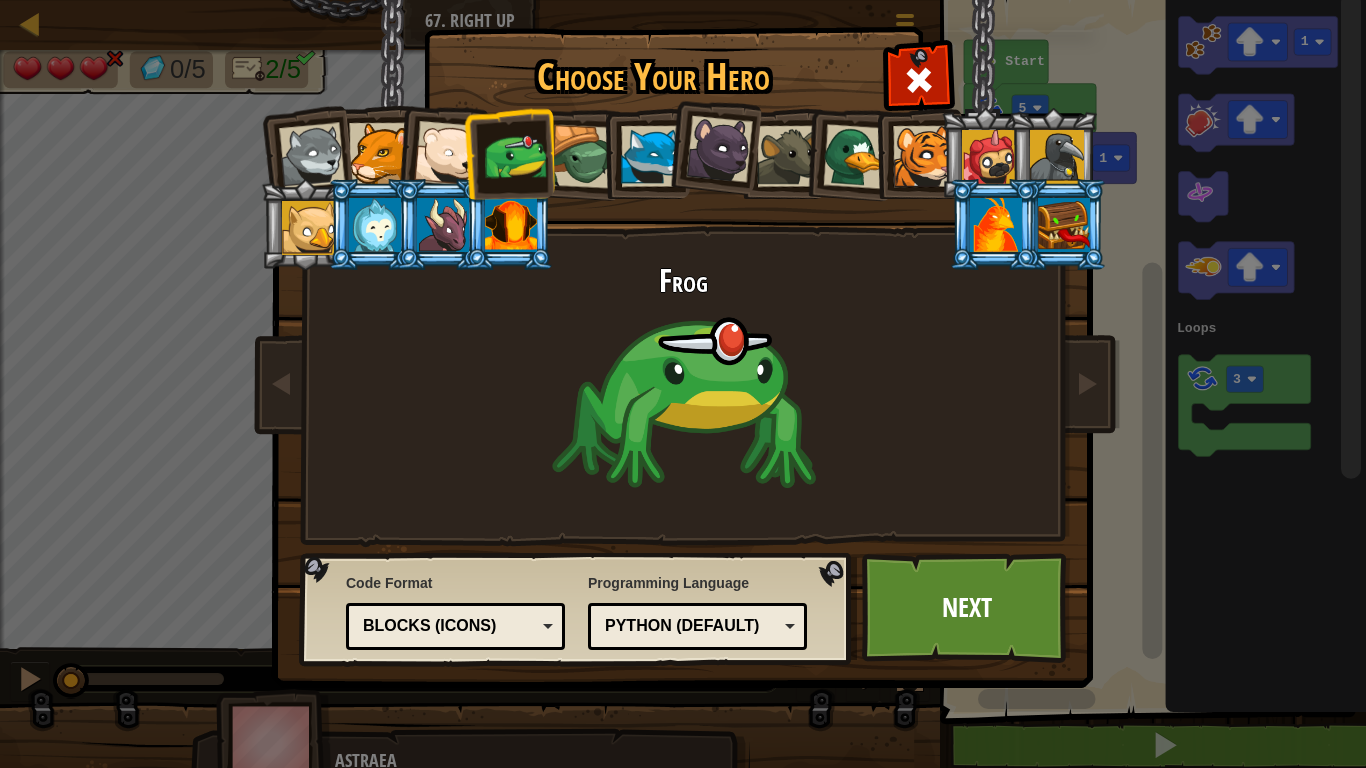 click at bounding box center (923, 156) 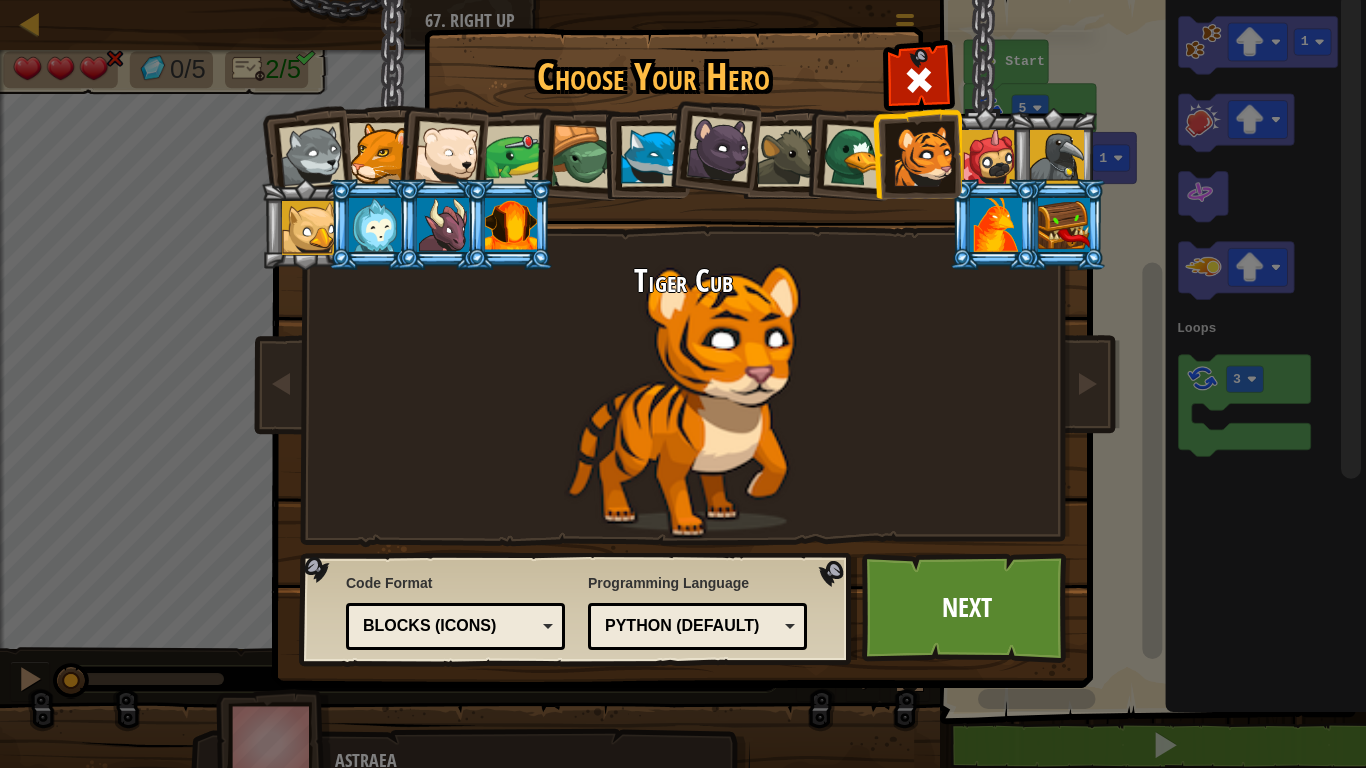 click at bounding box center (516, 156) 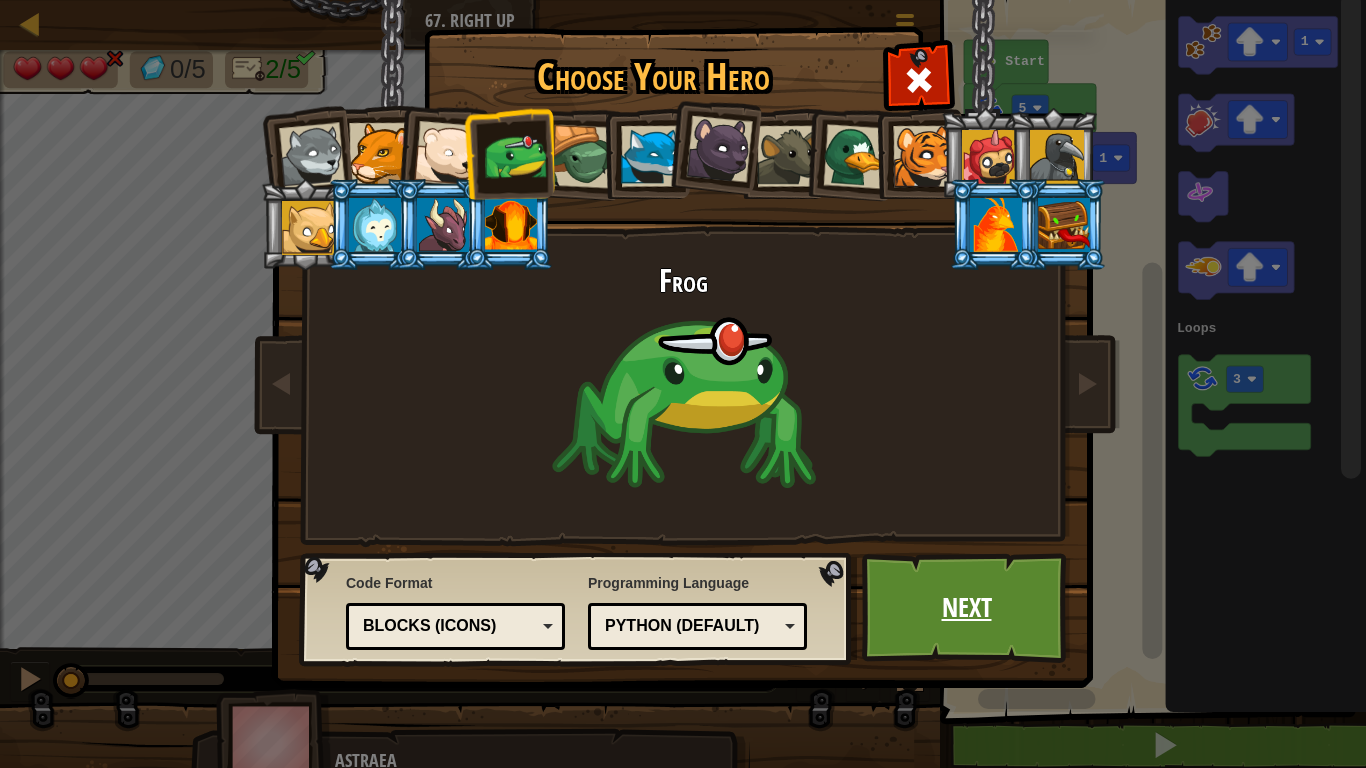 click on "Next" at bounding box center (966, 608) 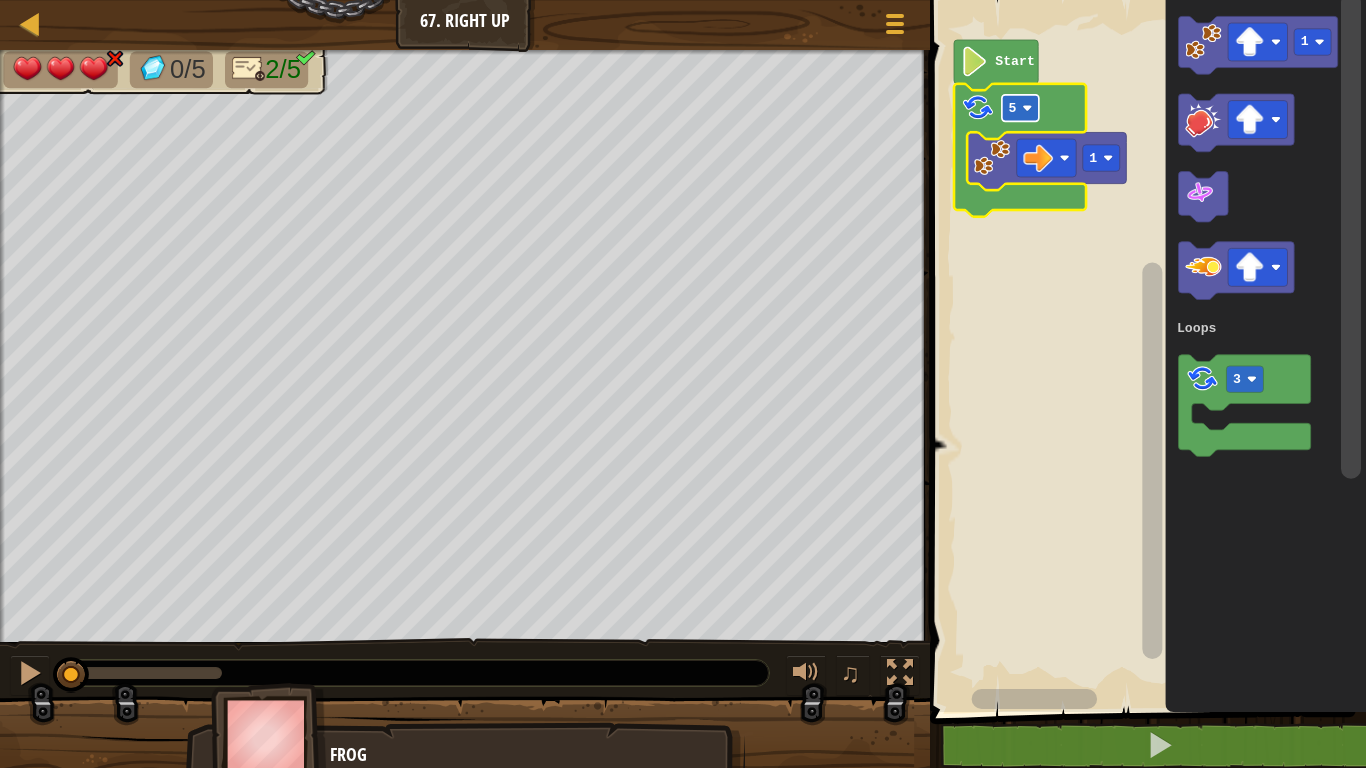 click 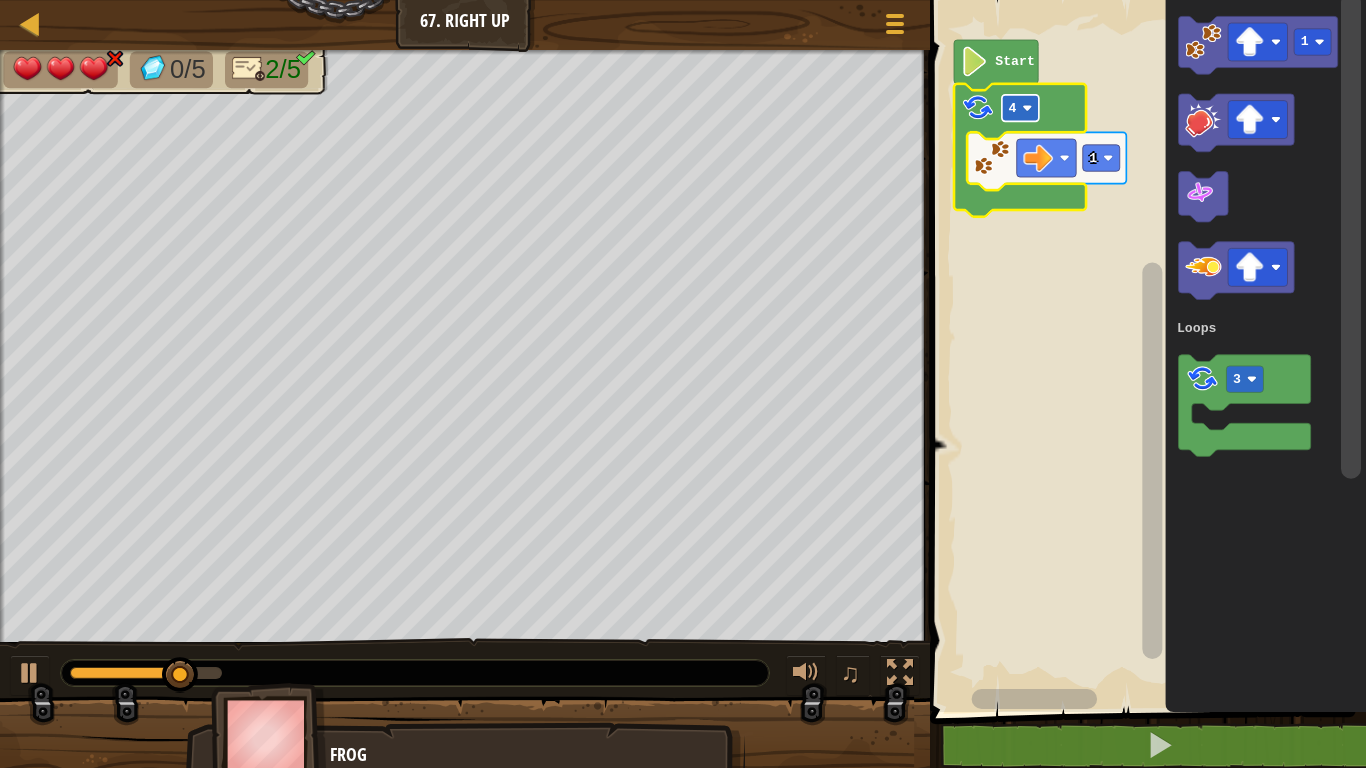 click 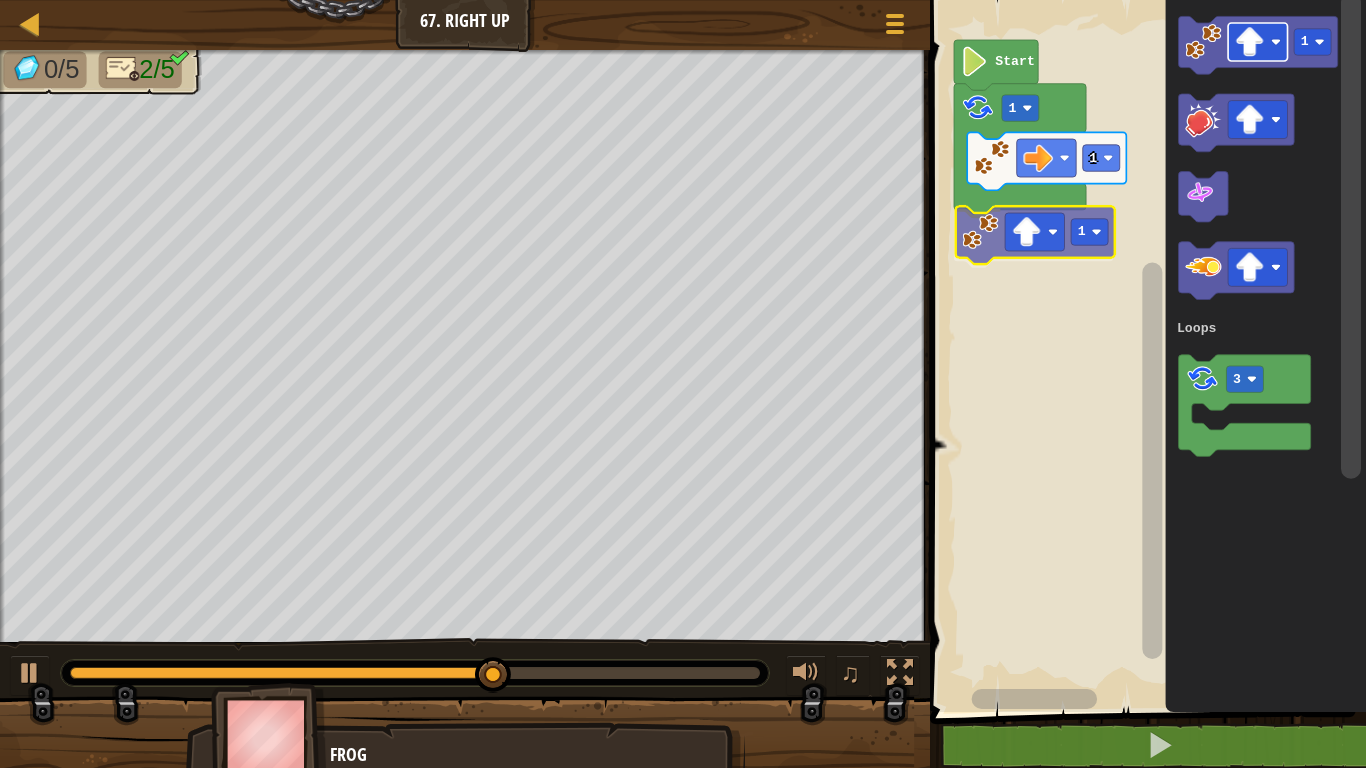 click on "Loops Start [NUMBER] [NUMBER] [NUMBER] [NUMBER] Loops [NUMBER]" at bounding box center [1145, 351] 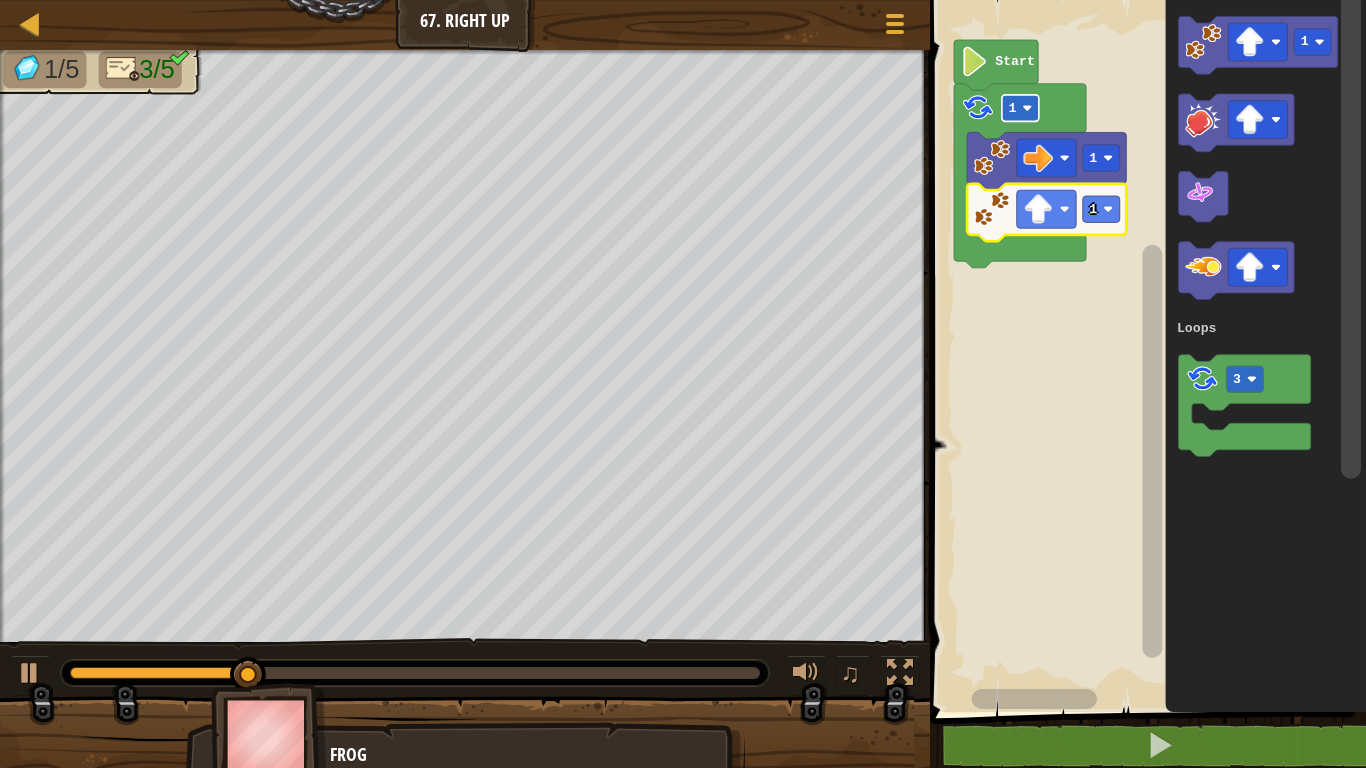 click 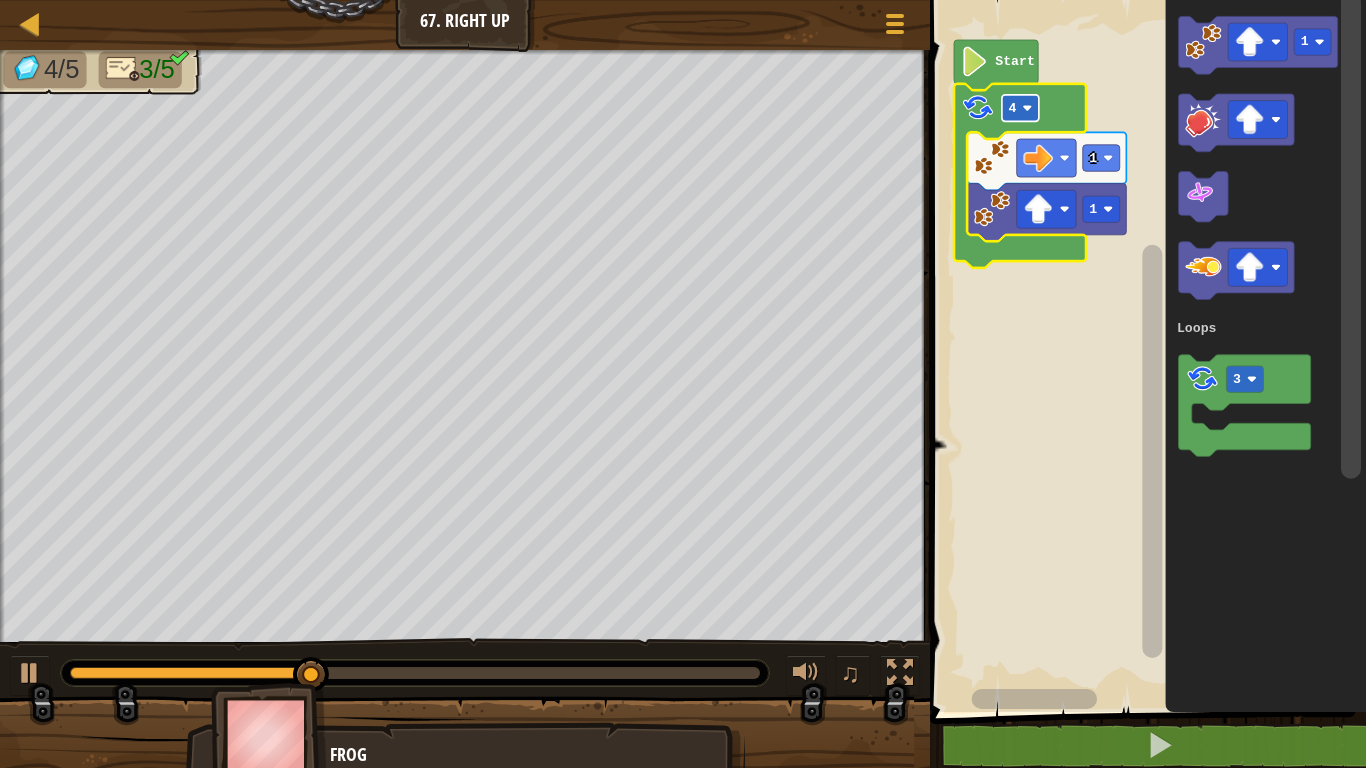 click 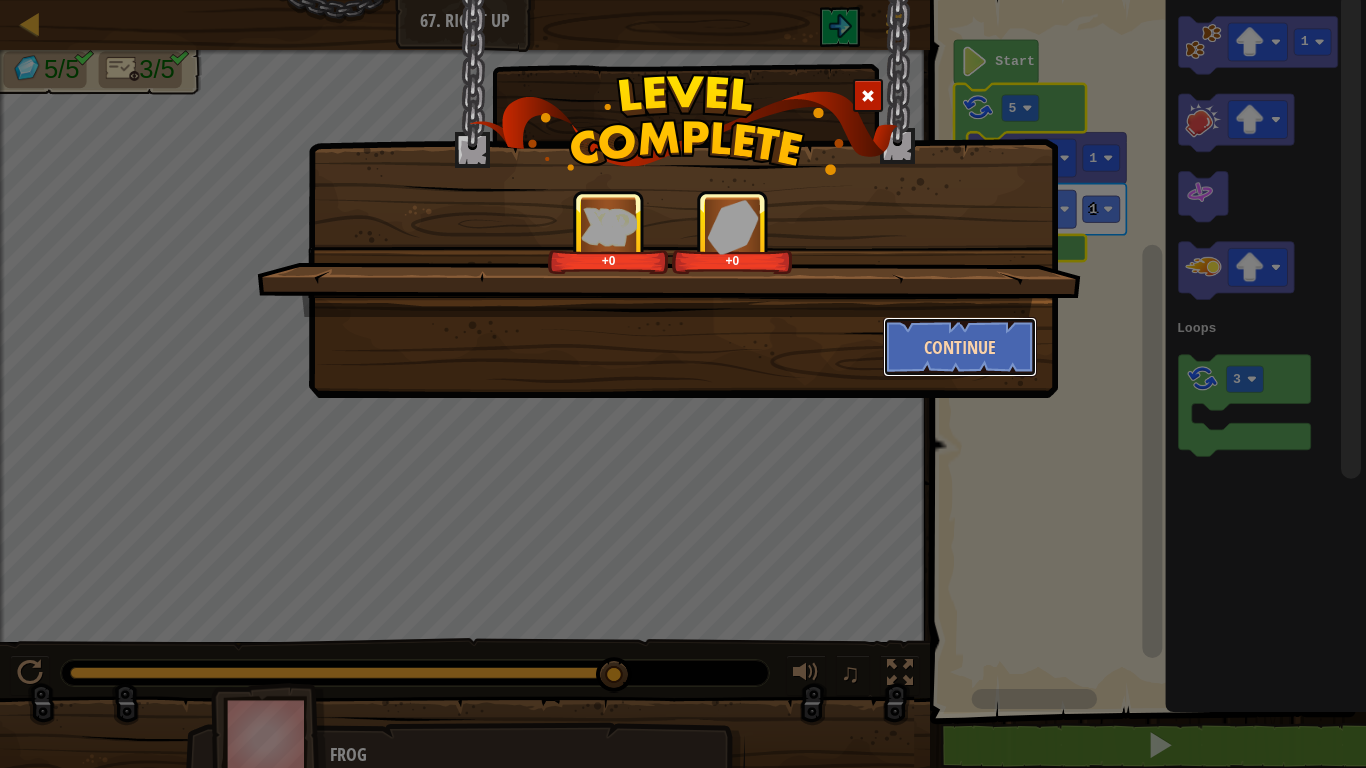 click on "Continue" at bounding box center (960, 347) 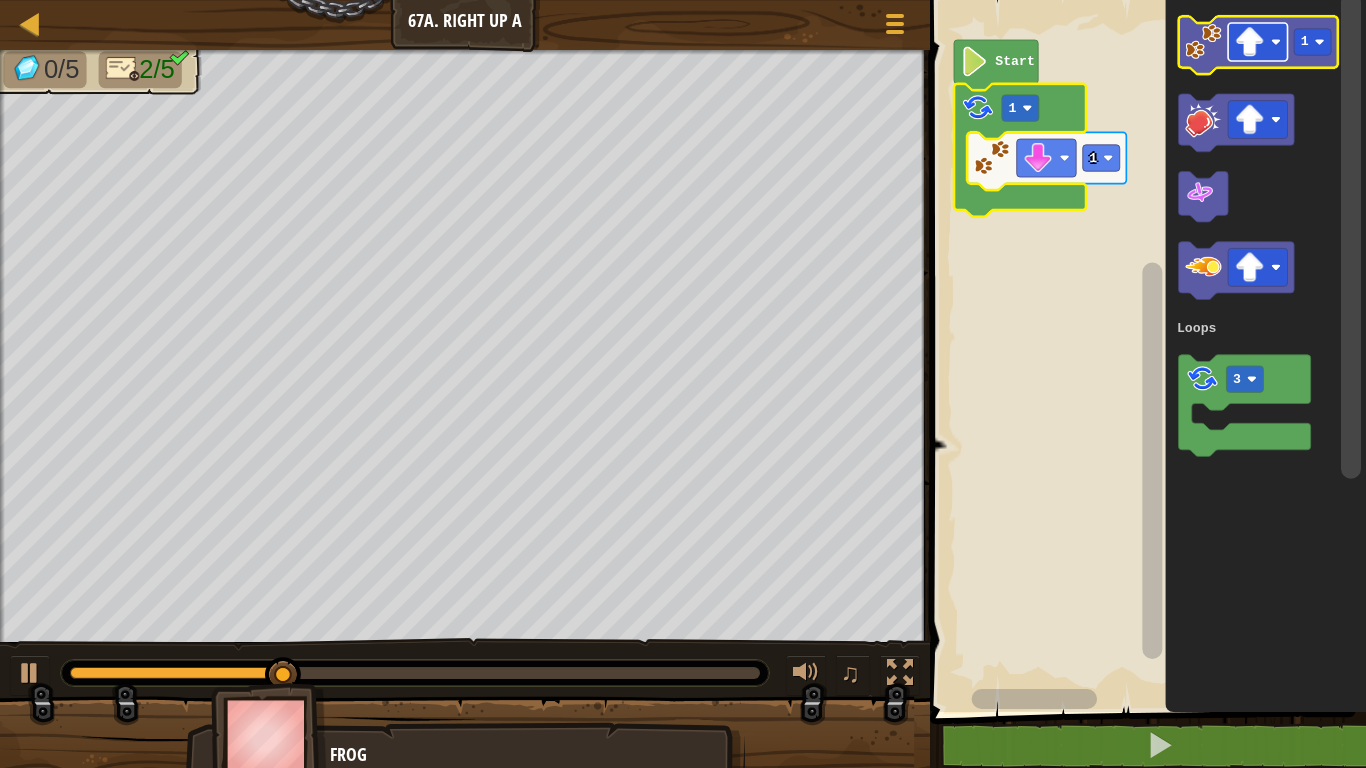 click 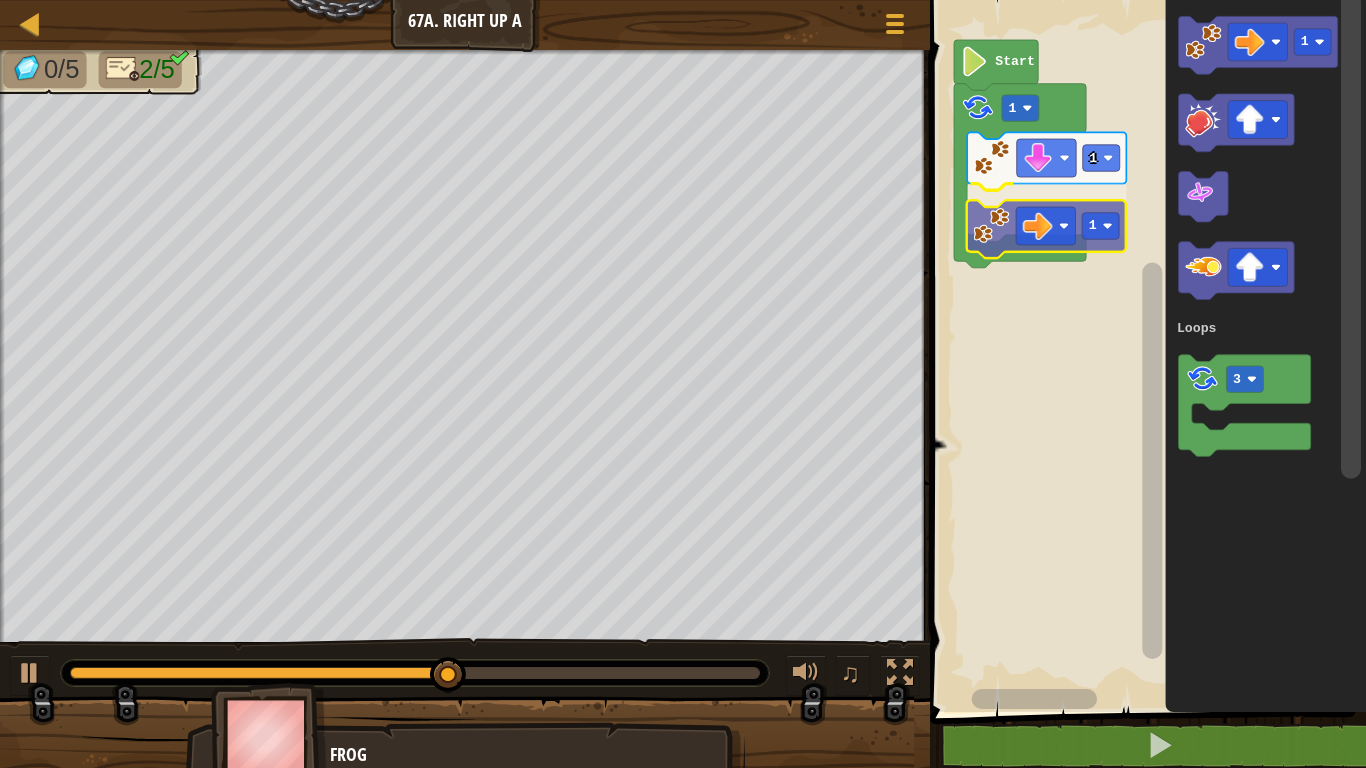 click on "Loops Start [NUMBER] [NUMBER] [NUMBER] [NUMBER] Loops [NUMBER]" at bounding box center [1145, 351] 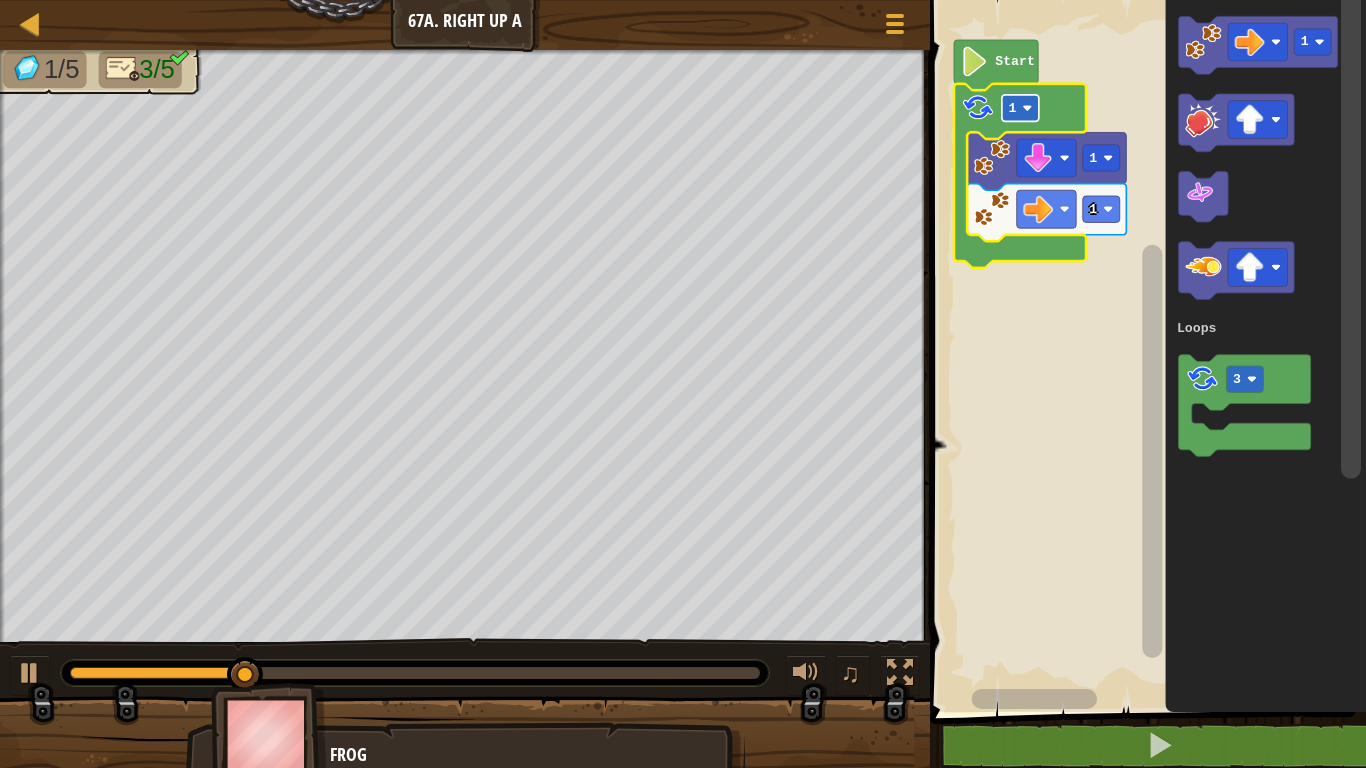 click on "1" 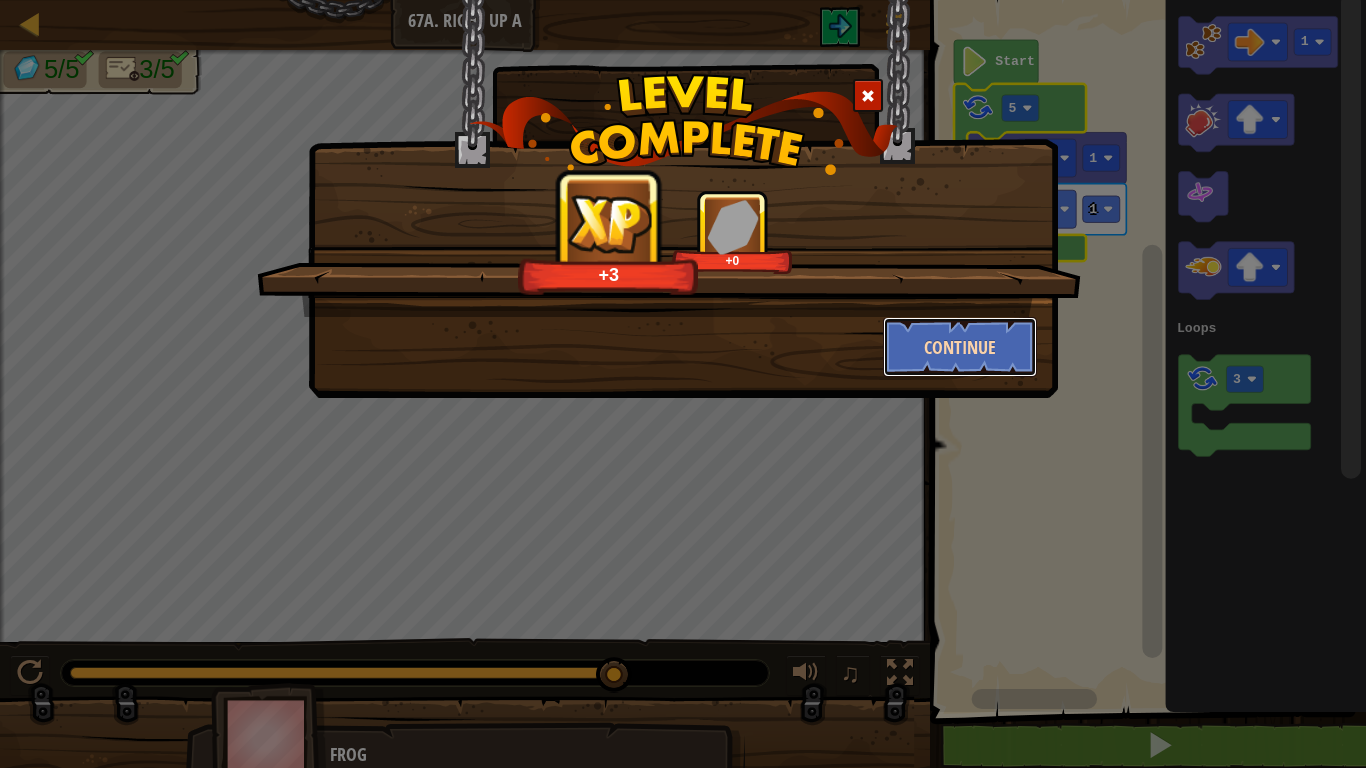 click on "Continue" at bounding box center (960, 347) 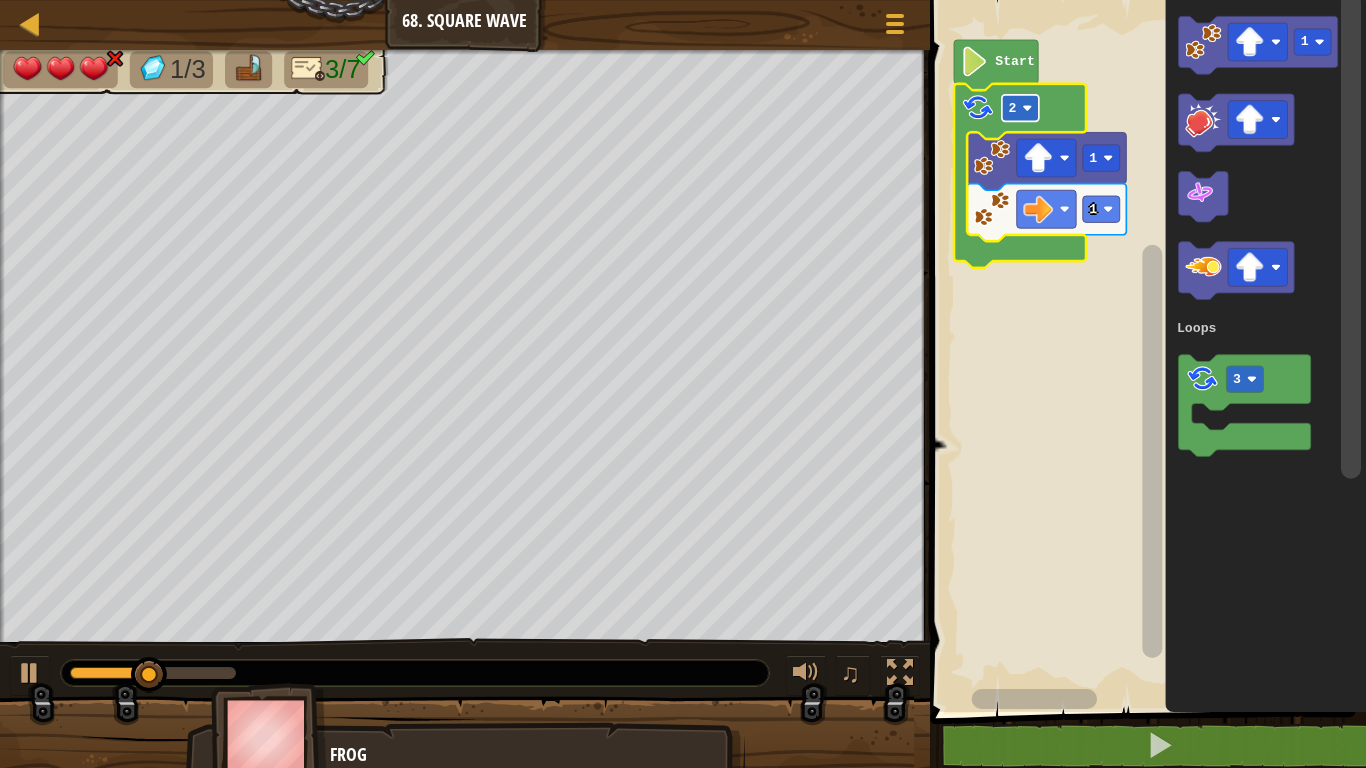 click on "2" 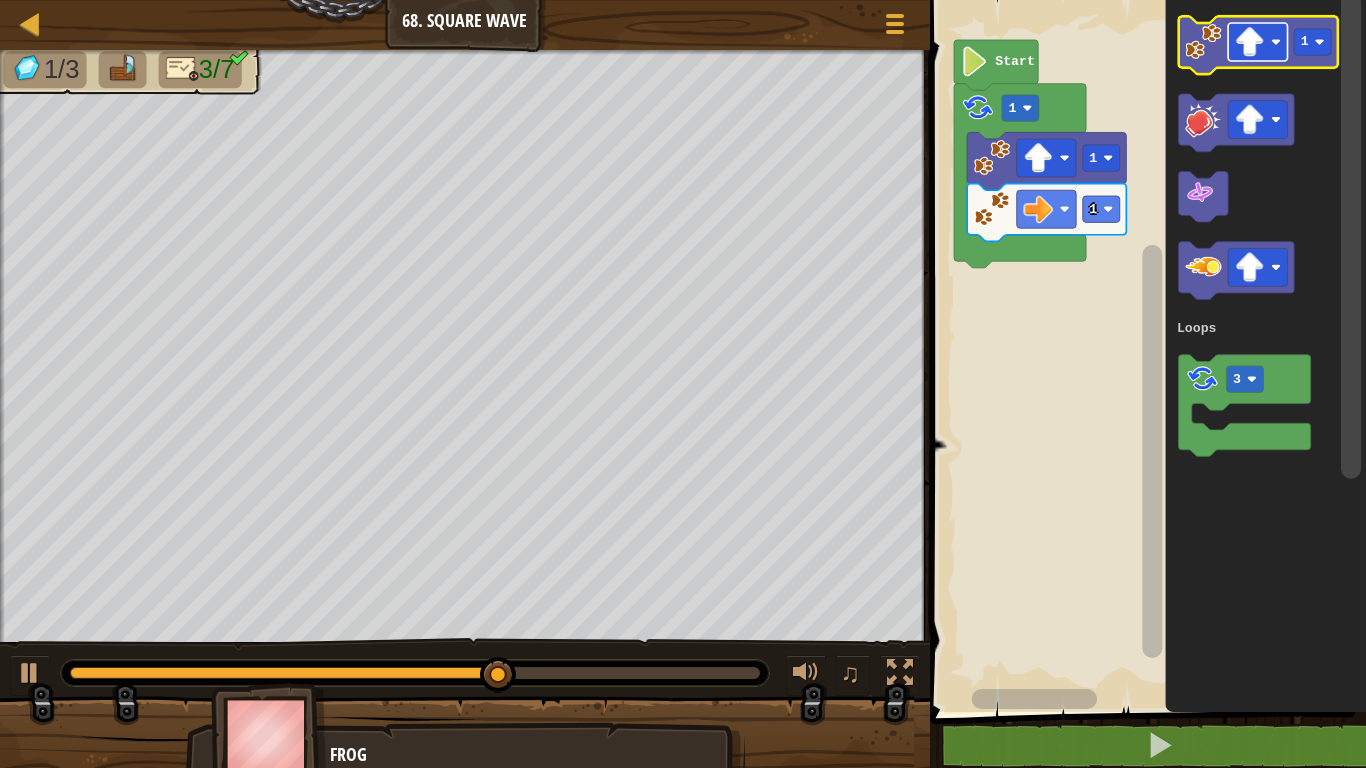 click 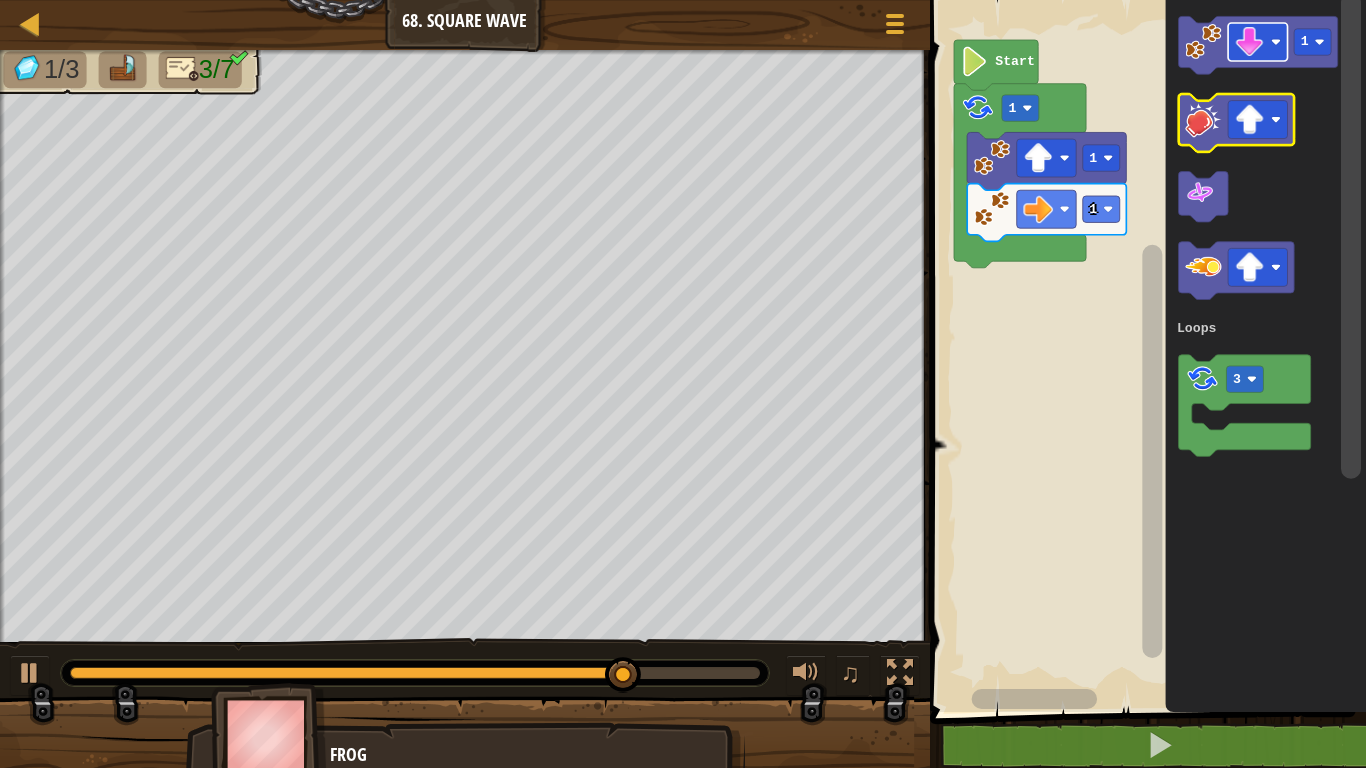 click on "[NUMBER] [NUMBER] Loops" 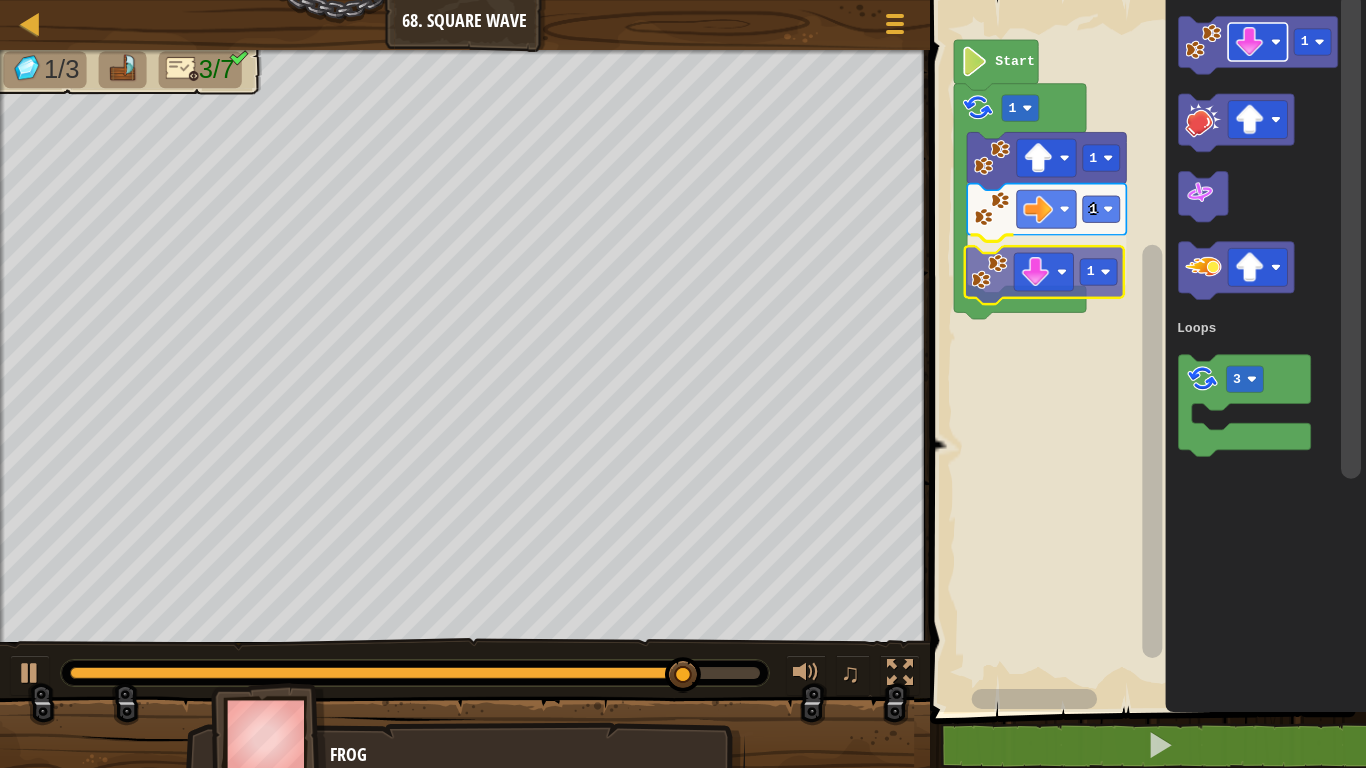 click on "Loops Start [NUMBER] [NUMBER] [NUMBER] [NUMBER] [NUMBER] Loops [NUMBER]" at bounding box center [1145, 351] 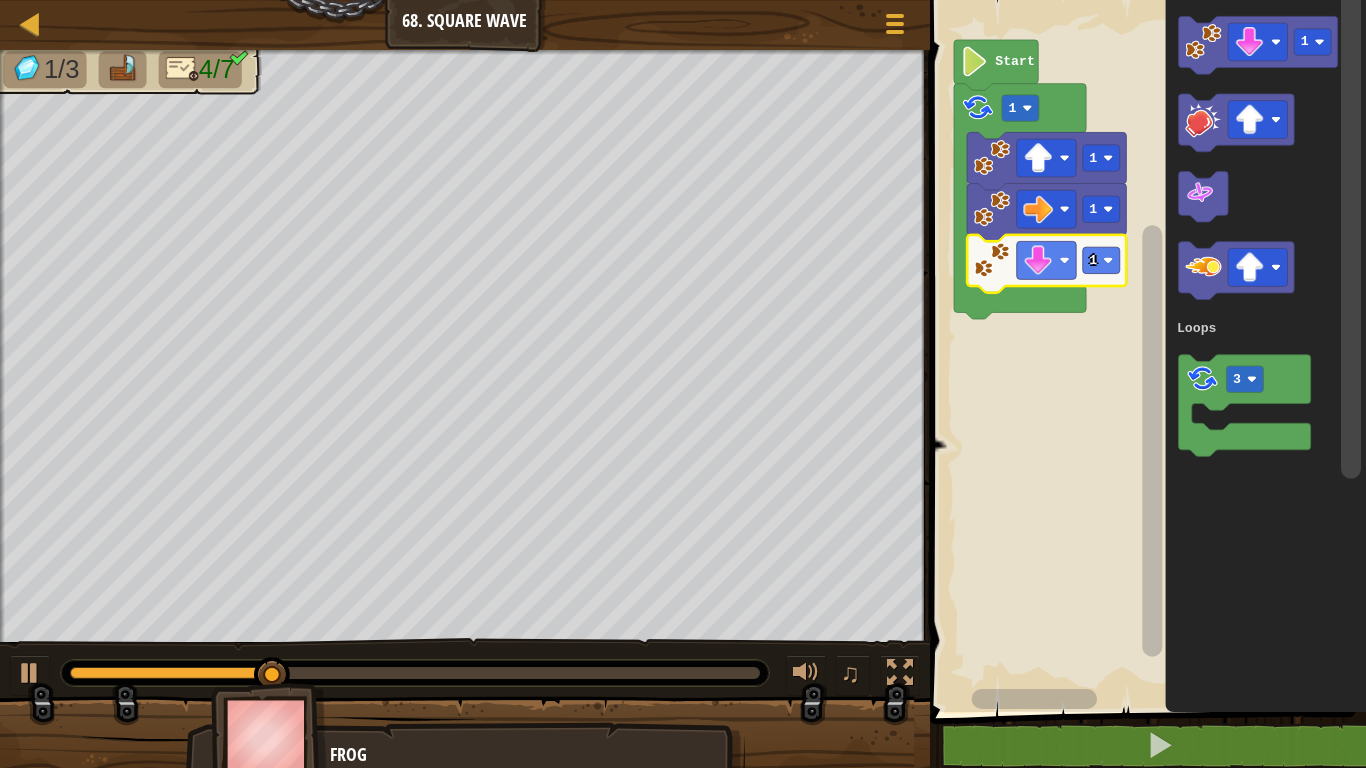 click 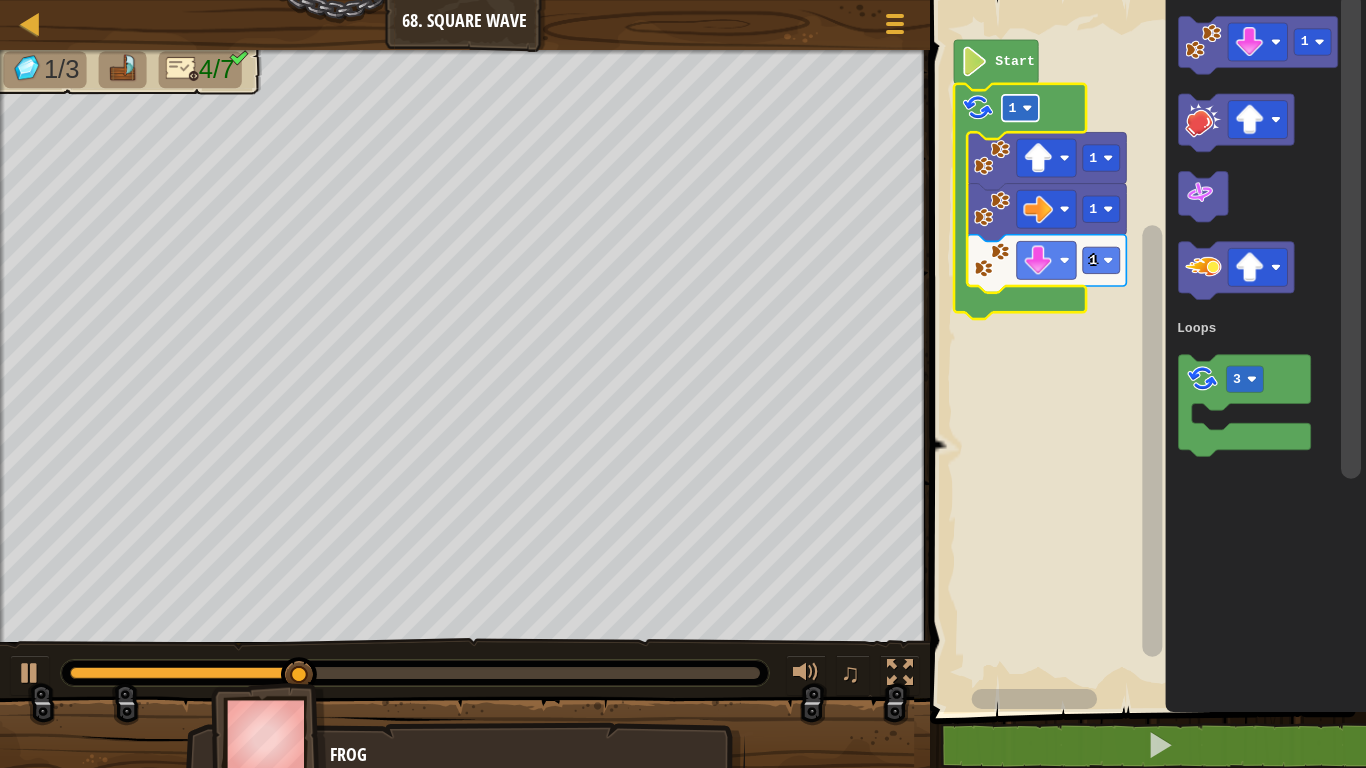 click 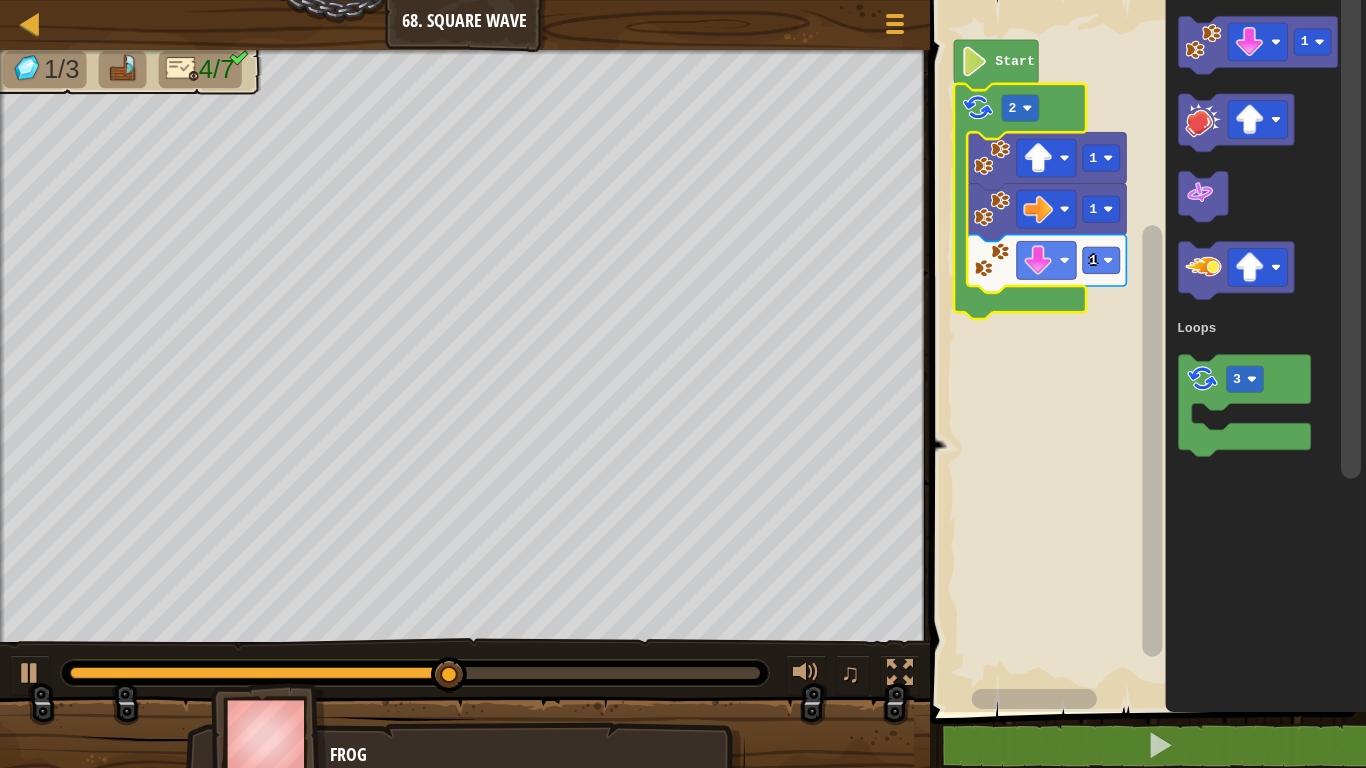 click 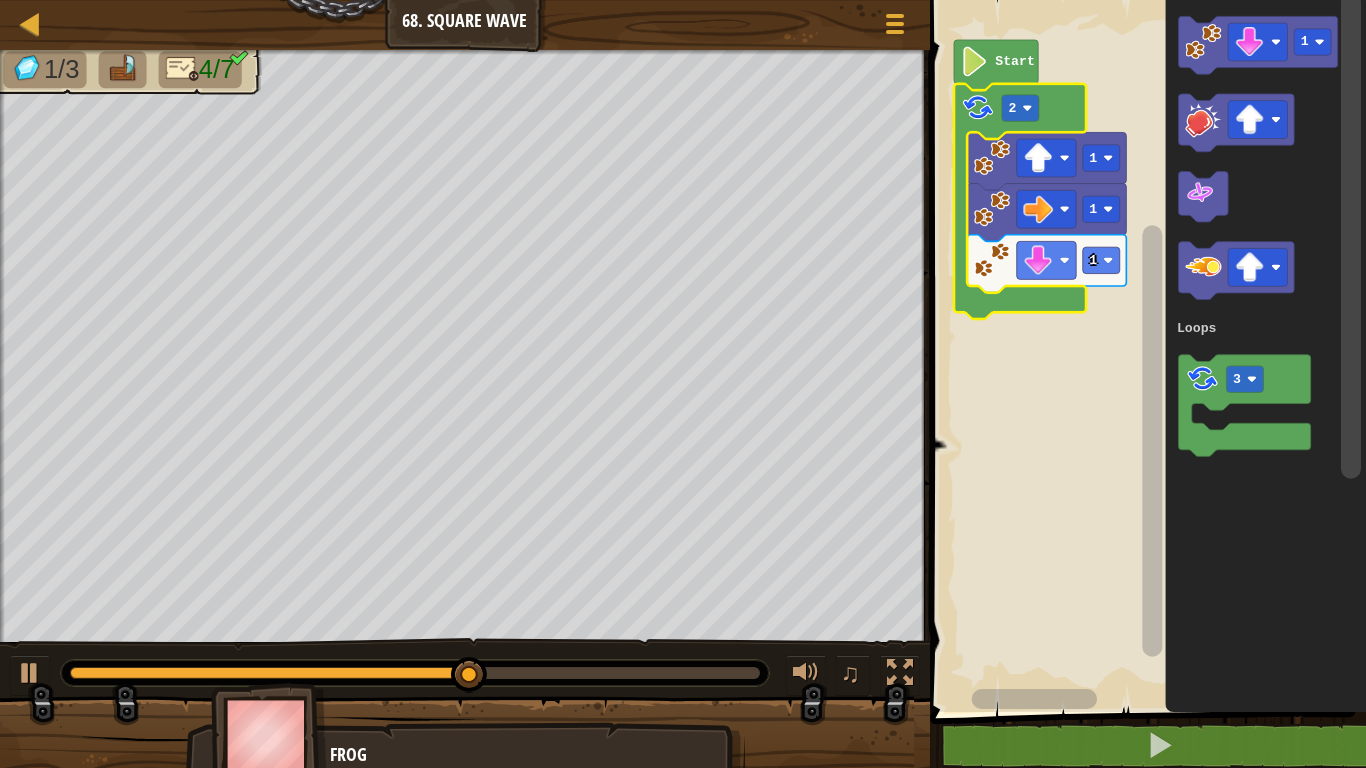 click 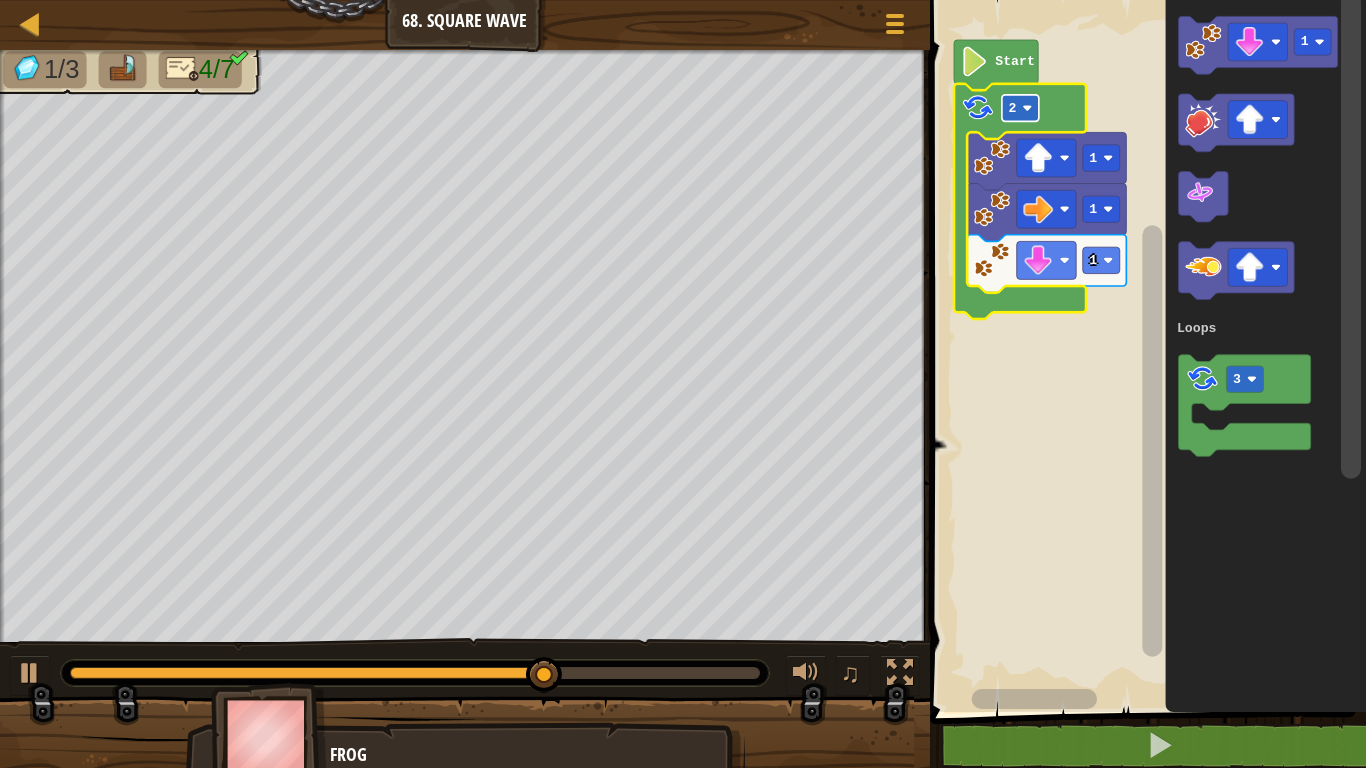 click 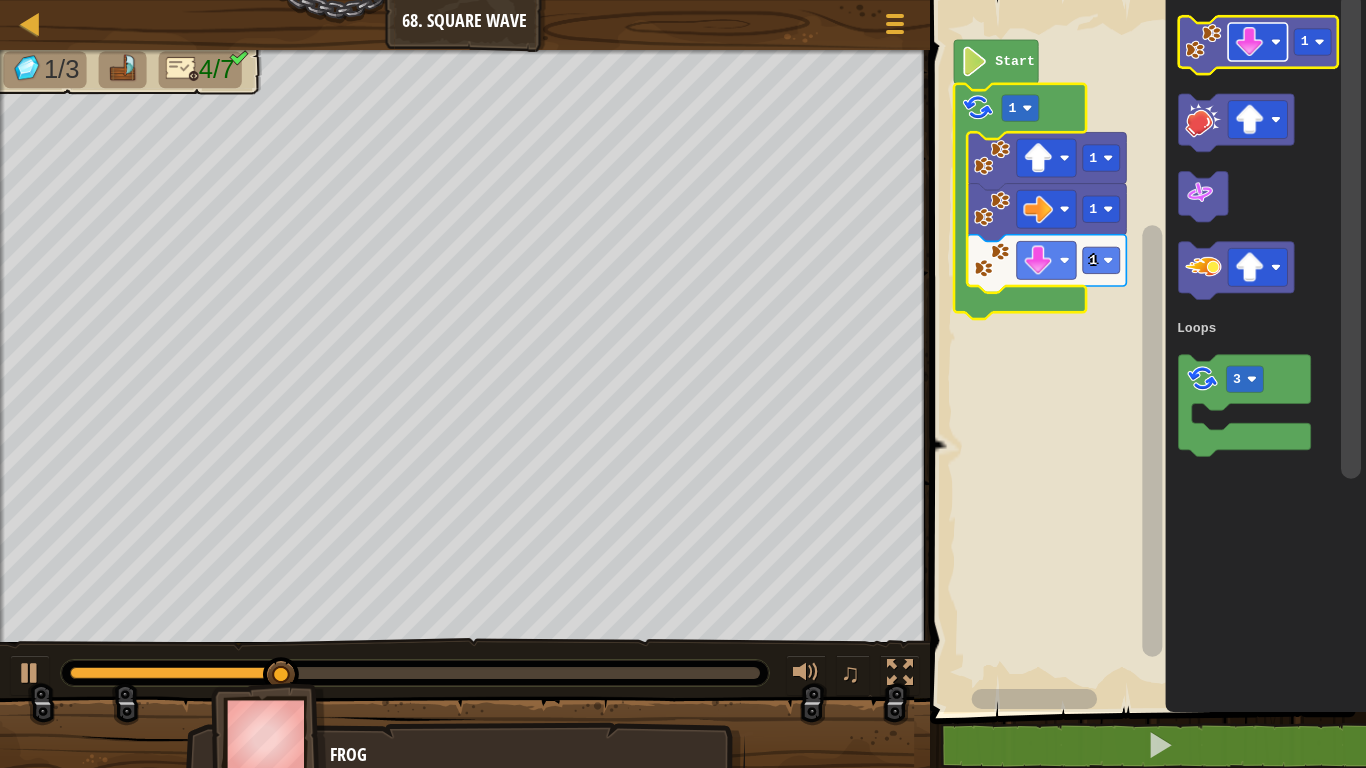 click 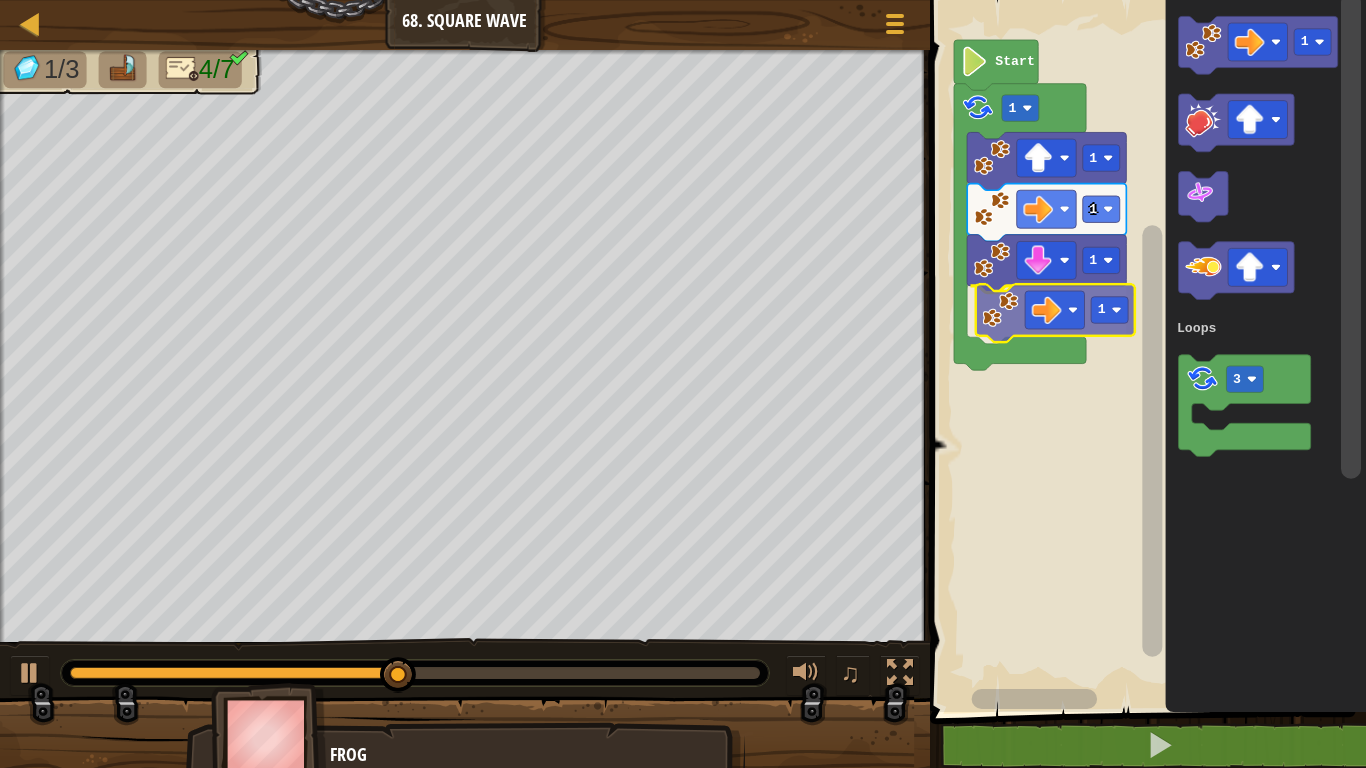 click on "Loops Start [NUMBER] [NUMBER] [NUMBER] [NUMBER] [NUMBER] [NUMBER] [NUMBER] Loops [NUMBER]" at bounding box center [1145, 351] 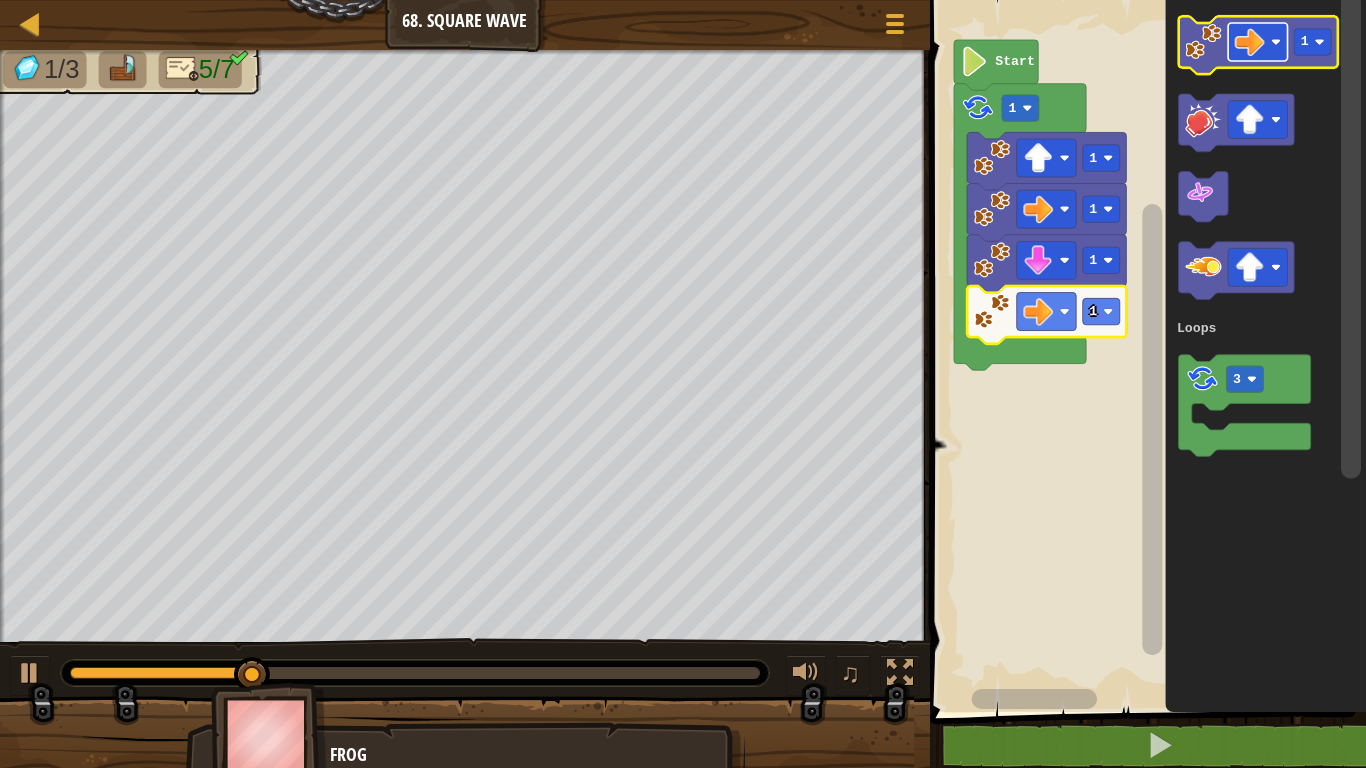 click 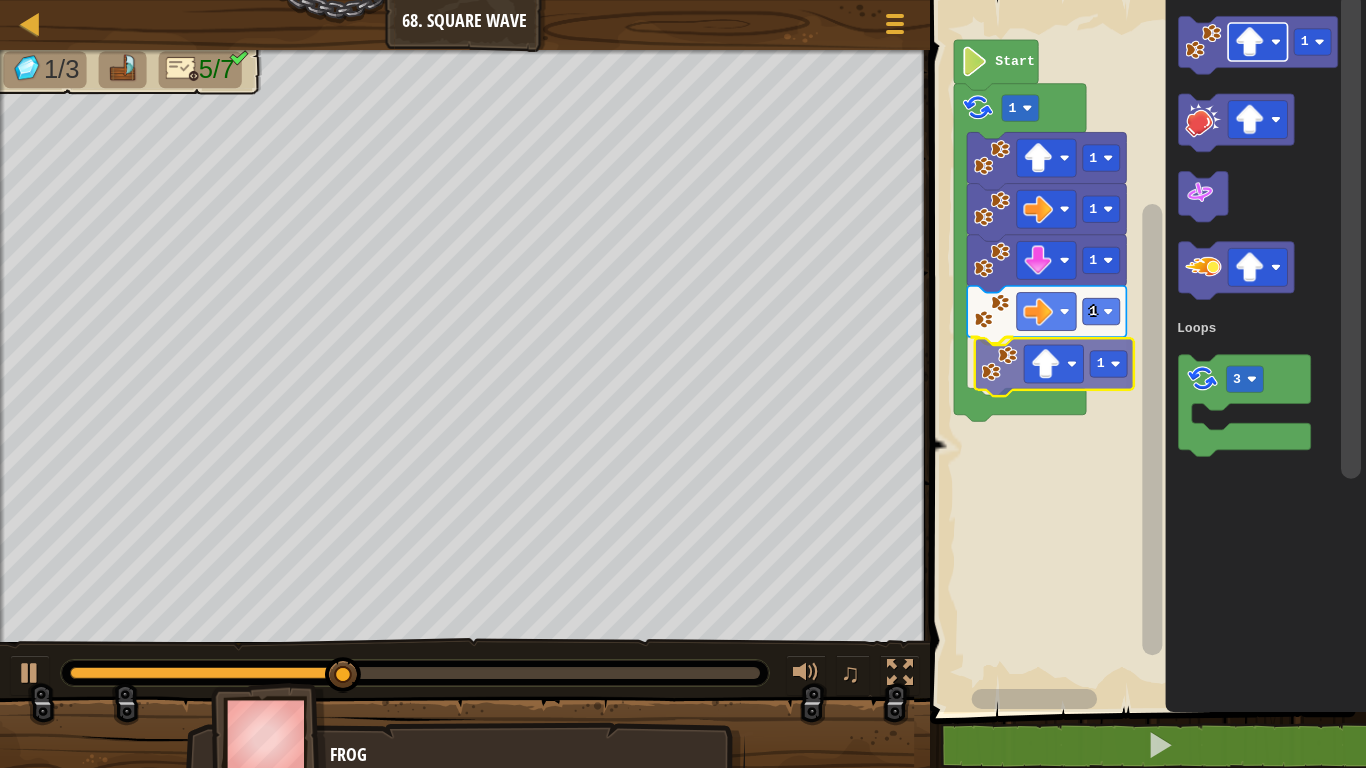 click on "Loops Start [NUMBER] [NUMBER] [NUMBER] [NUMBER] [NUMBER] [NUMBER] [NUMBER] Loops [NUMBER]" at bounding box center (1145, 351) 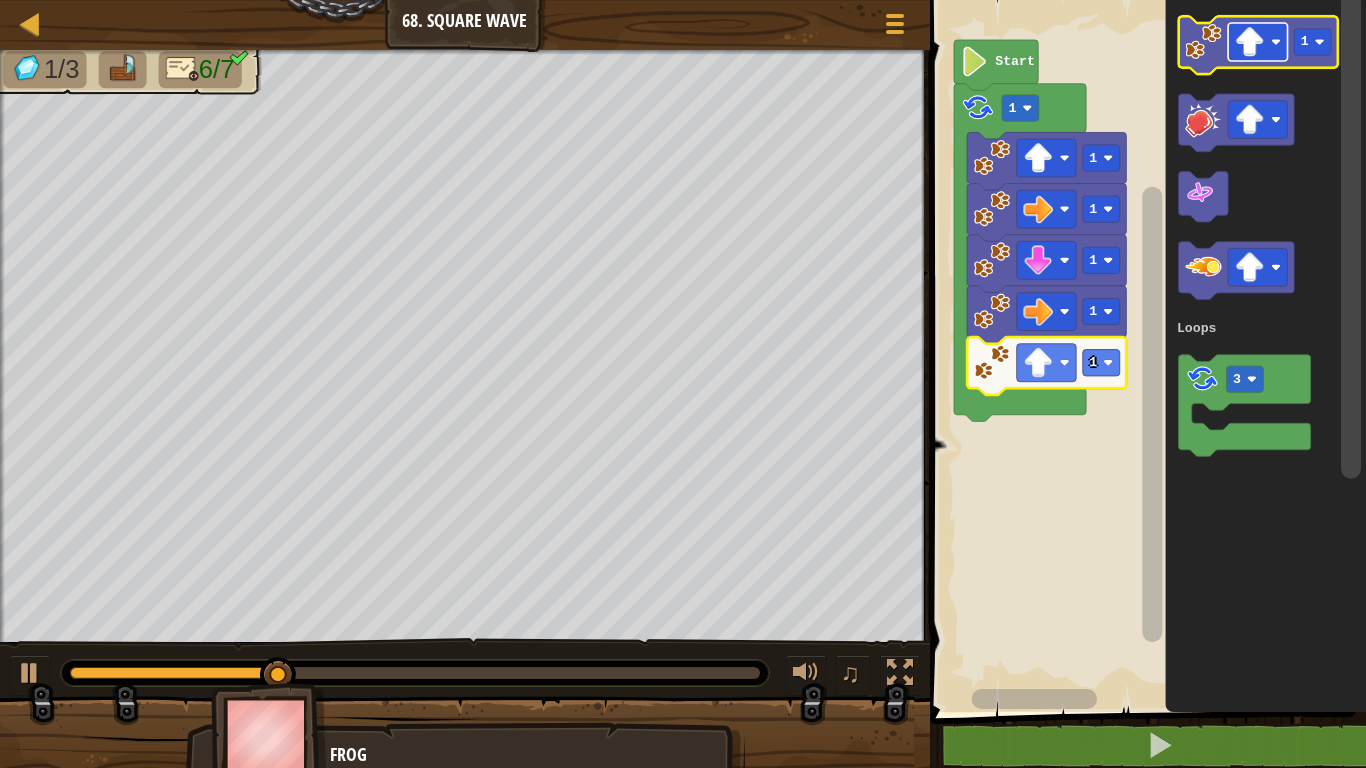 click 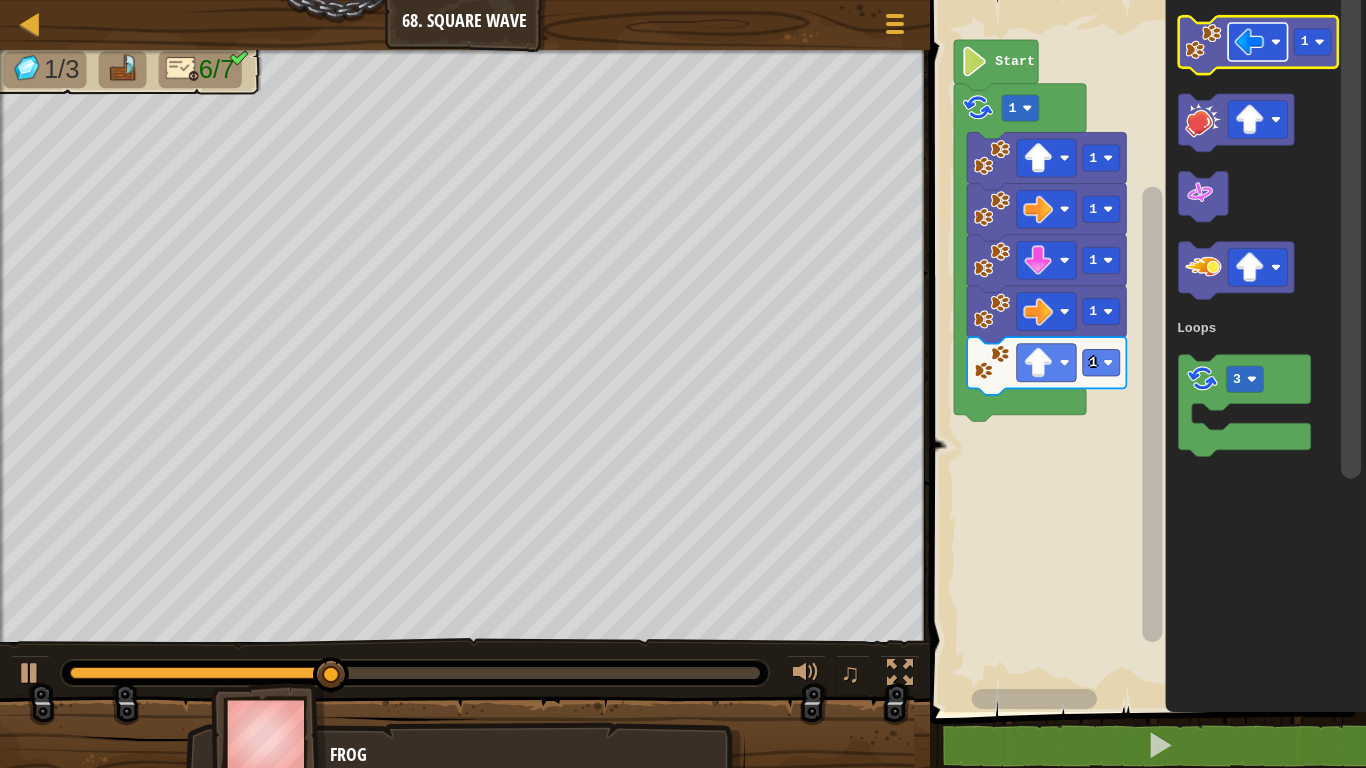 click 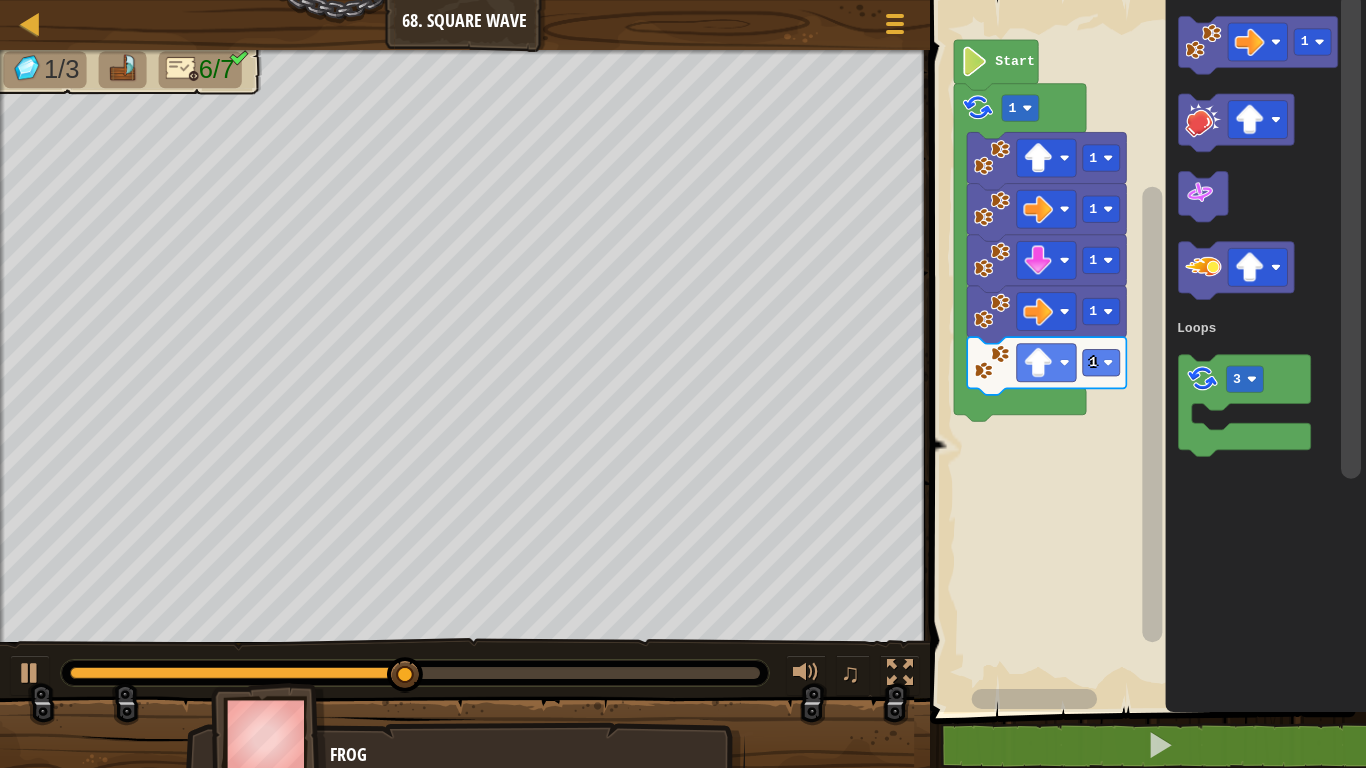 click on "Loops Start [NUMBER] [NUMBER] [NUMBER] [NUMBER] [NUMBER] [NUMBER] [NUMBER] Loops" at bounding box center (1145, 351) 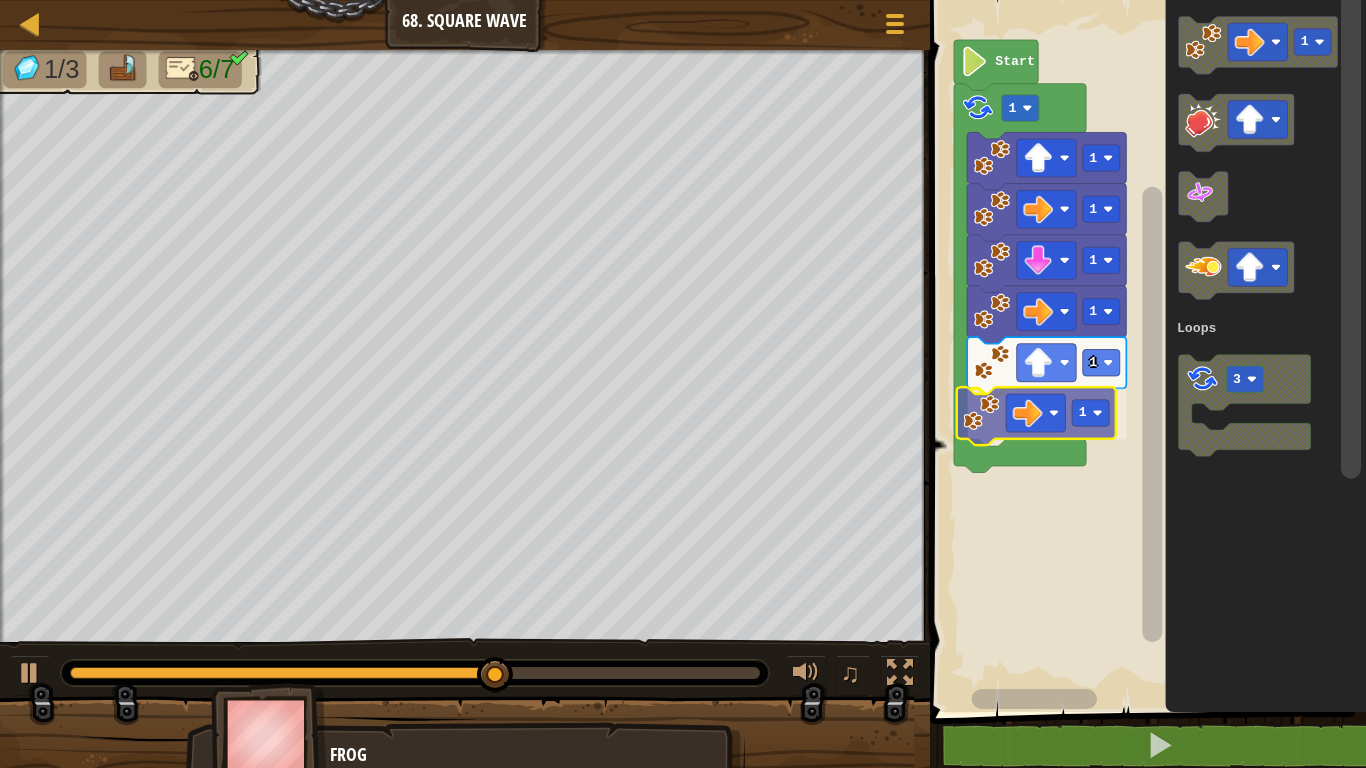 click on "Loops Start 1 1 1 1 1 1 1 1 3 Loops 1" at bounding box center (1145, 351) 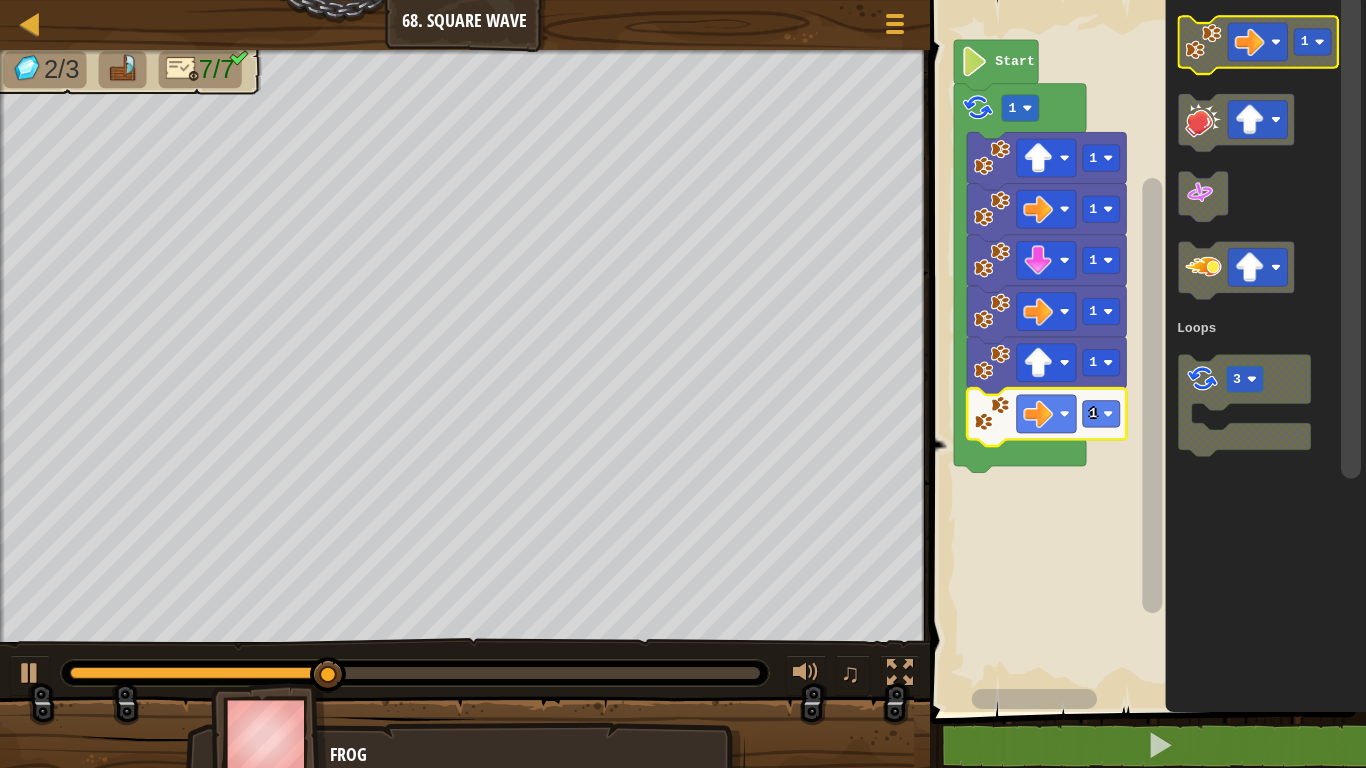 click 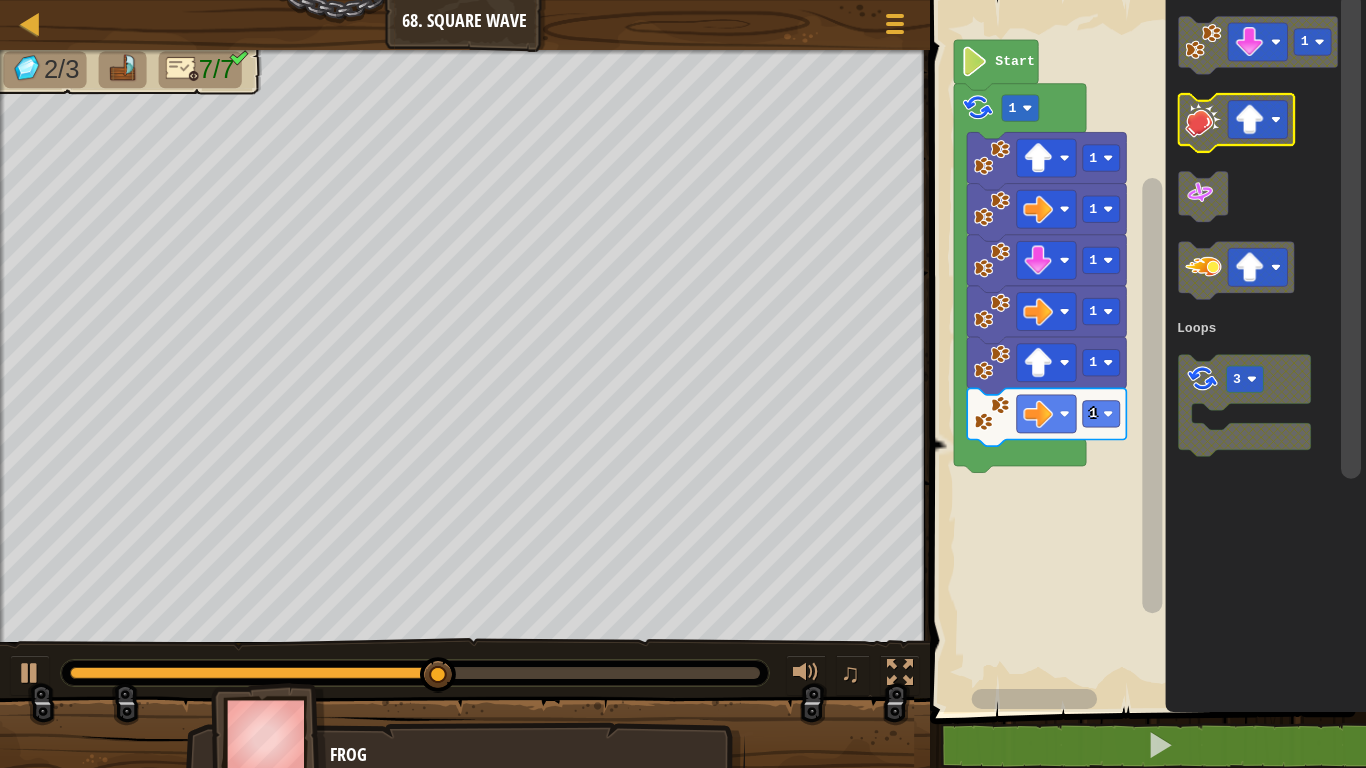 click on "[NUMBER] [NUMBER] Loops" 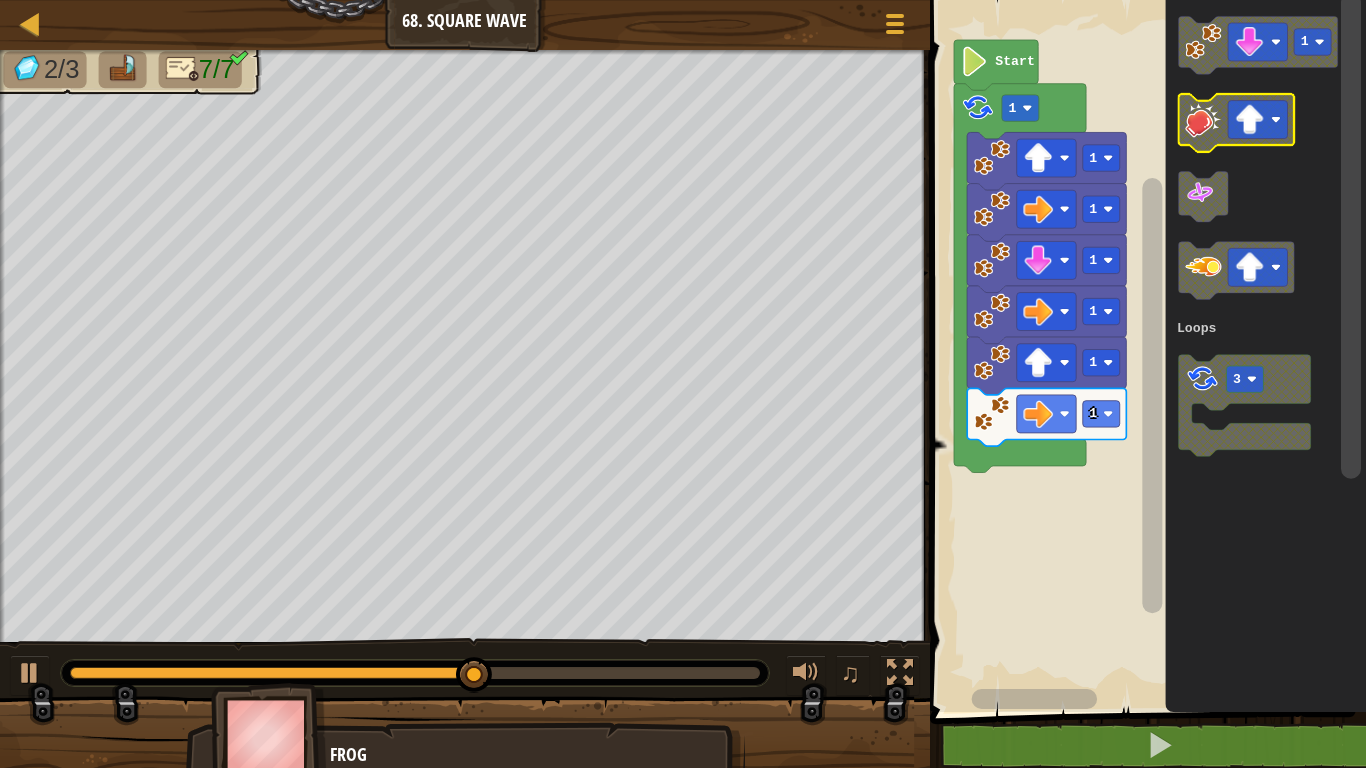 click on "[NUMBER] [NUMBER] Loops" 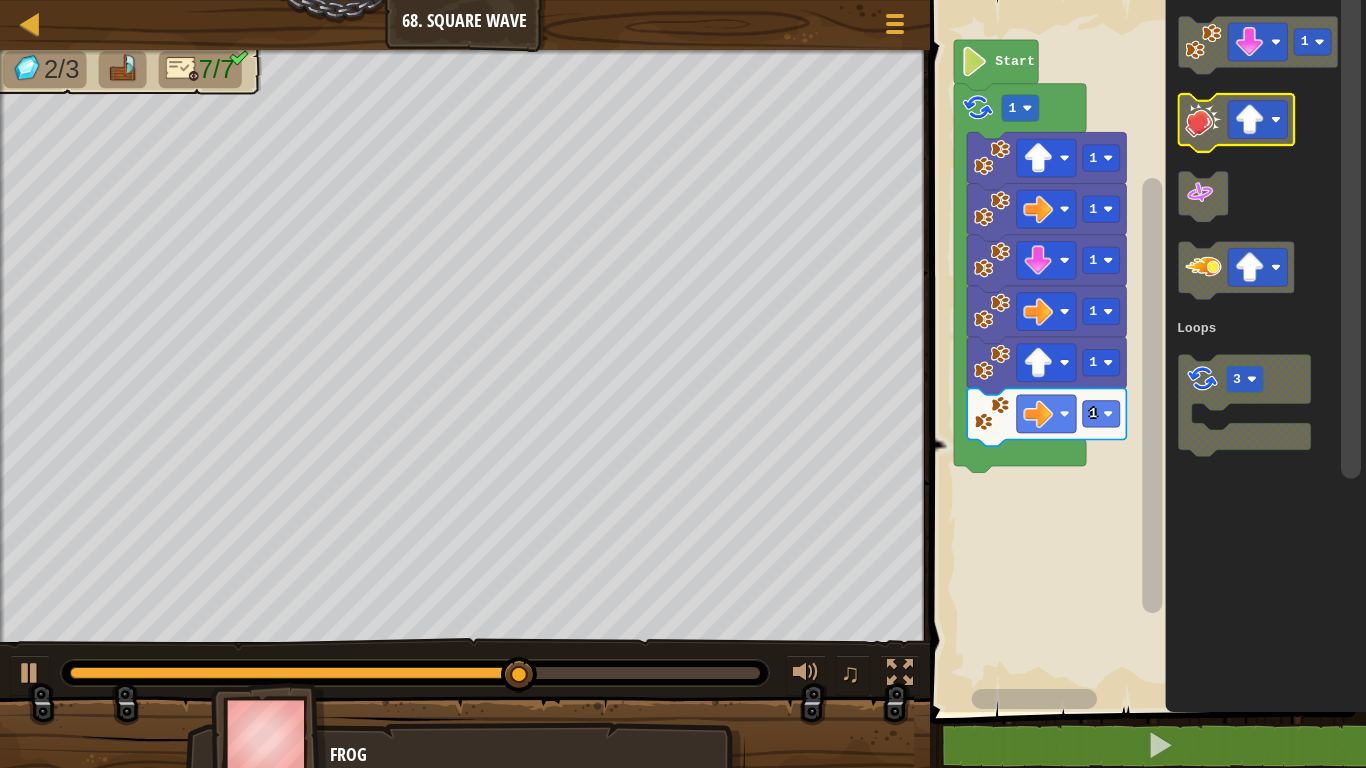 click on "[NUMBER] [NUMBER] Loops" 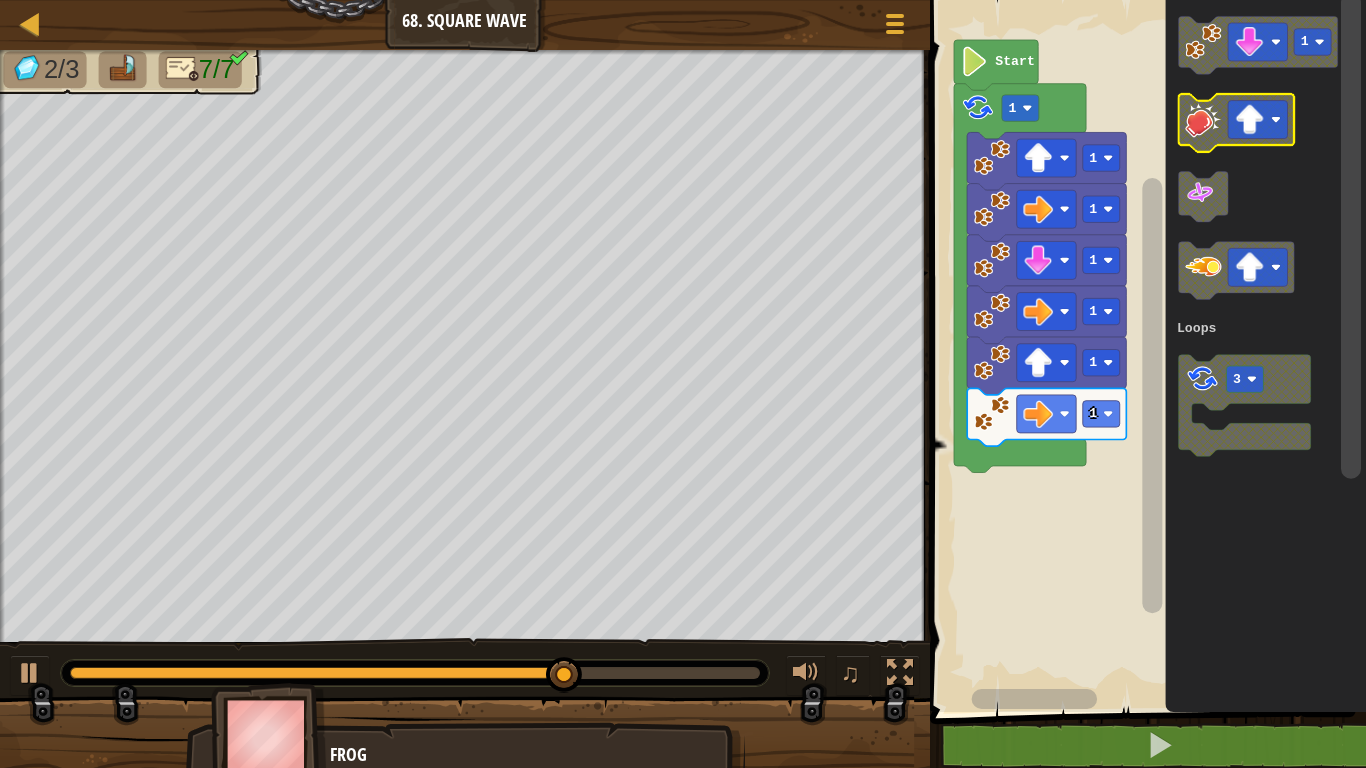 click on "[NUMBER] [NUMBER] Loops" 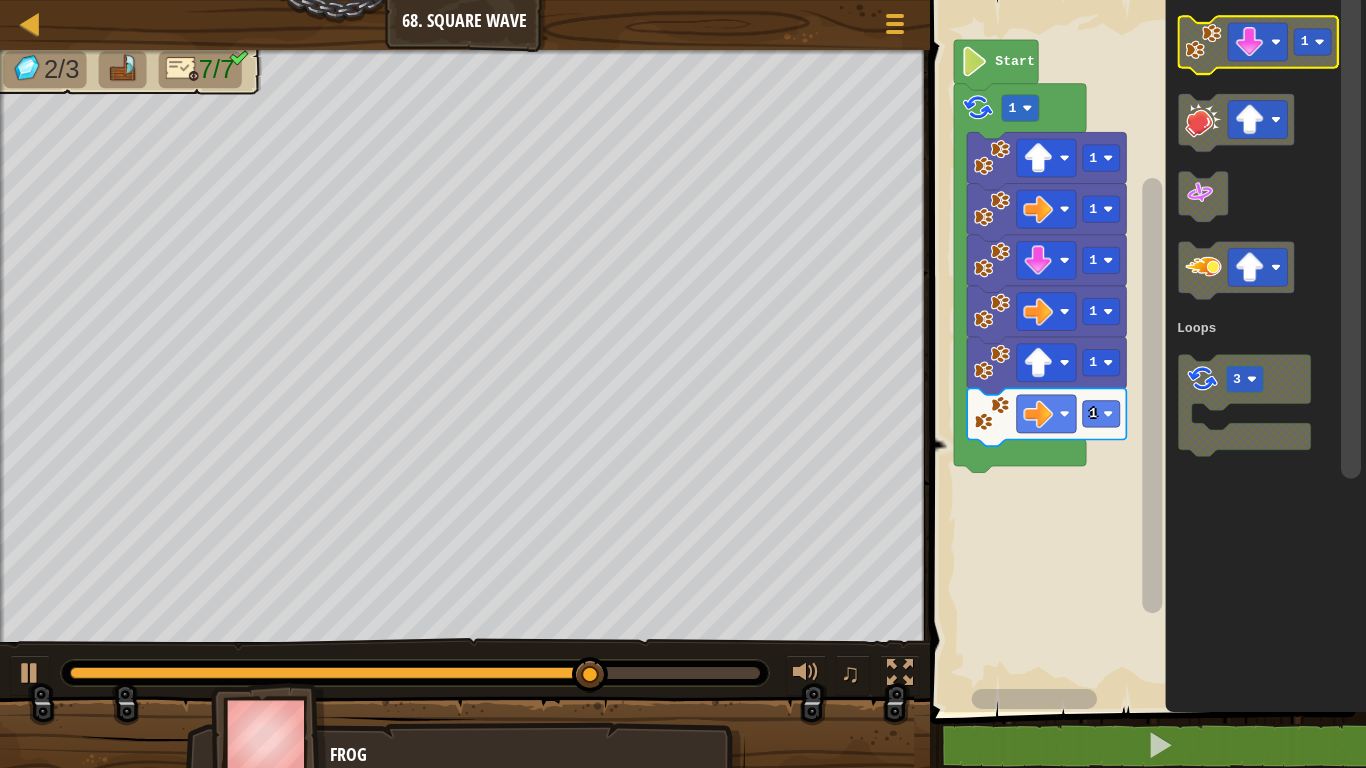 click on "[NUMBER] [NUMBER] Loops" 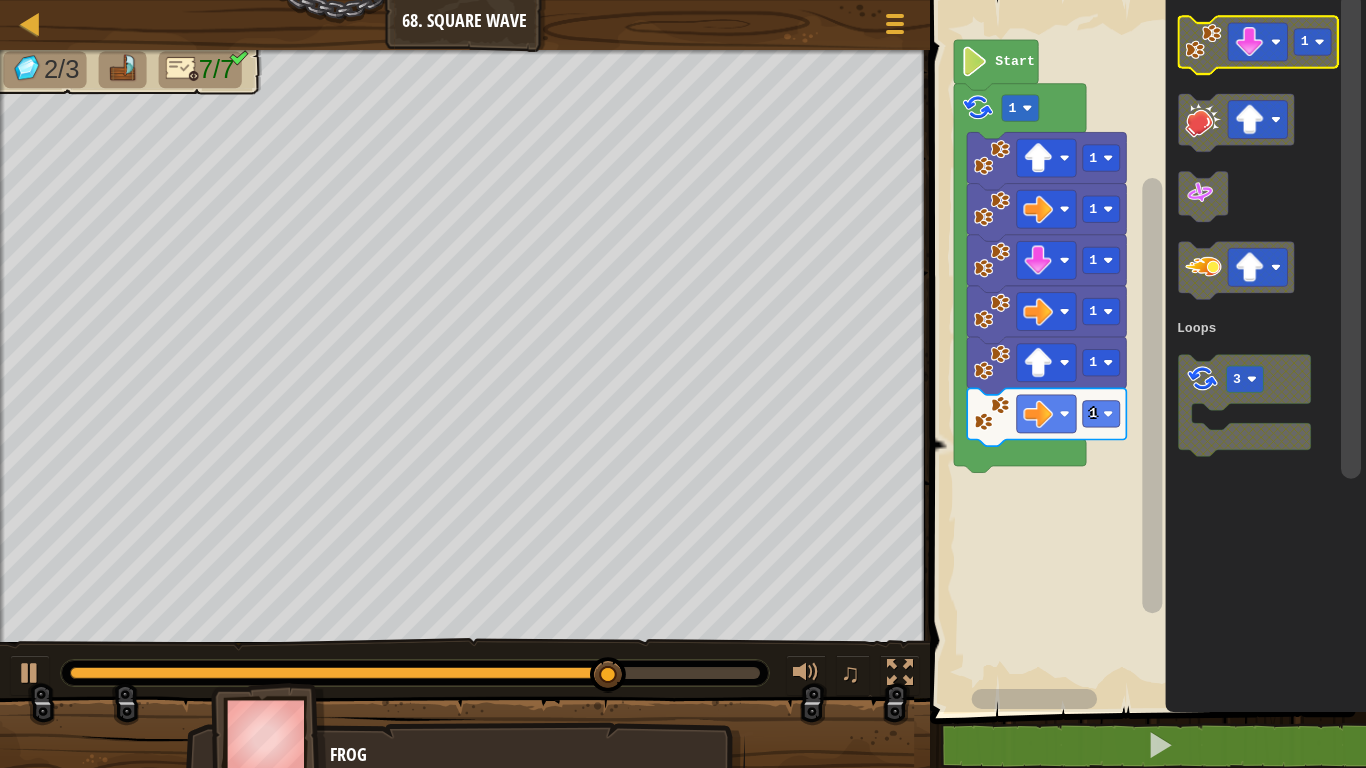 click 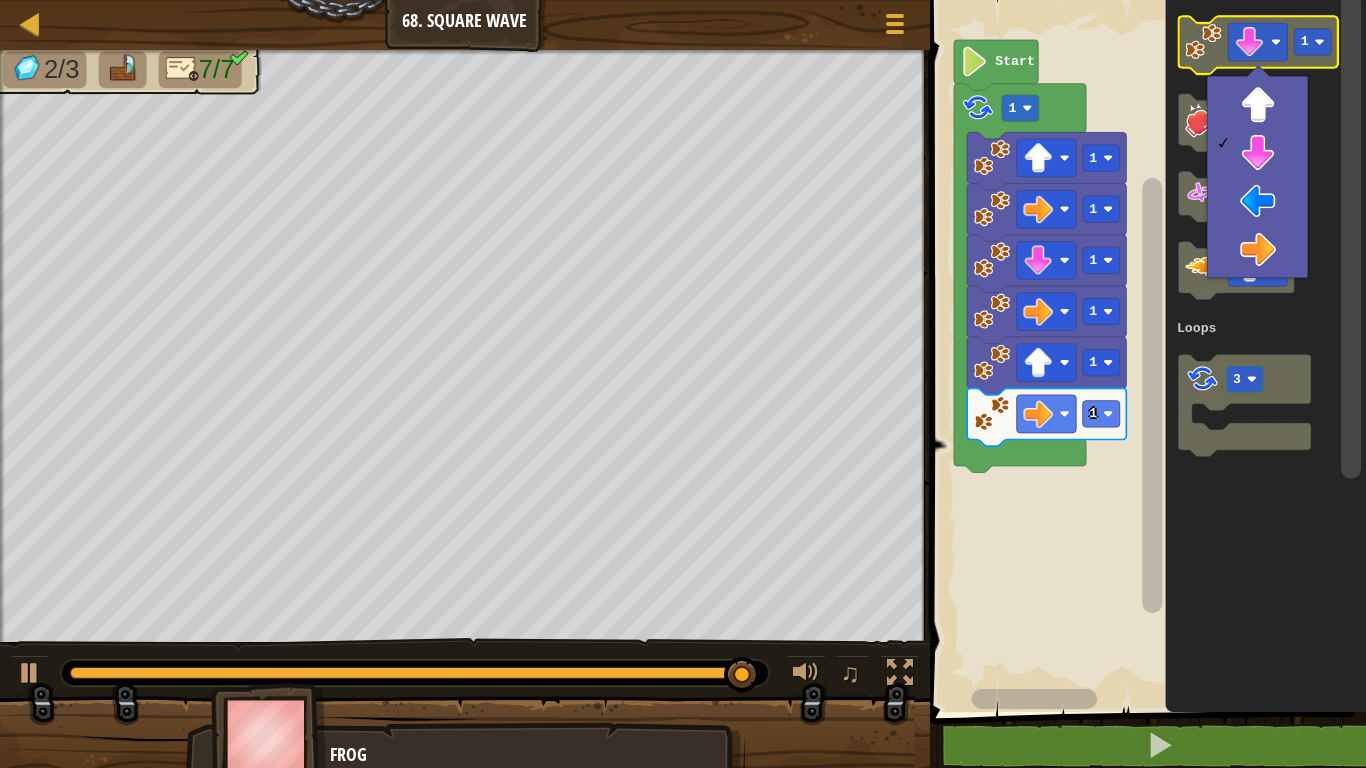 click 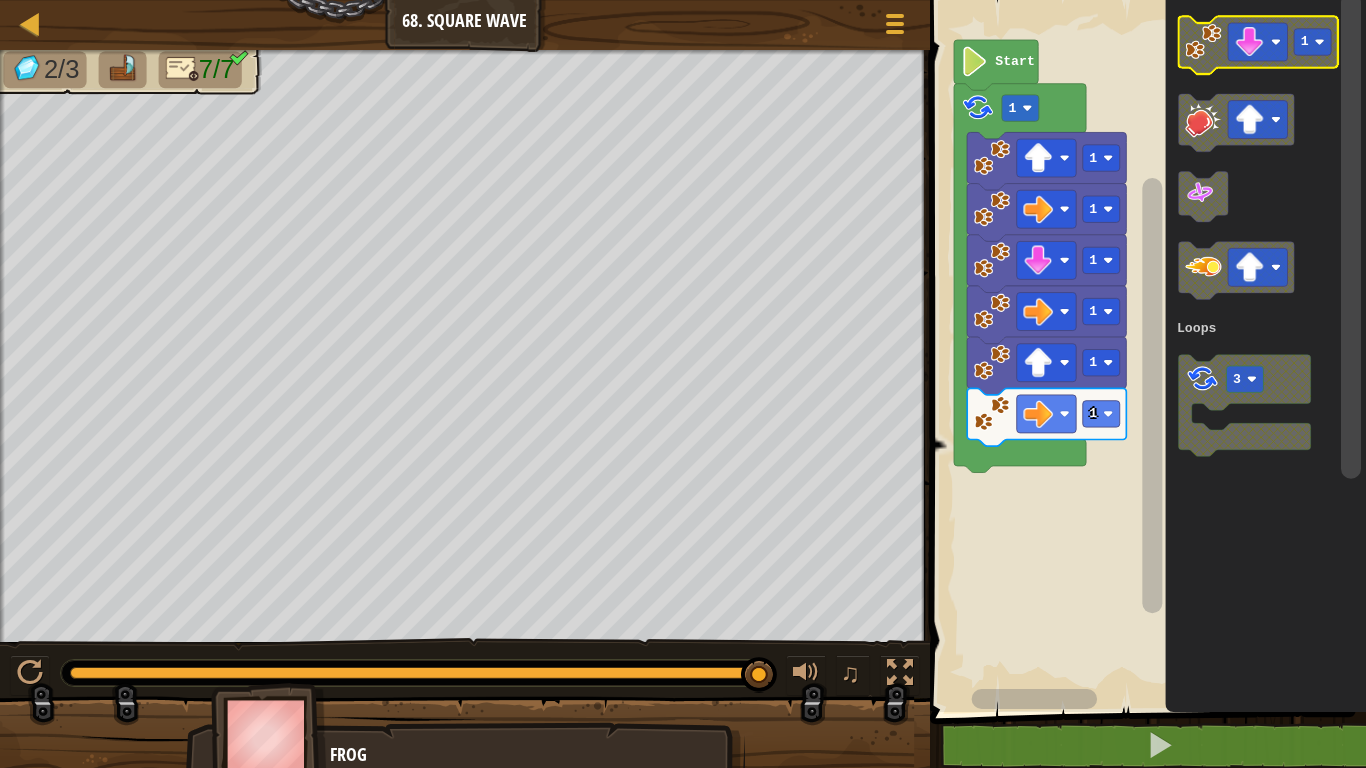 click 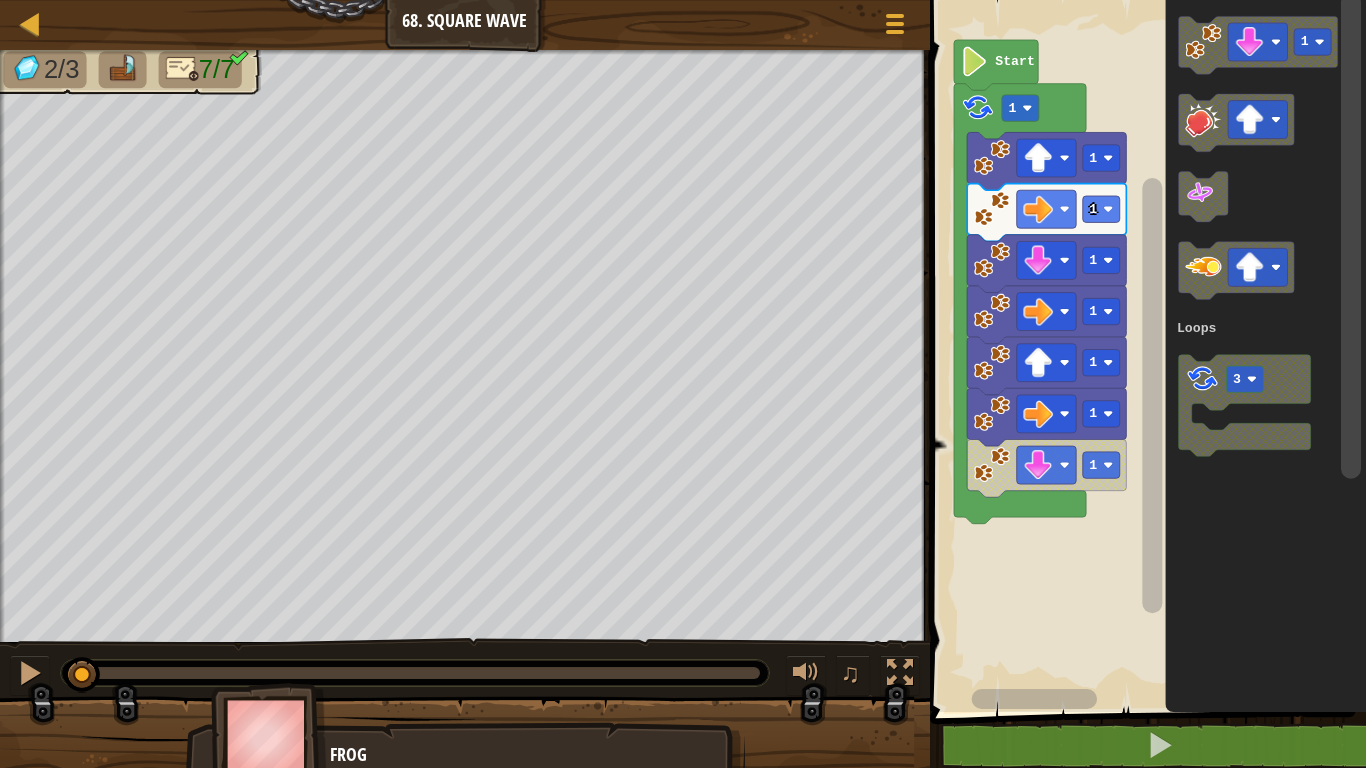 drag, startPoint x: 763, startPoint y: 680, endPoint x: 0, endPoint y: 725, distance: 764.32587 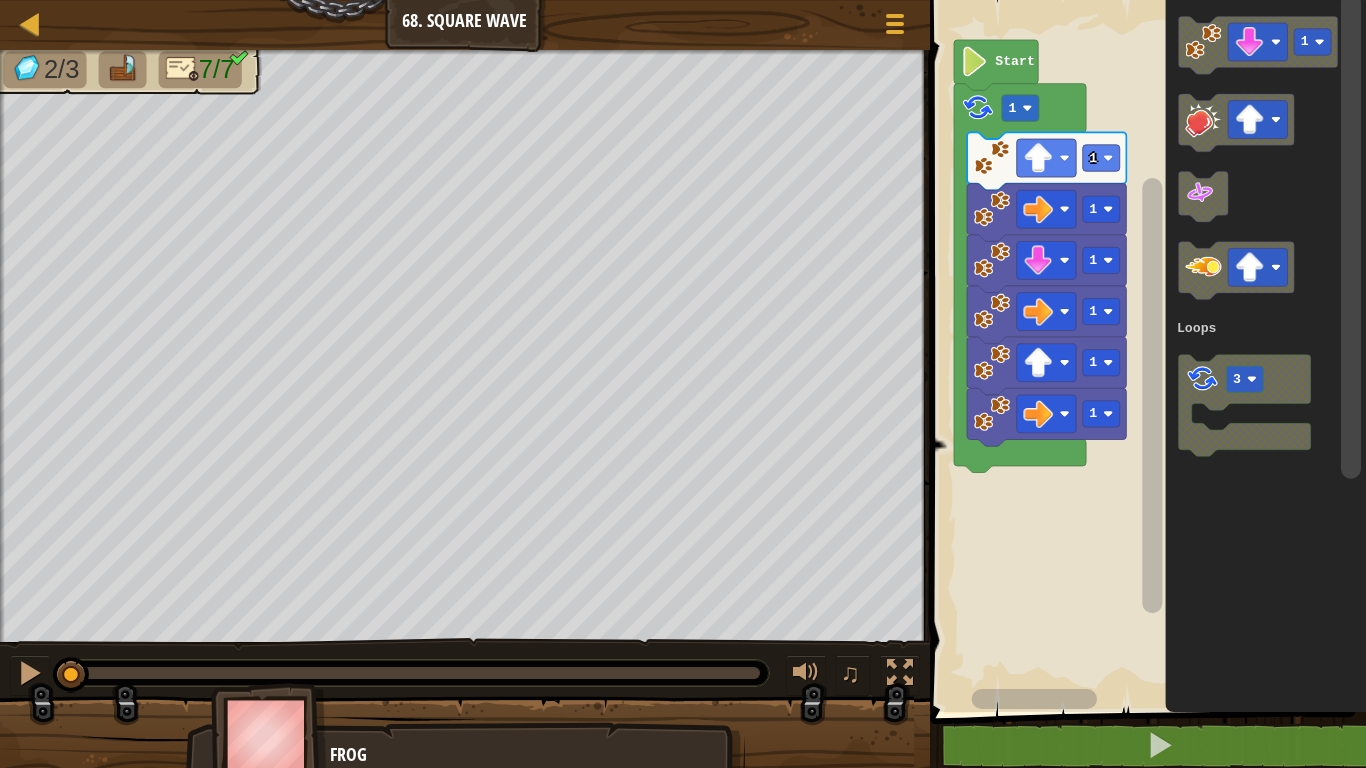 click on "[NUMBER] [NUMBER] Loops" 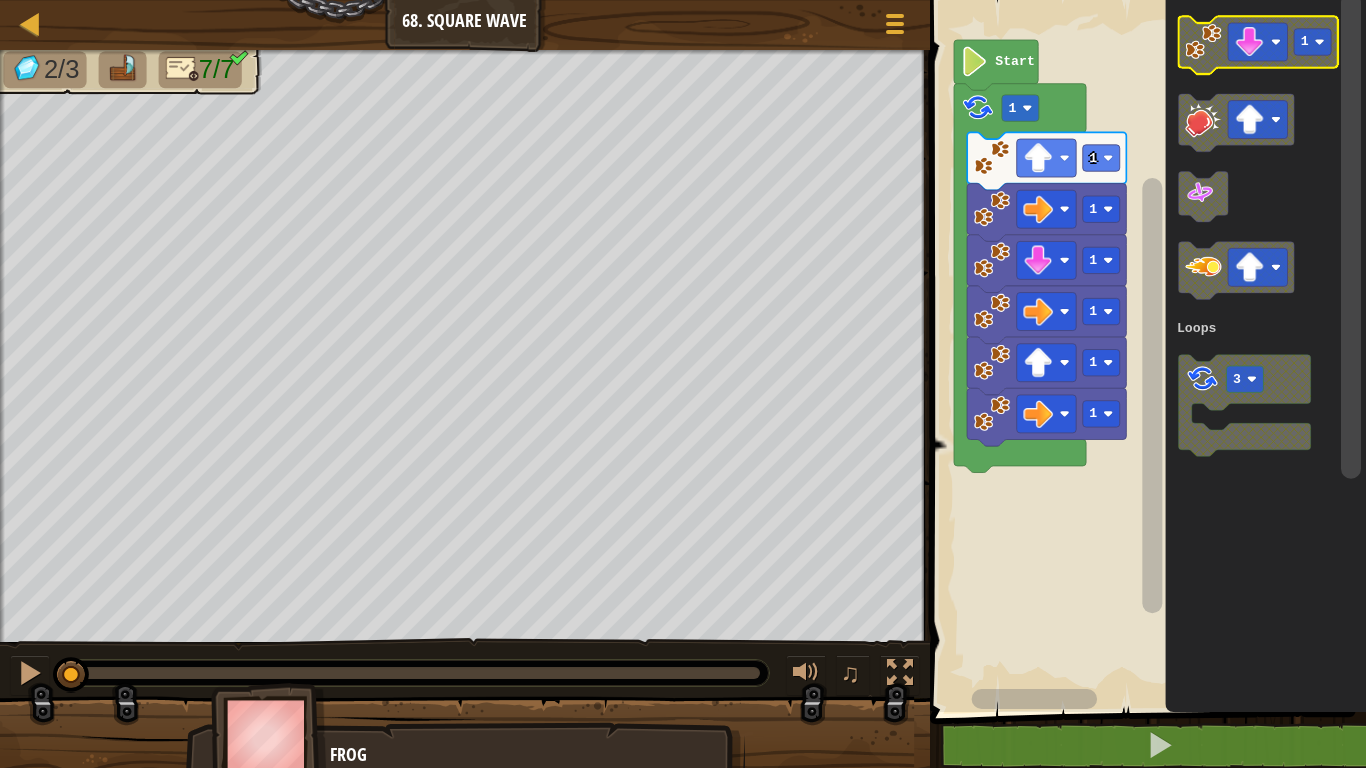 click 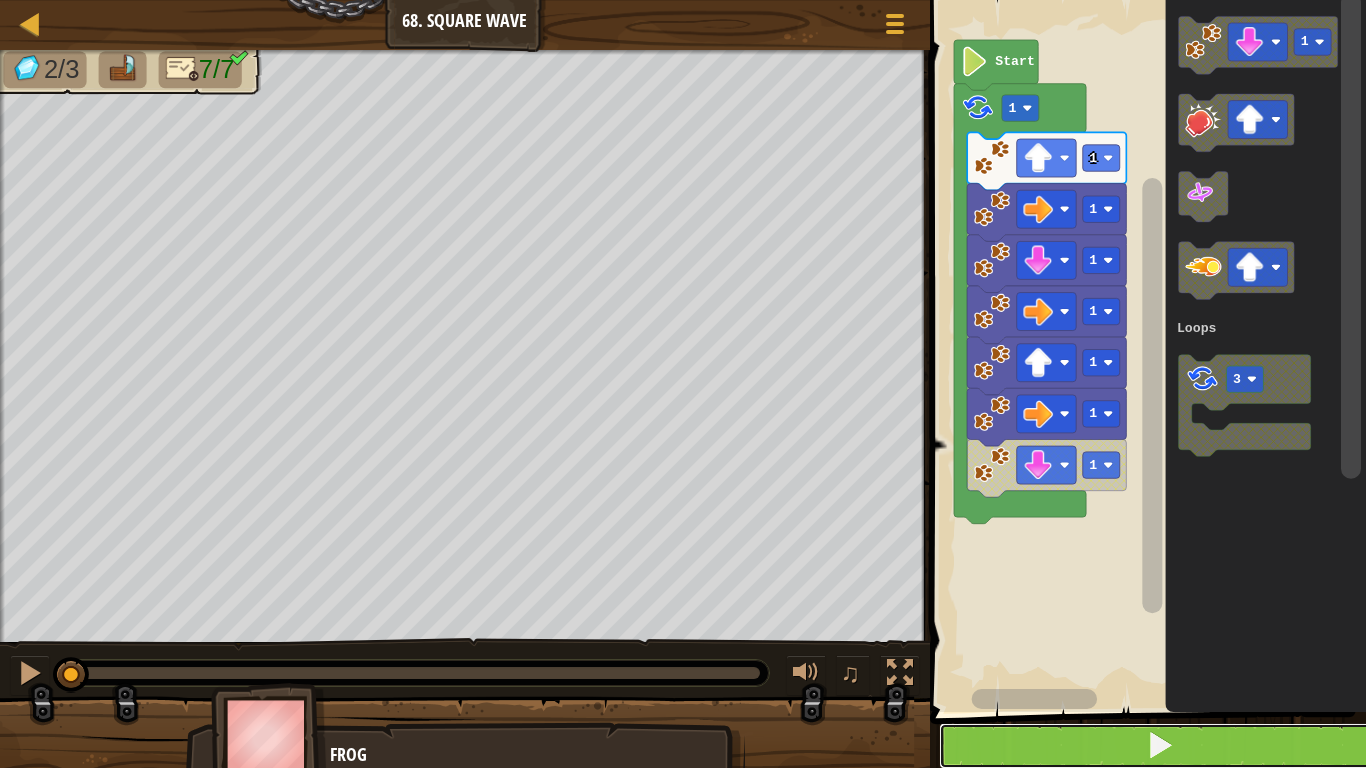 click at bounding box center (1160, 746) 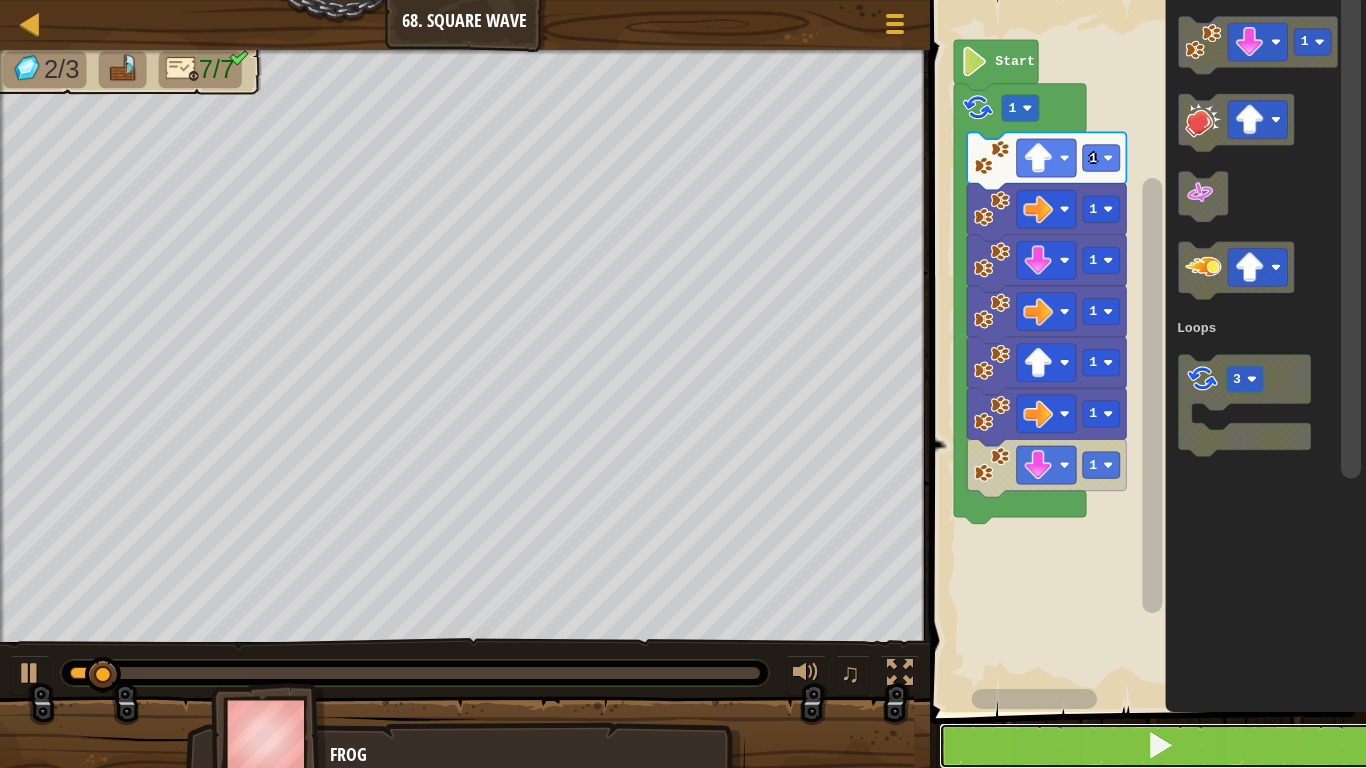click at bounding box center [1160, 746] 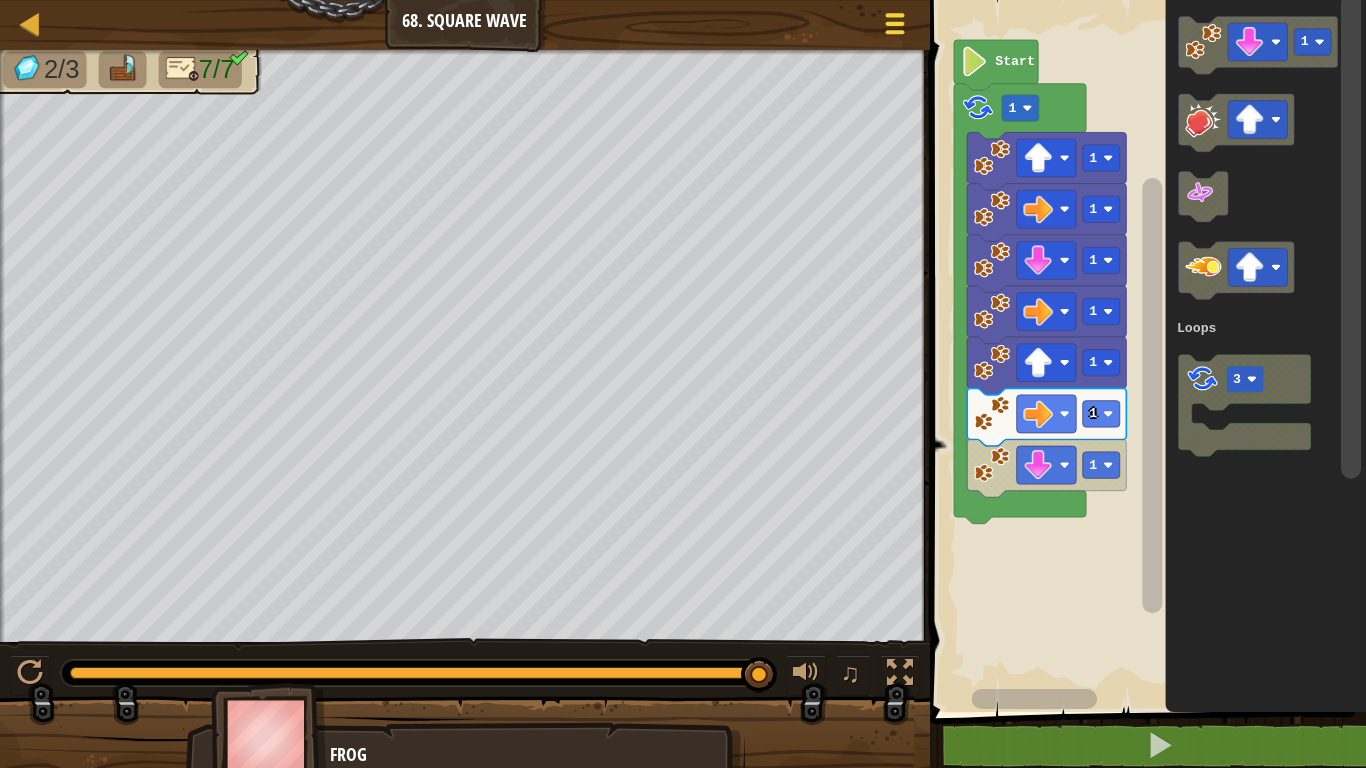 click at bounding box center (894, 24) 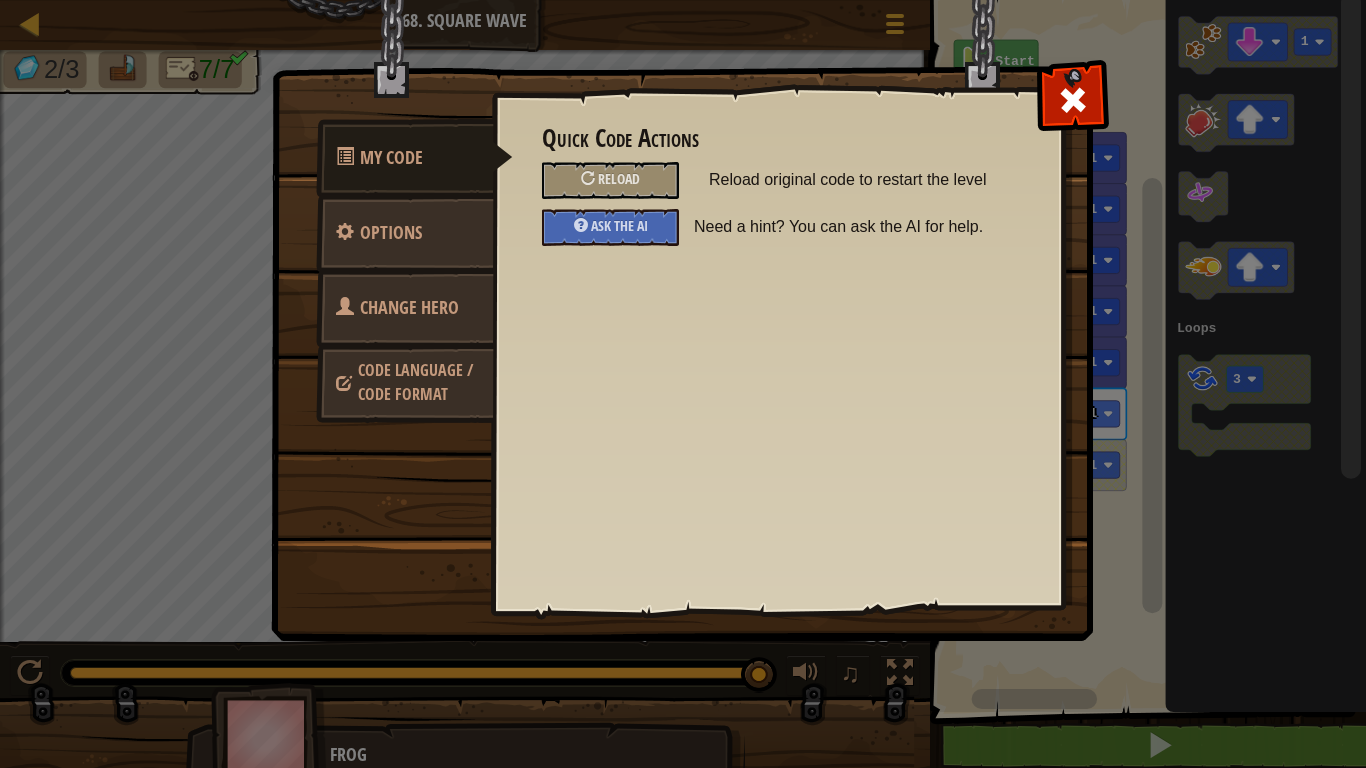click on "Change Hero" at bounding box center (409, 307) 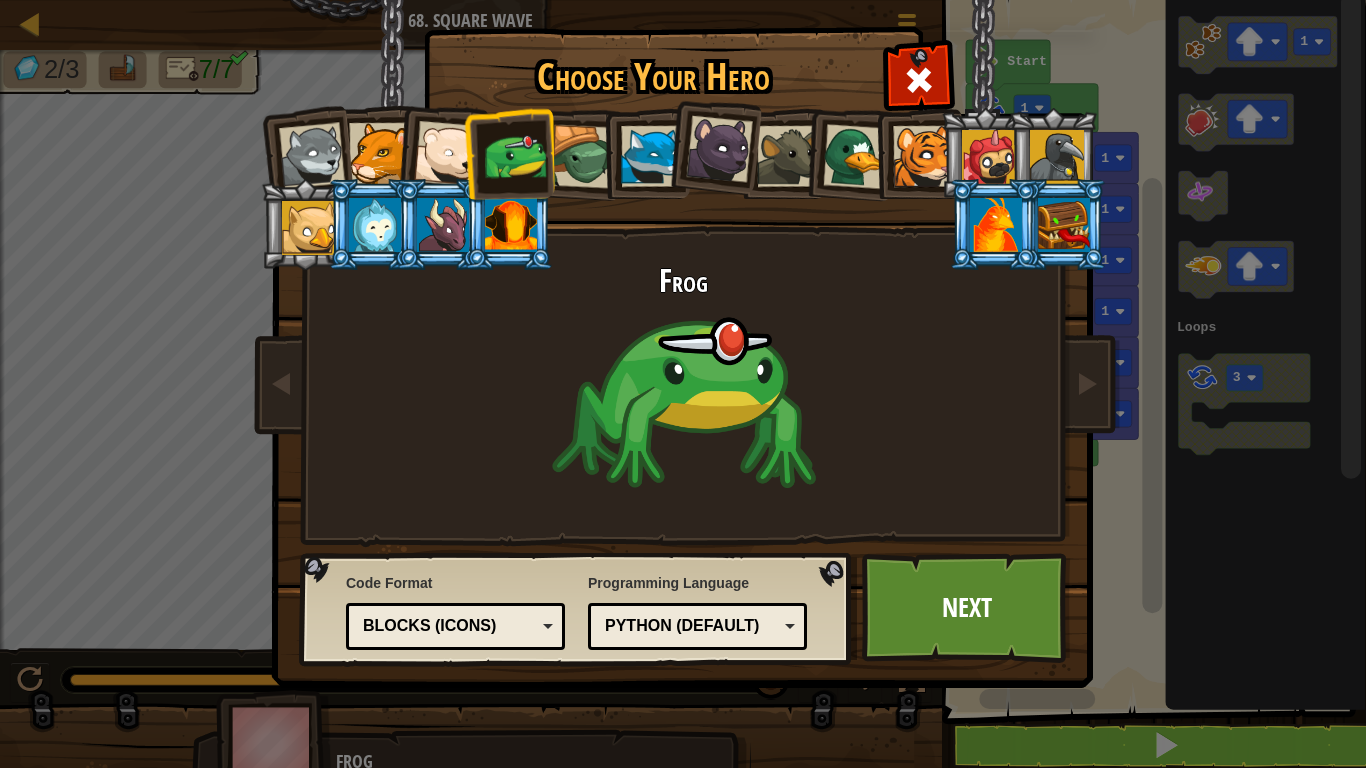 click at bounding box center (511, 225) 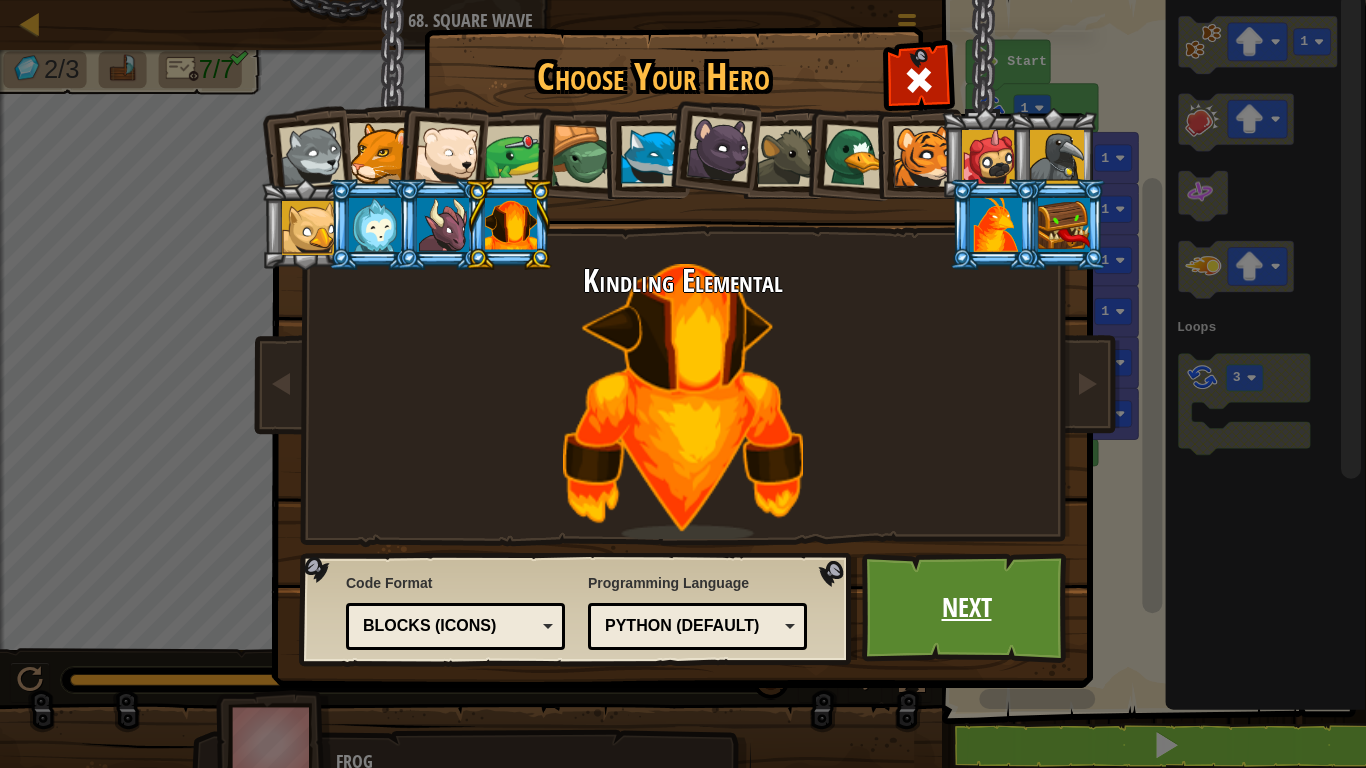click on "Next" at bounding box center [966, 608] 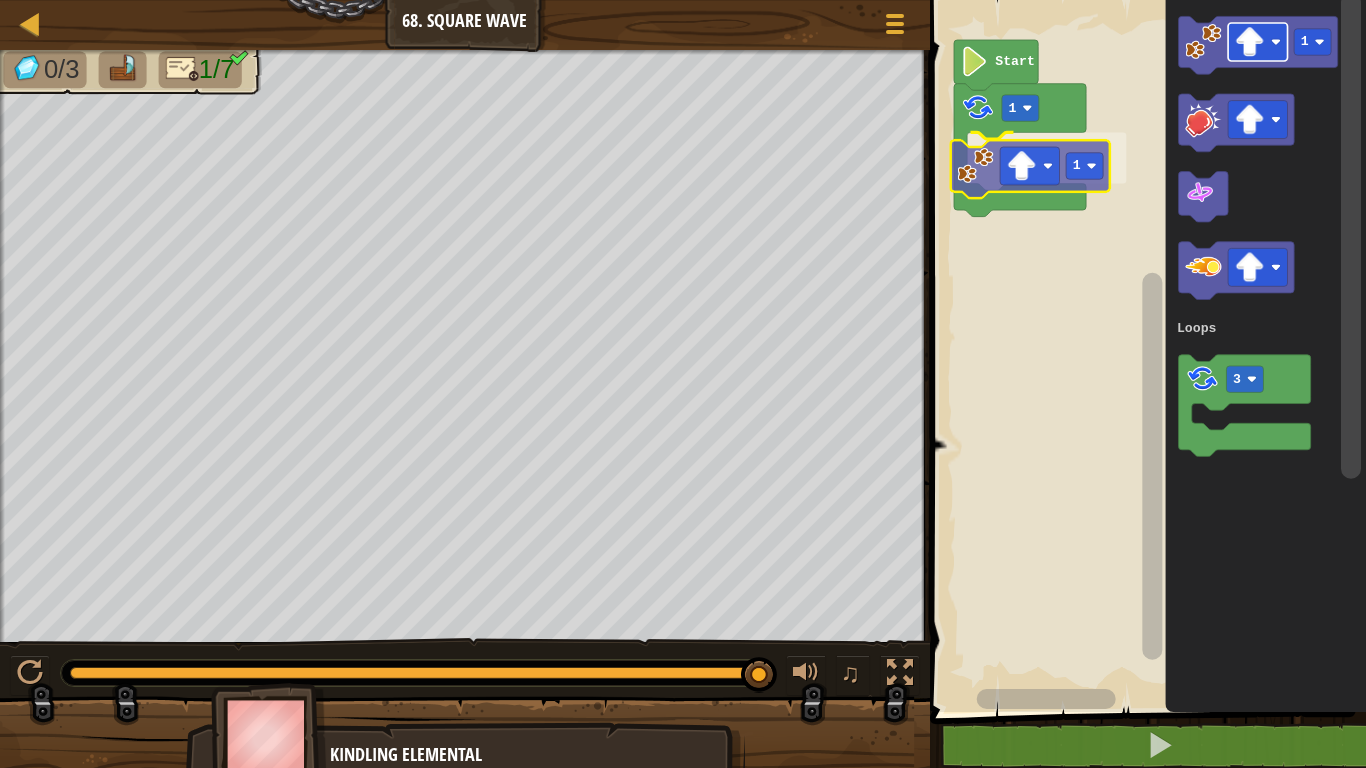 click on "Loops [NUMBER] [NUMBER] Start [NUMBER] [NUMBER] Loops [NUMBER]" at bounding box center (1145, 351) 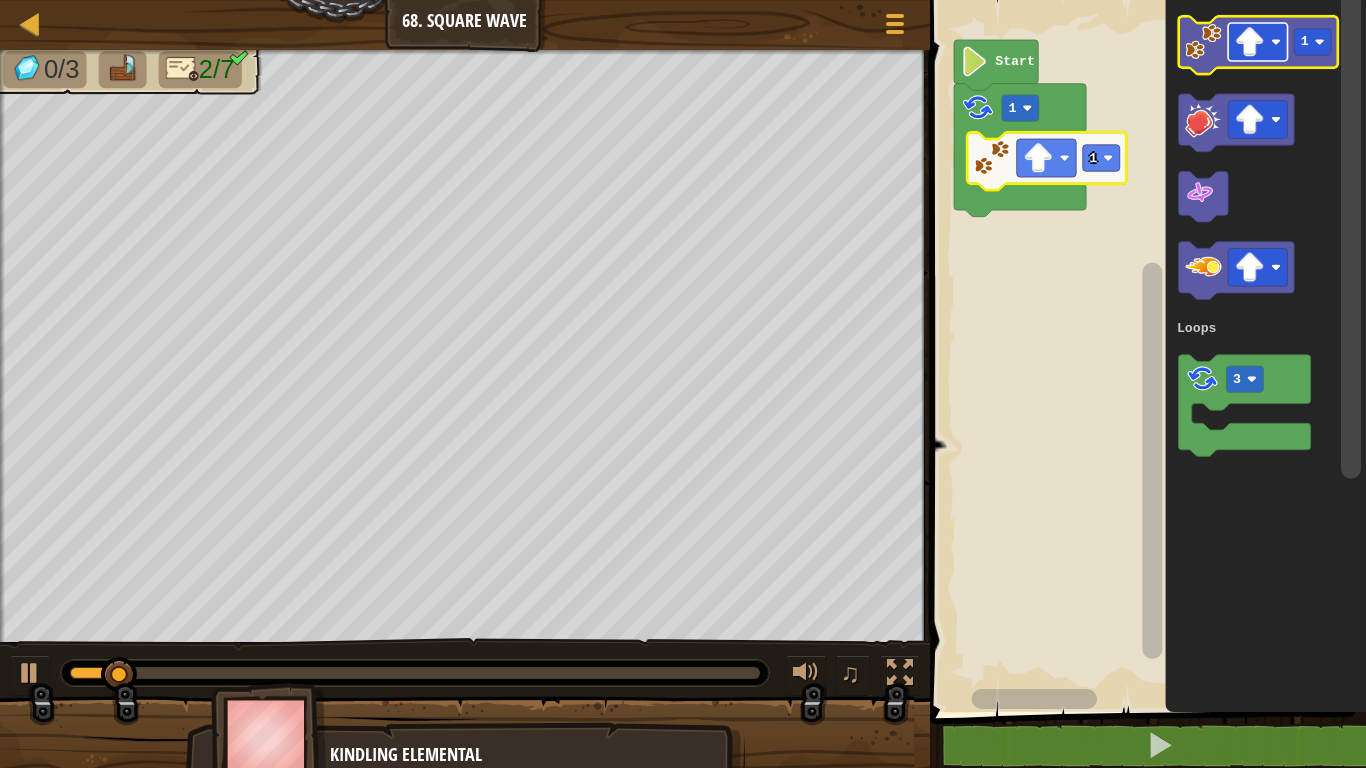 click 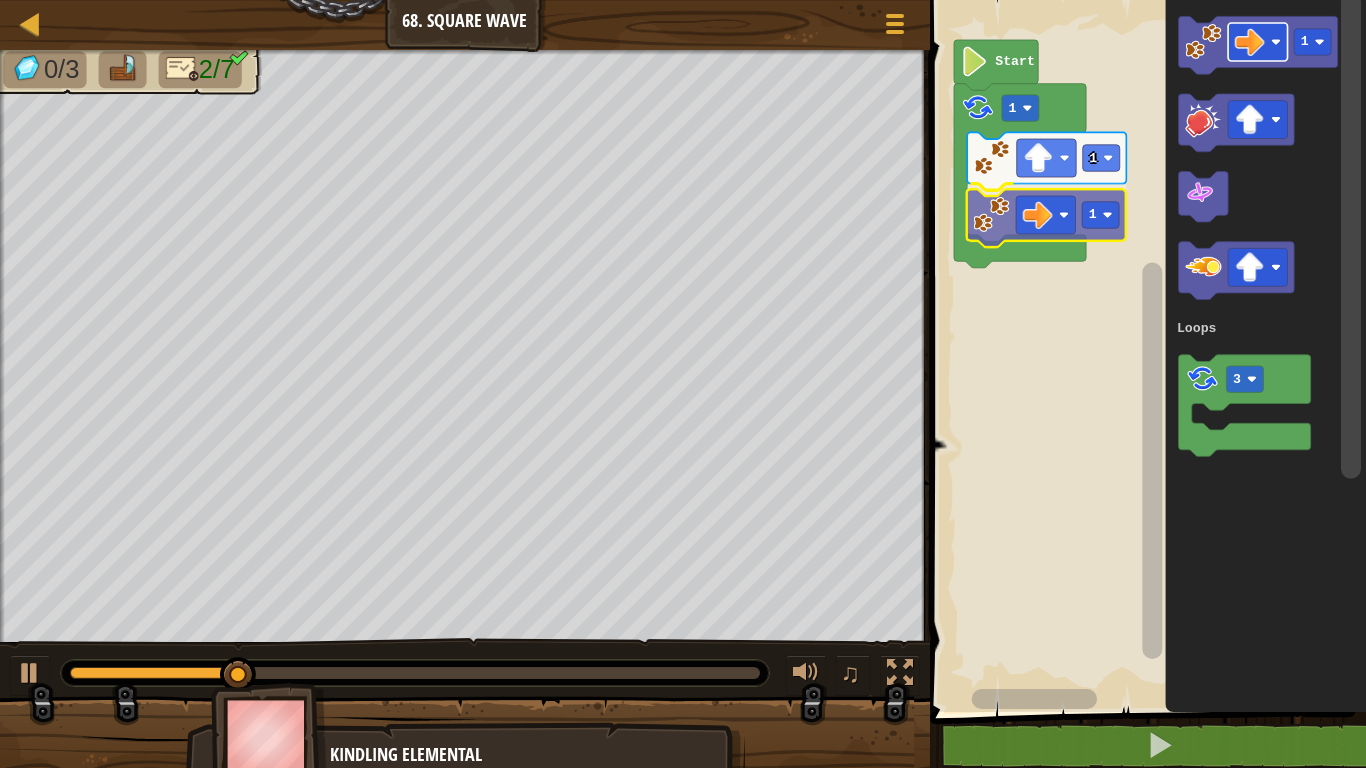 click on "Loops [NUMBER] [NUMBER] [NUMBER] Start [NUMBER] [NUMBER] Loops [NUMBER]" at bounding box center (1145, 351) 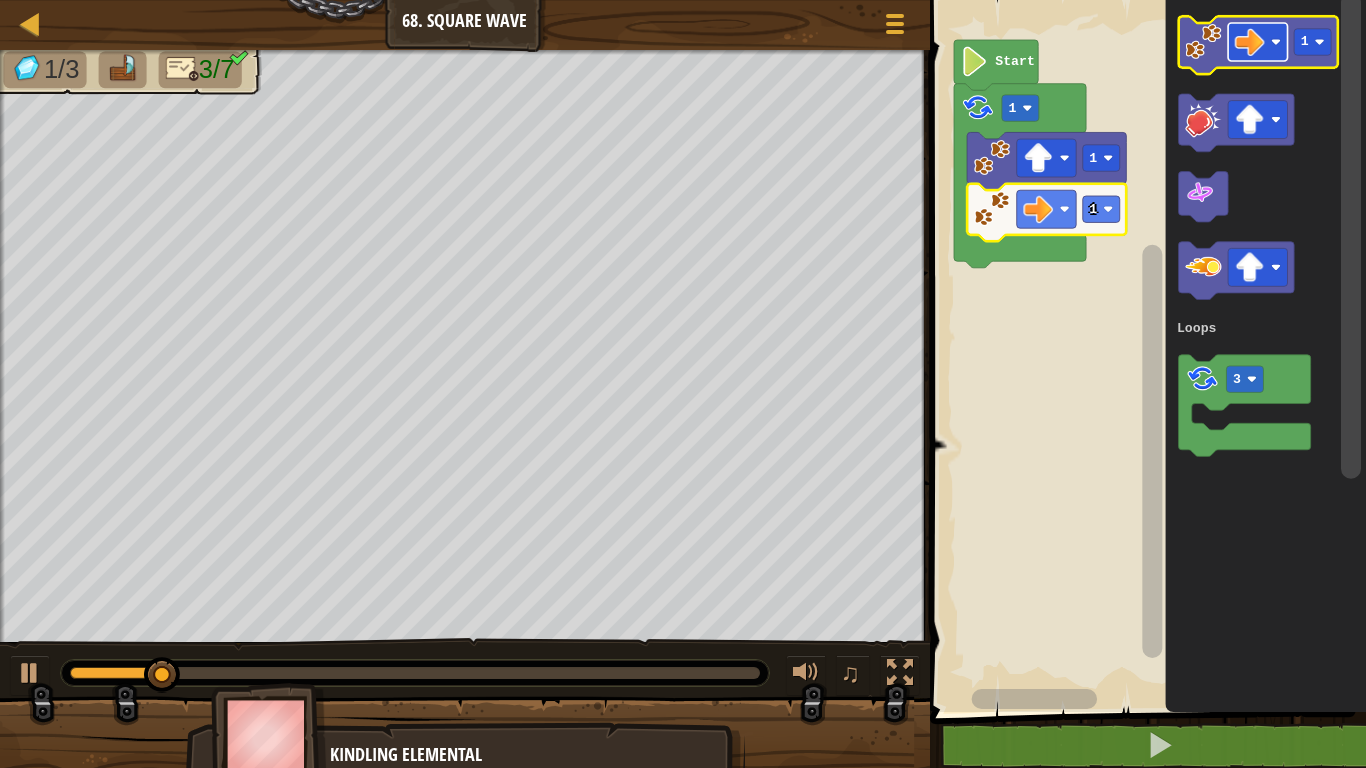 click 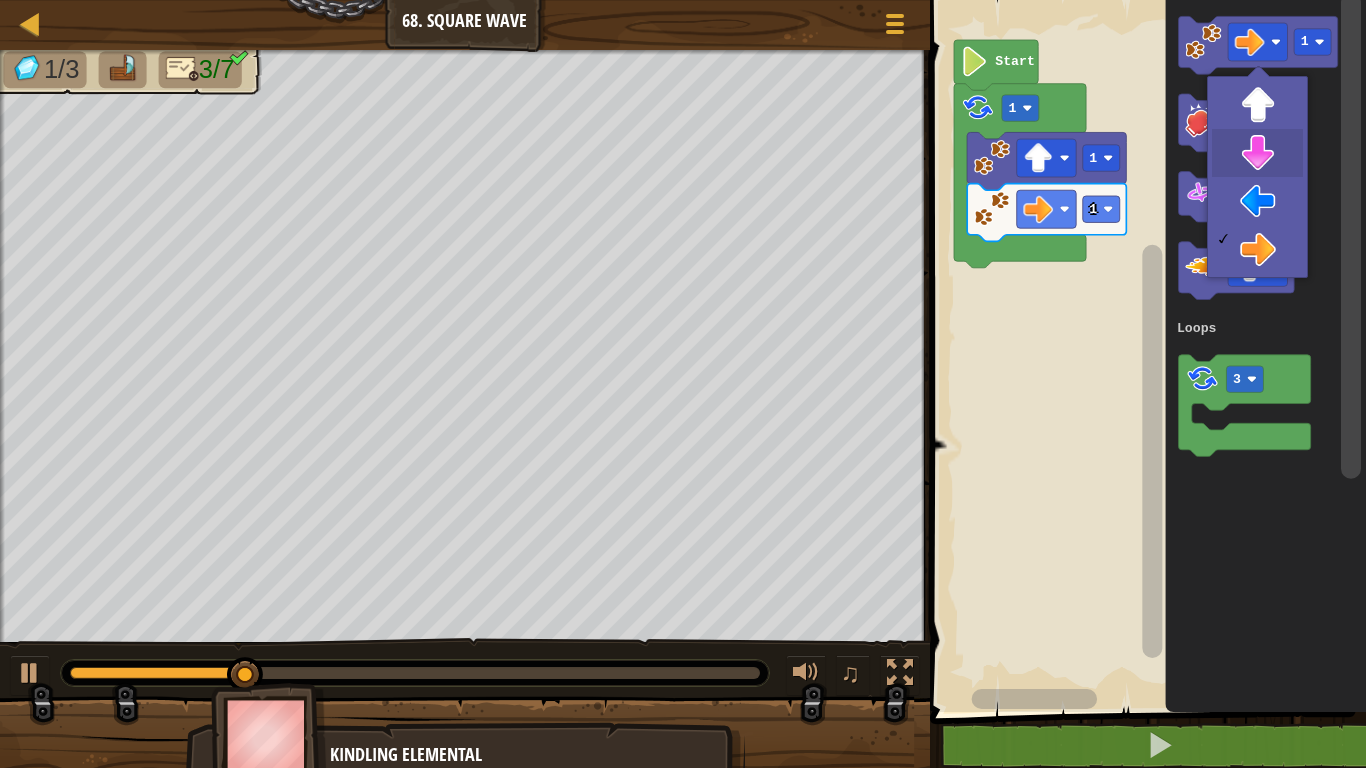 drag, startPoint x: 1249, startPoint y: 146, endPoint x: 1249, endPoint y: 107, distance: 39 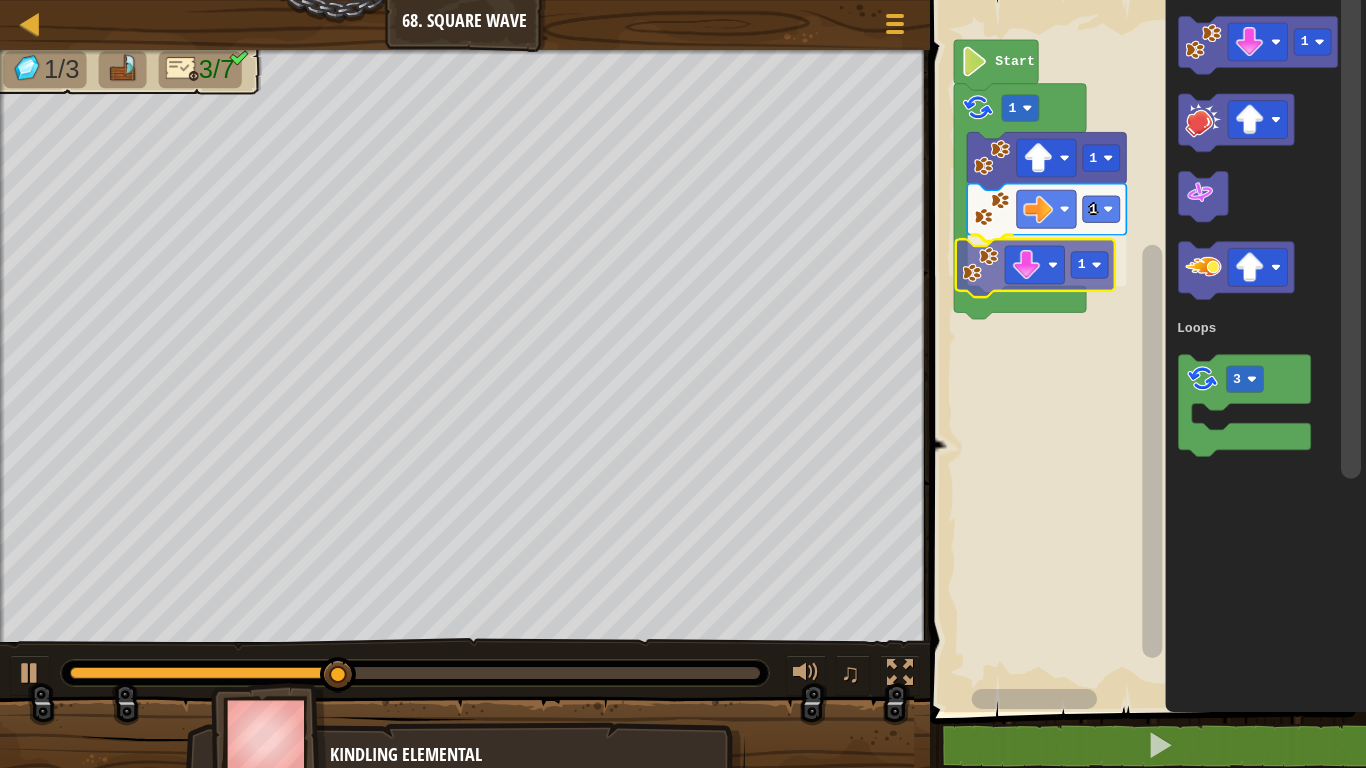 click on "Loops [NUMBER] [NUMBER] [NUMBER] Start [NUMBER] [NUMBER] Loops [NUMBER]" at bounding box center (1145, 351) 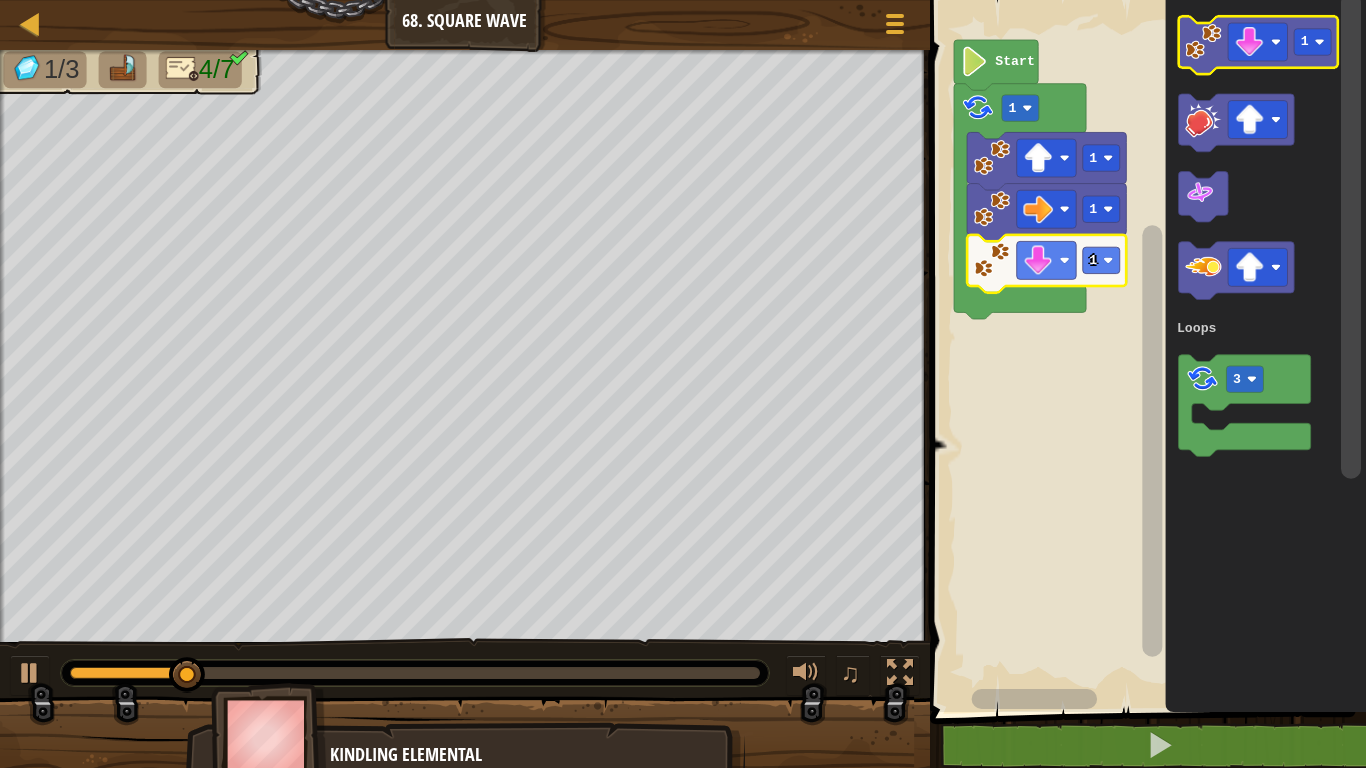 click 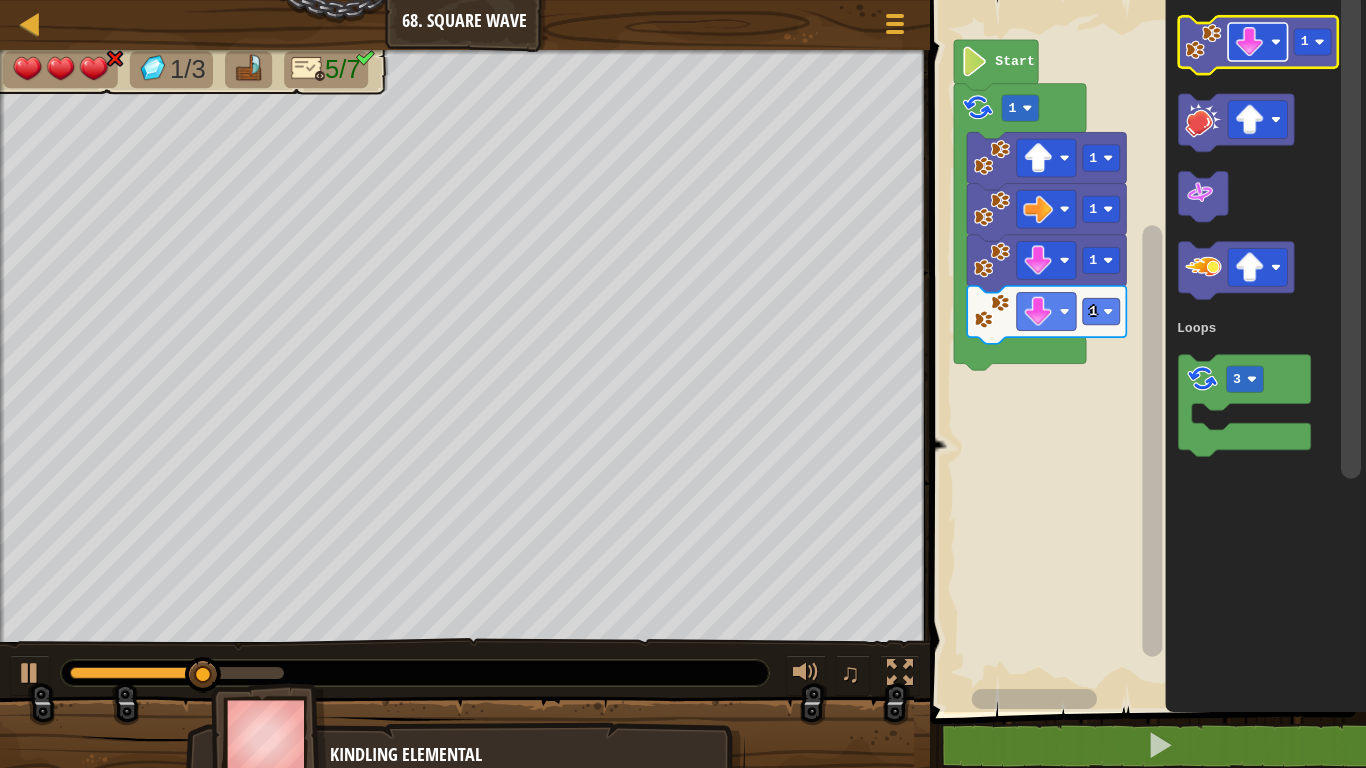 click 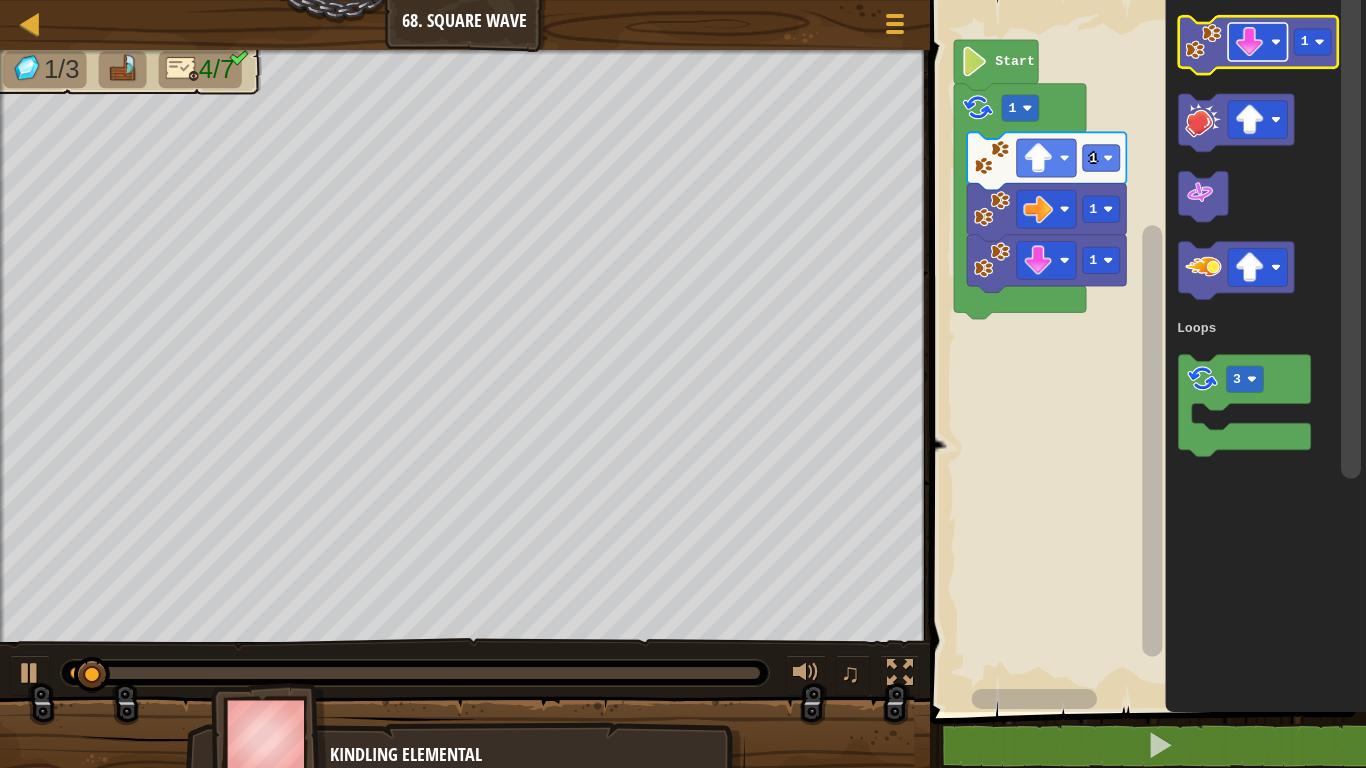click 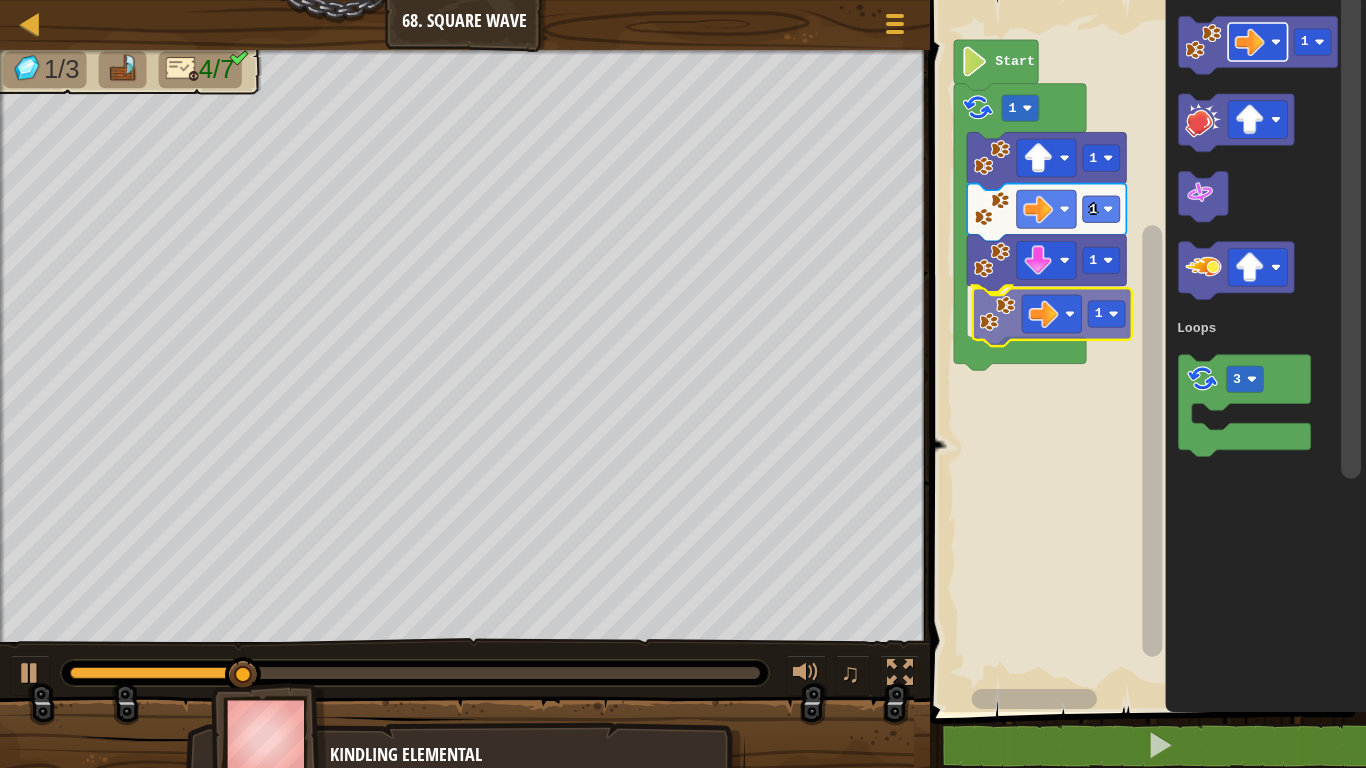 click on "Loops Start [NUMBER] [NUMBER] [NUMBER] [NUMBER] [NUMBER] [NUMBER] [NUMBER] Loops [NUMBER]" at bounding box center [1145, 351] 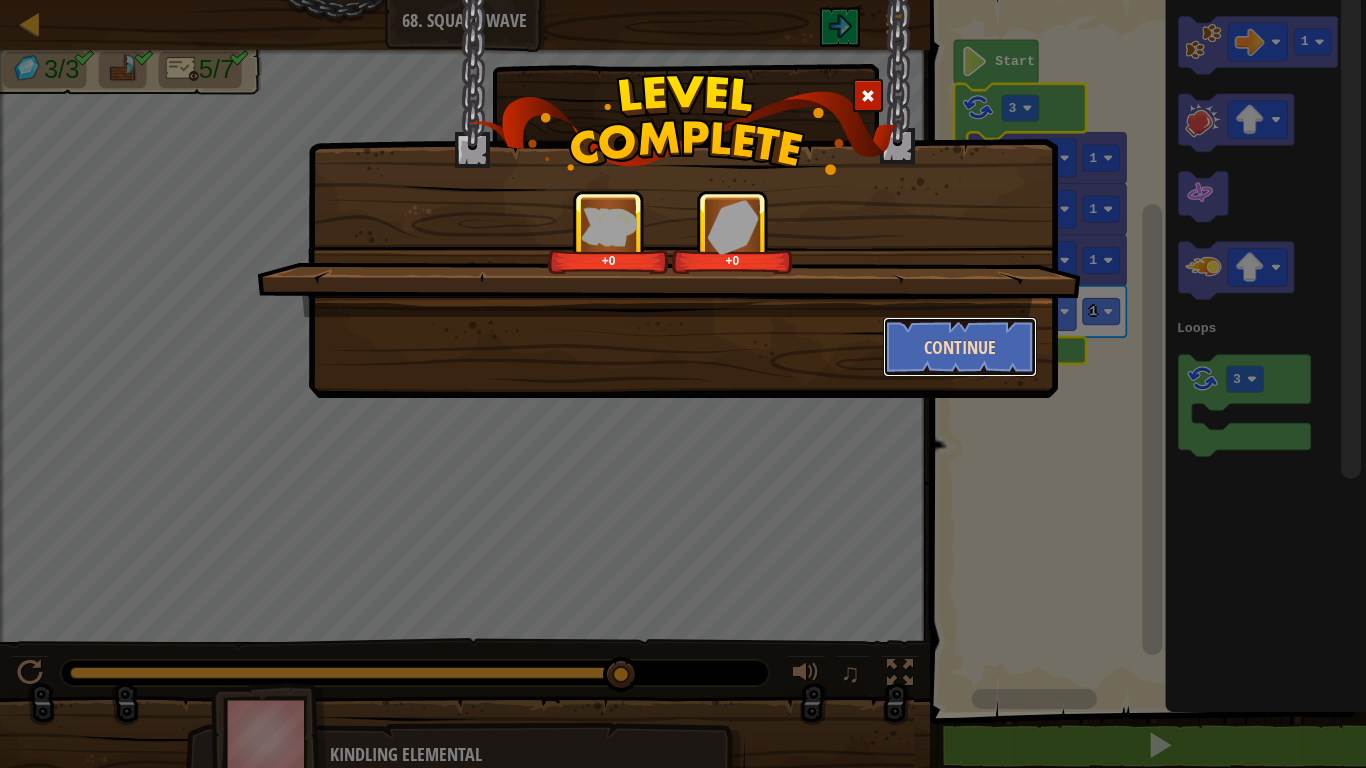click on "Continue" at bounding box center (960, 347) 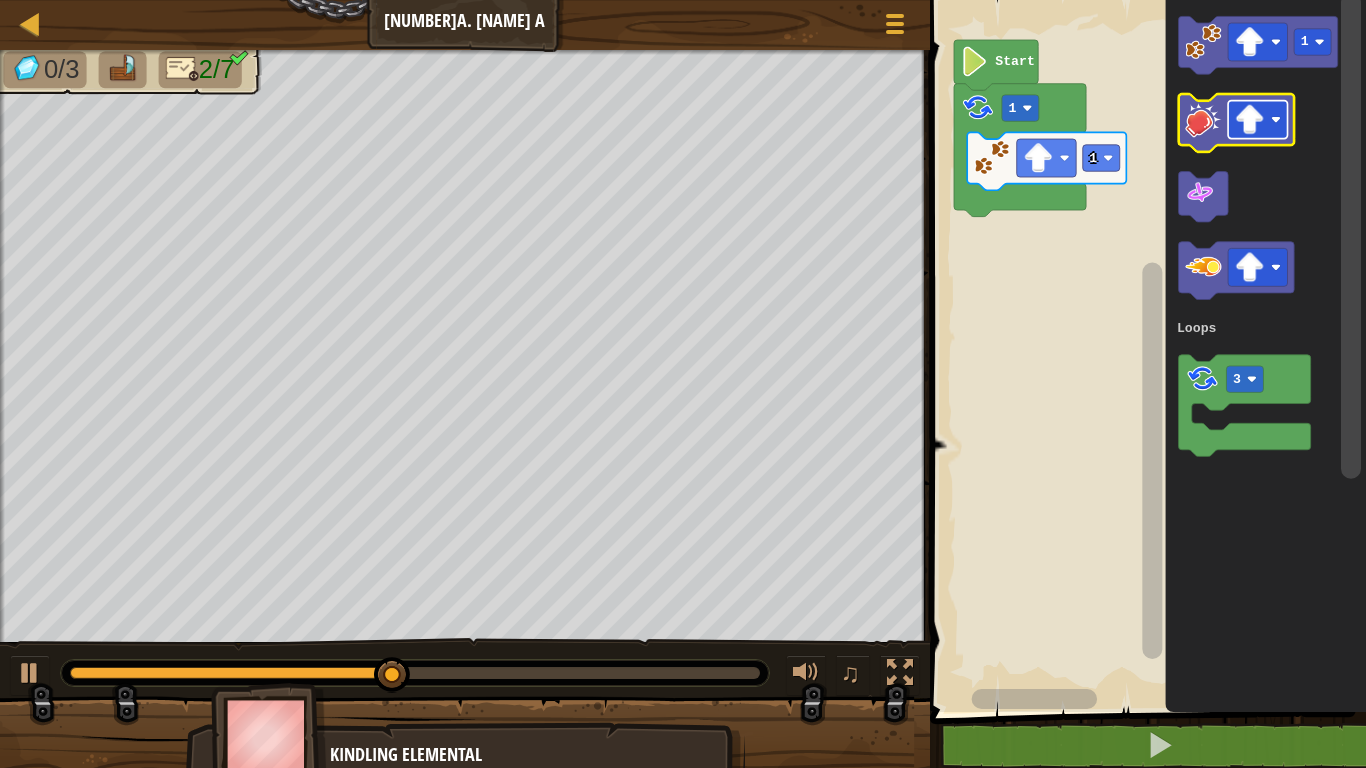 click 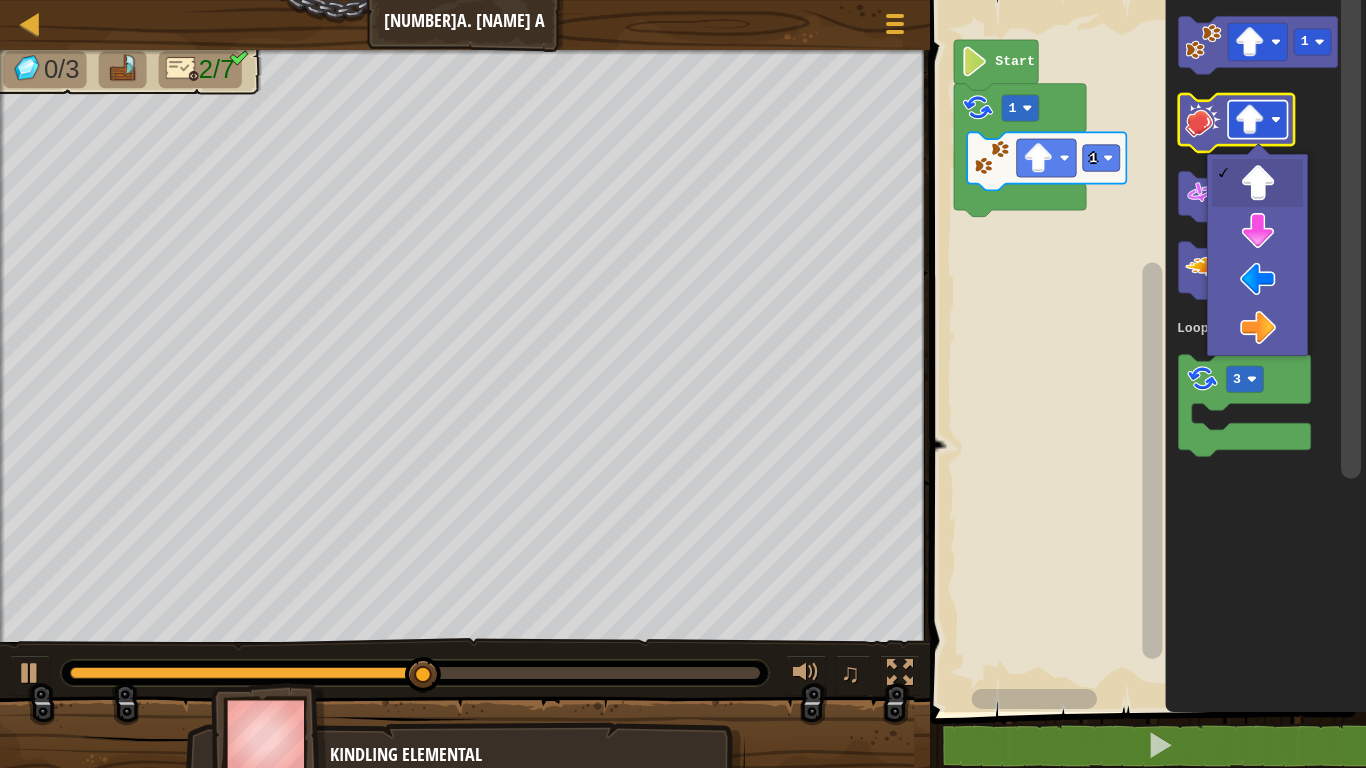 click 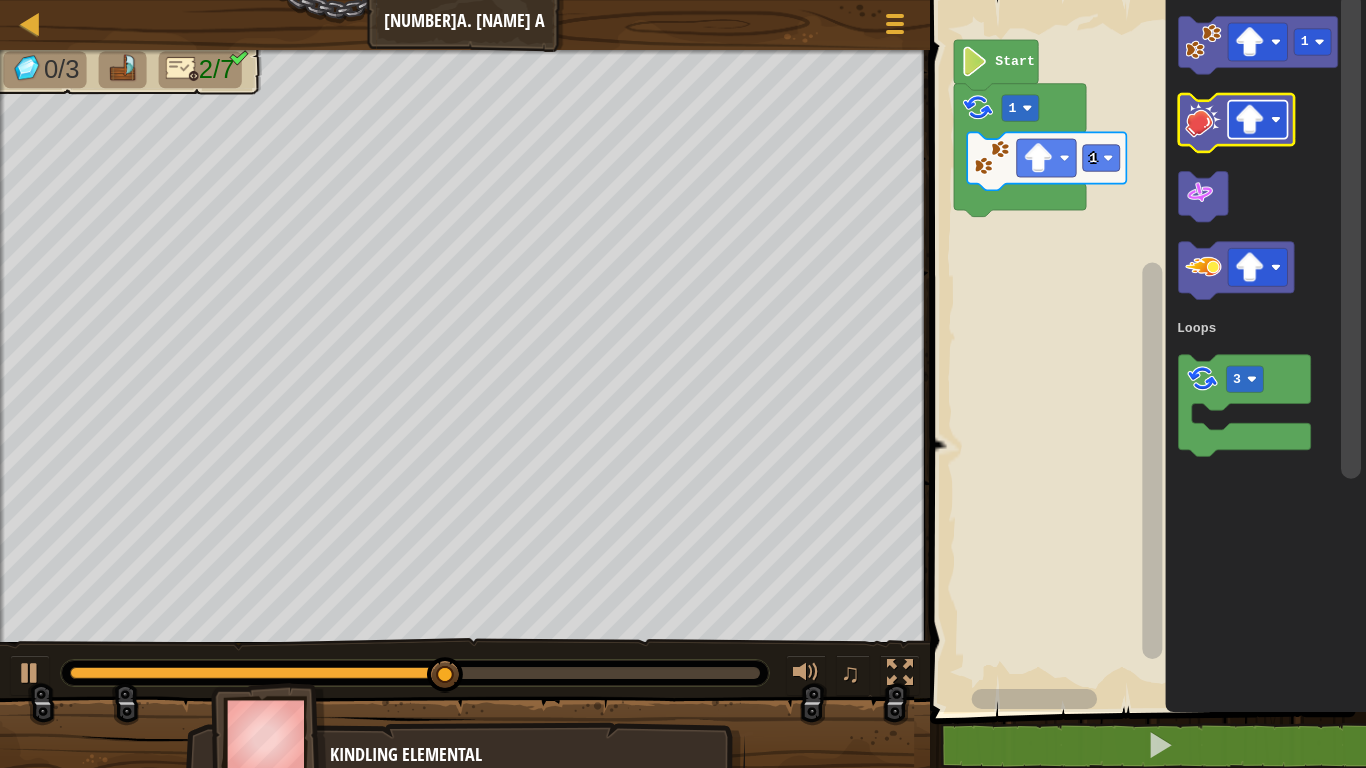 click 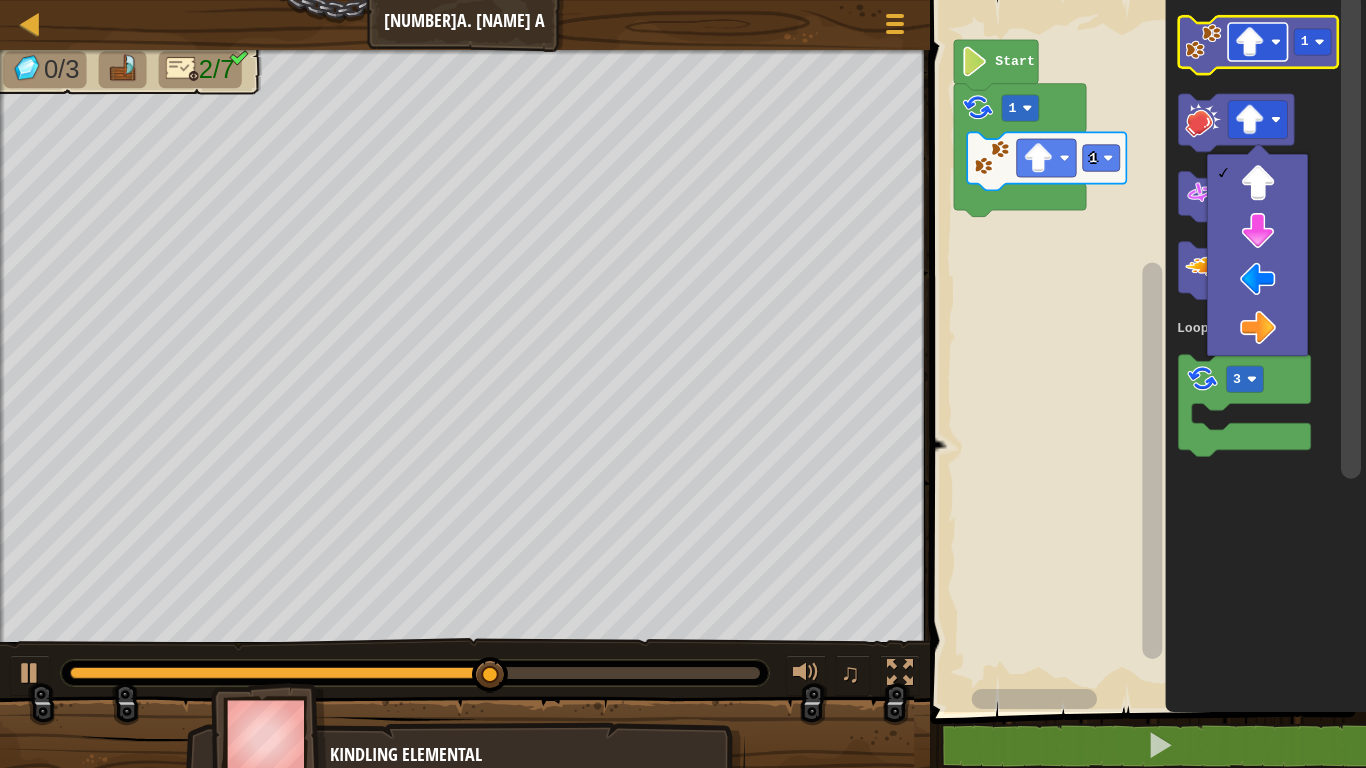 click 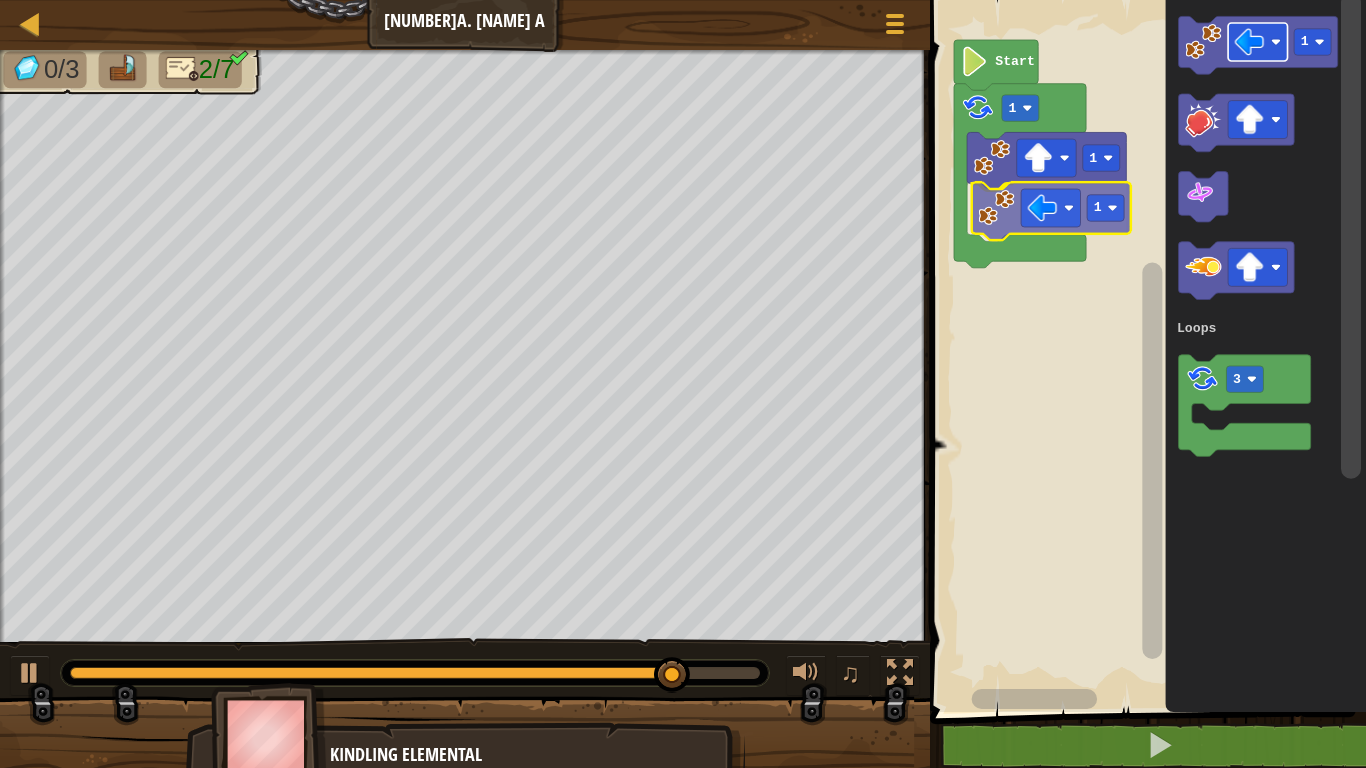 click on "Loops Start [NUMBER] [NUMBER] [NUMBER] [NUMBER] Loops [NUMBER]" at bounding box center [1145, 351] 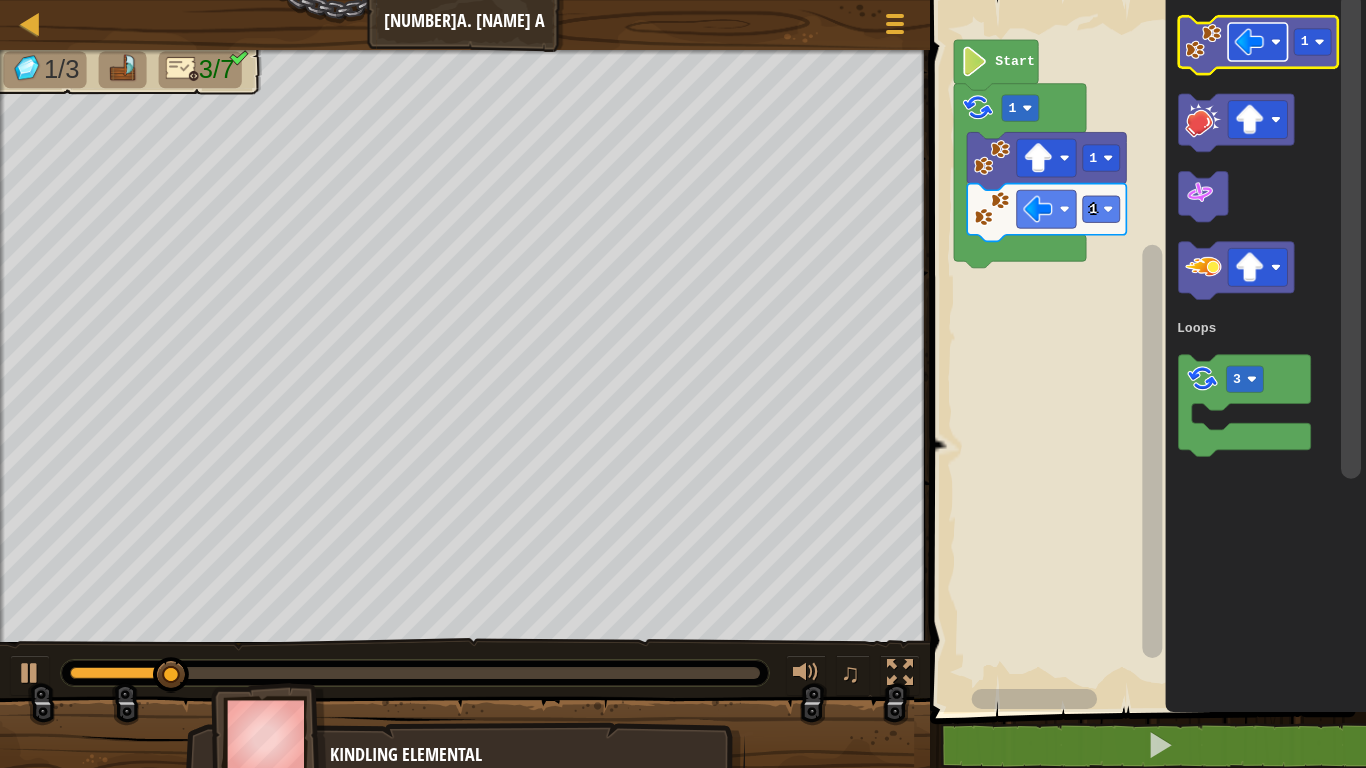 click 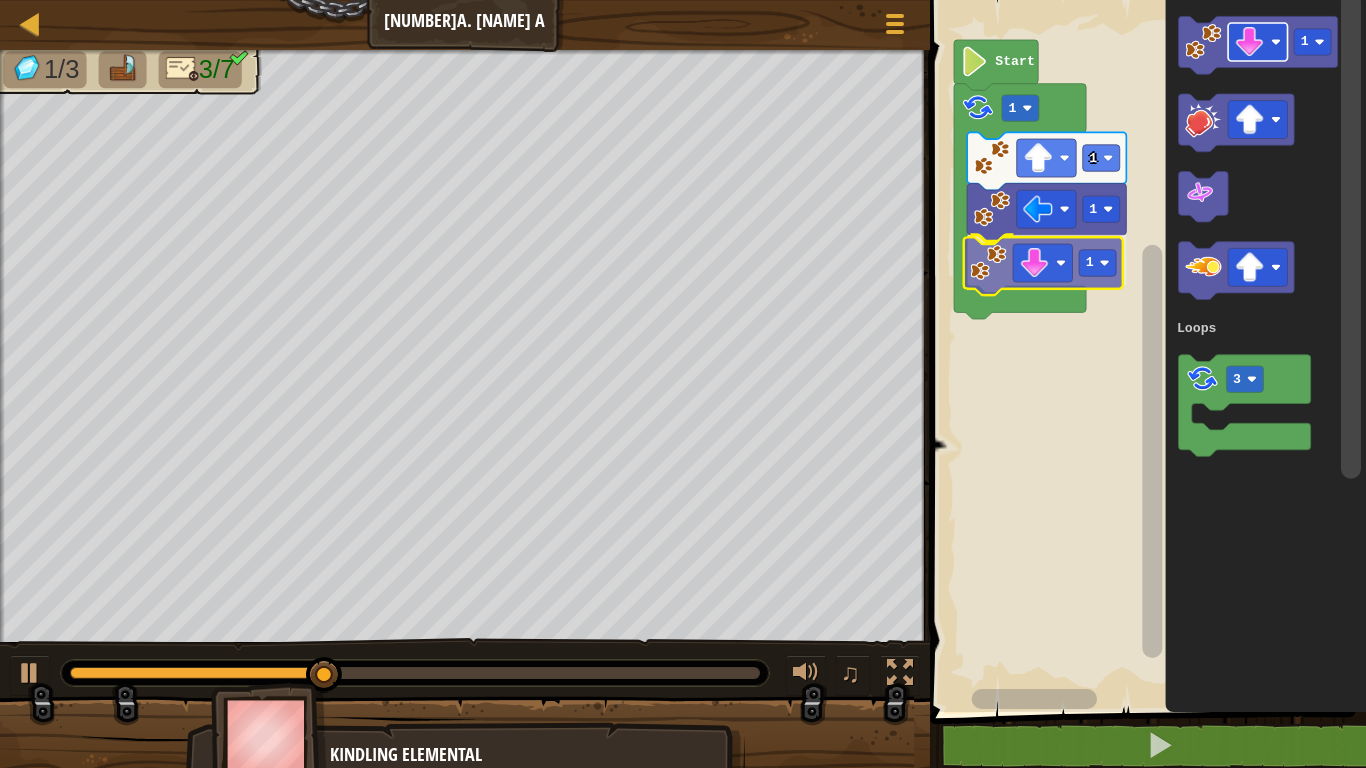 click on "Loops Start [NUMBER] [NUMBER] [NUMBER] [NUMBER] [NUMBER] Loops [NUMBER]" at bounding box center [1145, 351] 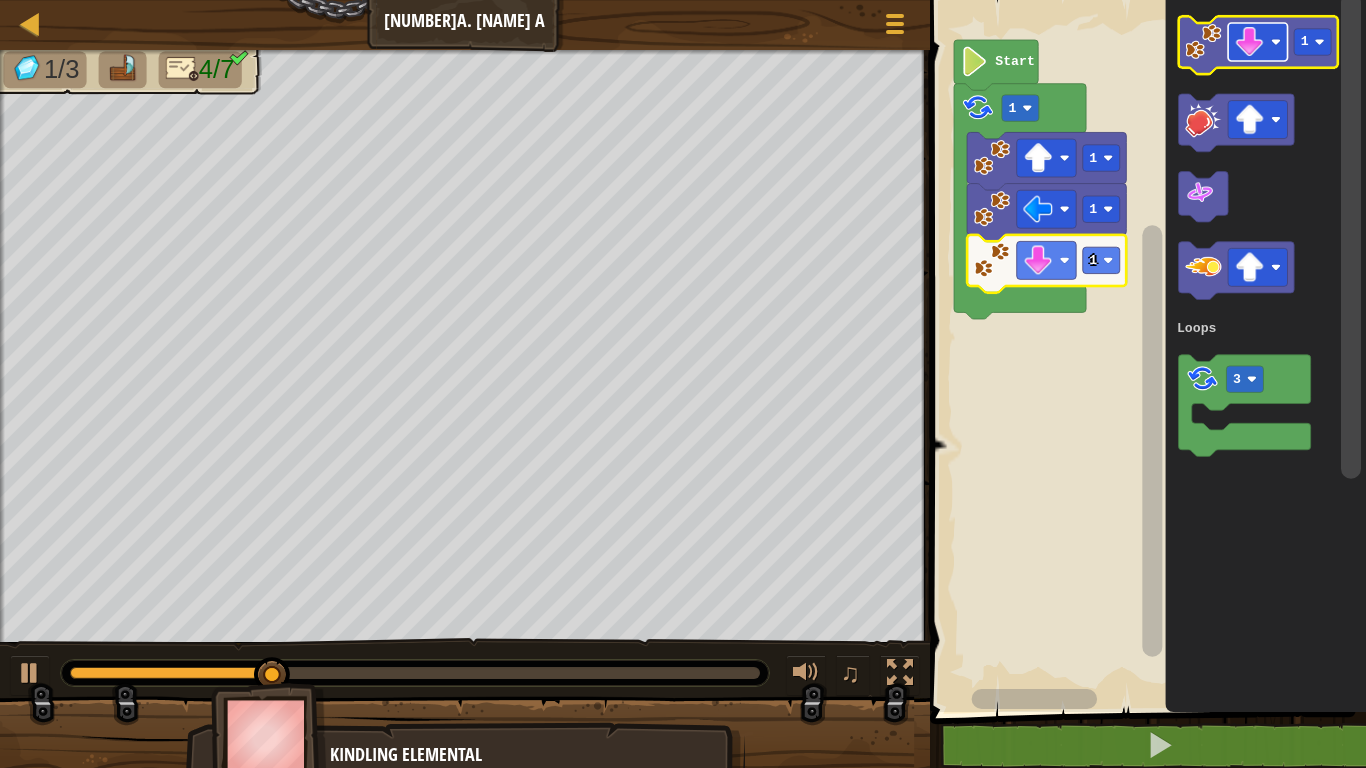 click 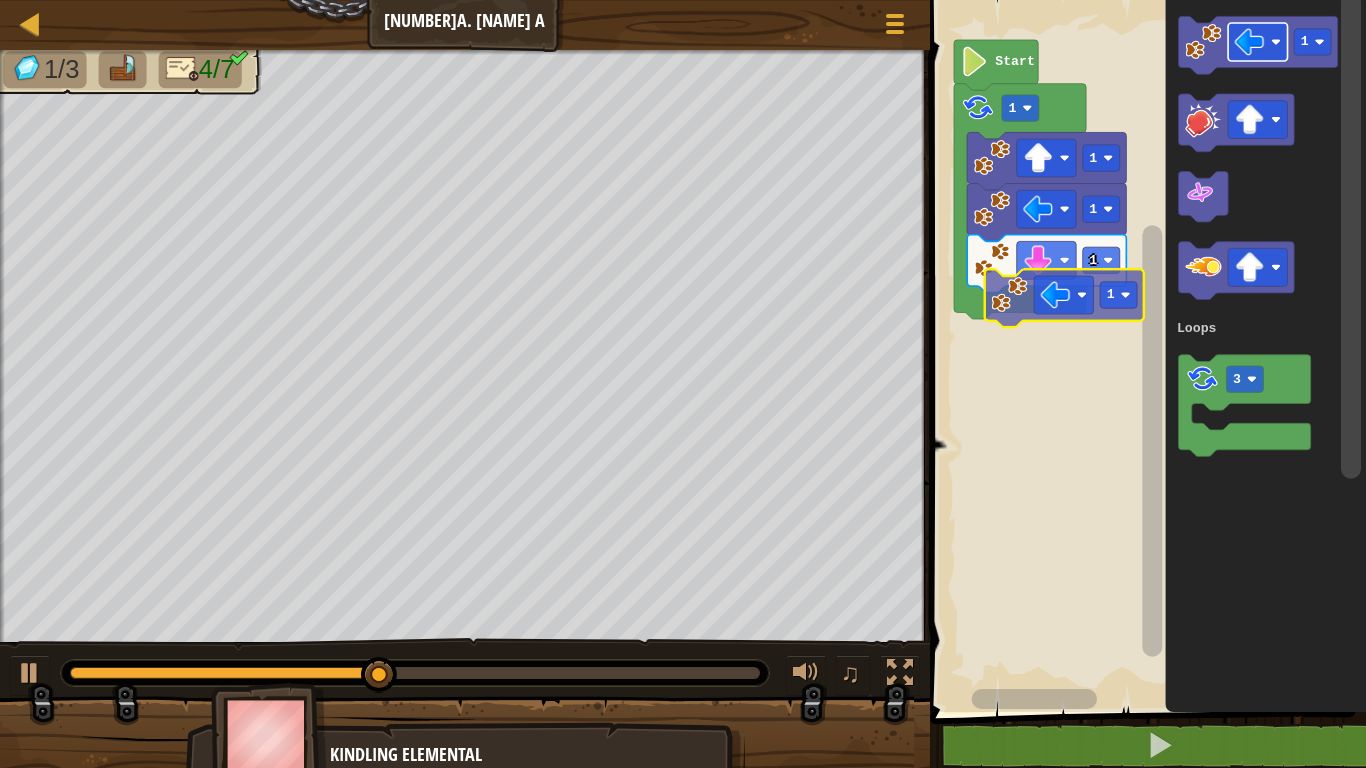 click on "Loops Start [NUMBER] [NUMBER] [NUMBER] [NUMBER] [NUMBER] Loops [NUMBER]" at bounding box center (1145, 351) 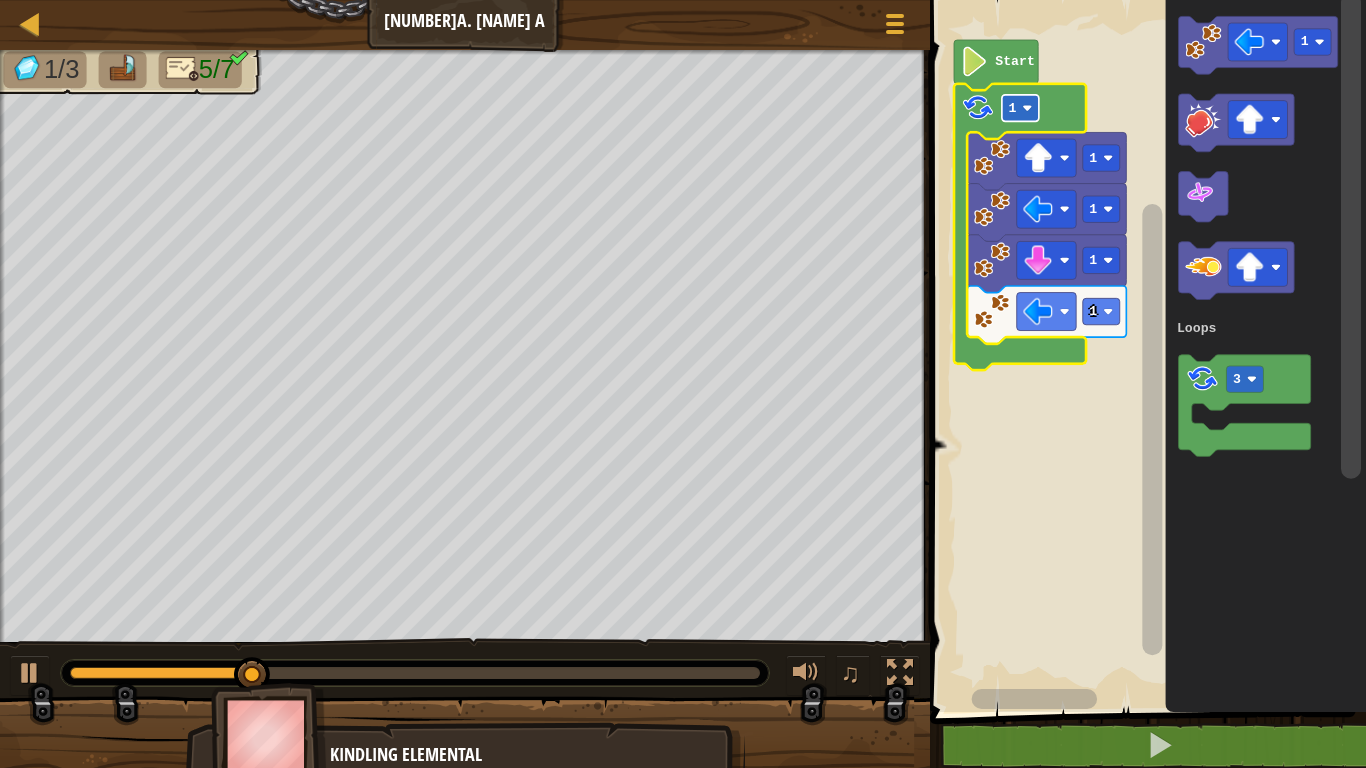 click on "1" 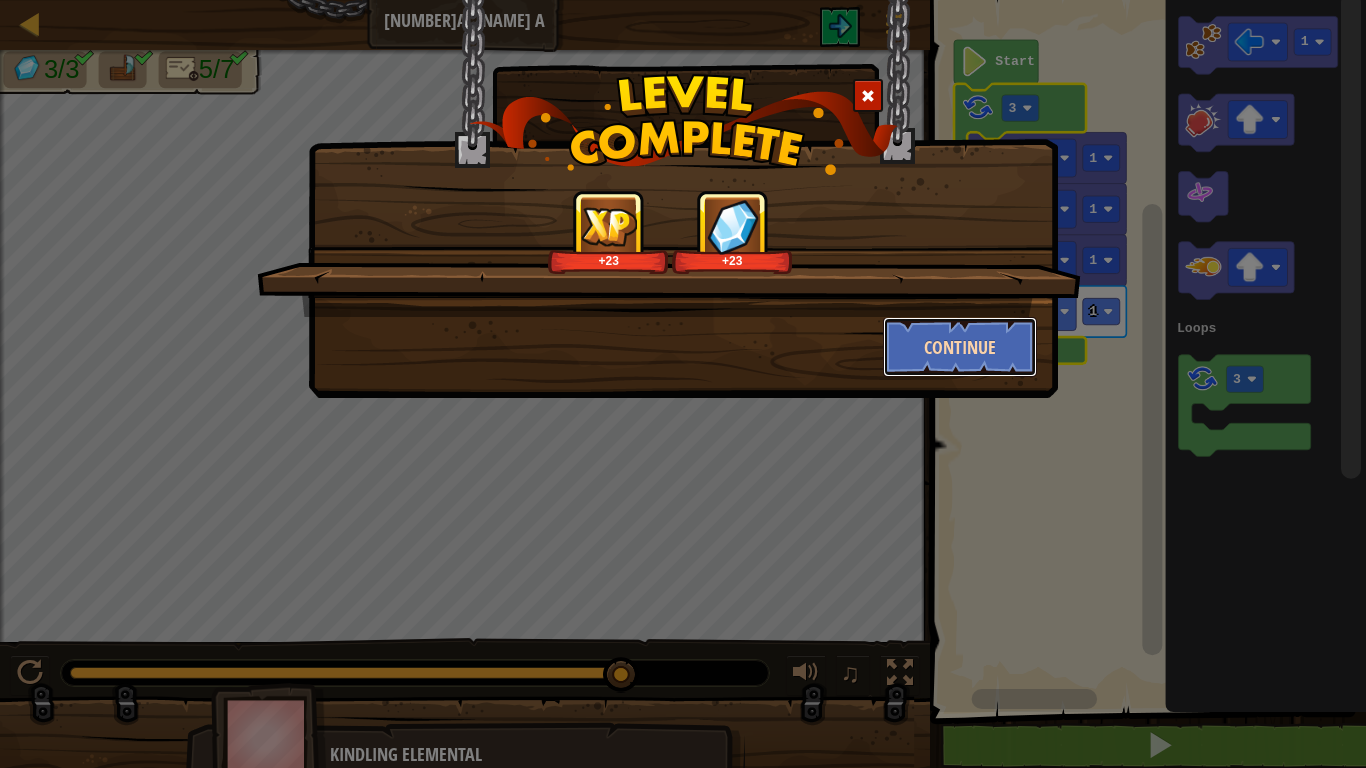 click on "Continue" at bounding box center (960, 347) 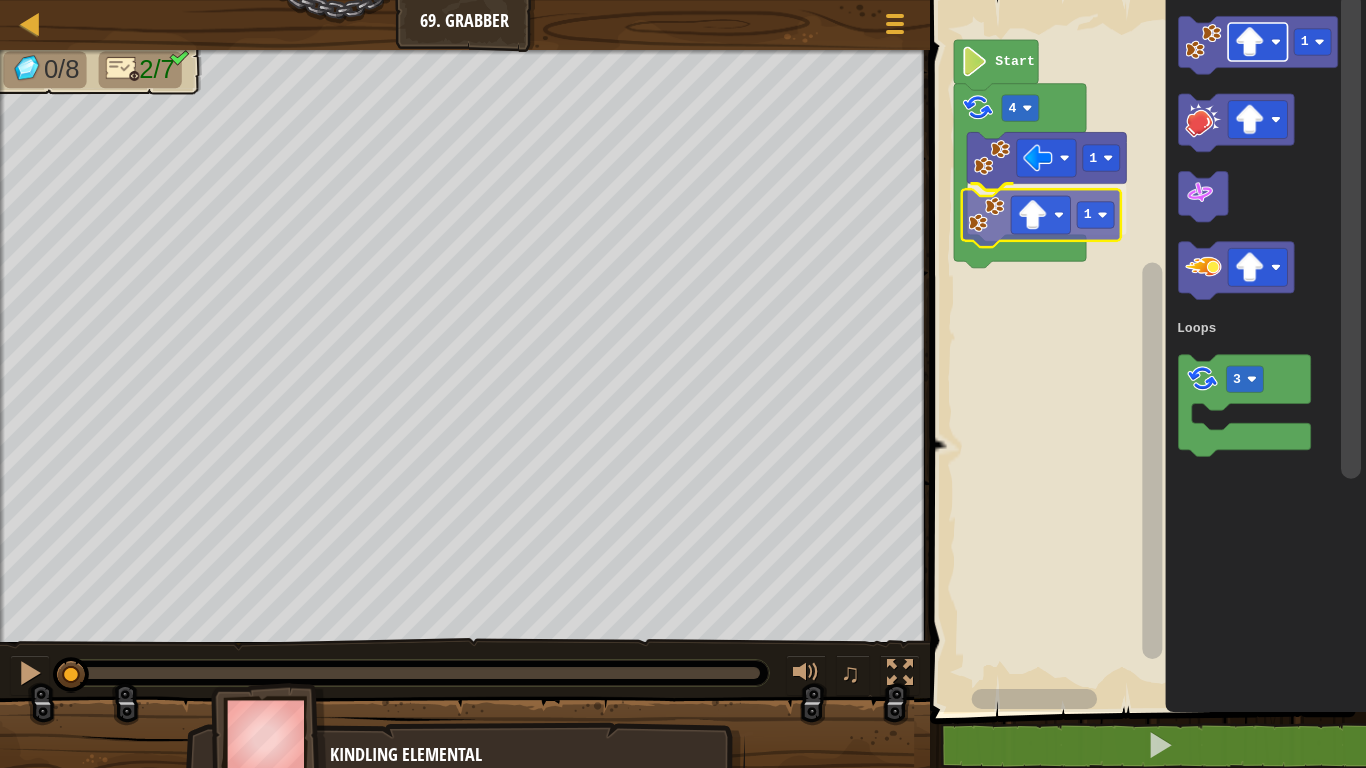 click on "Loops [NUMBER] [NUMBER] [NUMBER] [NUMBER] Start [NUMBER] [NUMBER] Loops [NUMBER]" at bounding box center (1145, 351) 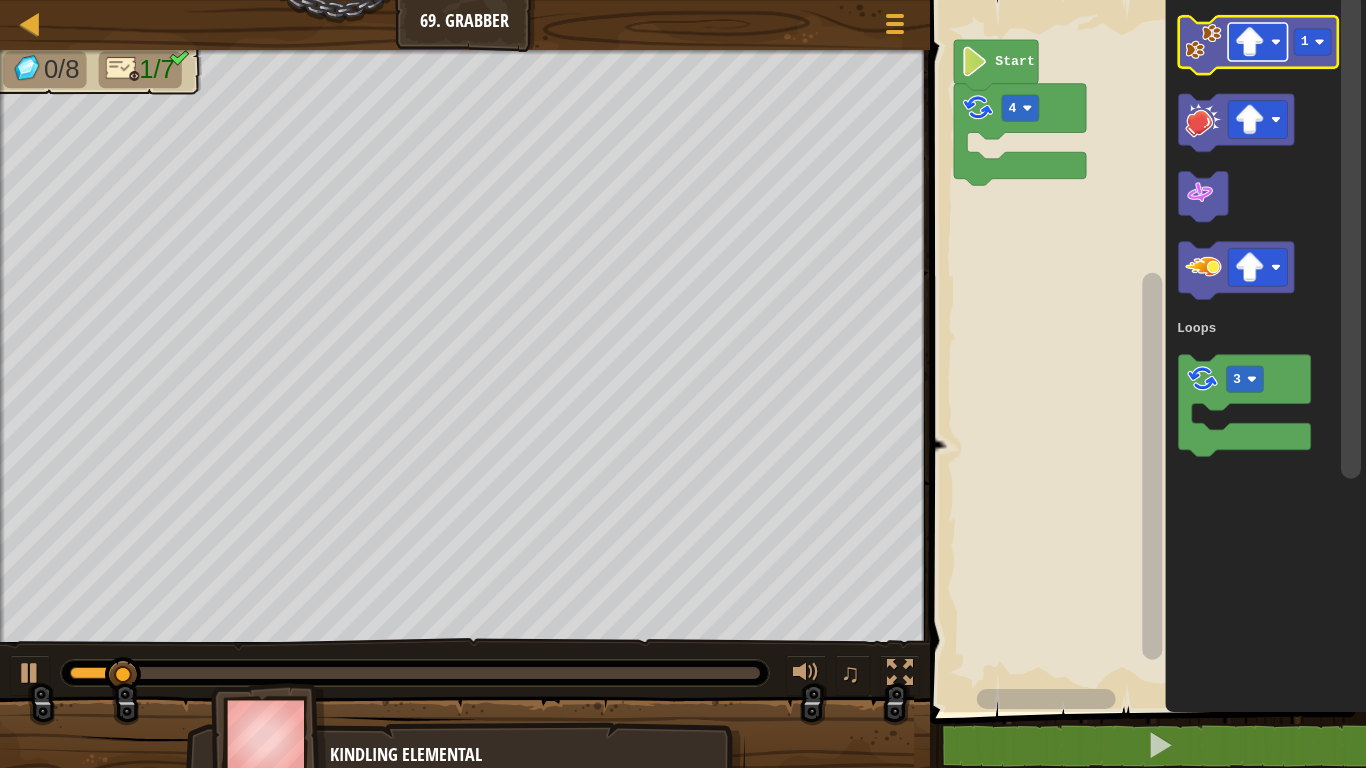 click 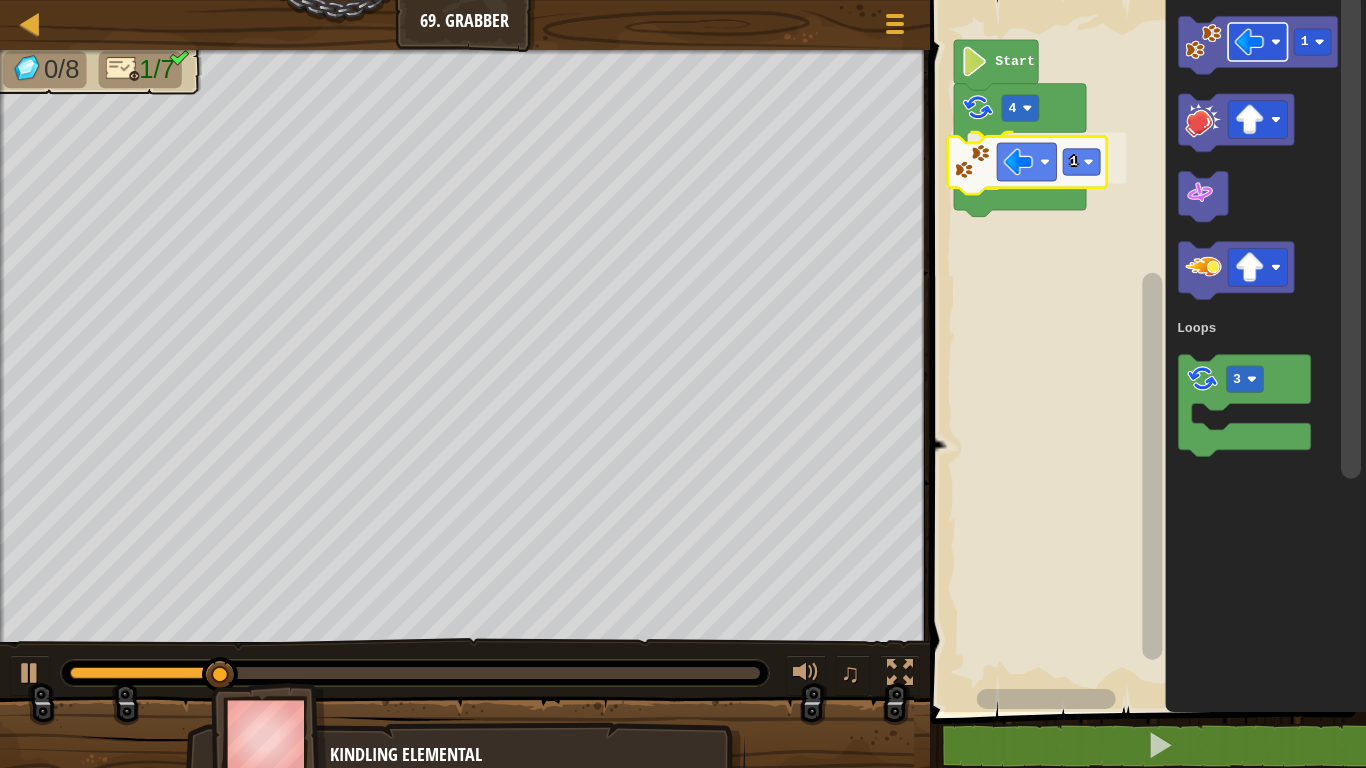click on "Loops [NUMBER] [NUMBER] Start [NUMBER] [NUMBER] Loops [NUMBER]" at bounding box center [1145, 351] 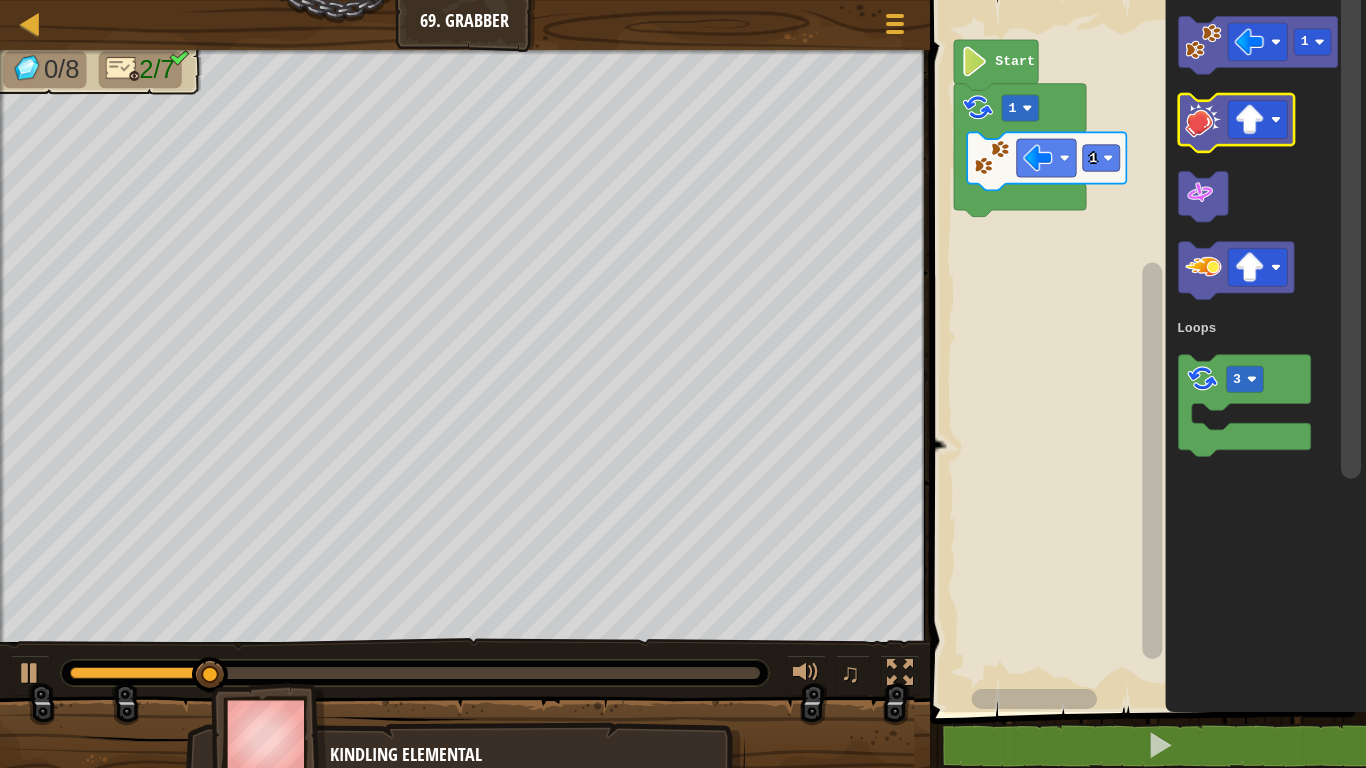 click 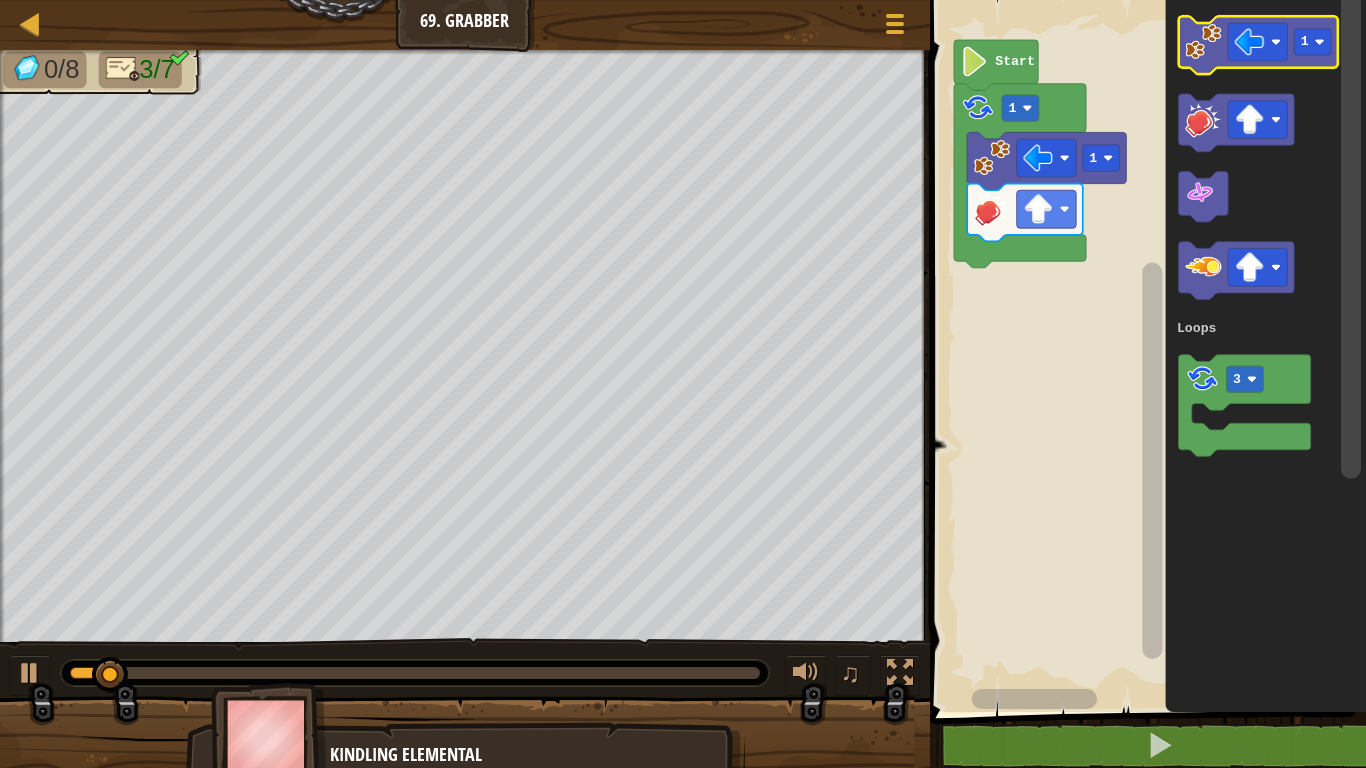click 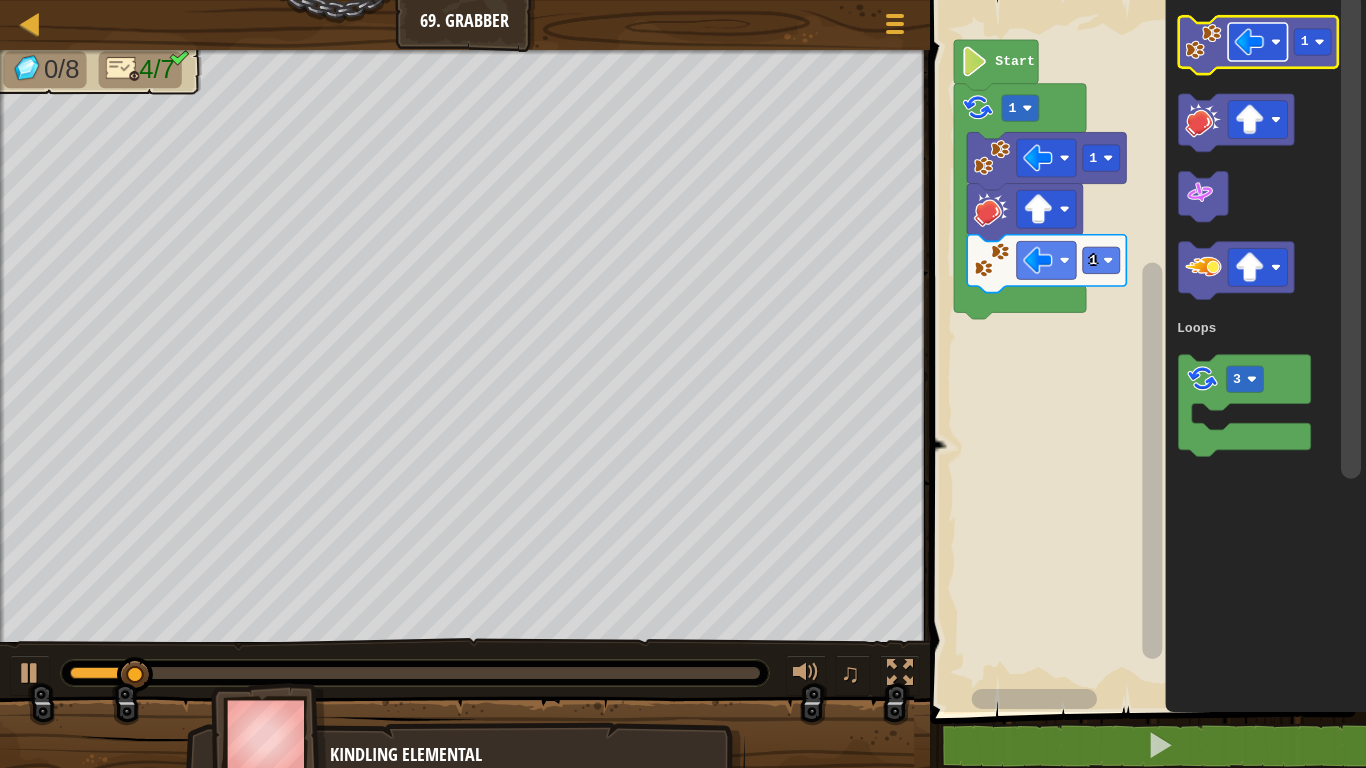 click 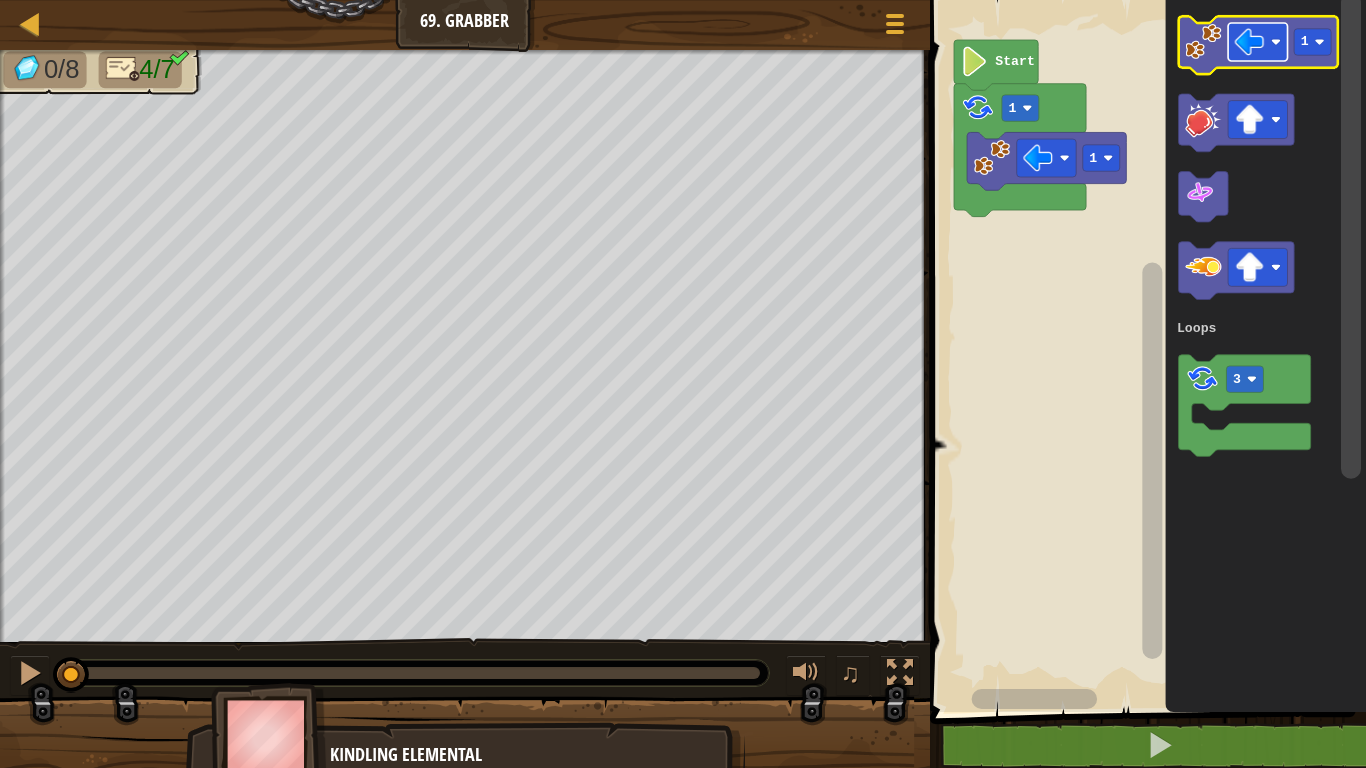 click 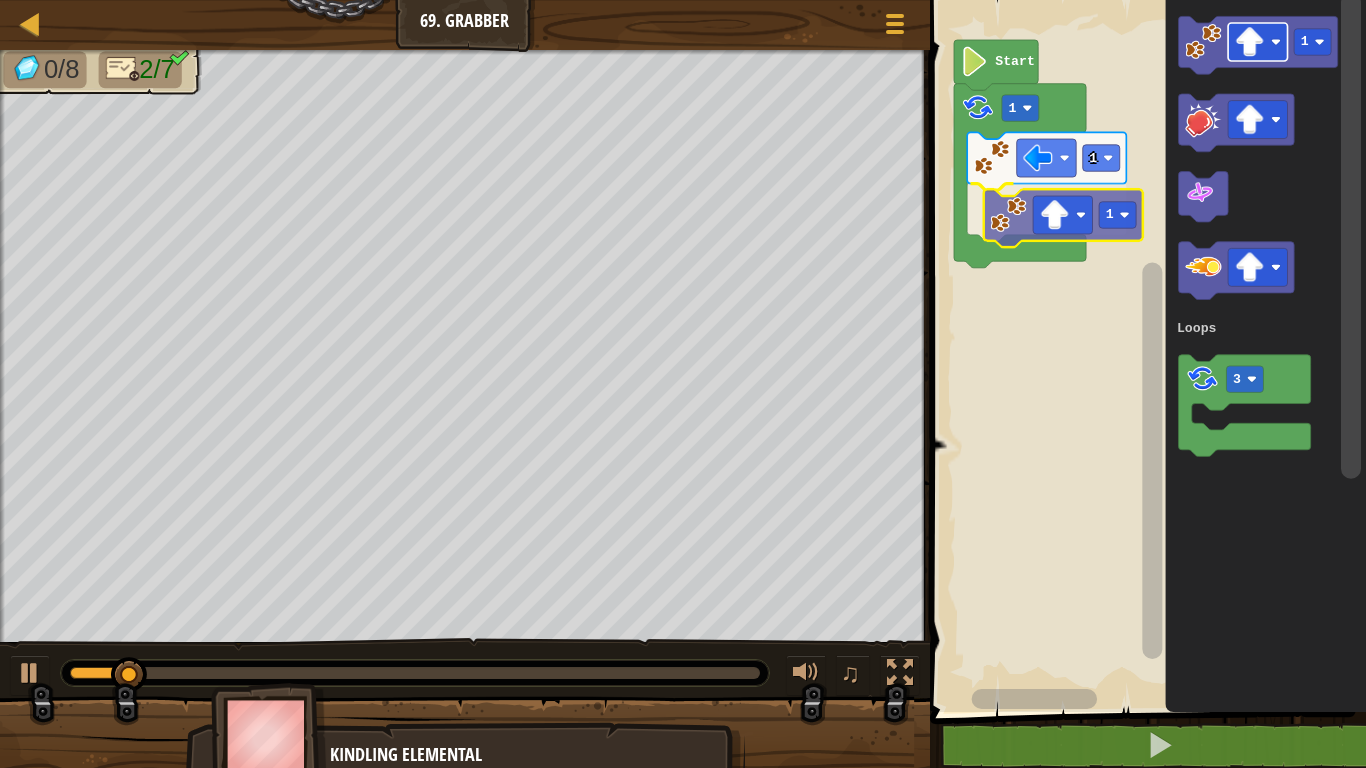 click on "Loops Start [NUMBER] [NUMBER] [NUMBER] [NUMBER] Loops [NUMBER]" at bounding box center (1145, 351) 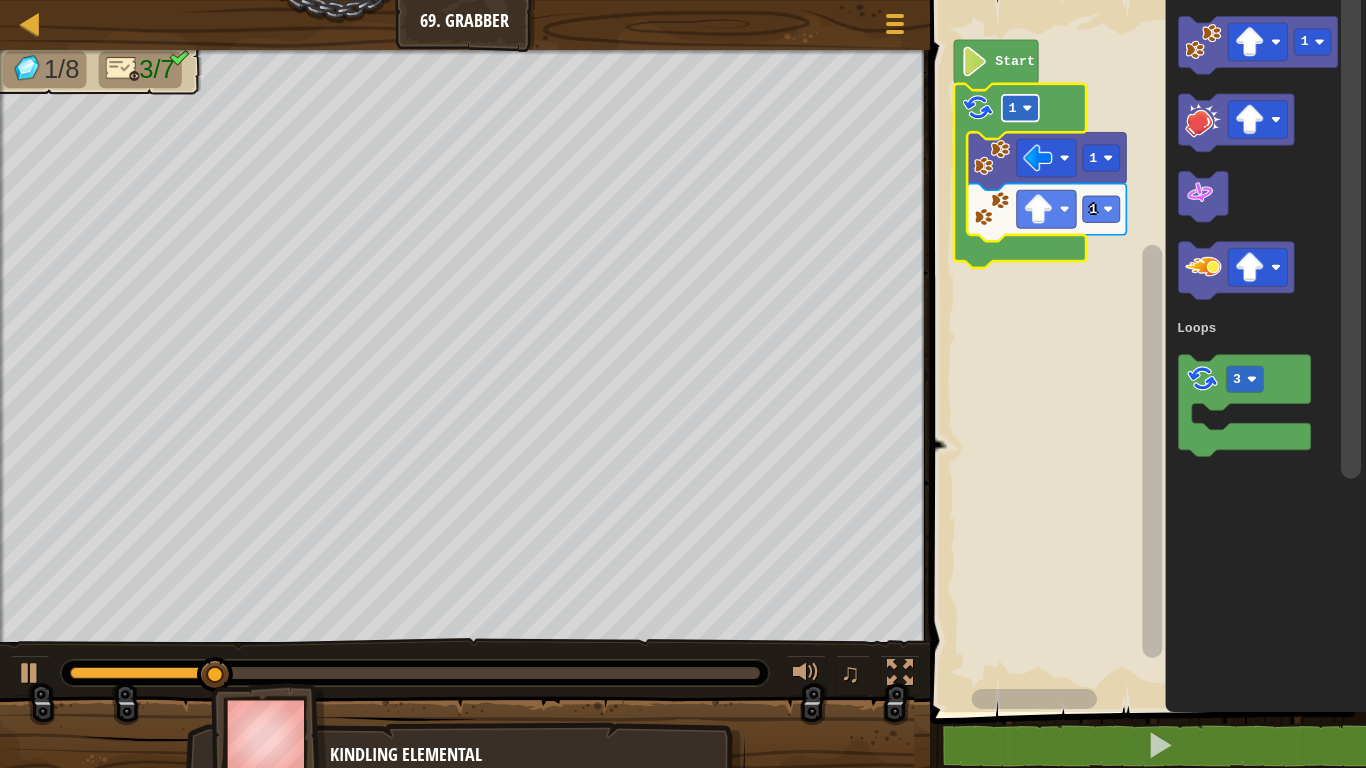 click 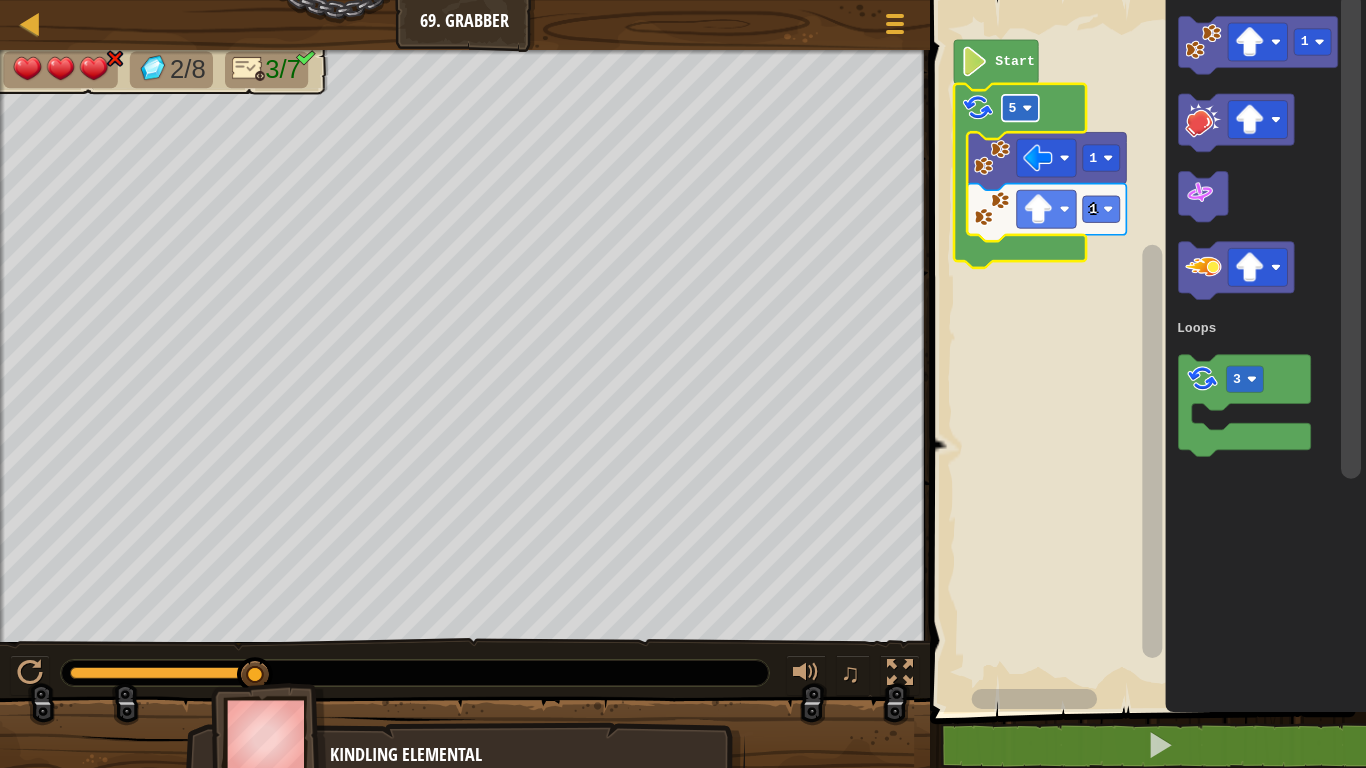 click 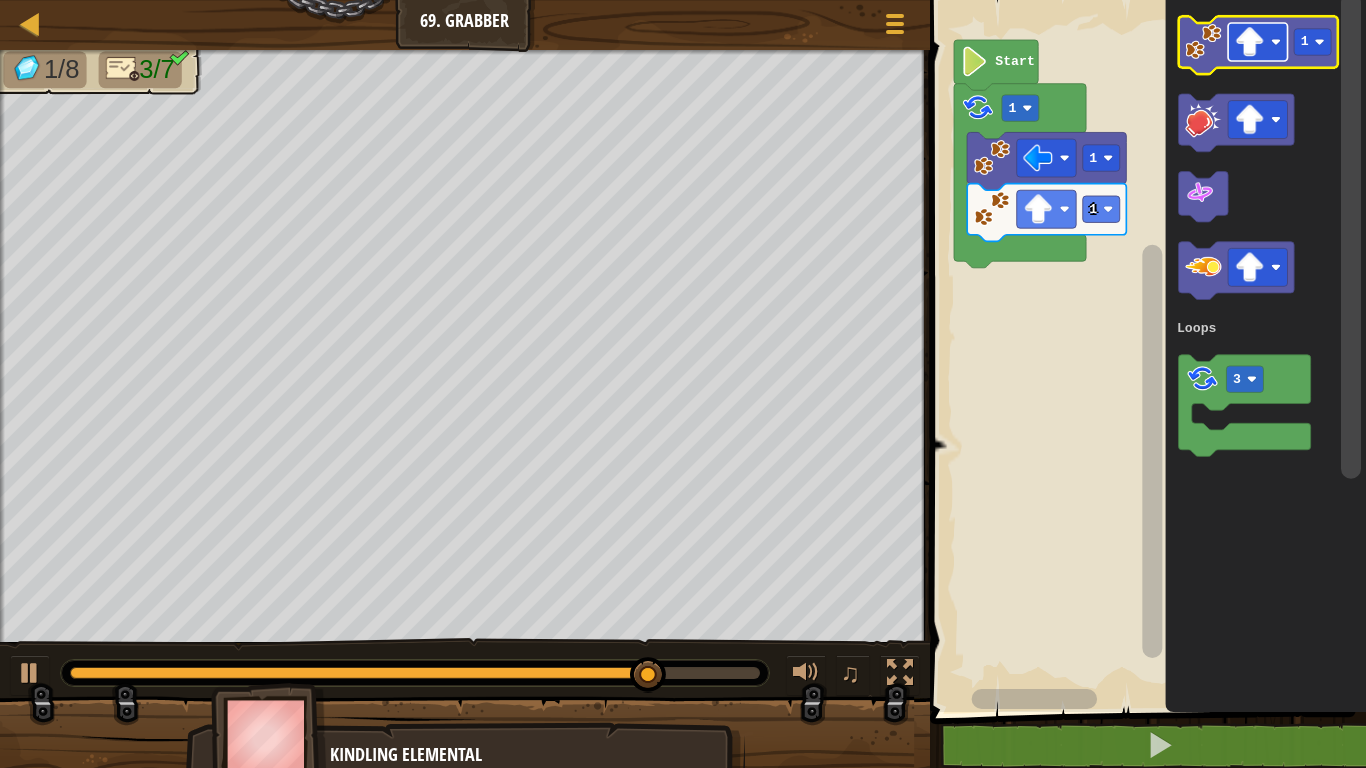 click 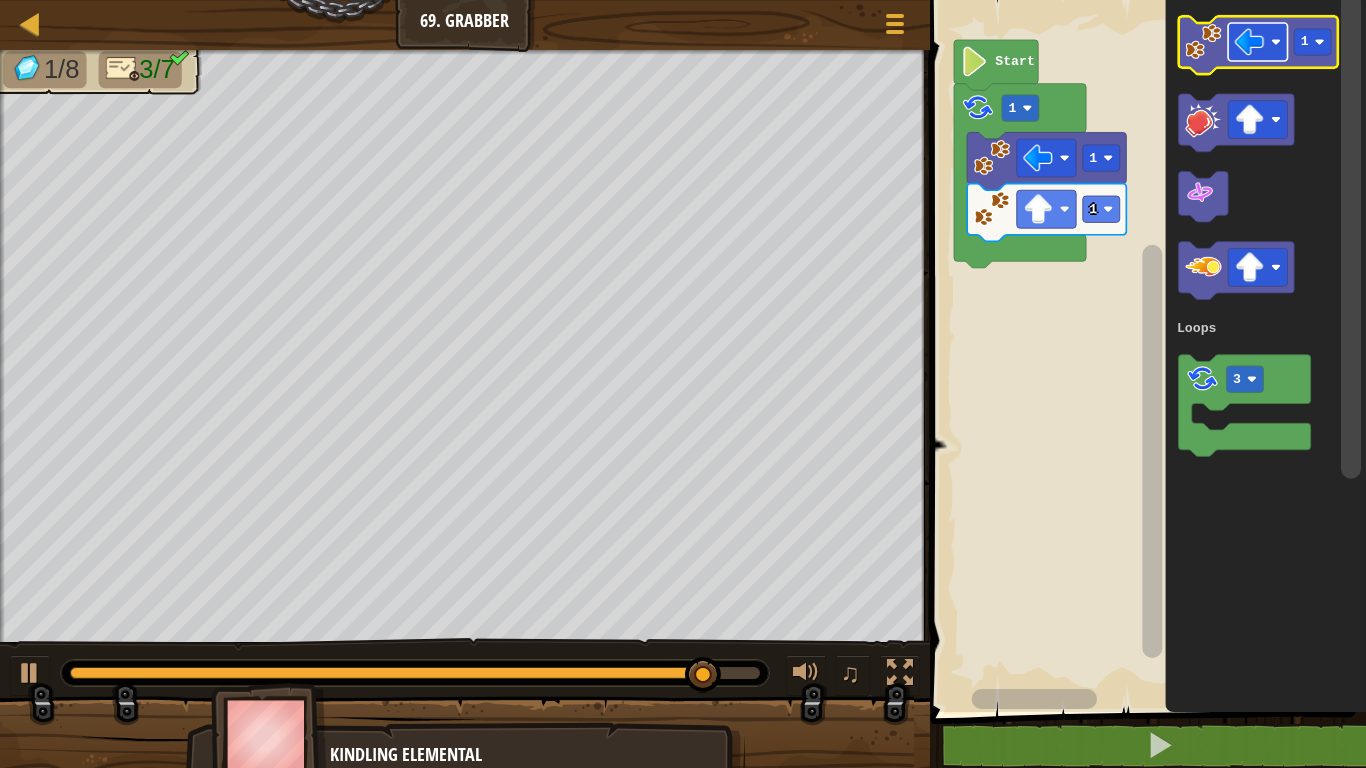 click 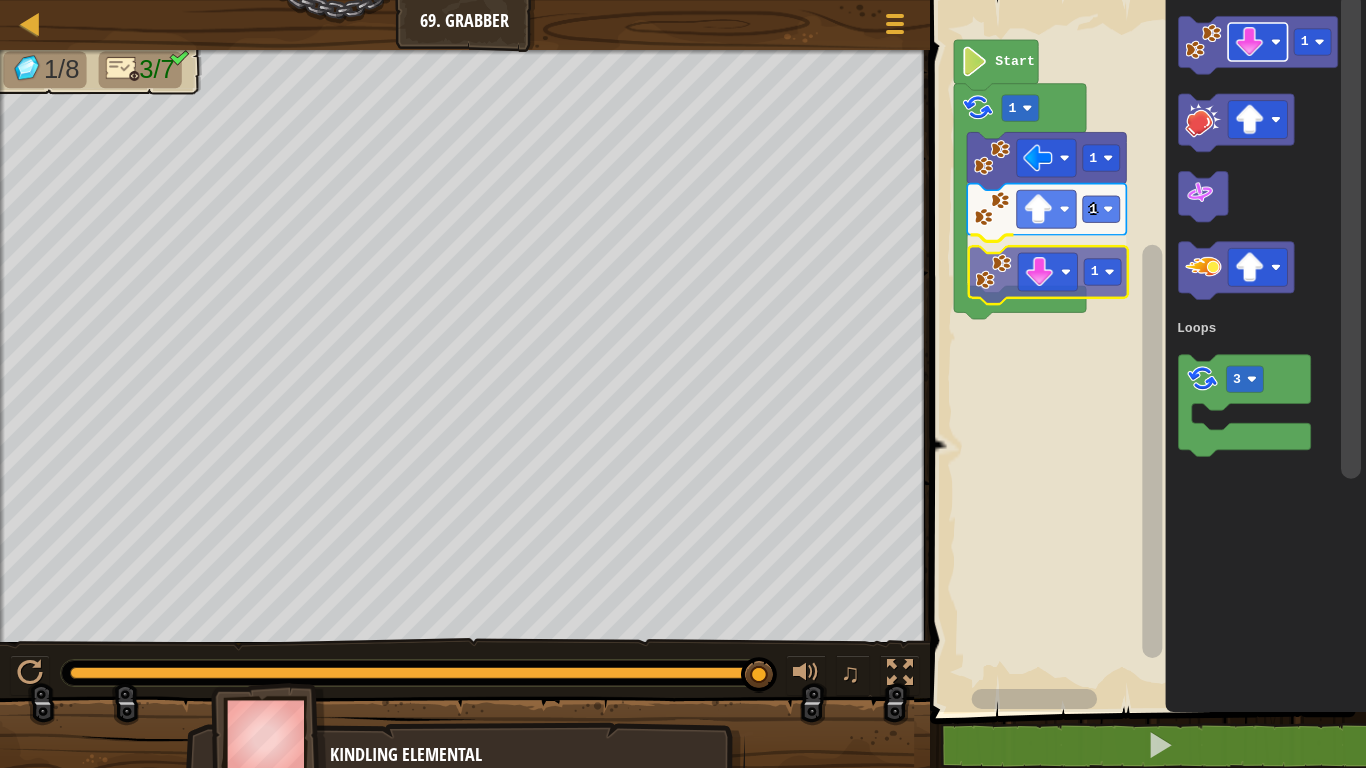 click on "Loops Start [NUMBER] [NUMBER] [NUMBER] [NUMBER] [NUMBER] Loops [NUMBER]" at bounding box center (1145, 351) 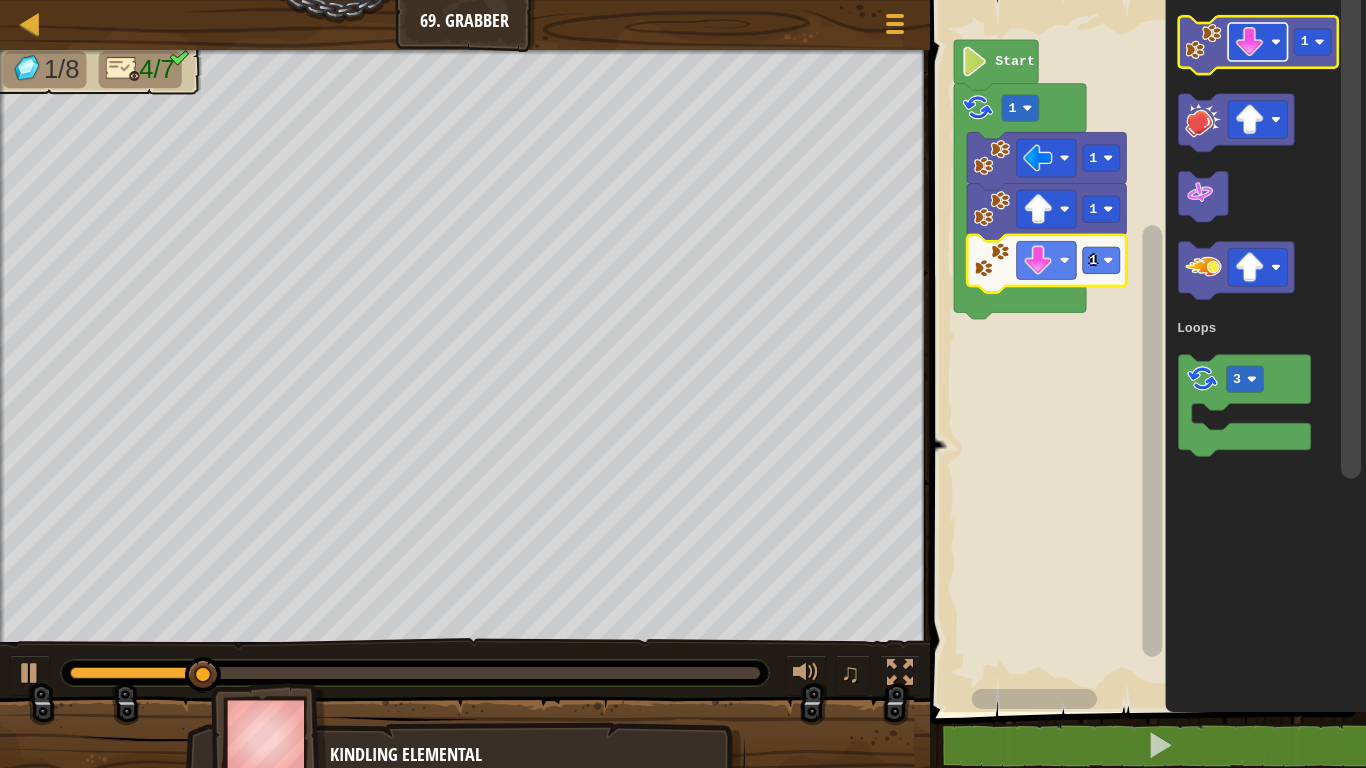 click 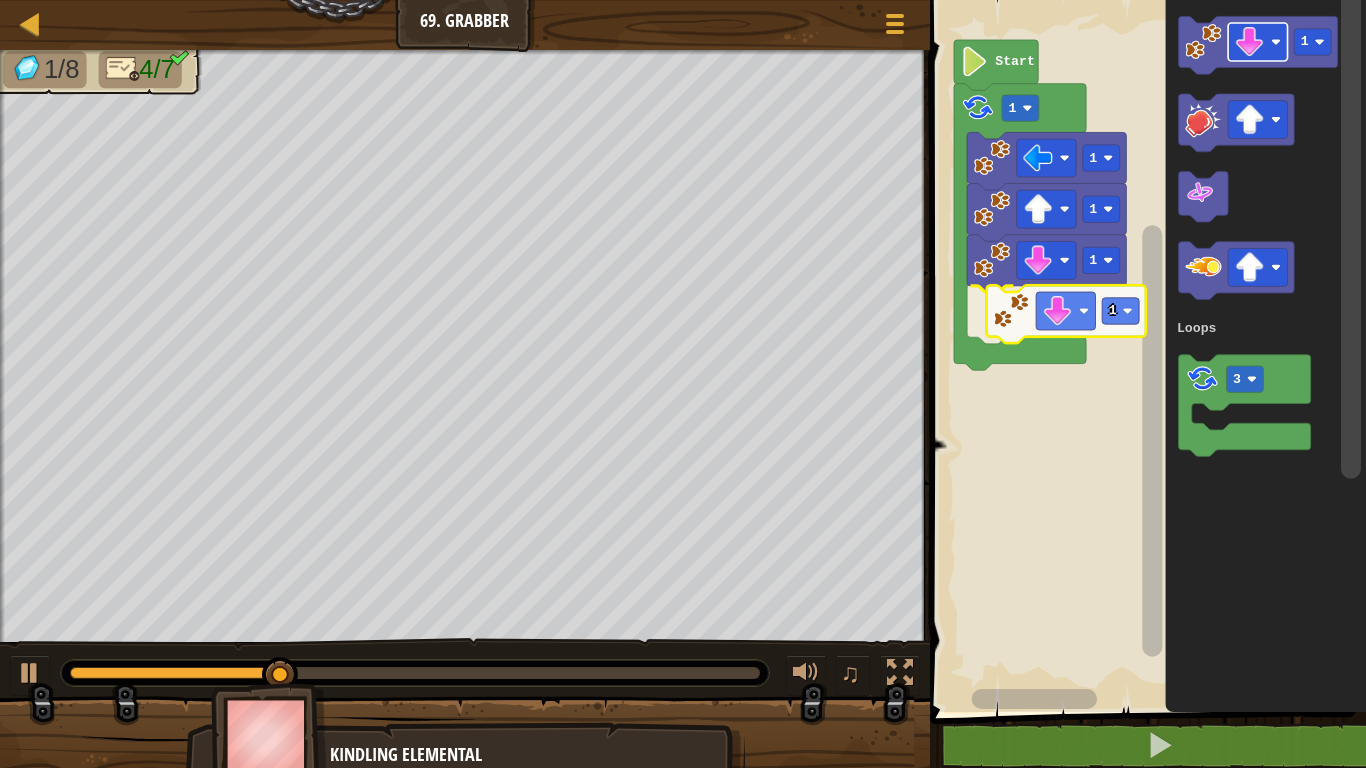 click on "Loops Start [NUMBER] [NUMBER] [NUMBER] [NUMBER] [NUMBER] [NUMBER] [NUMBER] Loops [NUMBER]" at bounding box center [1145, 351] 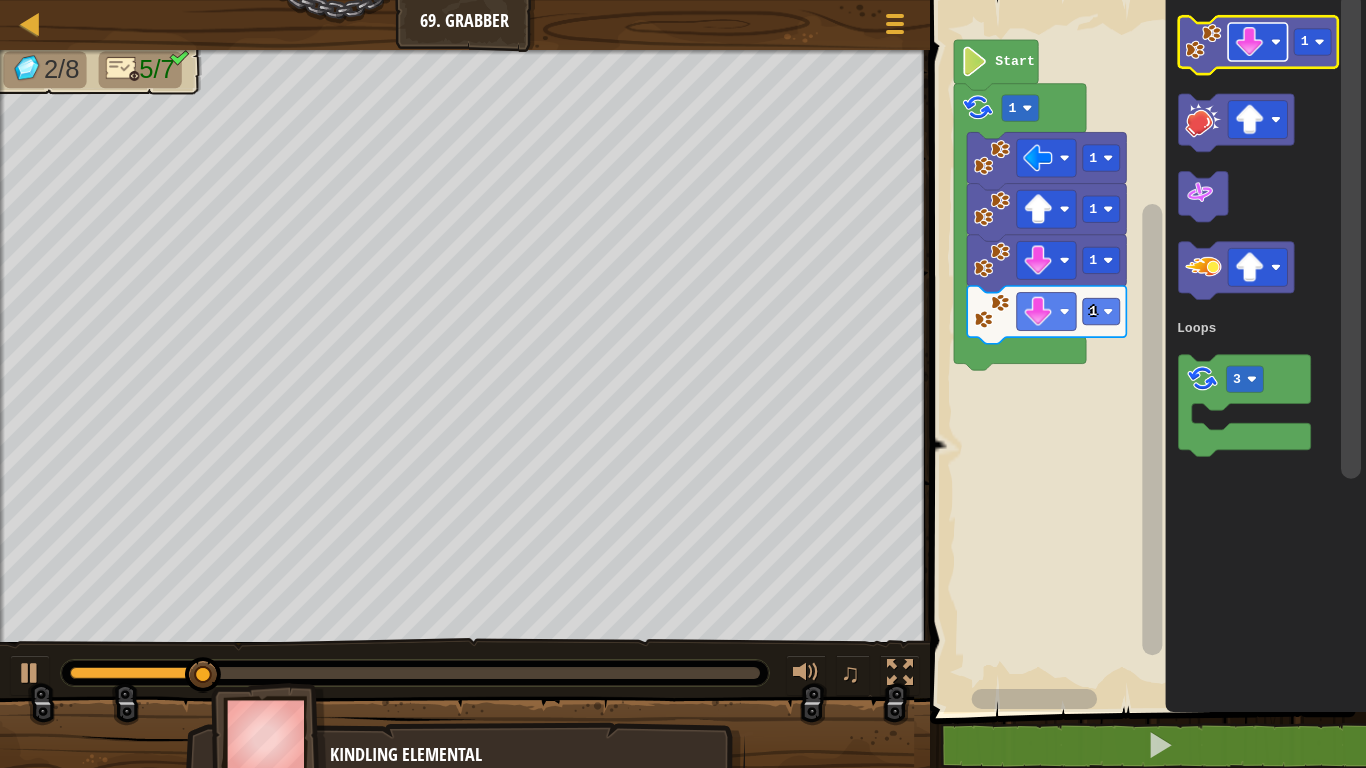 click 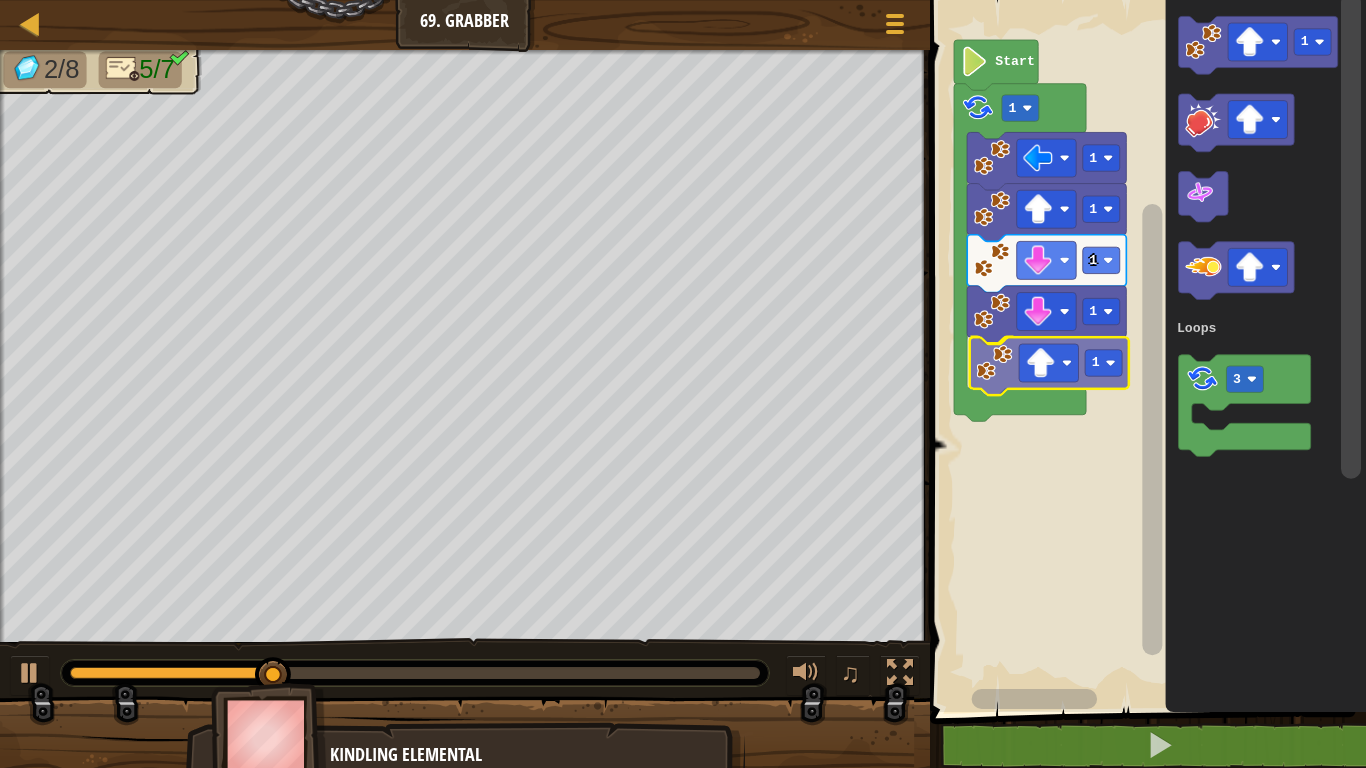 click on "Loops Start [NUMBER] [NUMBER] [NUMBER] [NUMBER] [NUMBER] [NUMBER] [NUMBER] Loops [NUMBER]" at bounding box center [1145, 351] 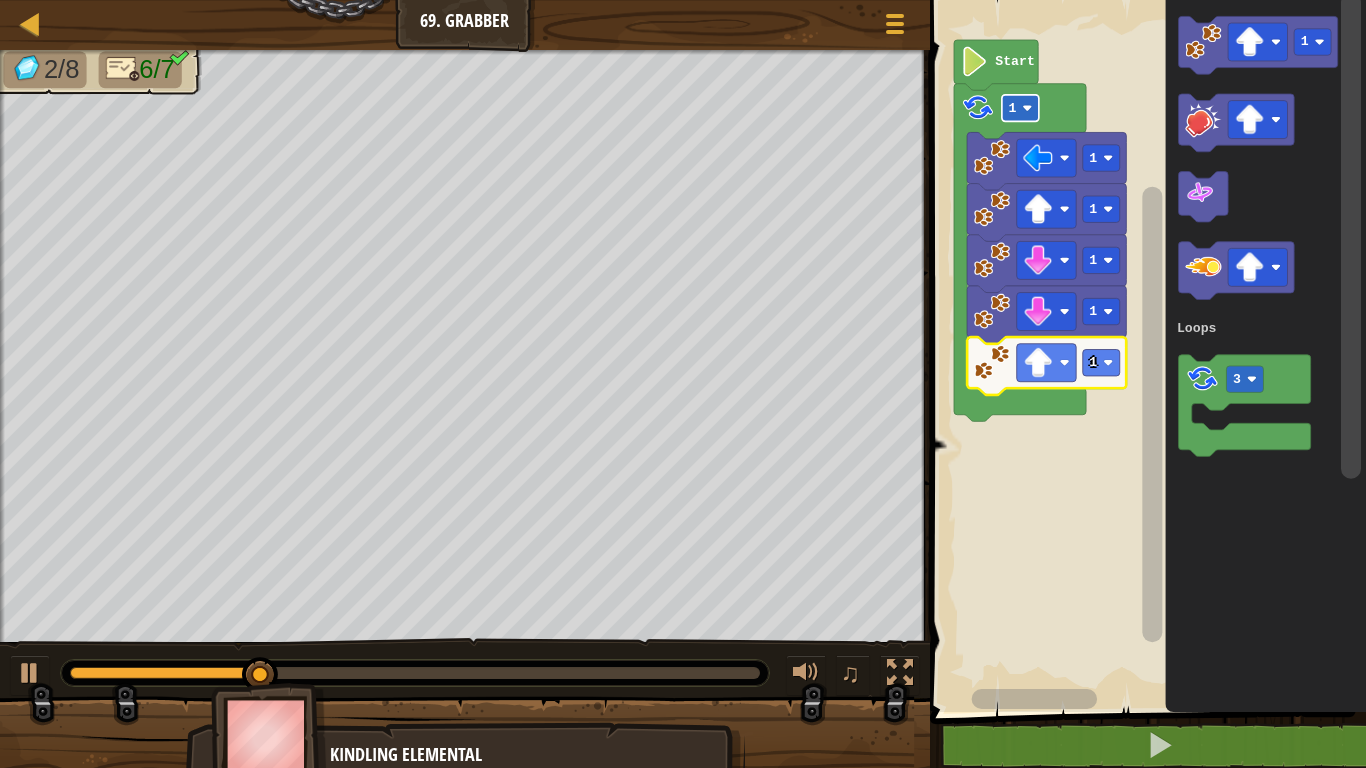click 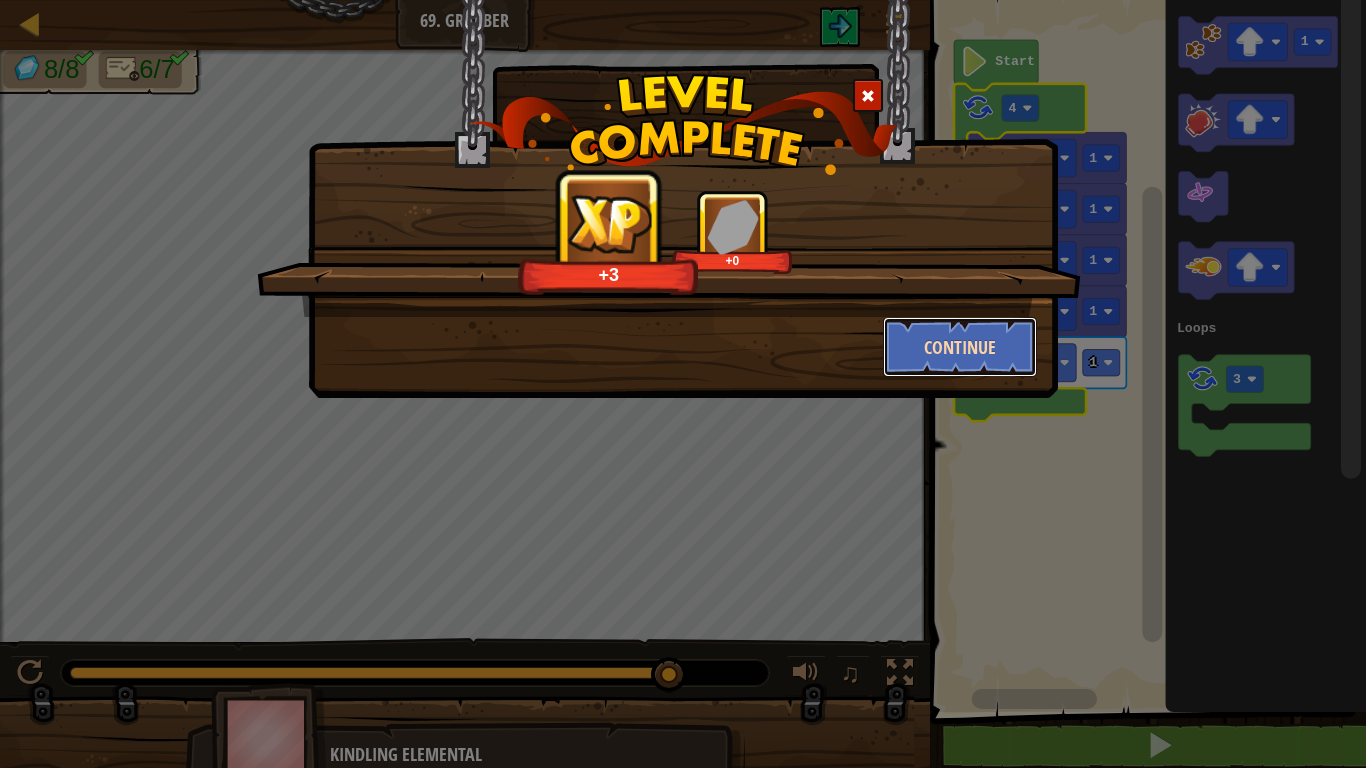 click on "Continue" at bounding box center [960, 347] 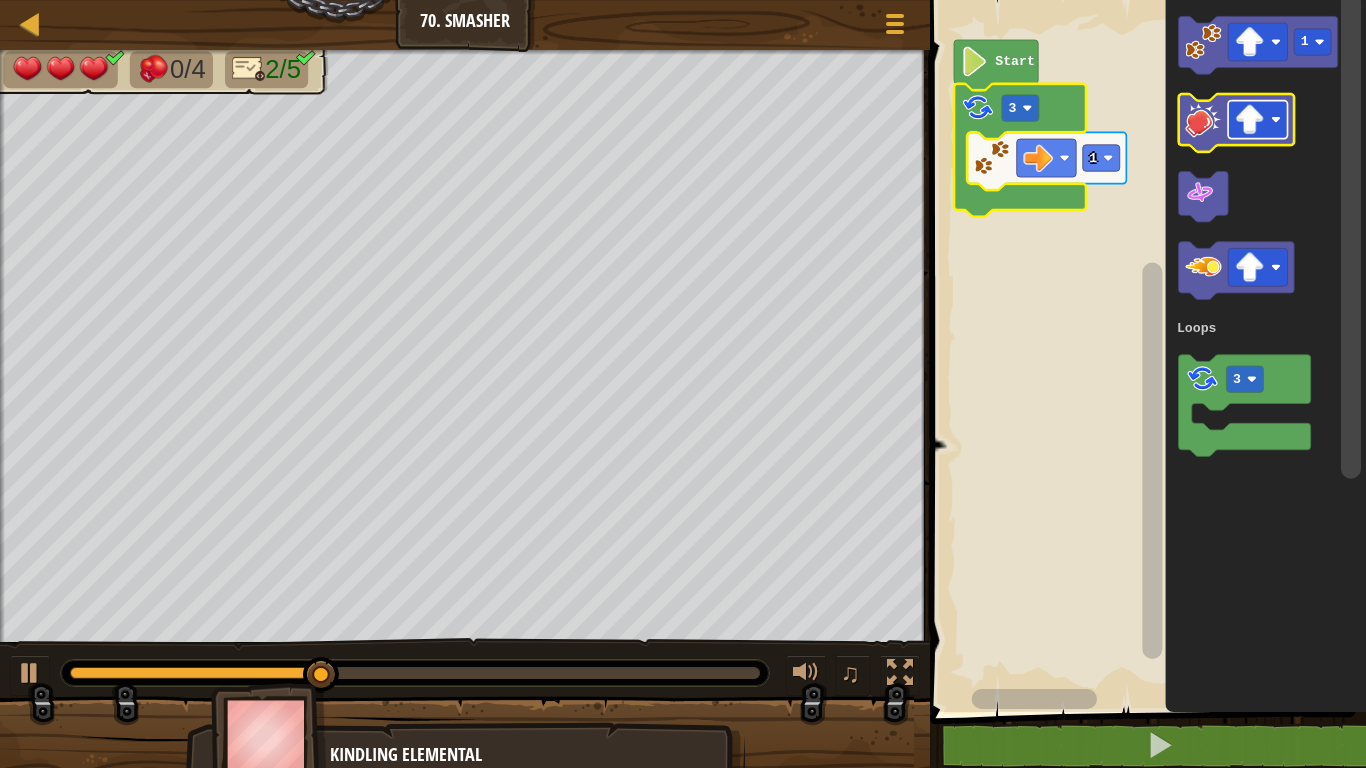 click 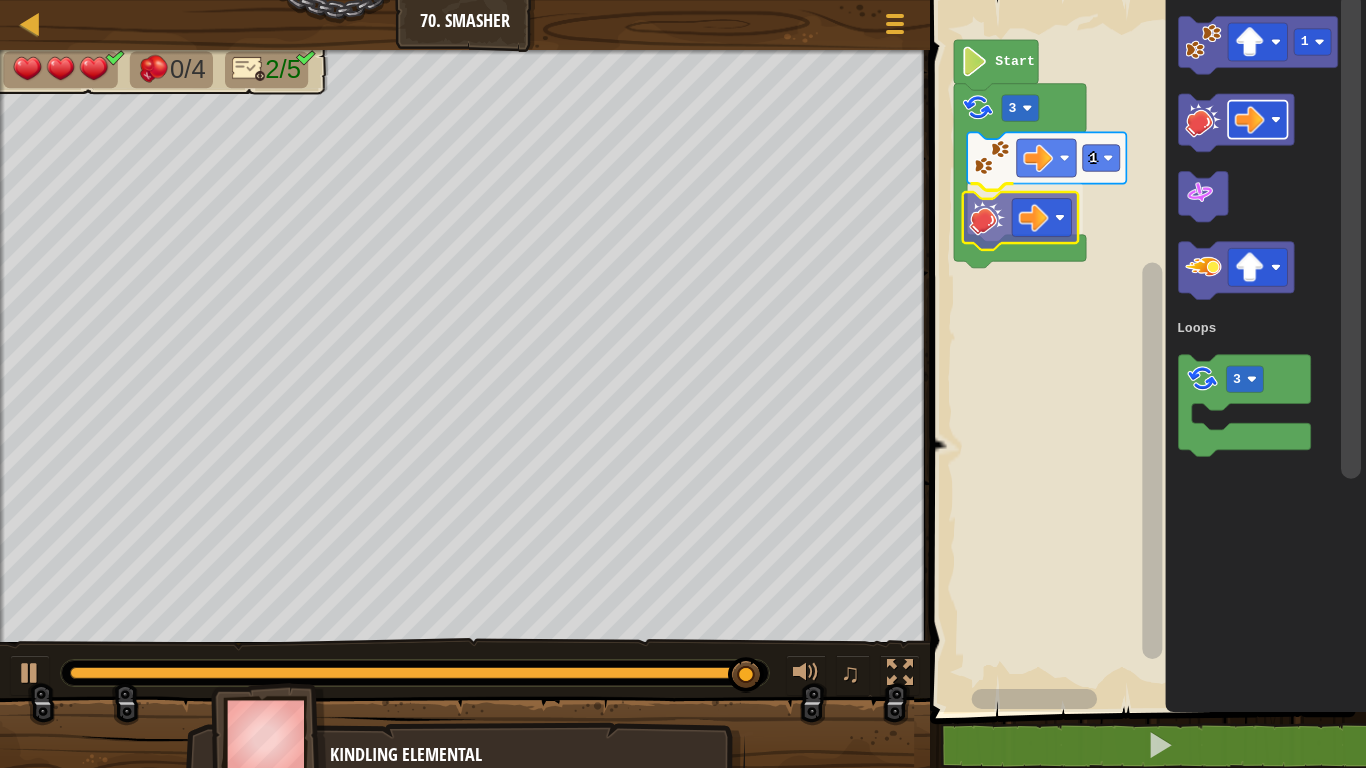 click on "Loops Start [NUMBER] [NUMBER] [NUMBER] [NUMBER] Loops" at bounding box center [1145, 351] 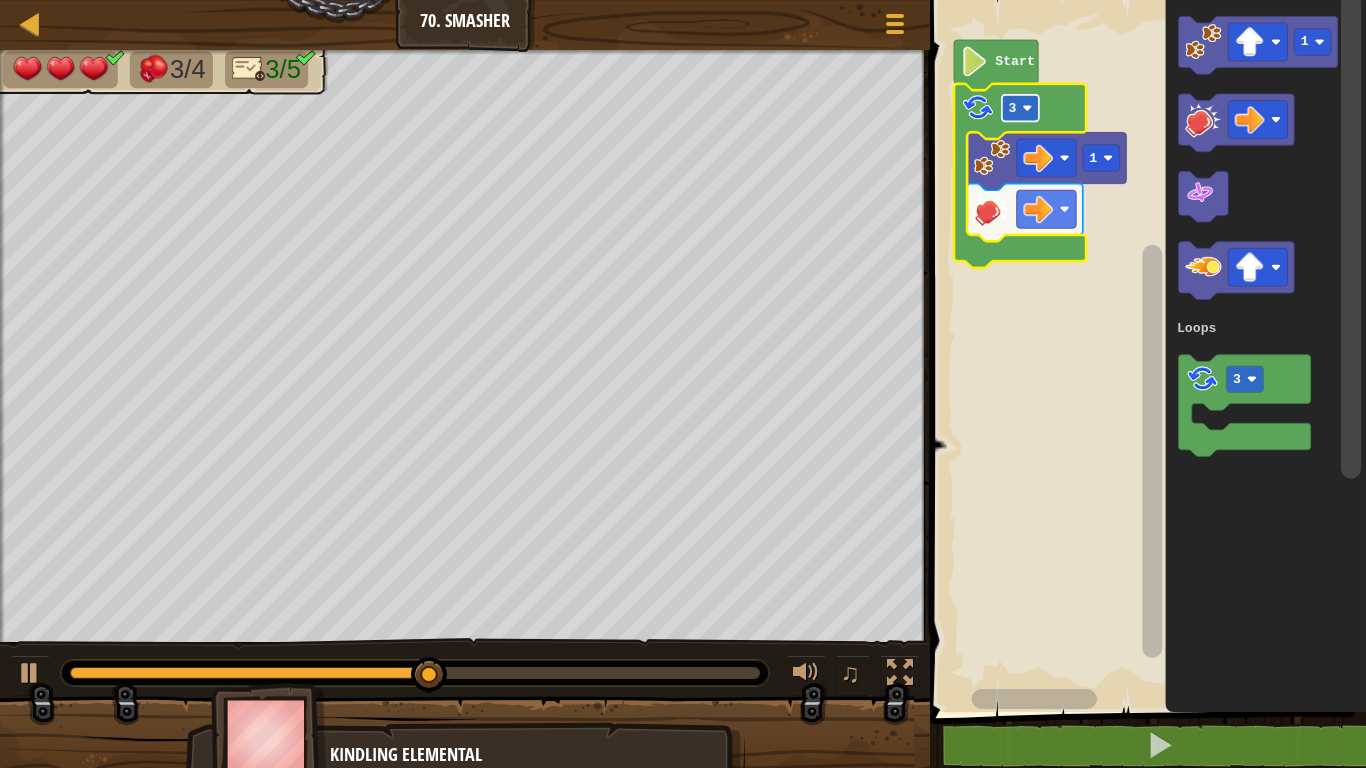 click 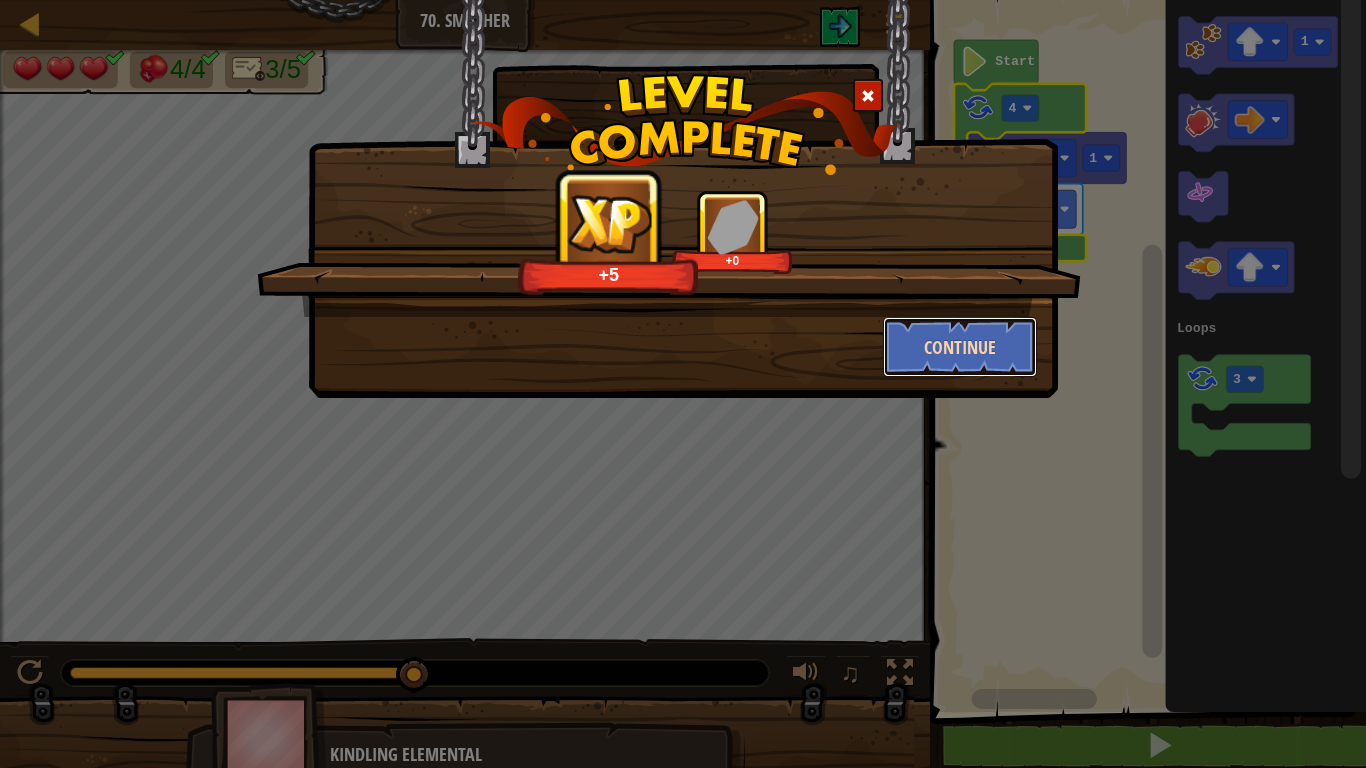 click on "Continue" at bounding box center [960, 347] 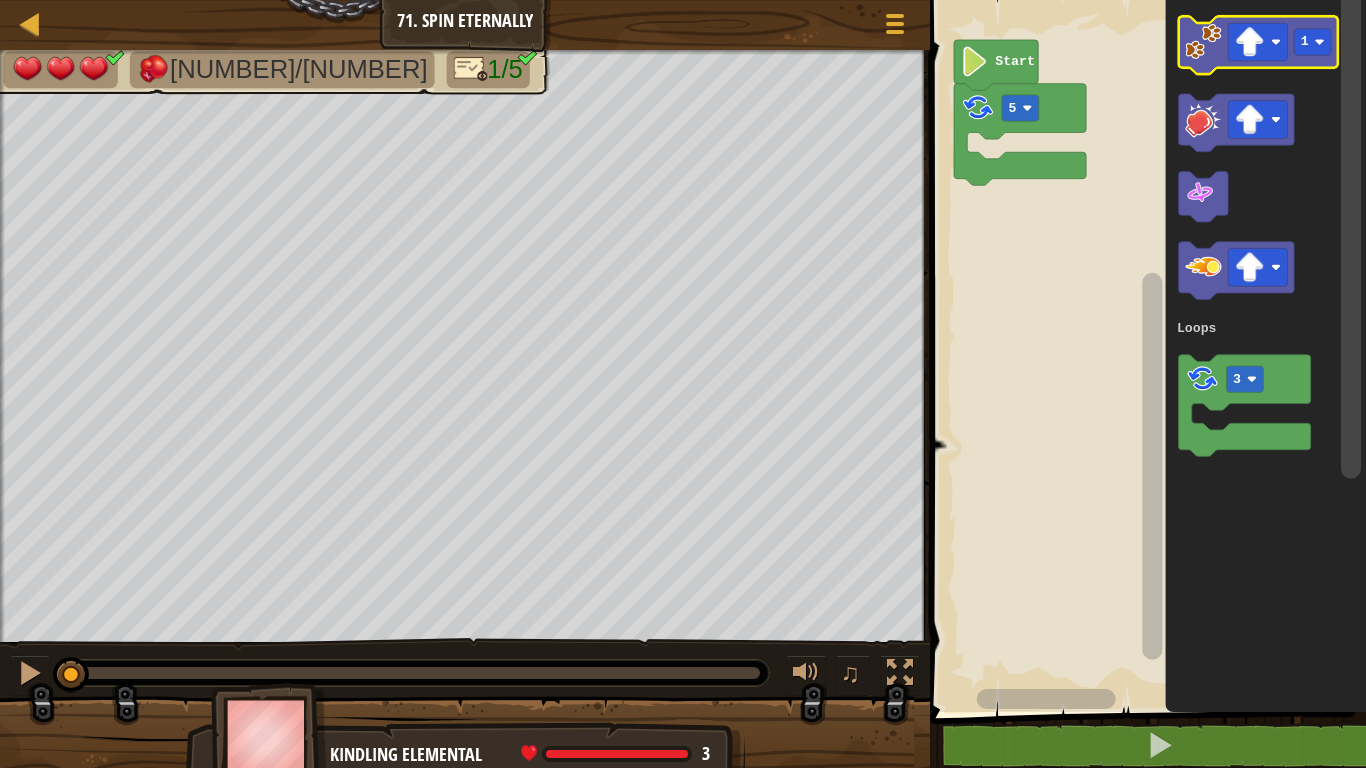 click 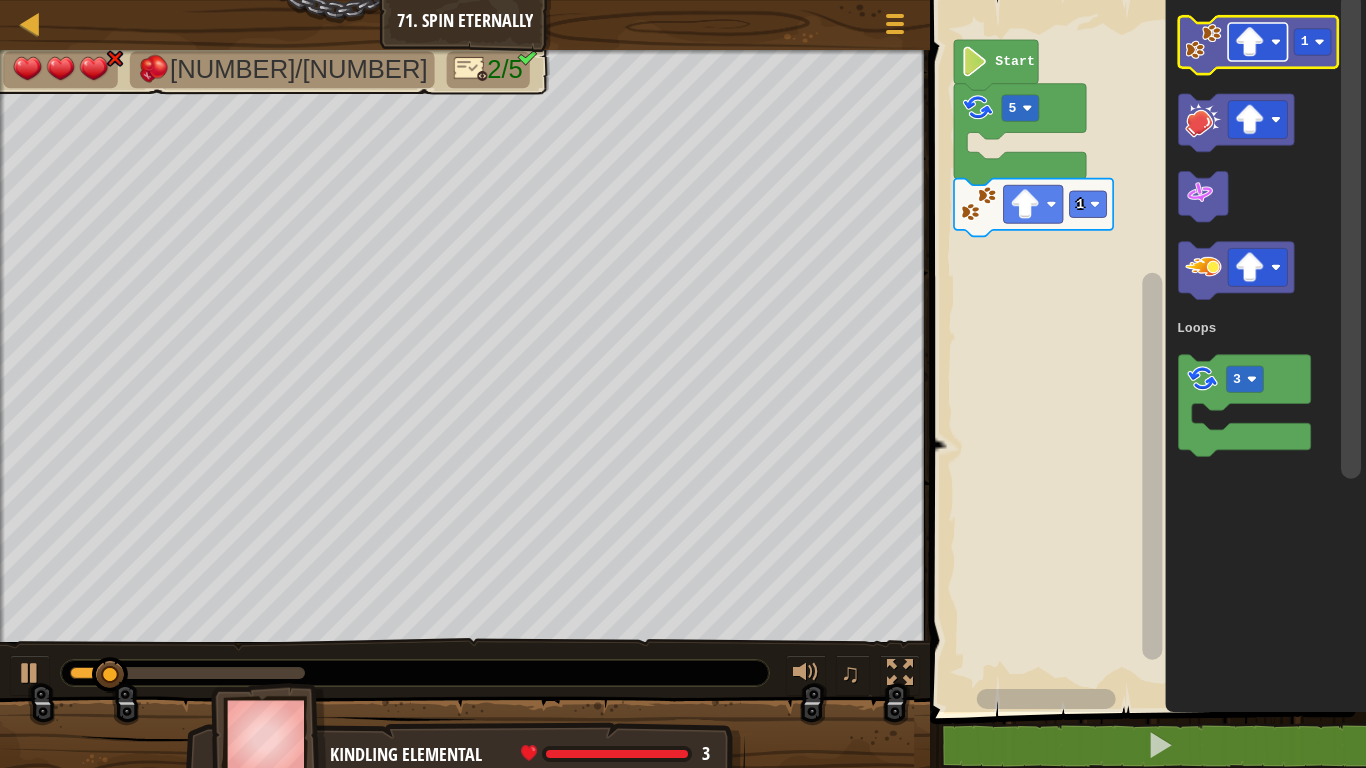 click 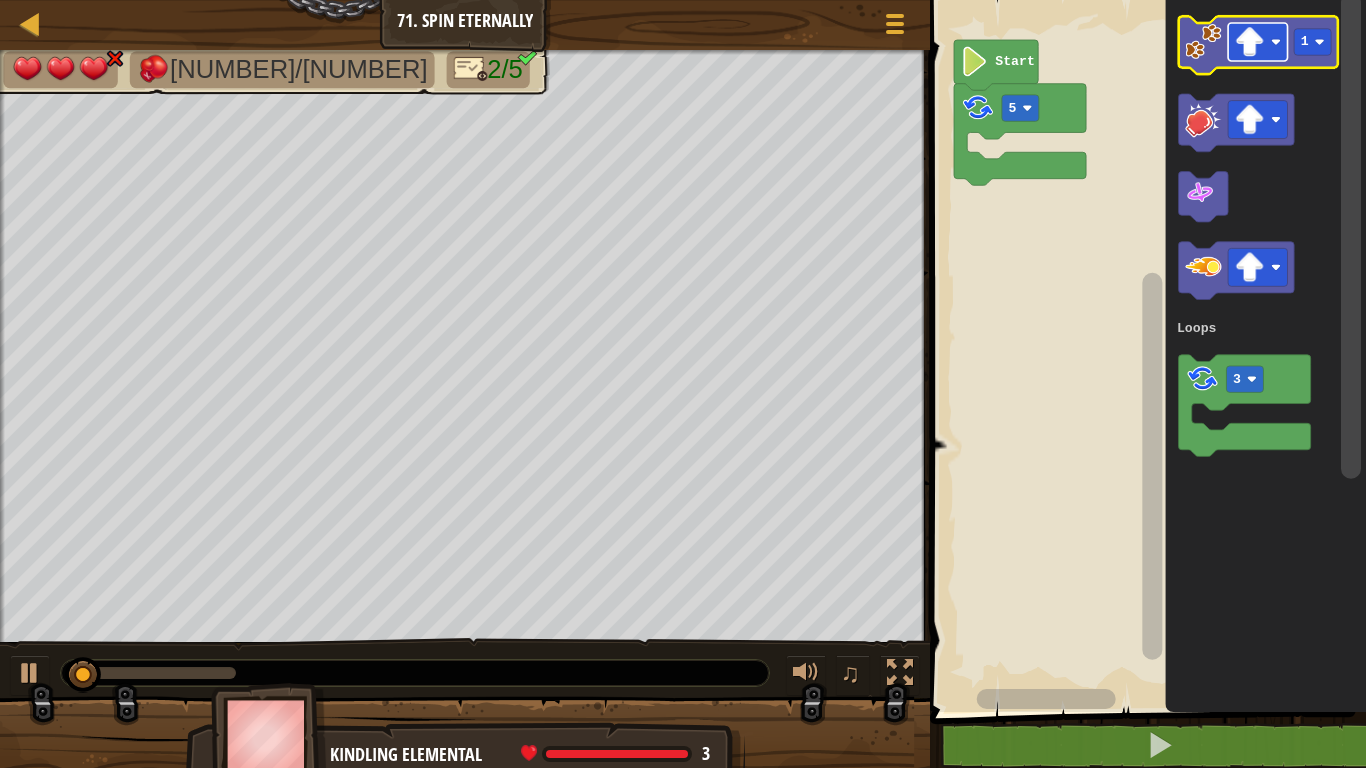 click 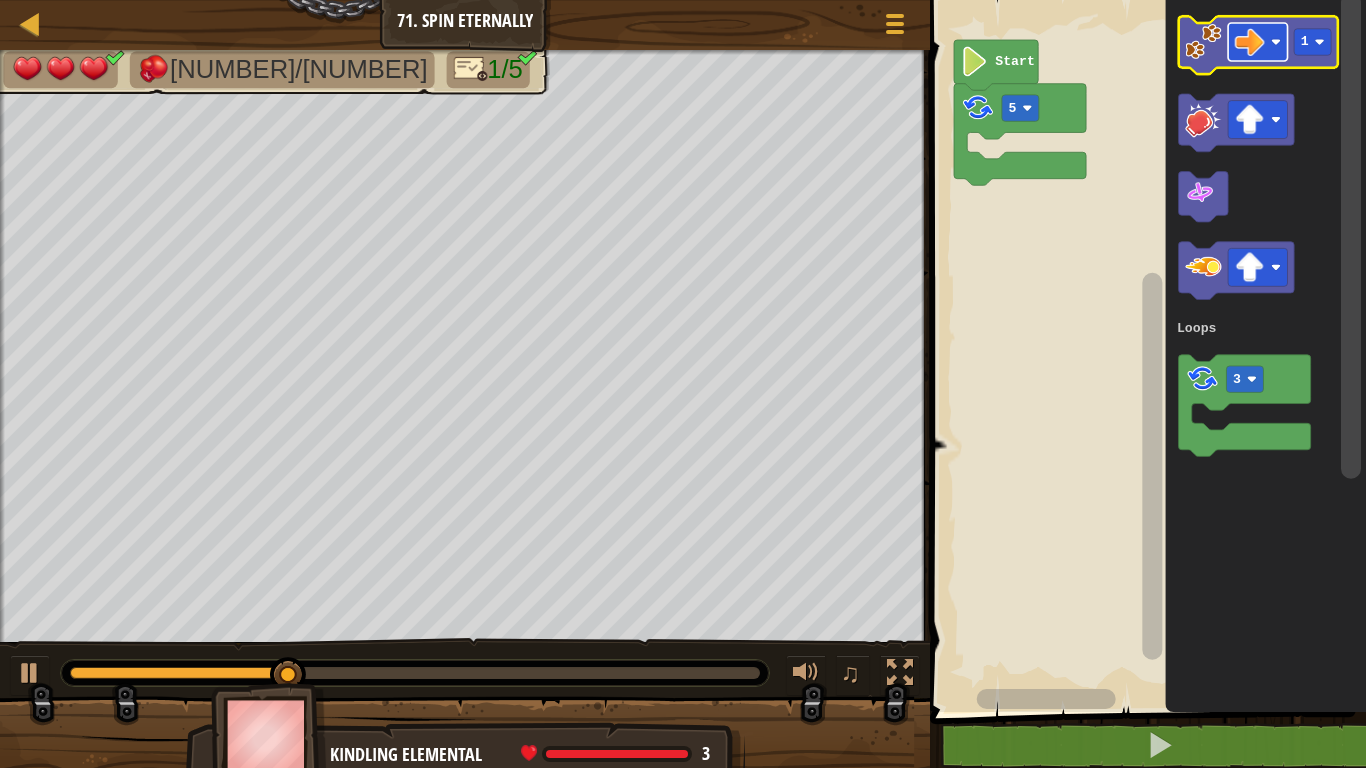 click on "[NUMBER] [NUMBER] Loops" 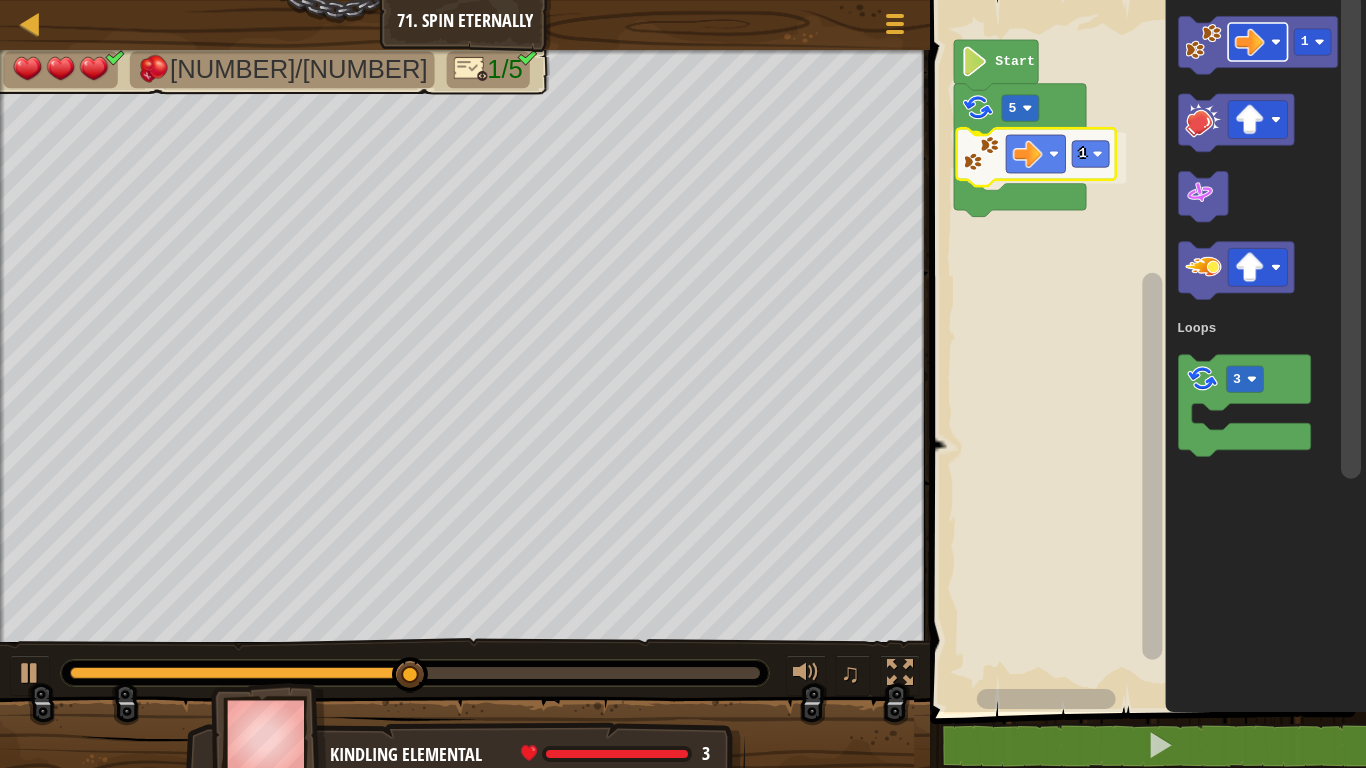 click on "Loops [NUMBER] [NUMBER] Start [NUMBER] [NUMBER] Loops [NUMBER]" at bounding box center (1145, 351) 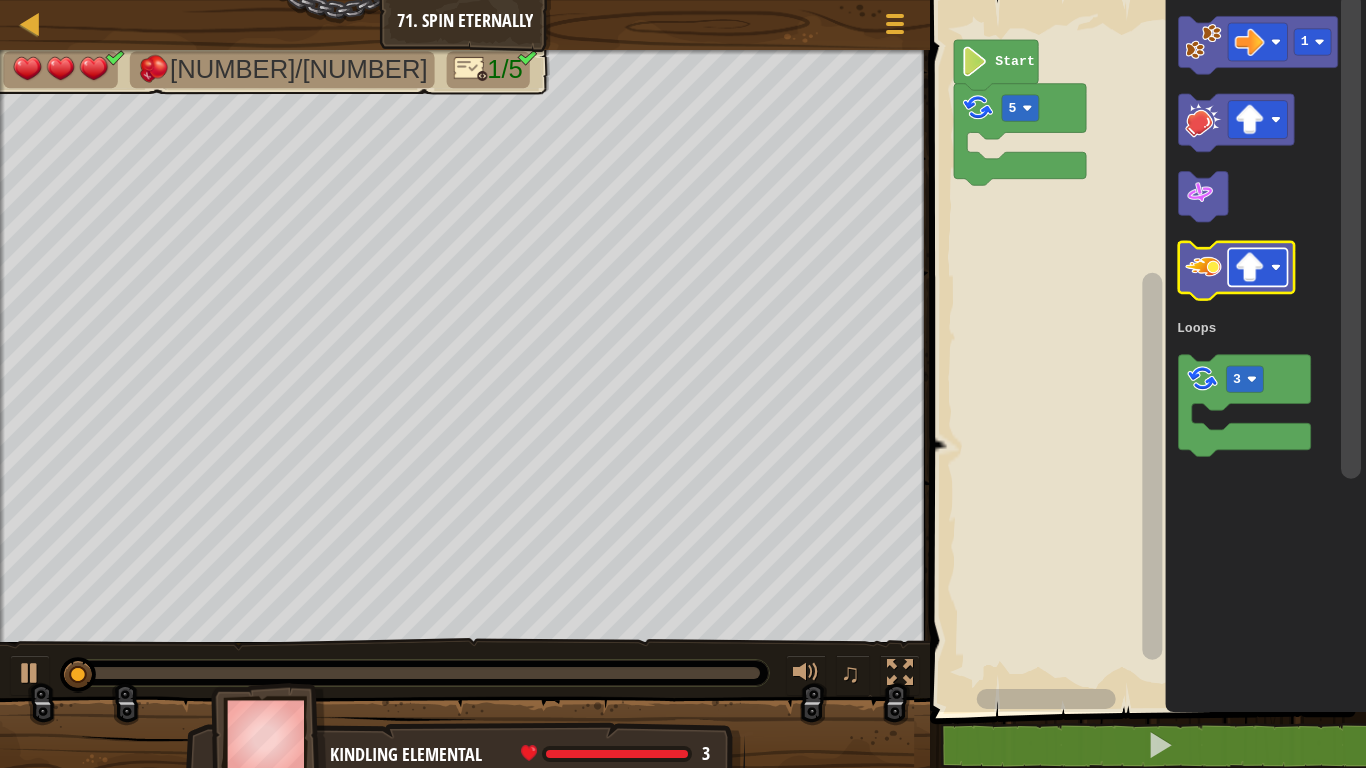 click 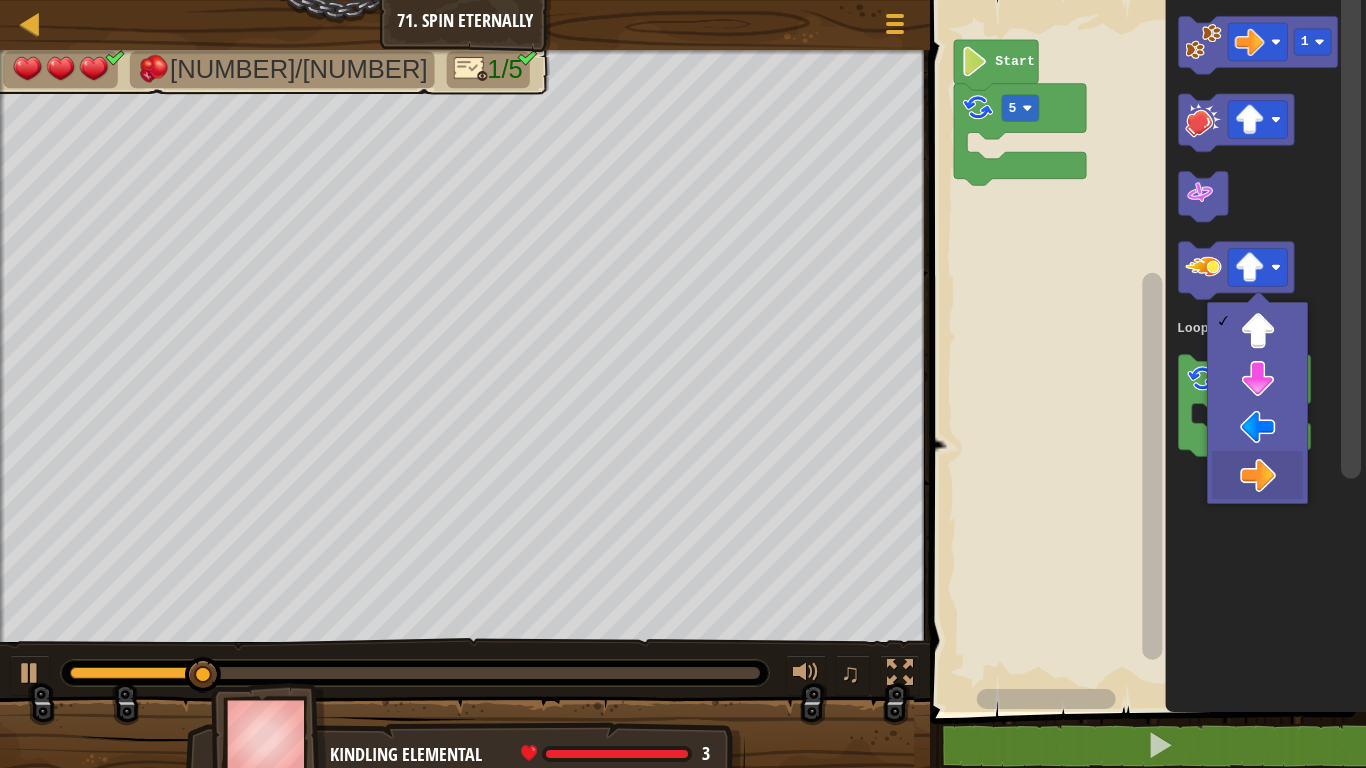 drag, startPoint x: 1251, startPoint y: 462, endPoint x: 1260, endPoint y: 425, distance: 38.078865 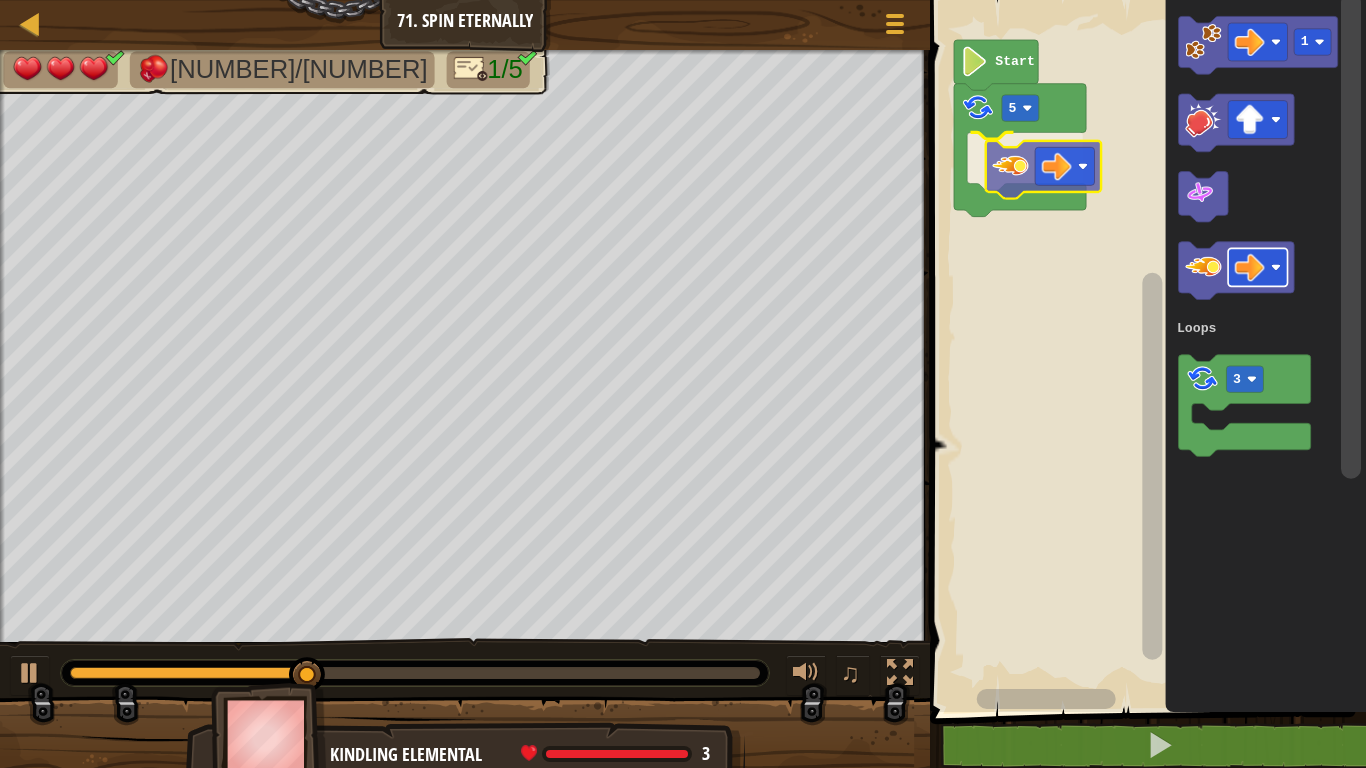 click on "Loops 5 Start 1 3 Loops" at bounding box center (1145, 351) 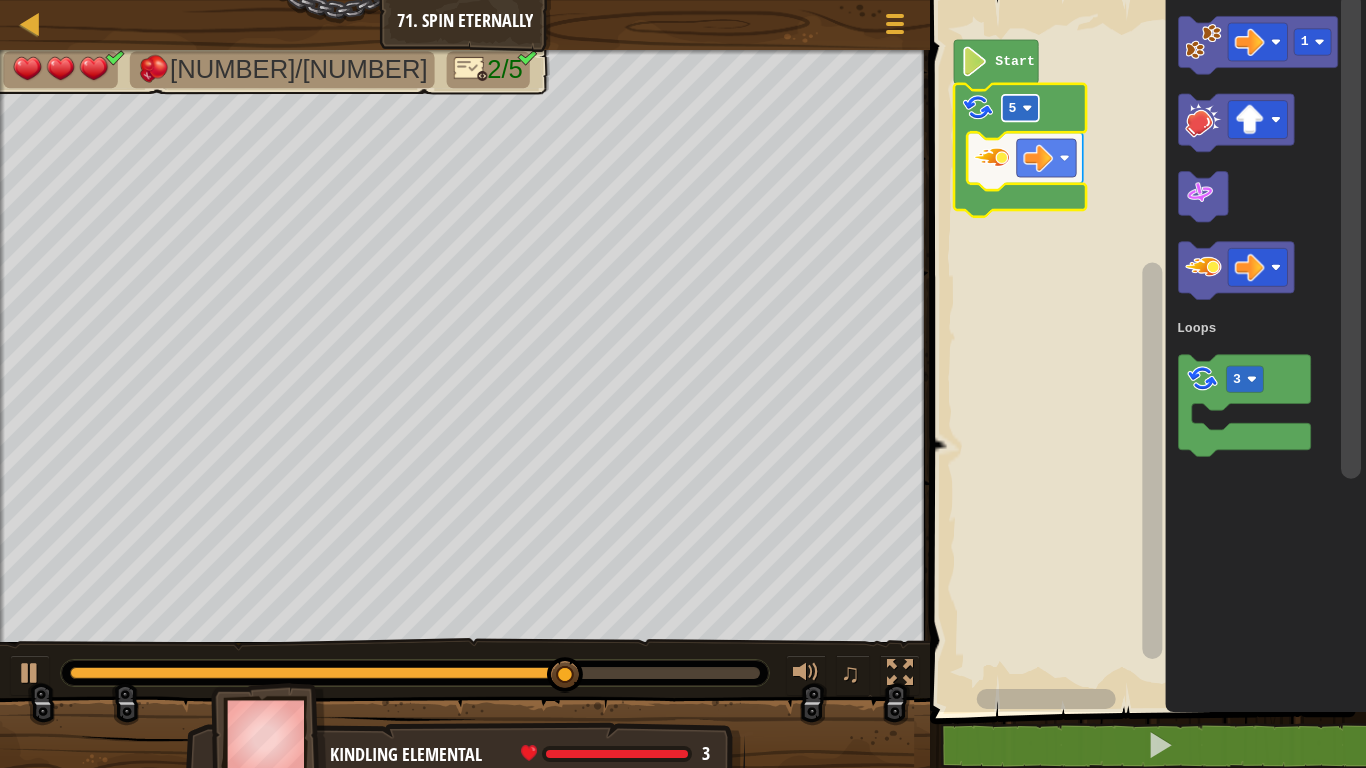 click 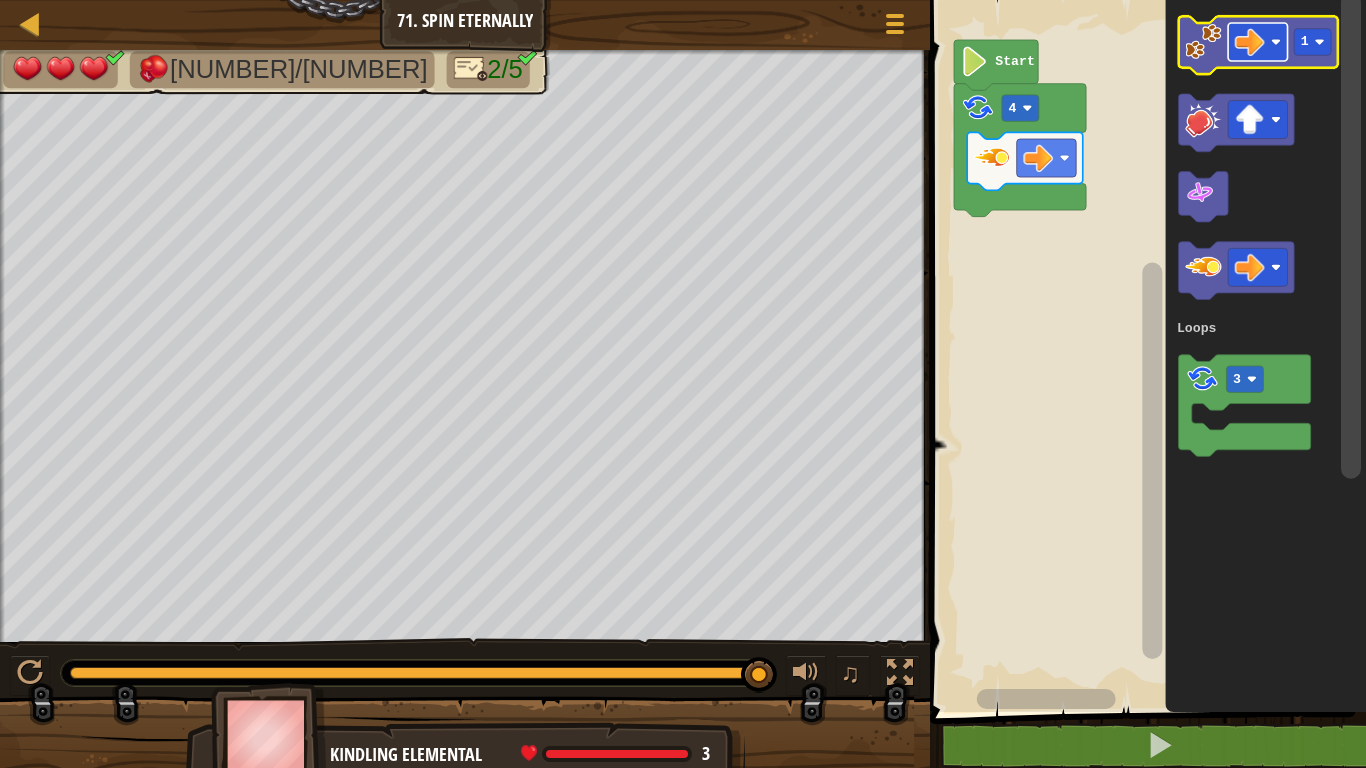 click 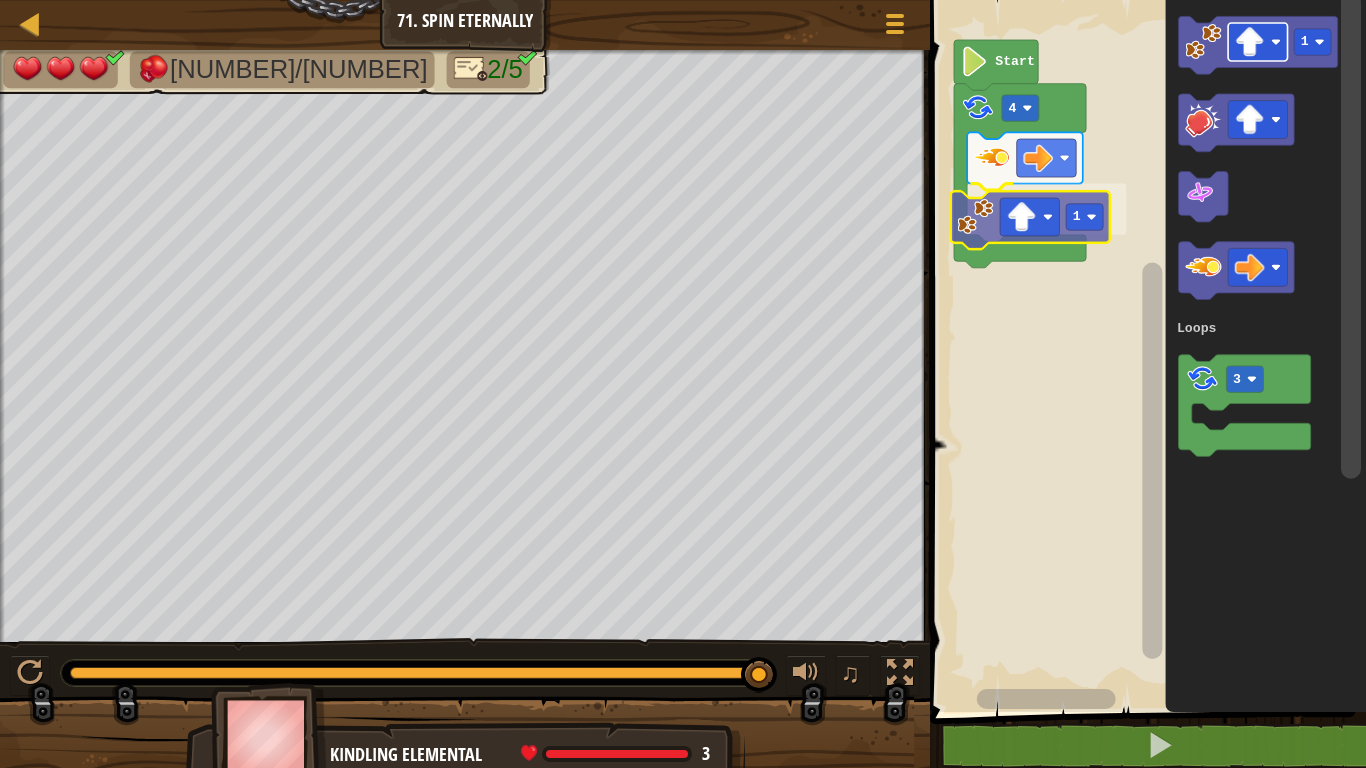 click on "Loops Start [NUMBER] [NUMBER] [NUMBER] [NUMBER] Loops [NUMBER]" at bounding box center (1145, 351) 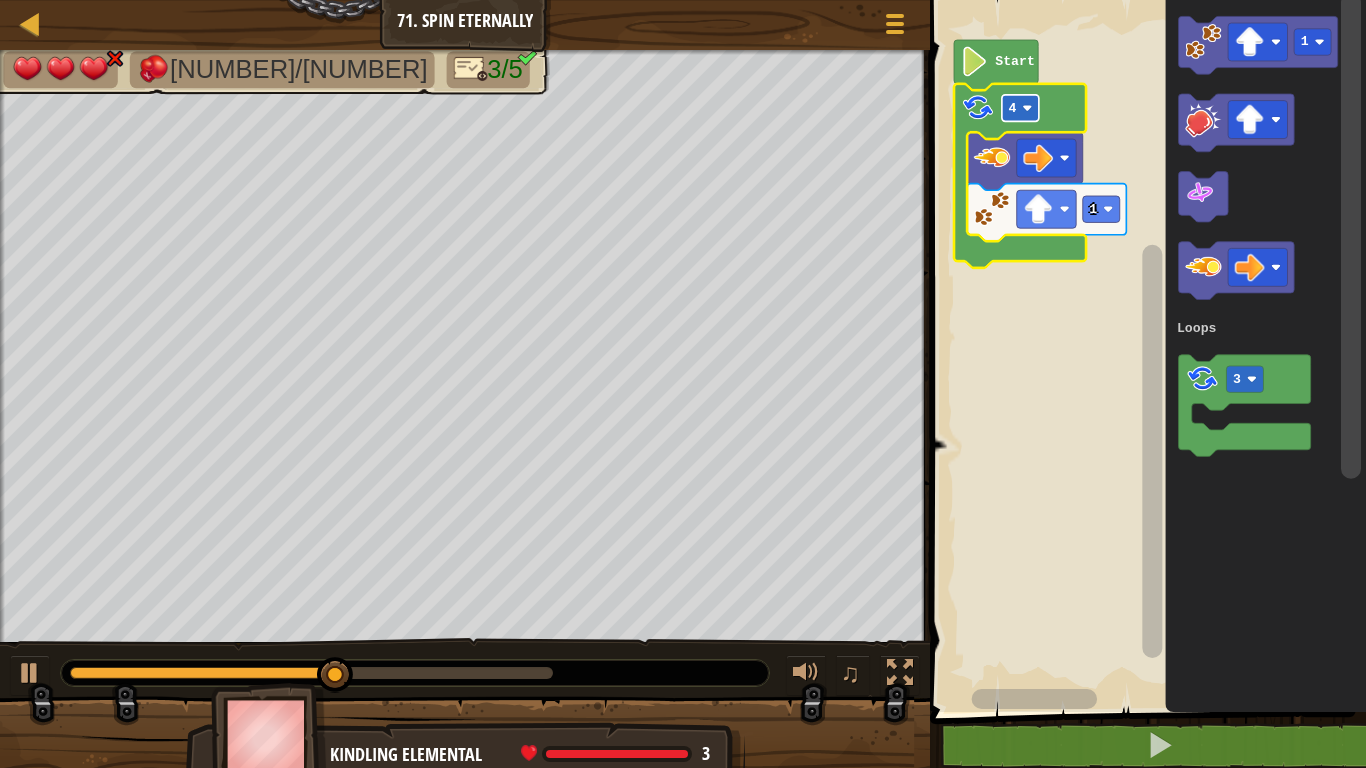 click 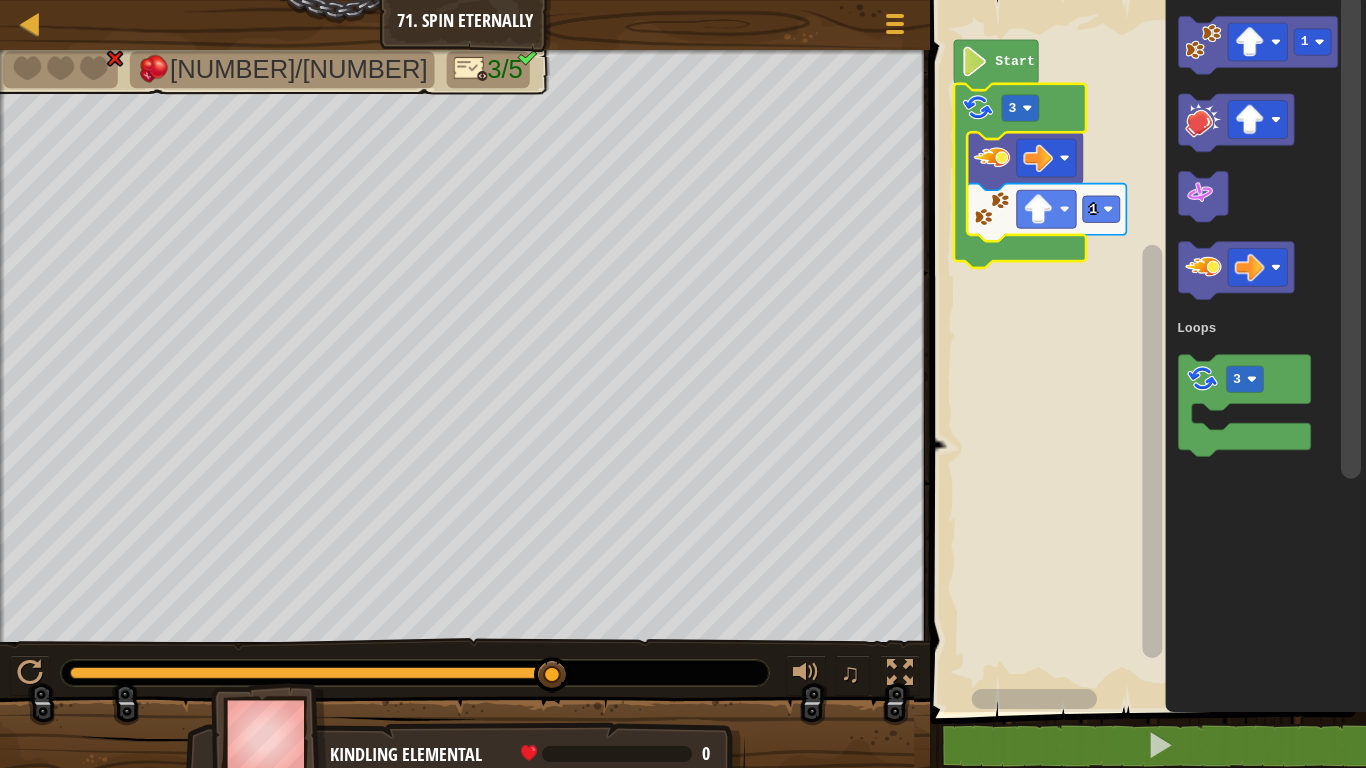 click on "3 1" 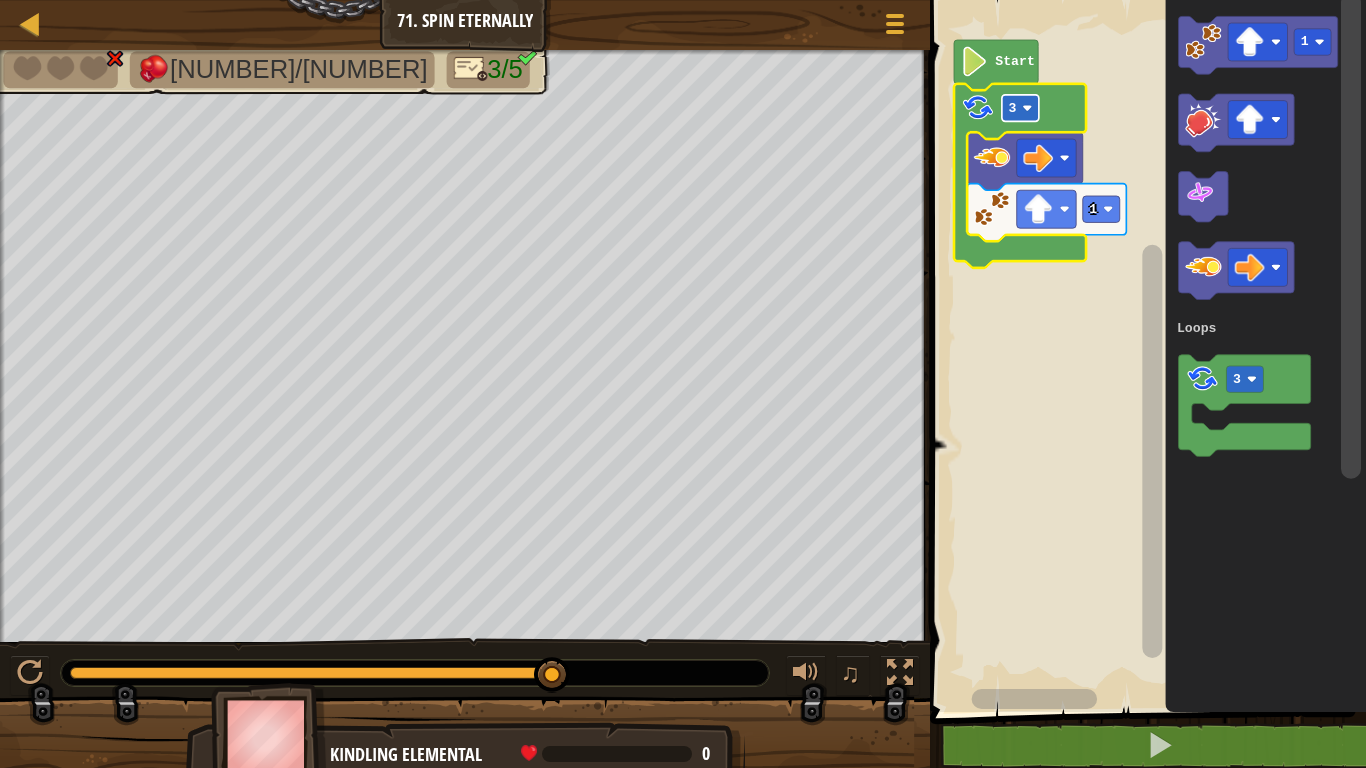 click 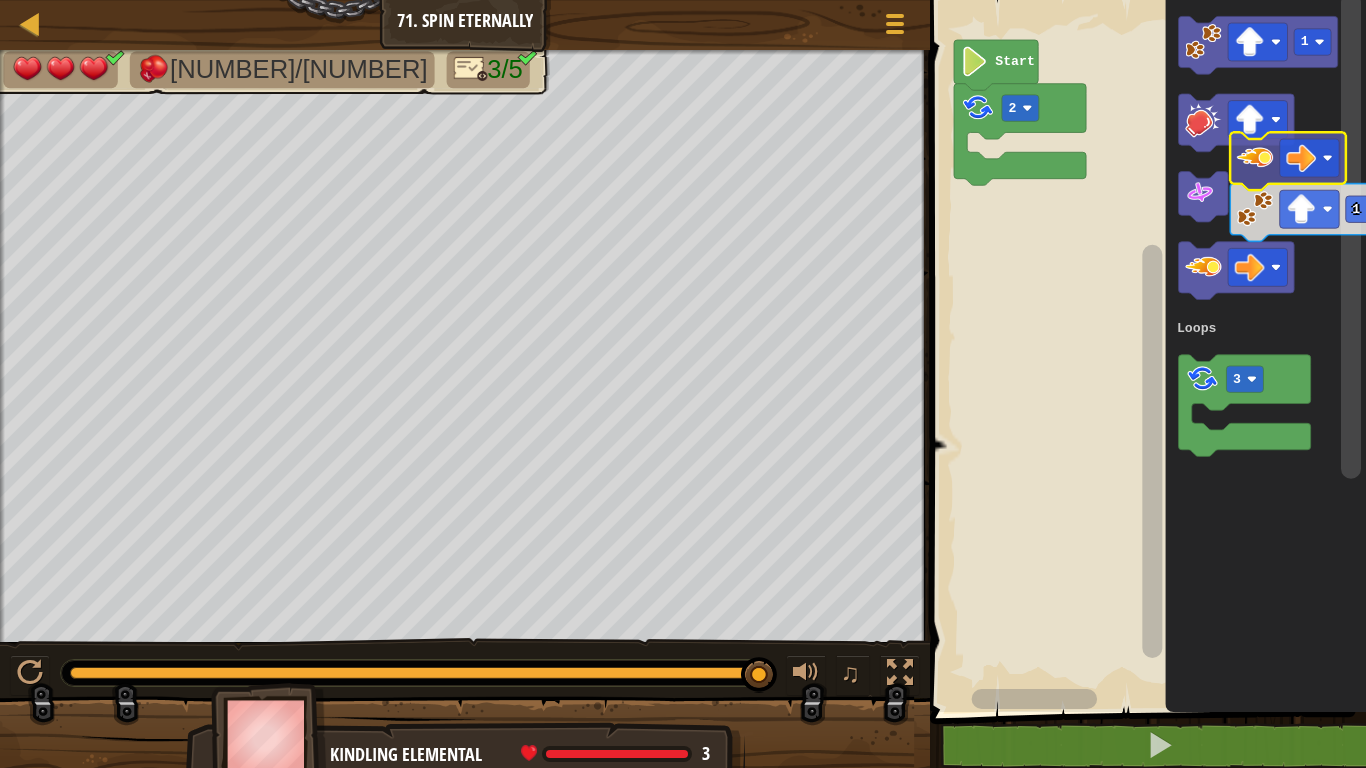 click 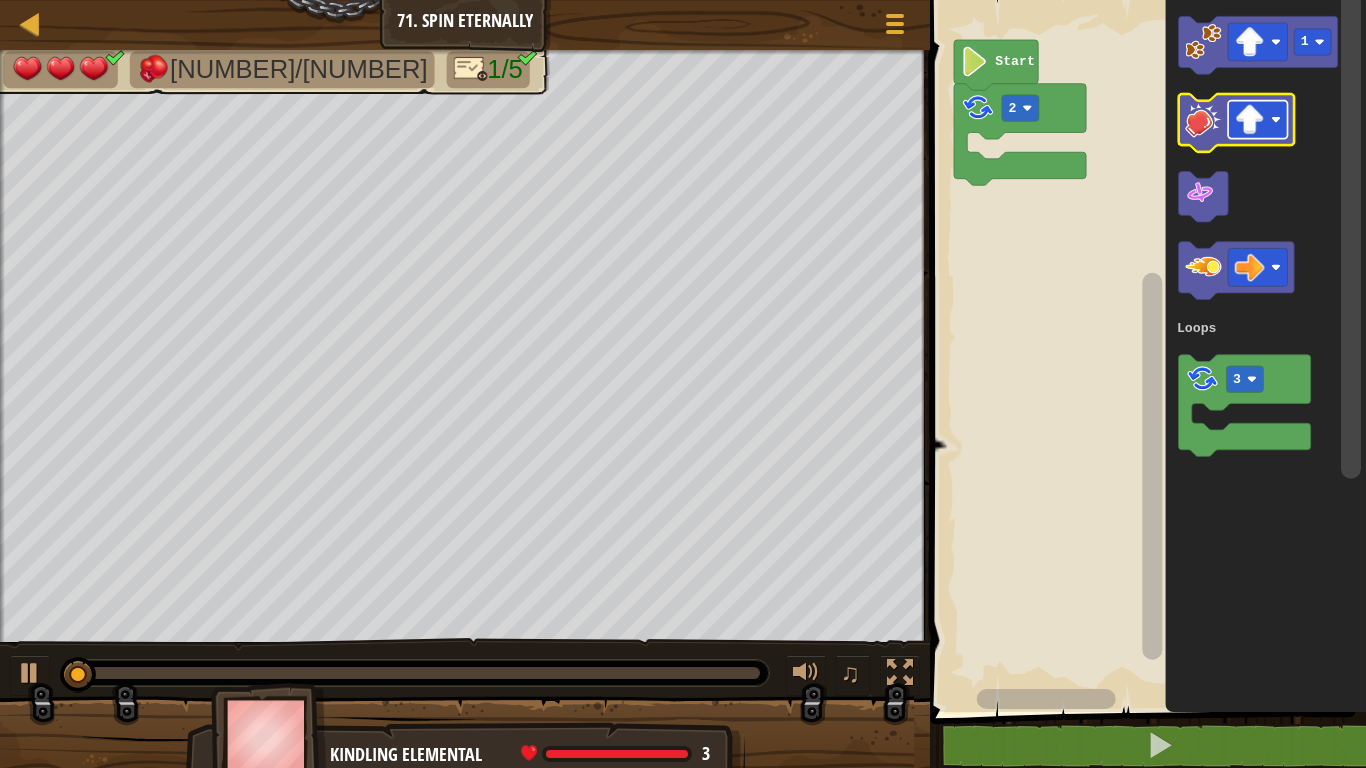 click 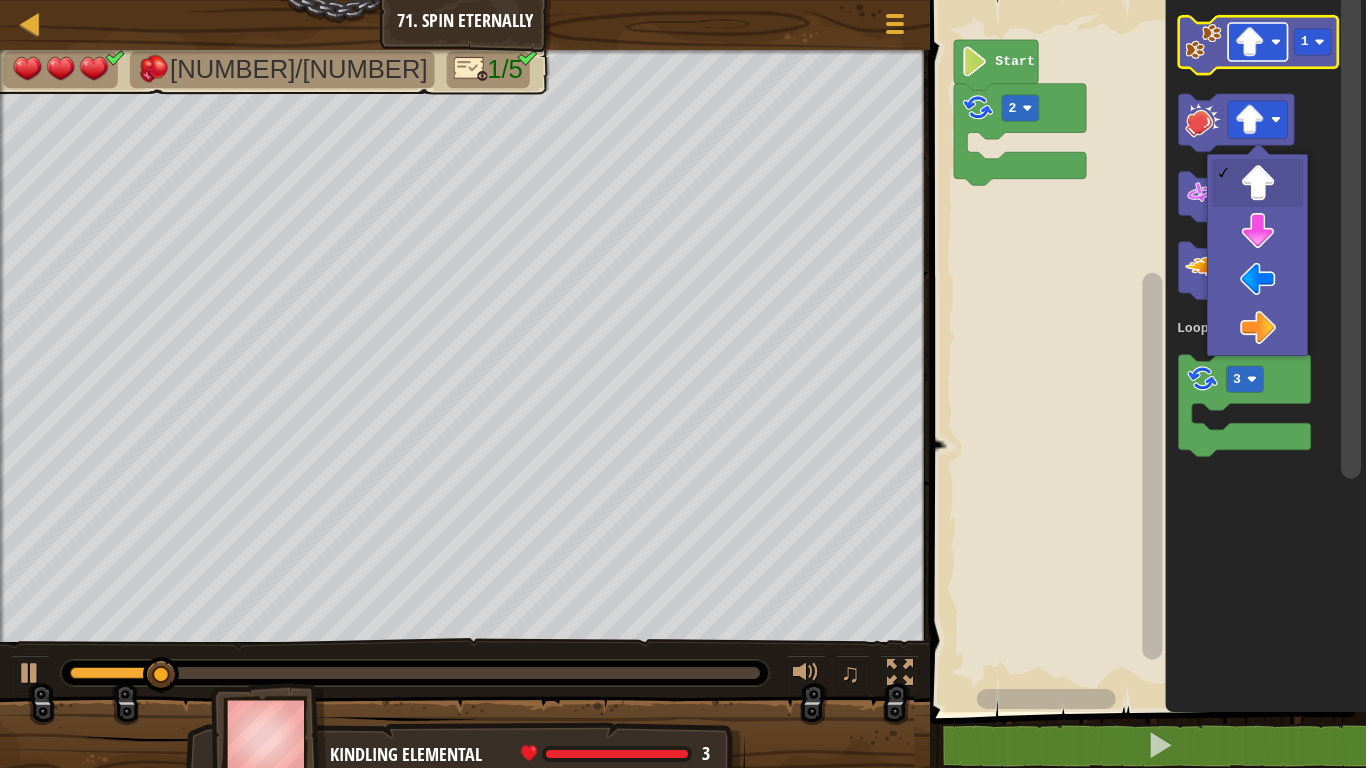 click 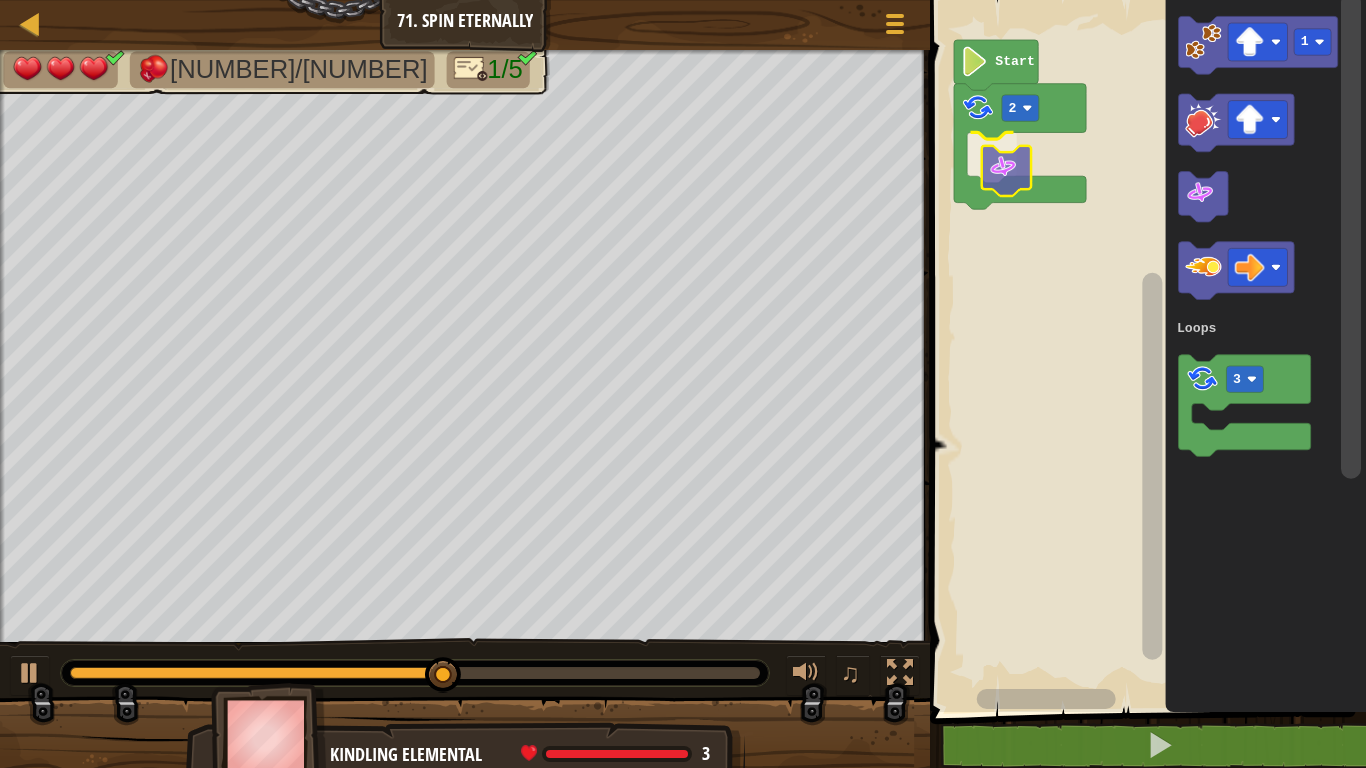click on "Loops Start [NUMBER] [NUMBER] [NUMBER] Loops" at bounding box center (1145, 351) 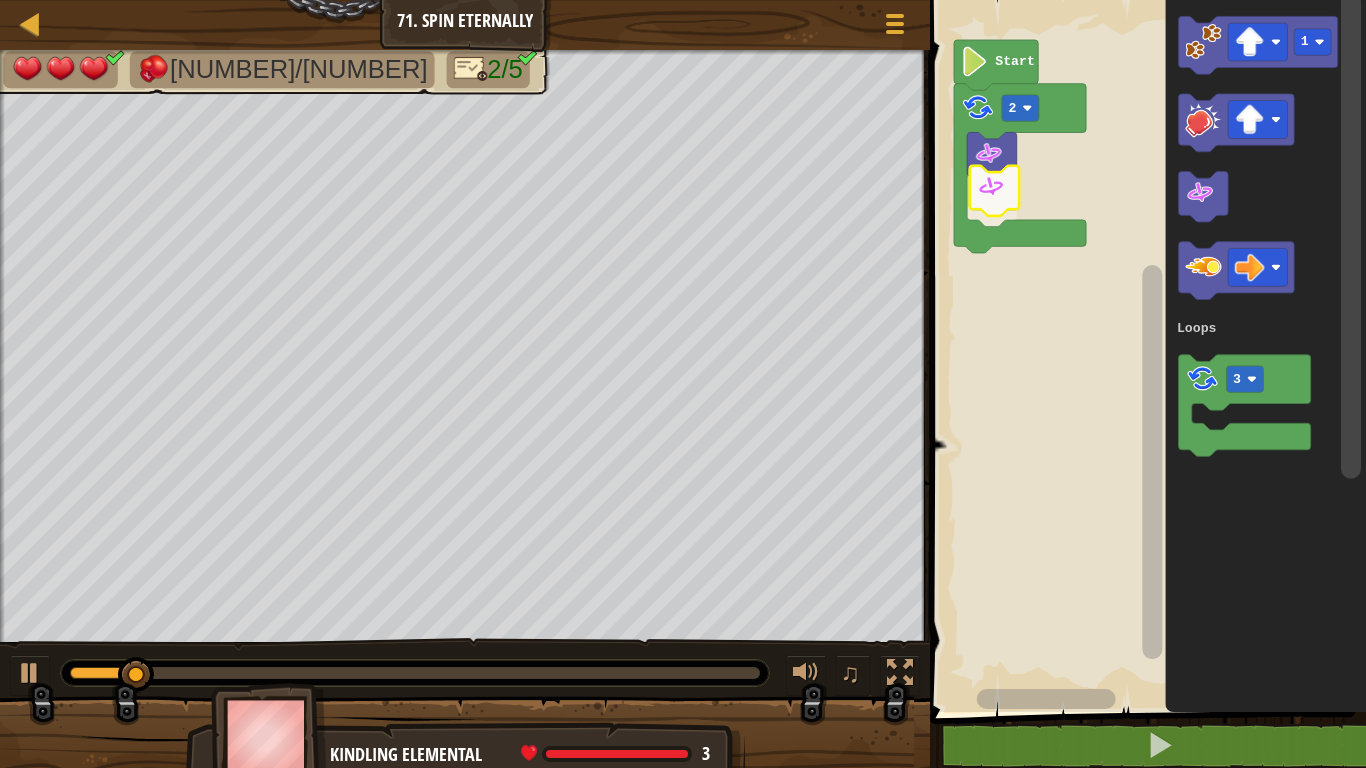 click on "Loops Start [NUMBER] [NUMBER] [NUMBER] Loops" at bounding box center (1145, 351) 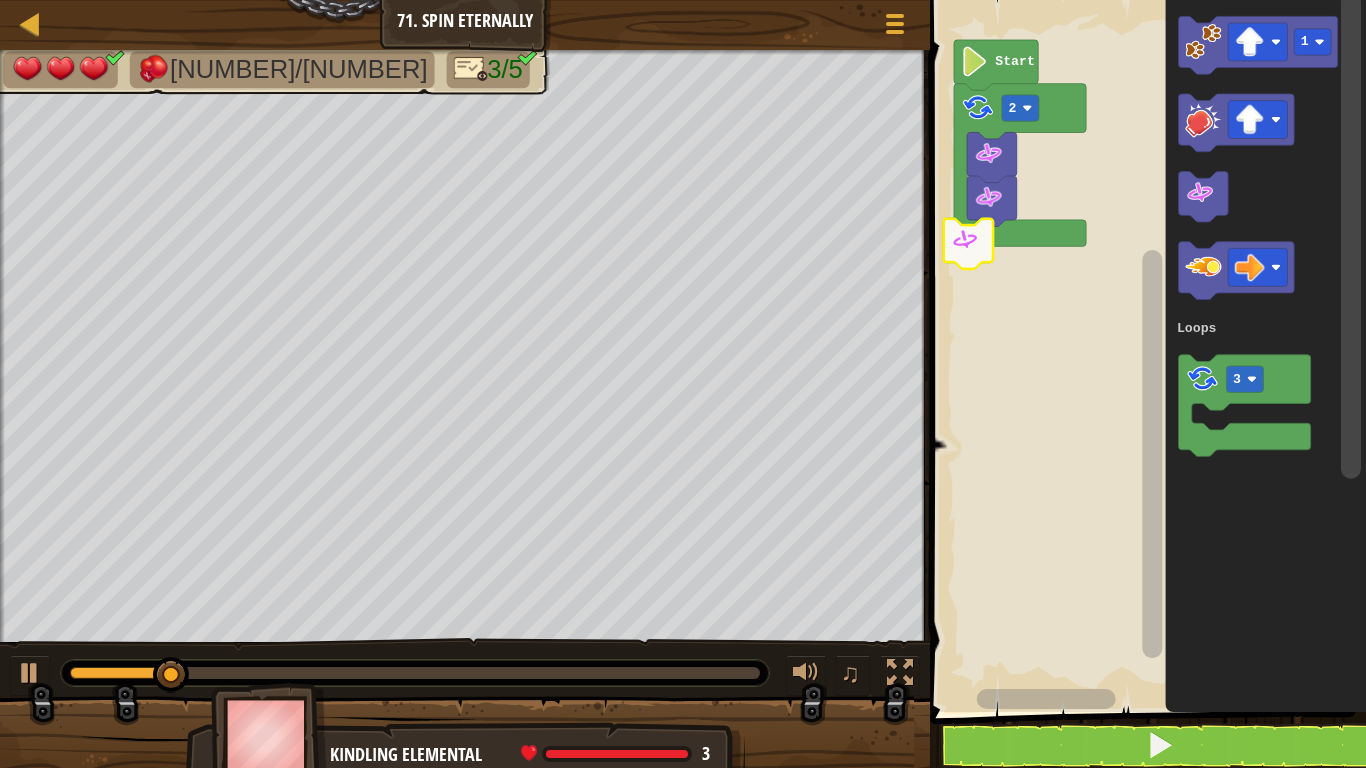 click on "Loops Start [NUMBER] [NUMBER] [NUMBER] Loops" at bounding box center (1145, 351) 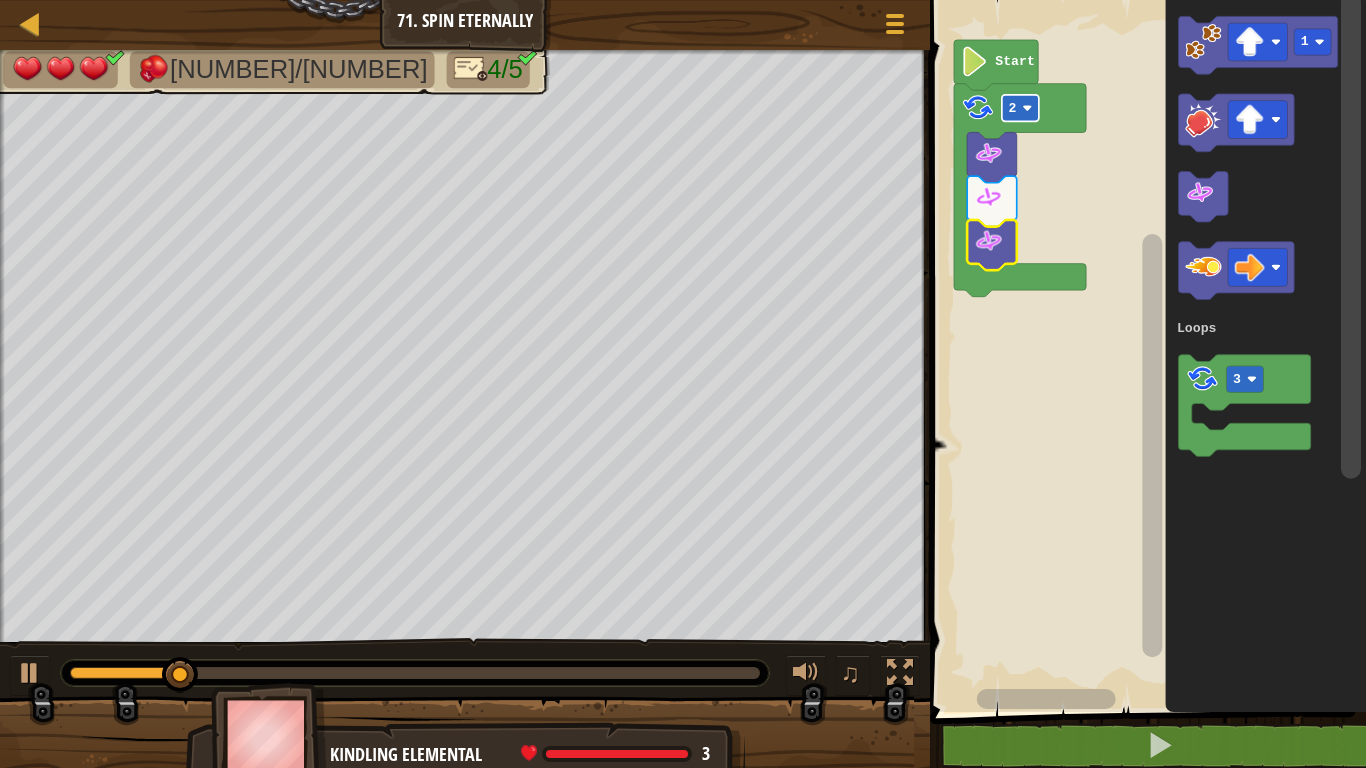 click 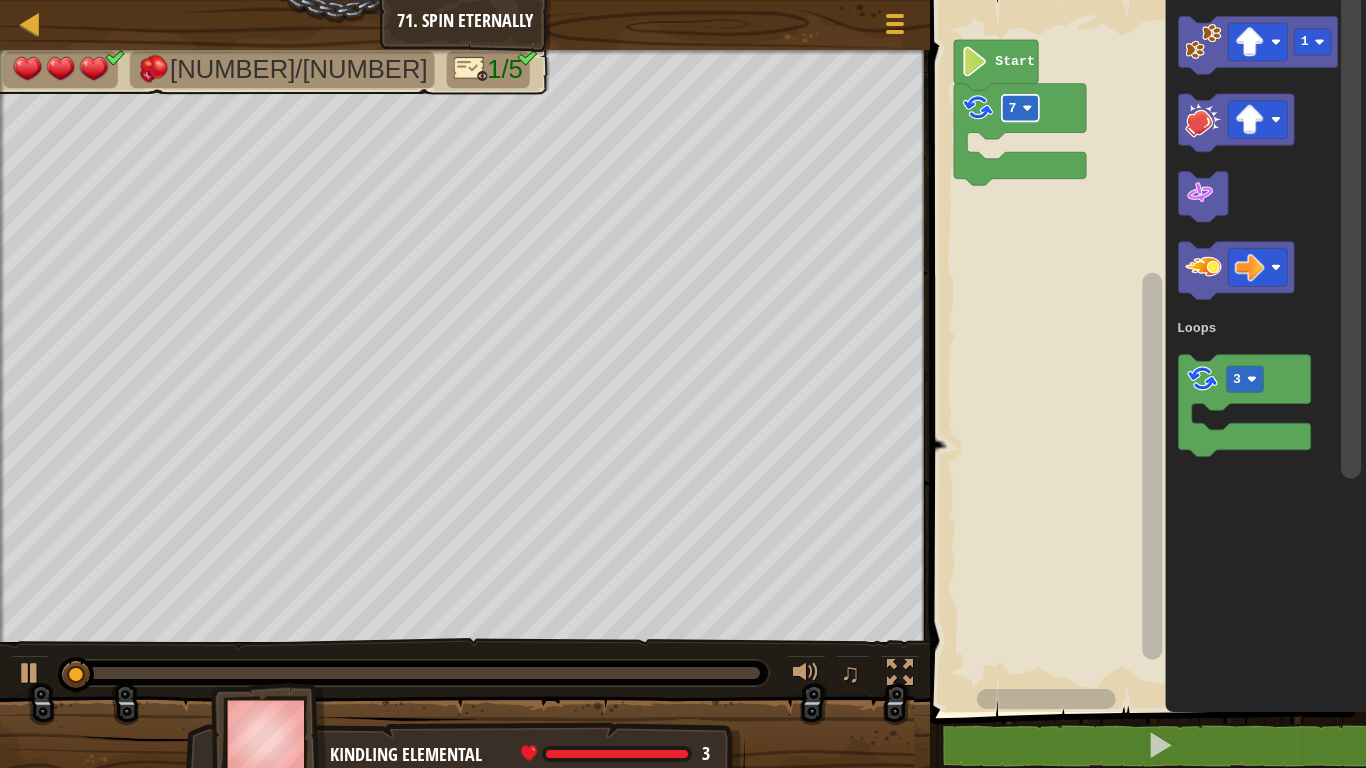 click 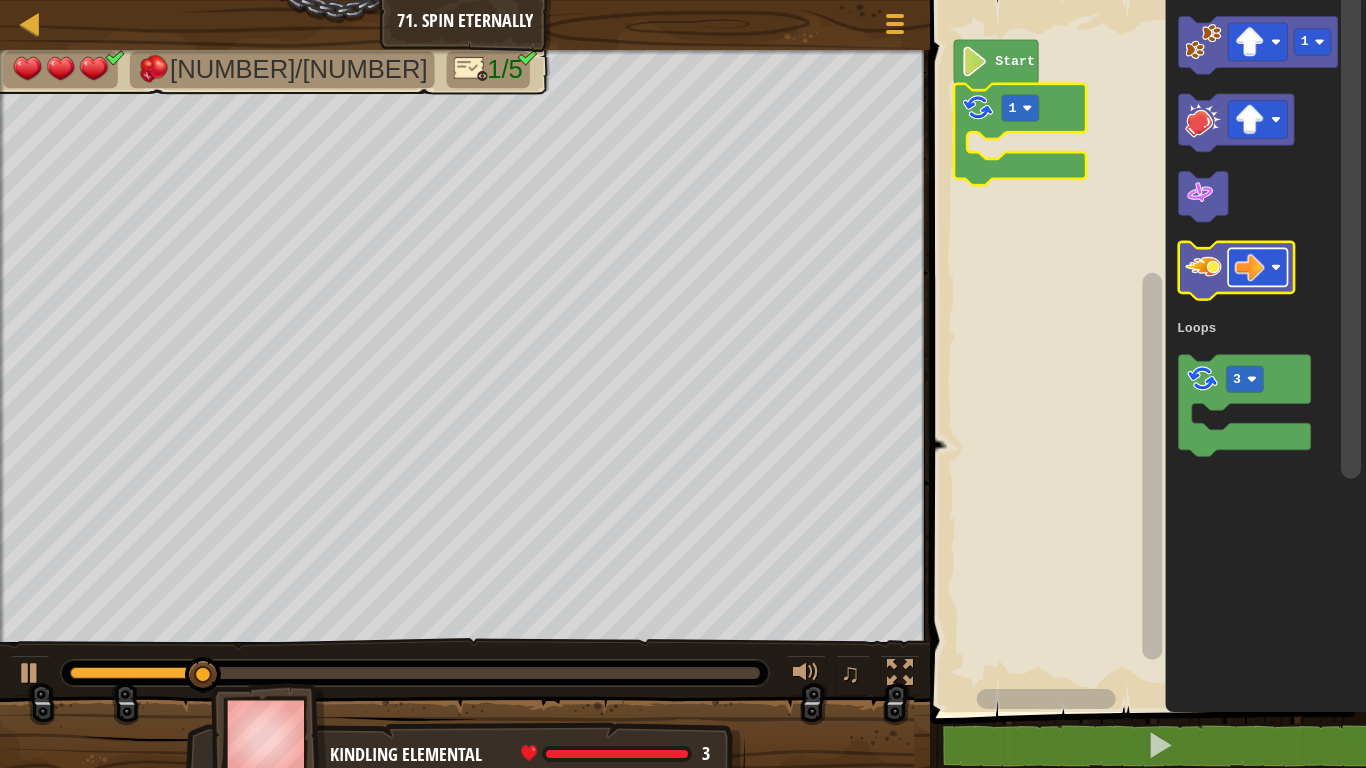 click 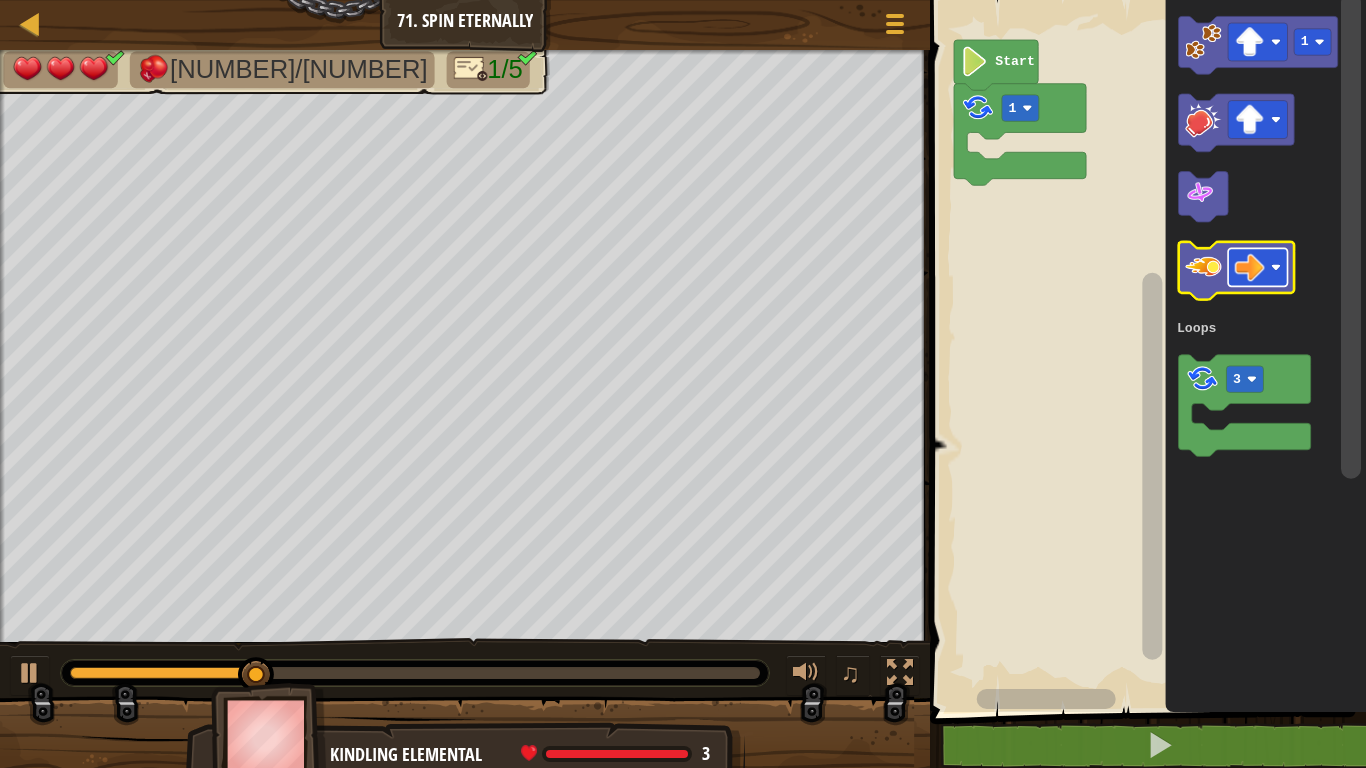 click 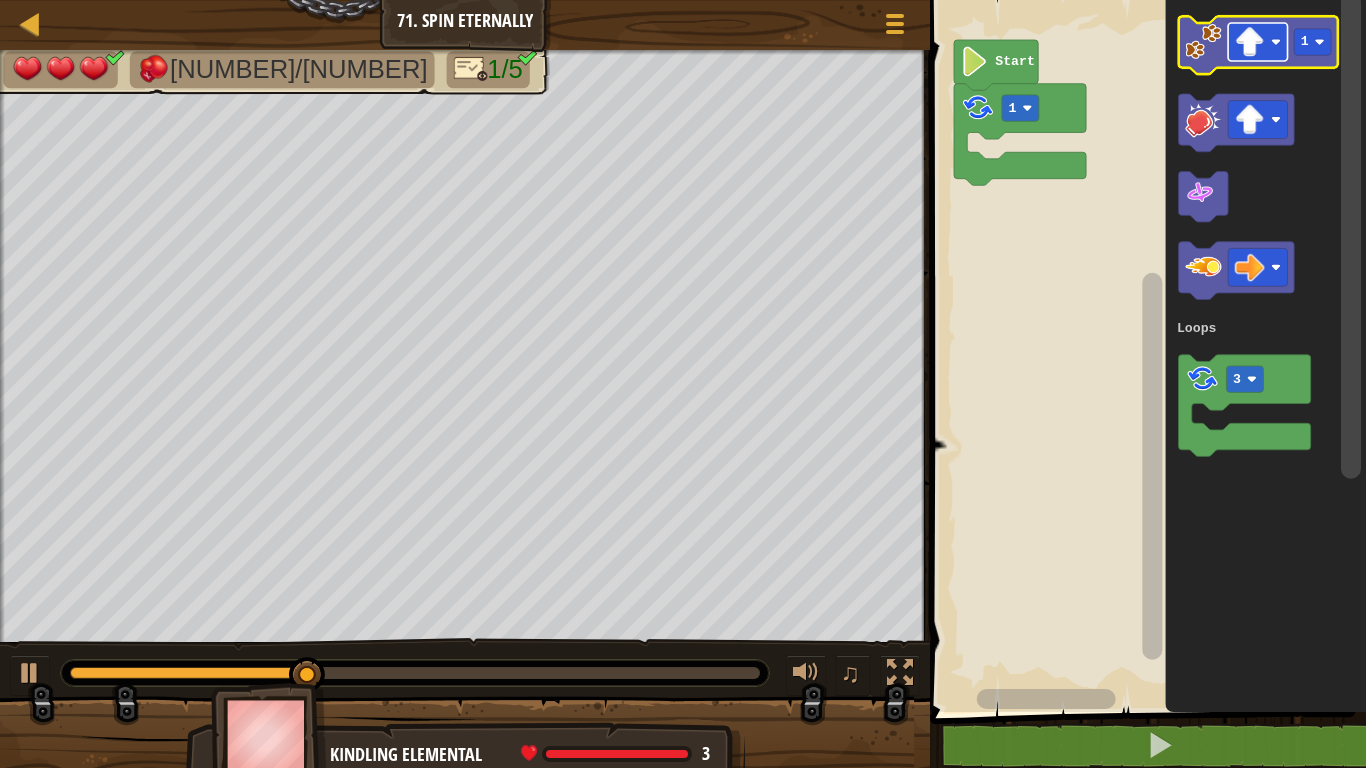click 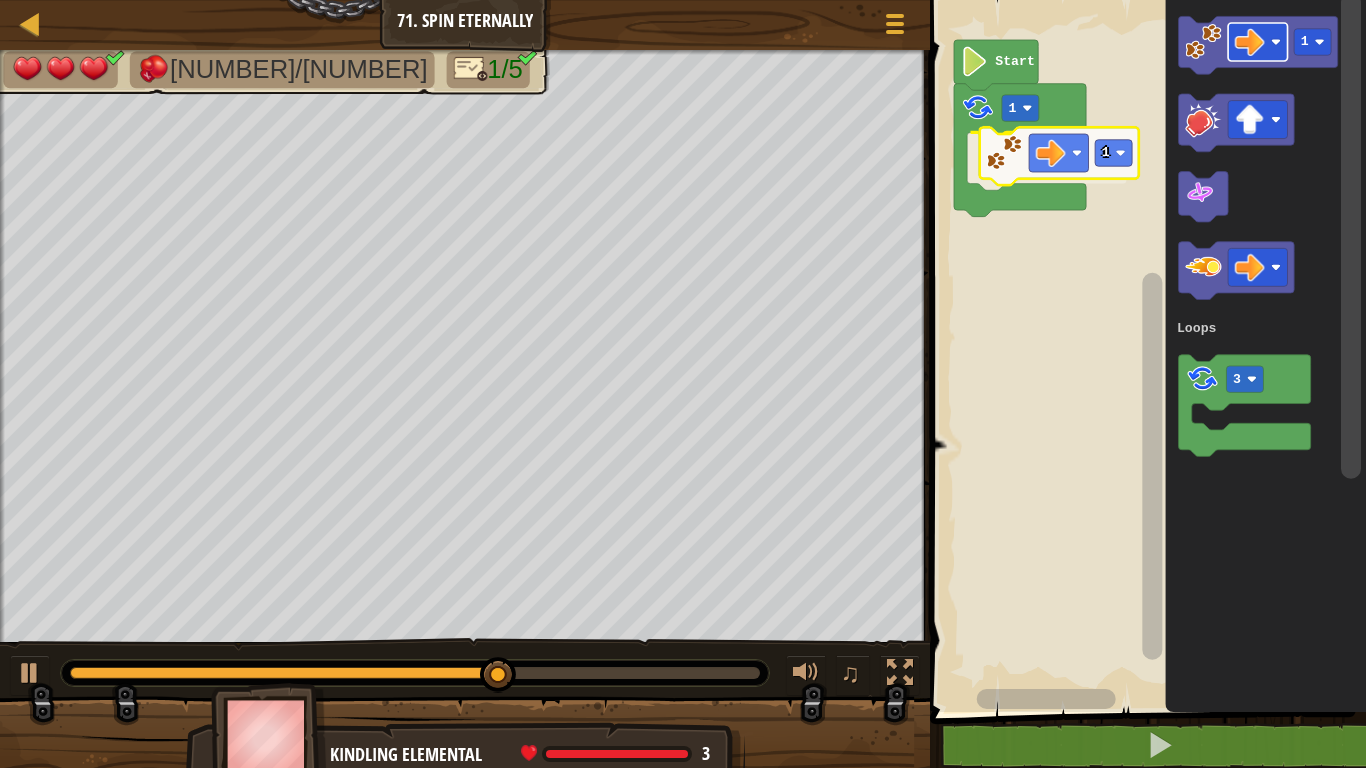 click on "Loops Start 1 1 1 3 Loops 1" at bounding box center (1145, 351) 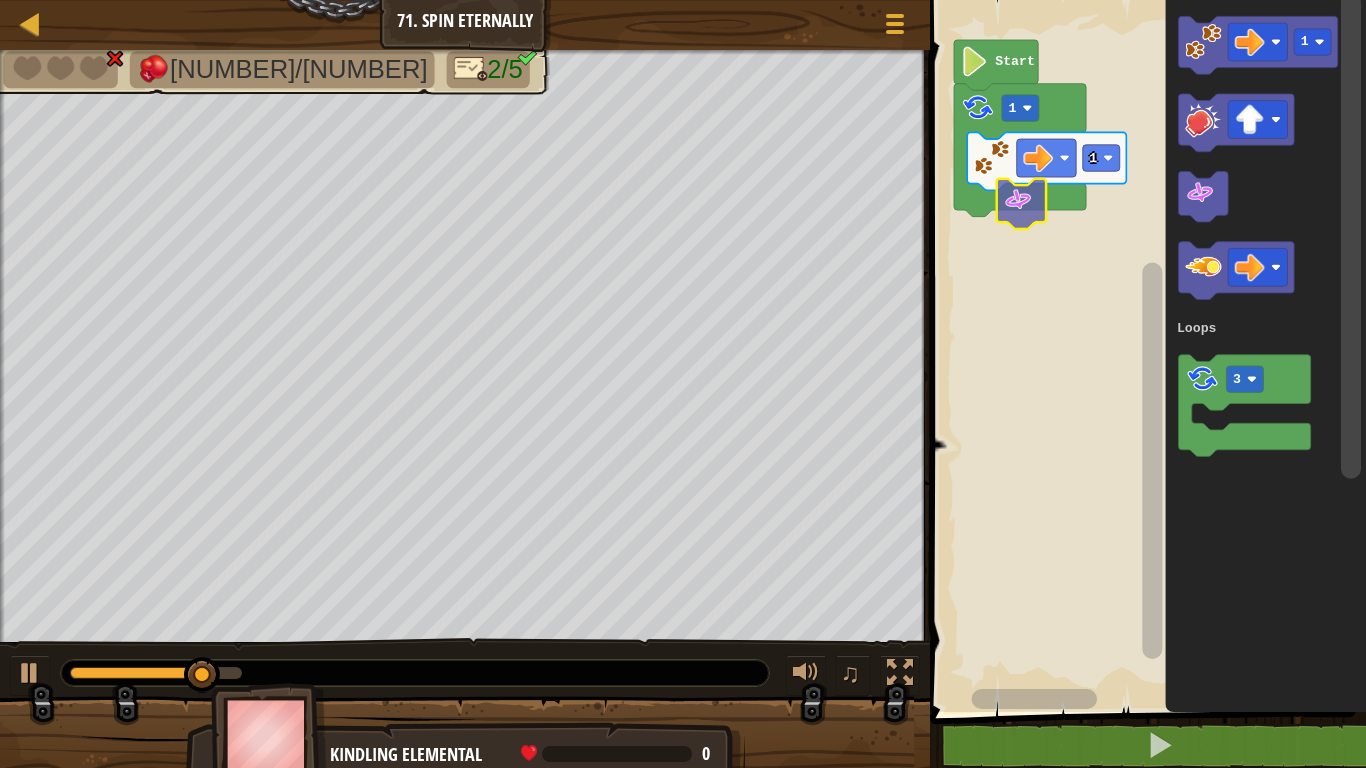click on "Loops Start [NUMBER] [NUMBER] [NUMBER] Loops" at bounding box center (1145, 351) 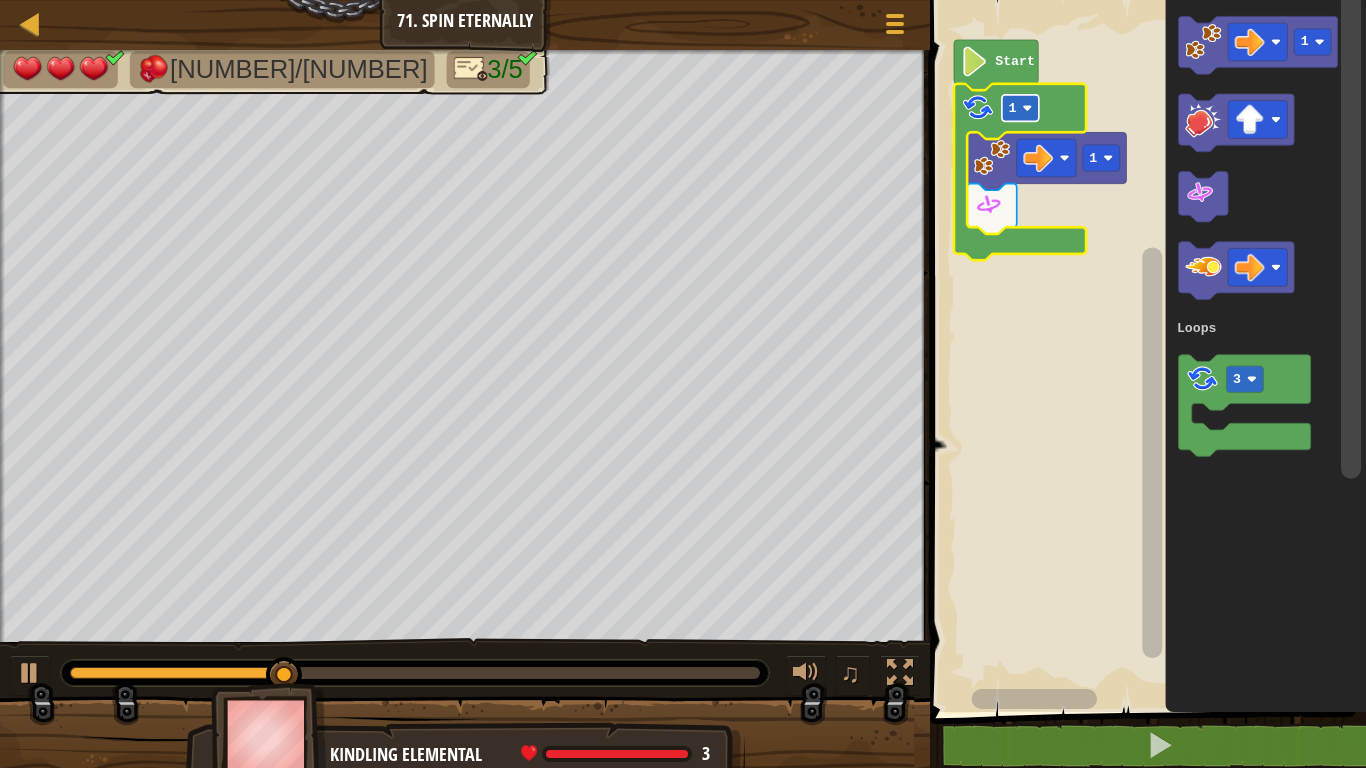 click on "1" 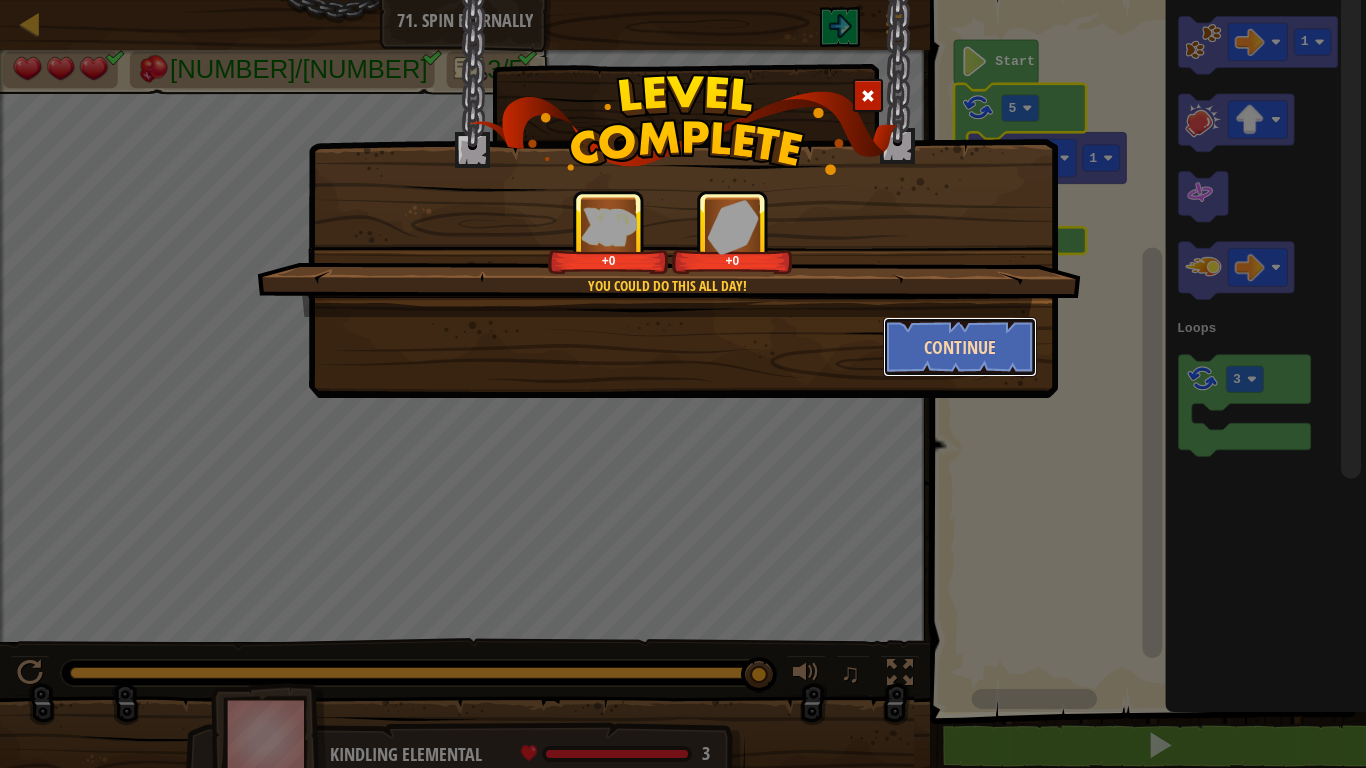 click on "Continue" at bounding box center (960, 347) 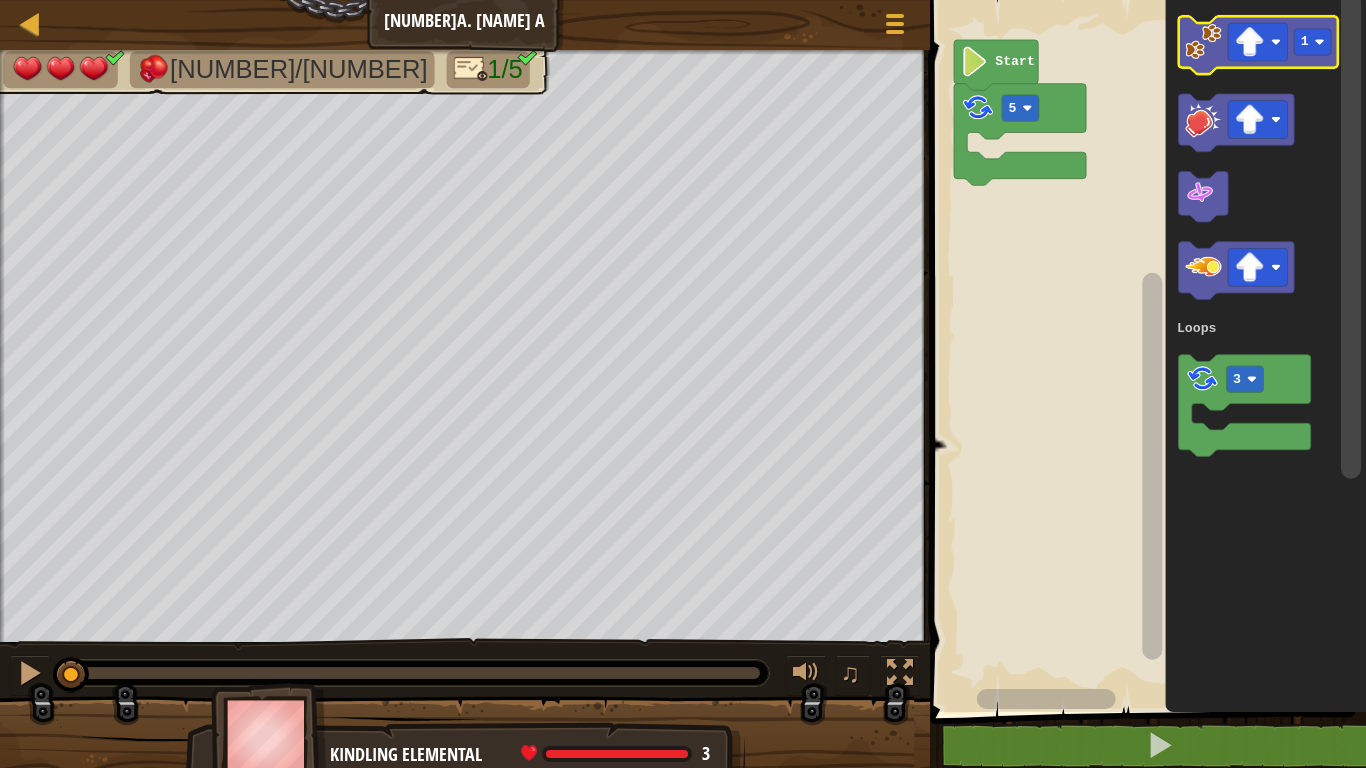click 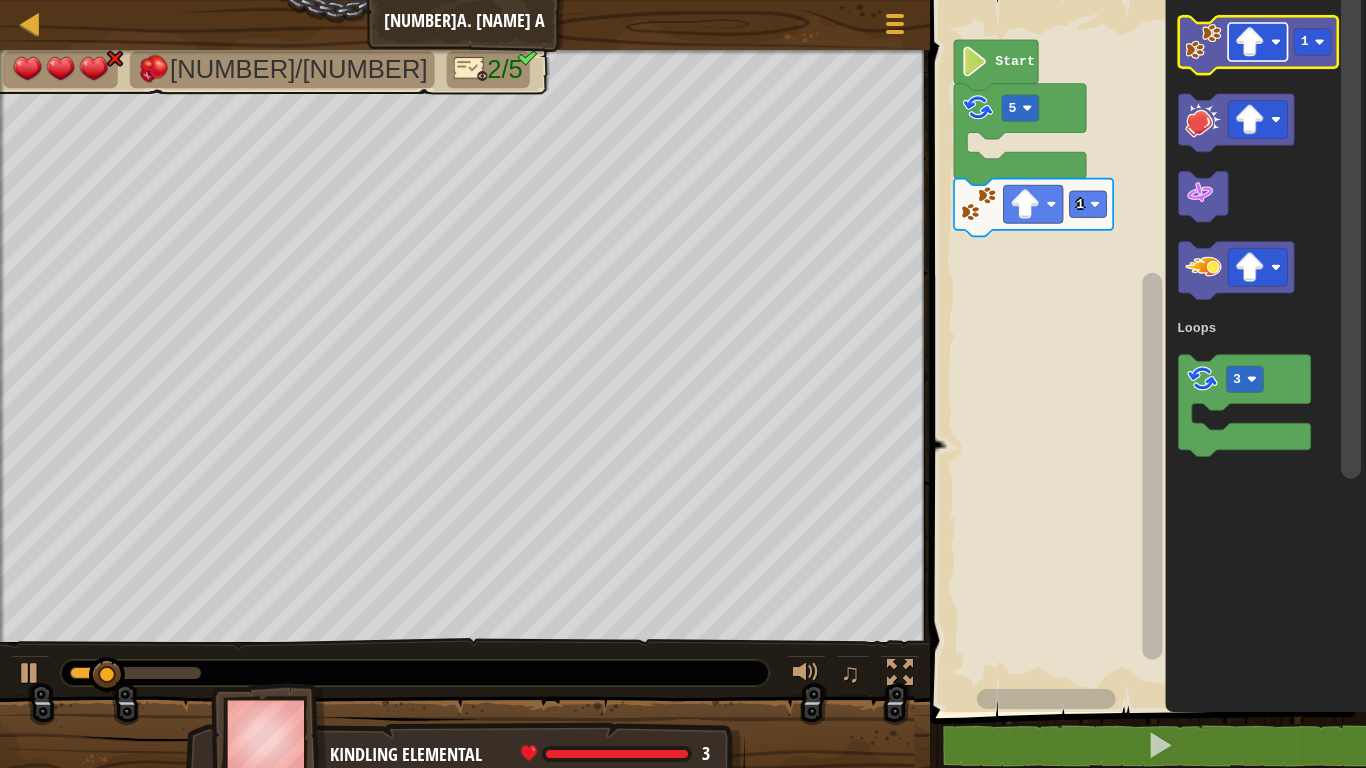 click 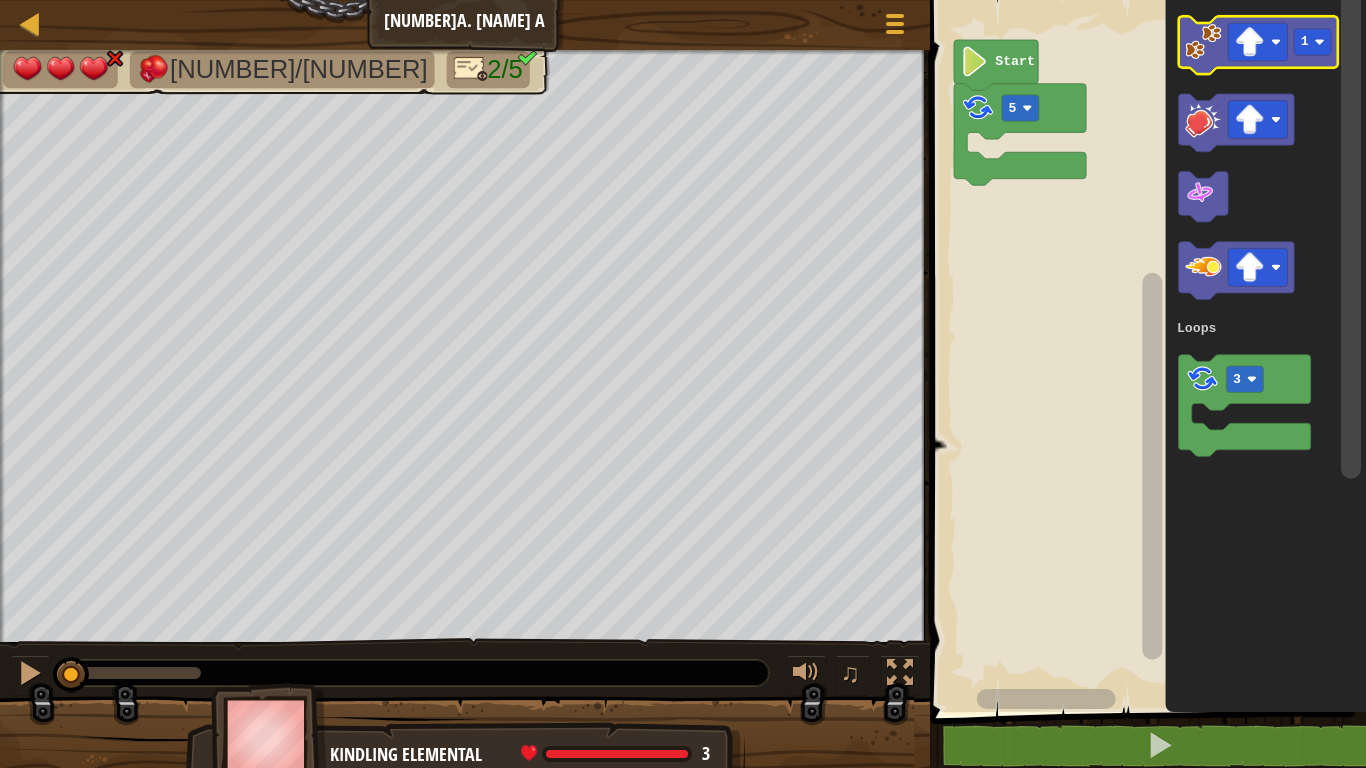 click 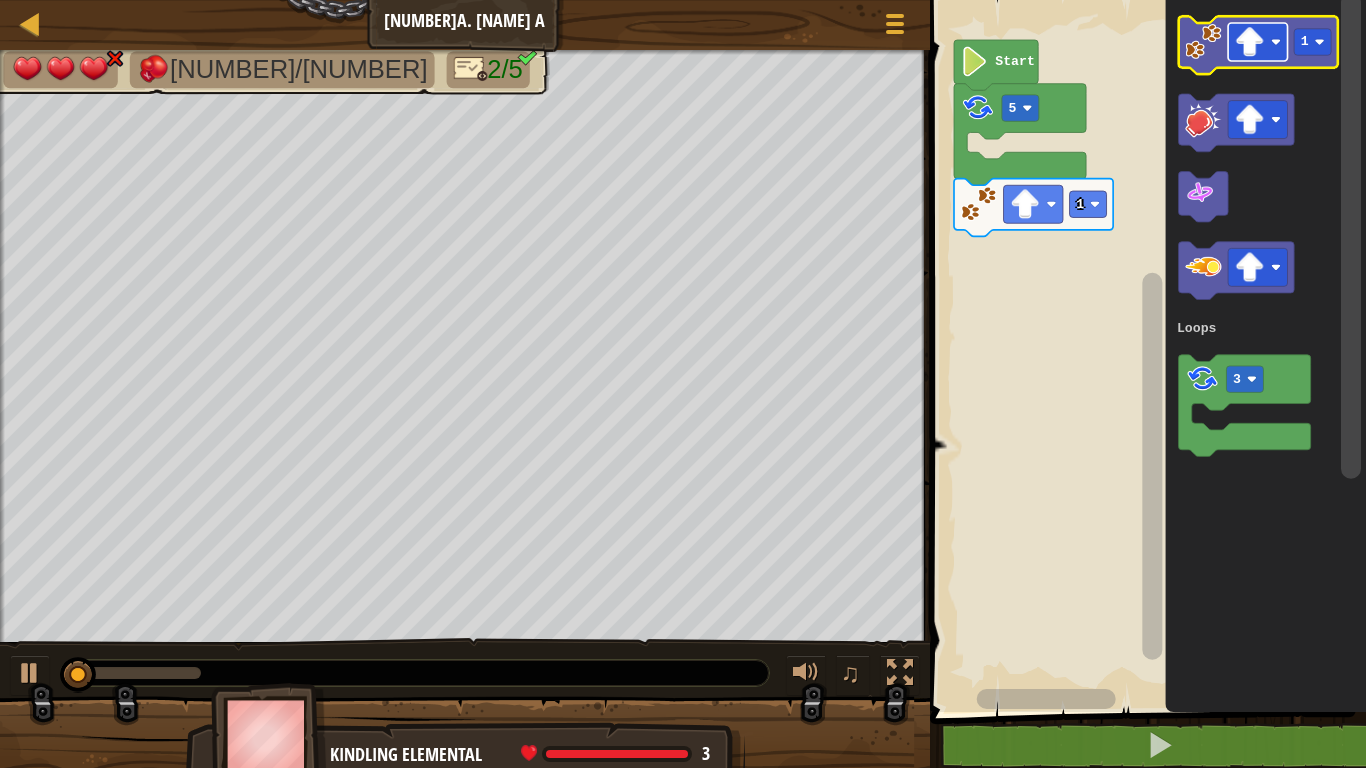 click 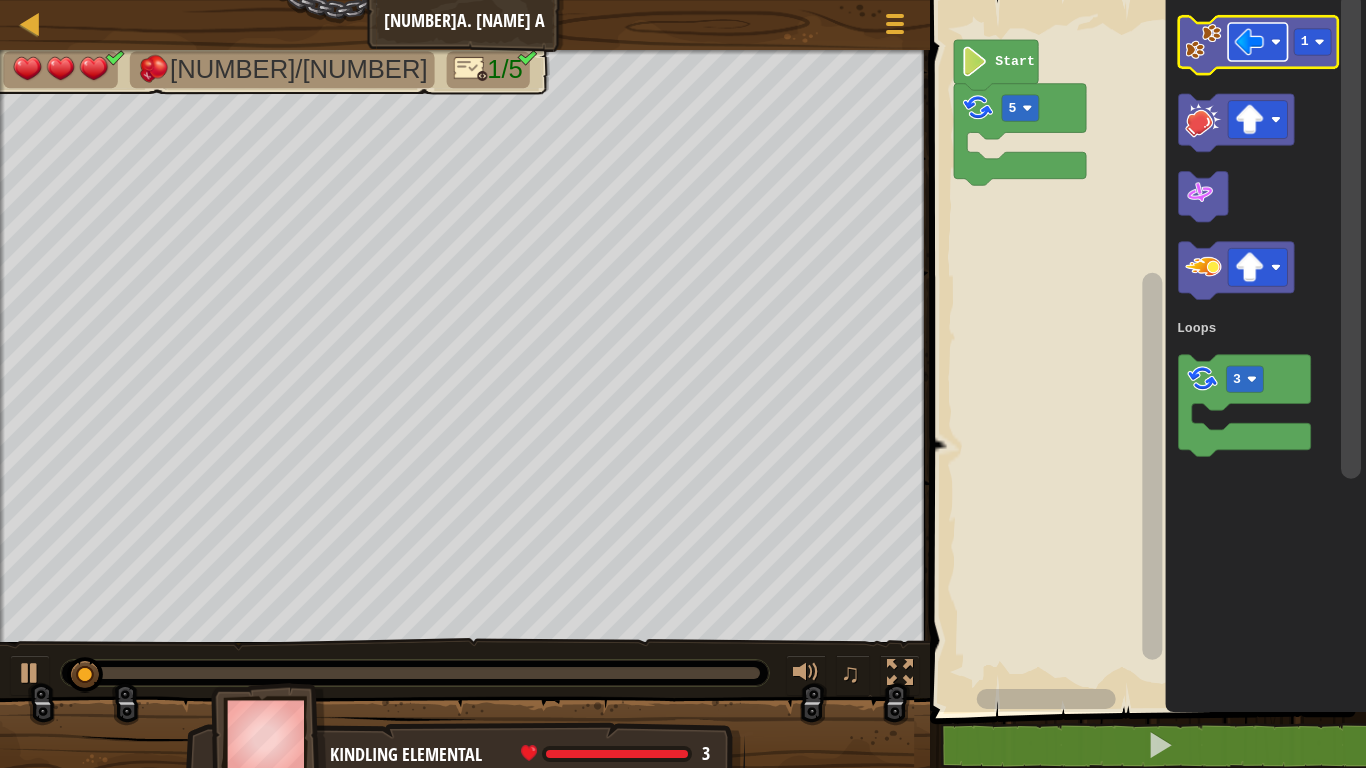 click 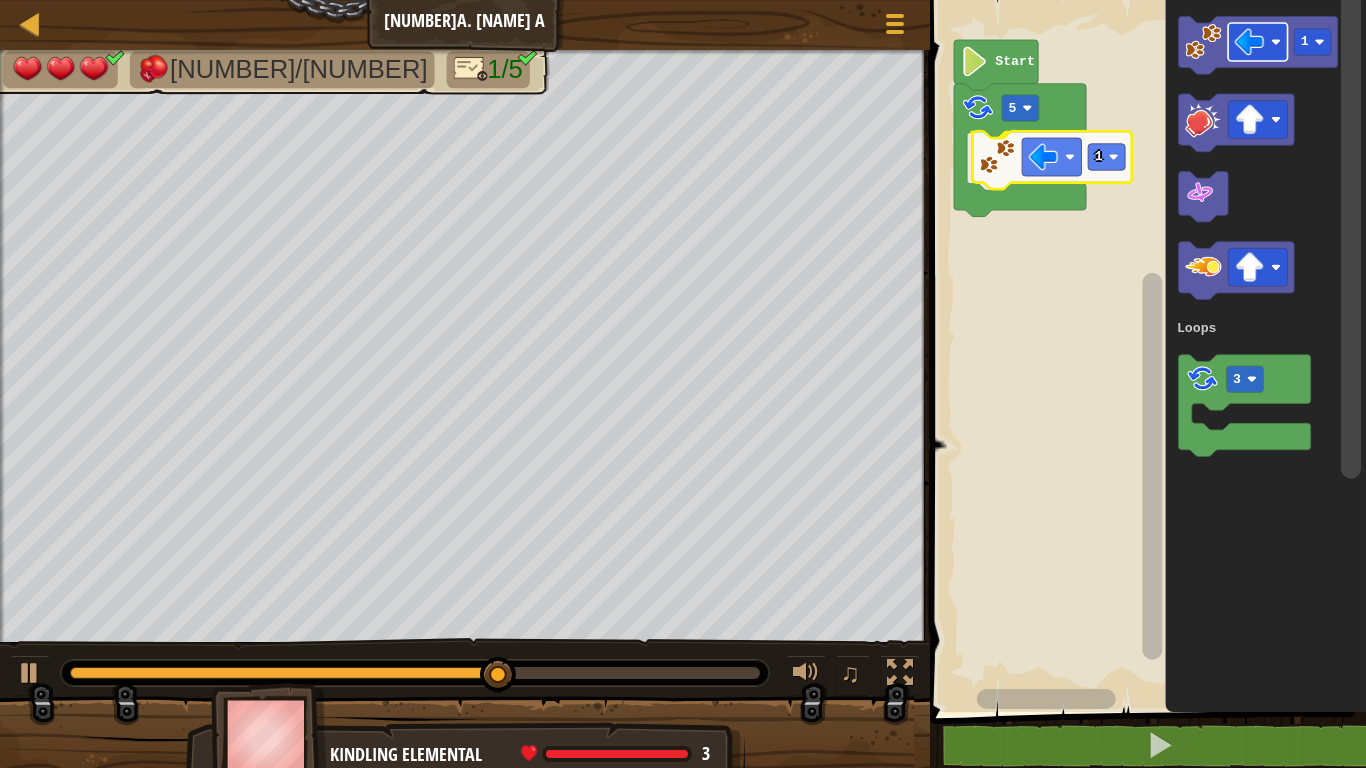 click on "Loops [NUMBER] [NUMBER] Start [NUMBER] [NUMBER] Loops [NUMBER]" at bounding box center [1145, 351] 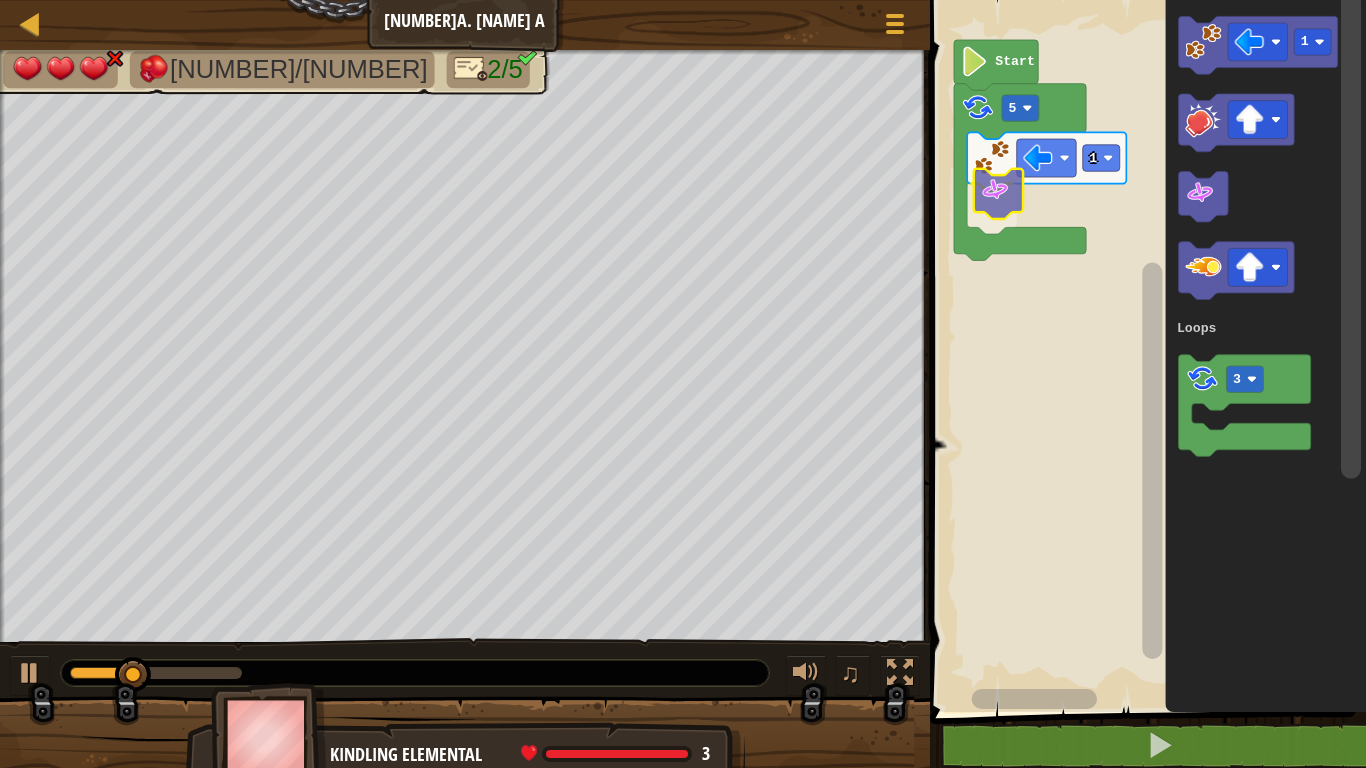 click on "Loops [NUMBER] [NUMBER] Start [NUMBER] [NUMBER] Loops" at bounding box center [1145, 351] 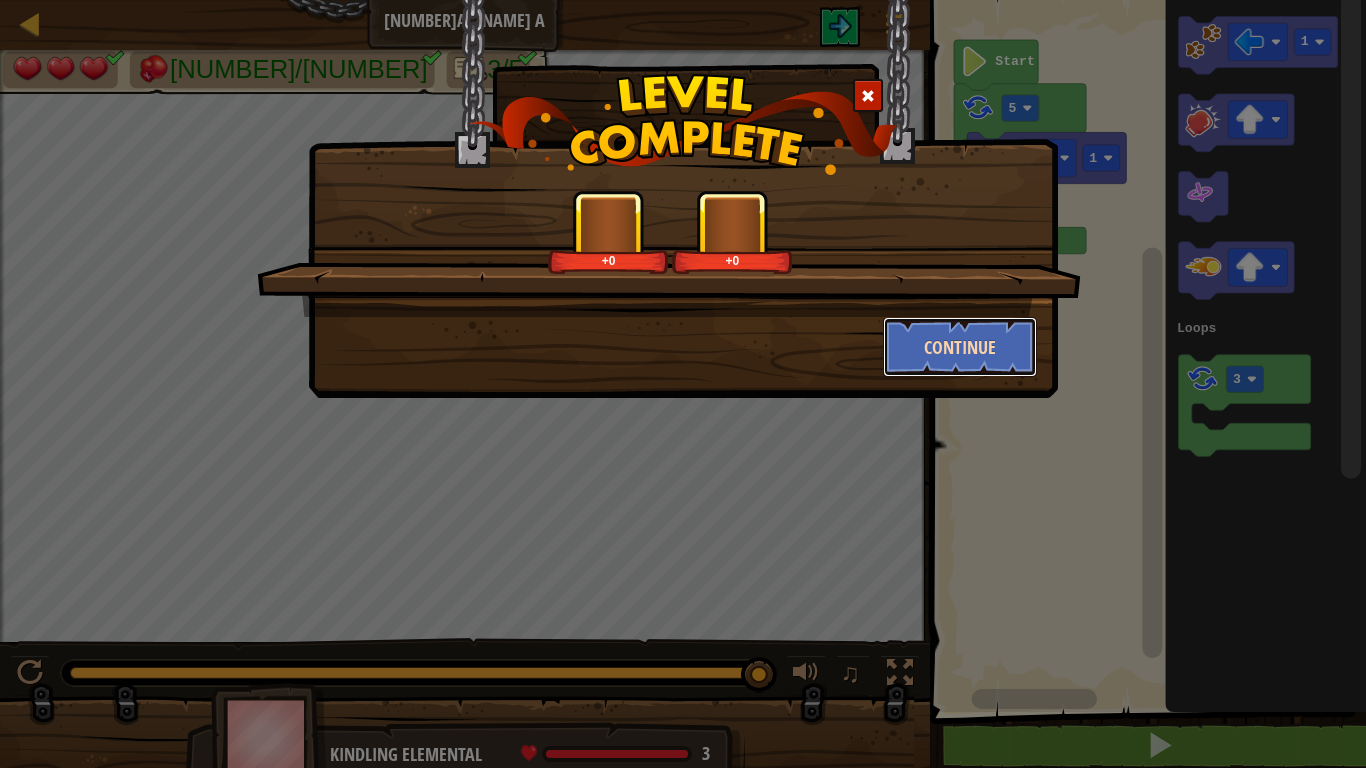 click on "Continue" at bounding box center [960, 347] 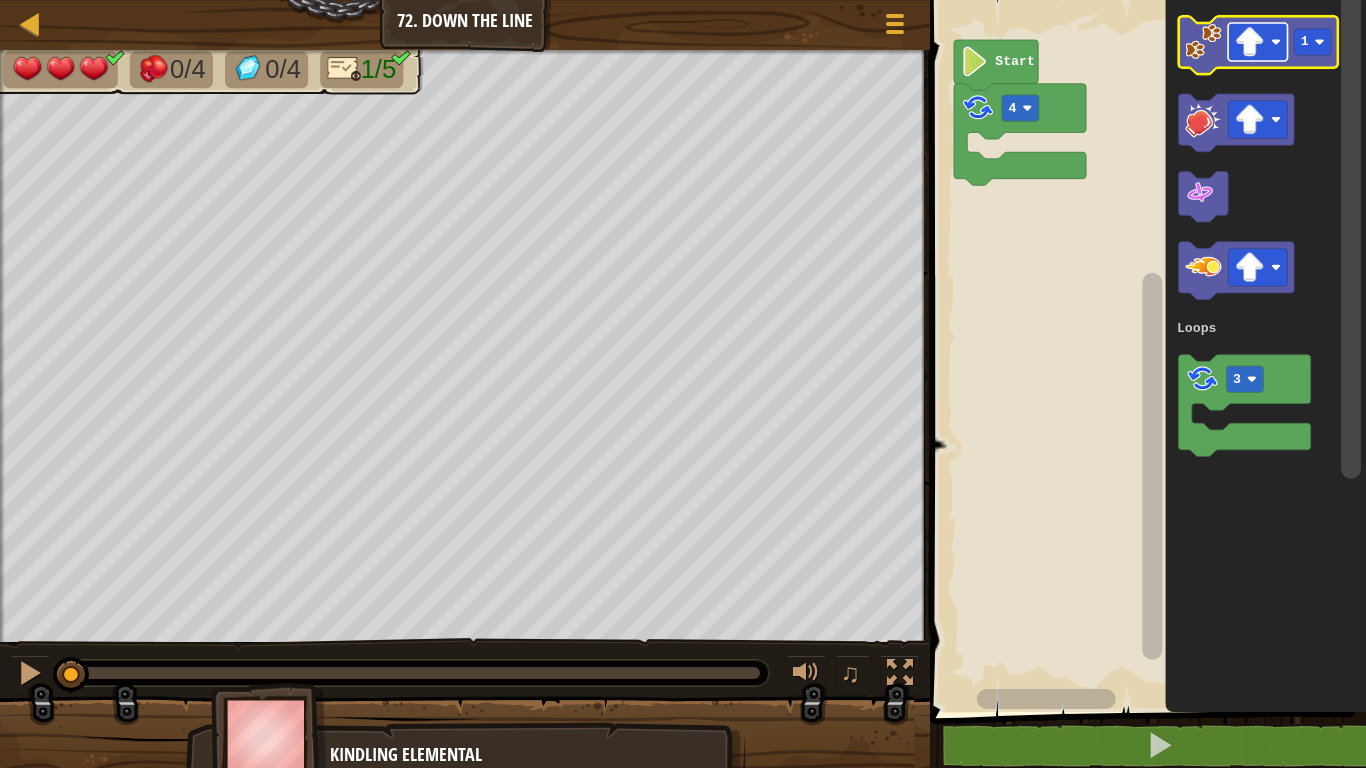 click 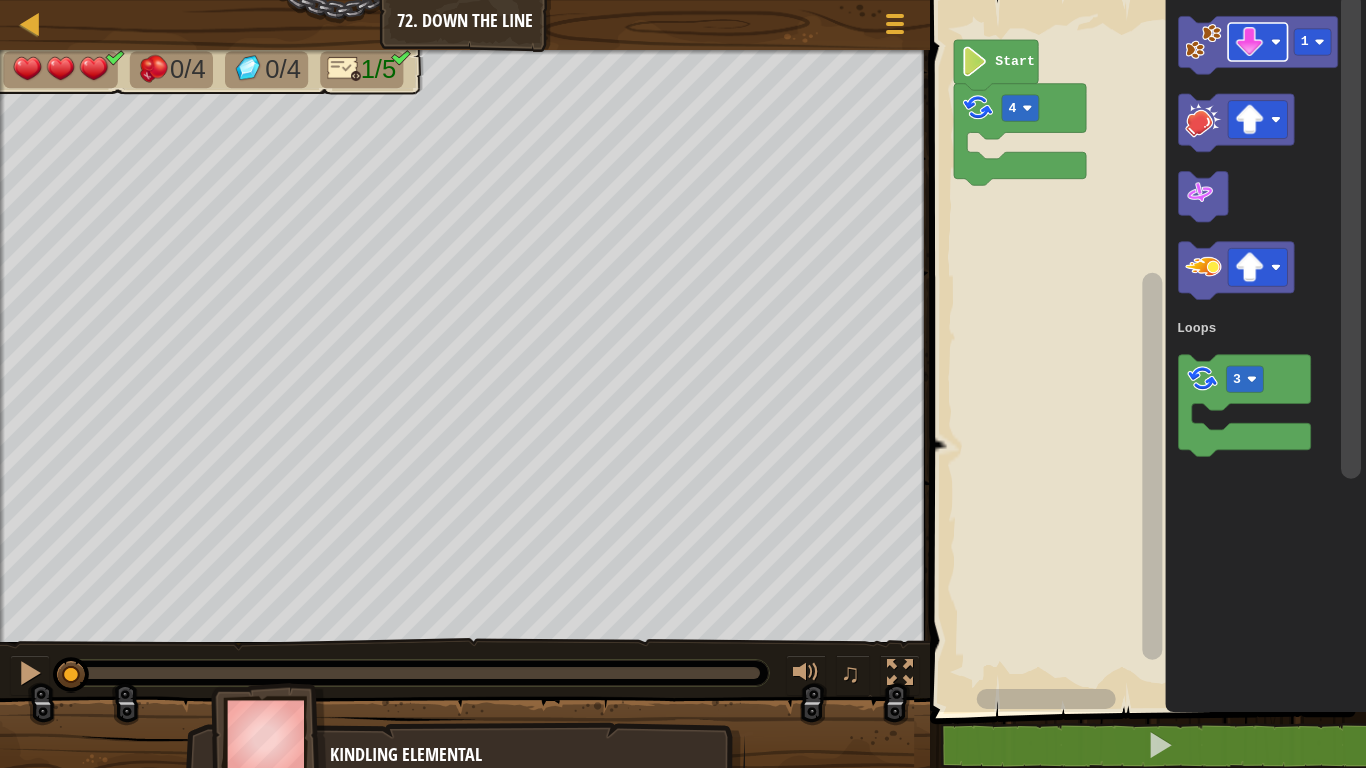 click on "Loops [NUMBER] Start [NUMBER] [NUMBER] Loops" at bounding box center (1145, 351) 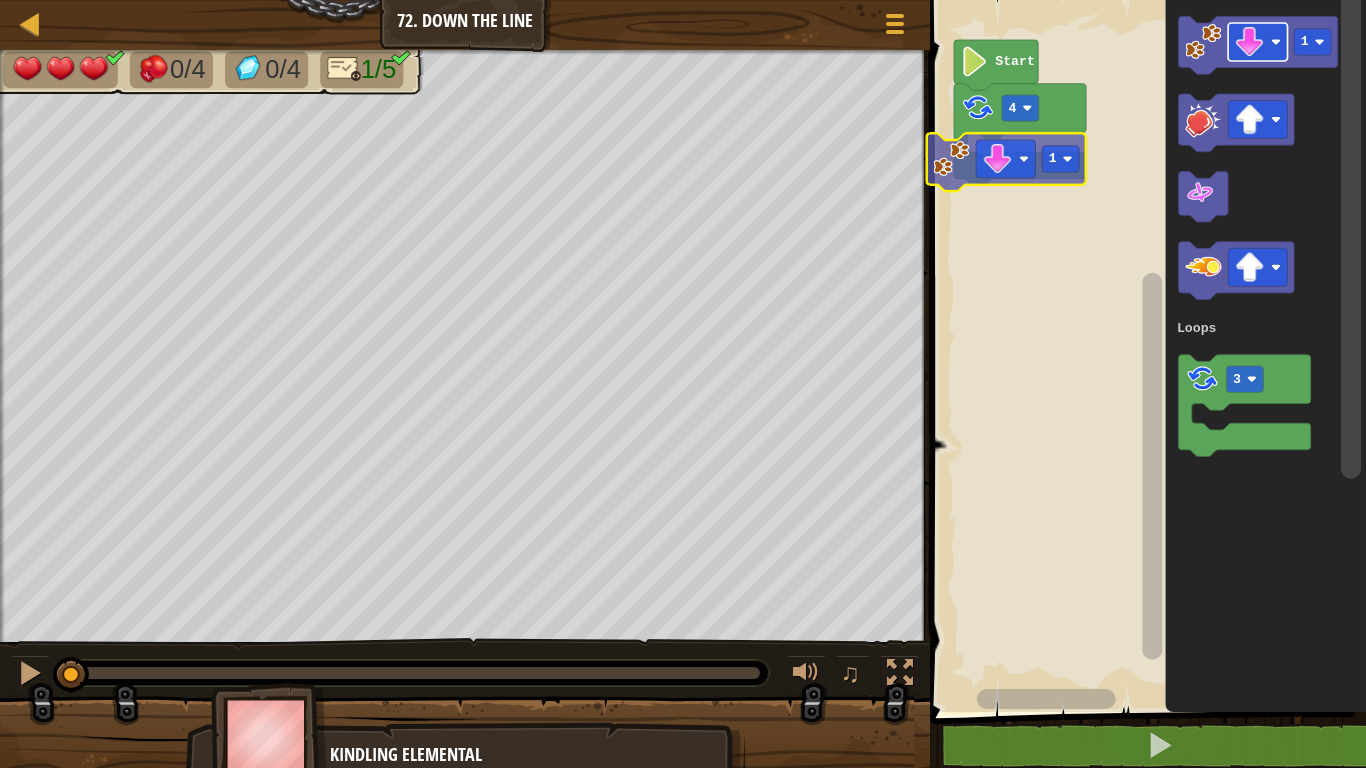 click on "Loops Start [NUMBER] [NUMBER] [NUMBER] [NUMBER] Loops [NUMBER]" at bounding box center [1145, 351] 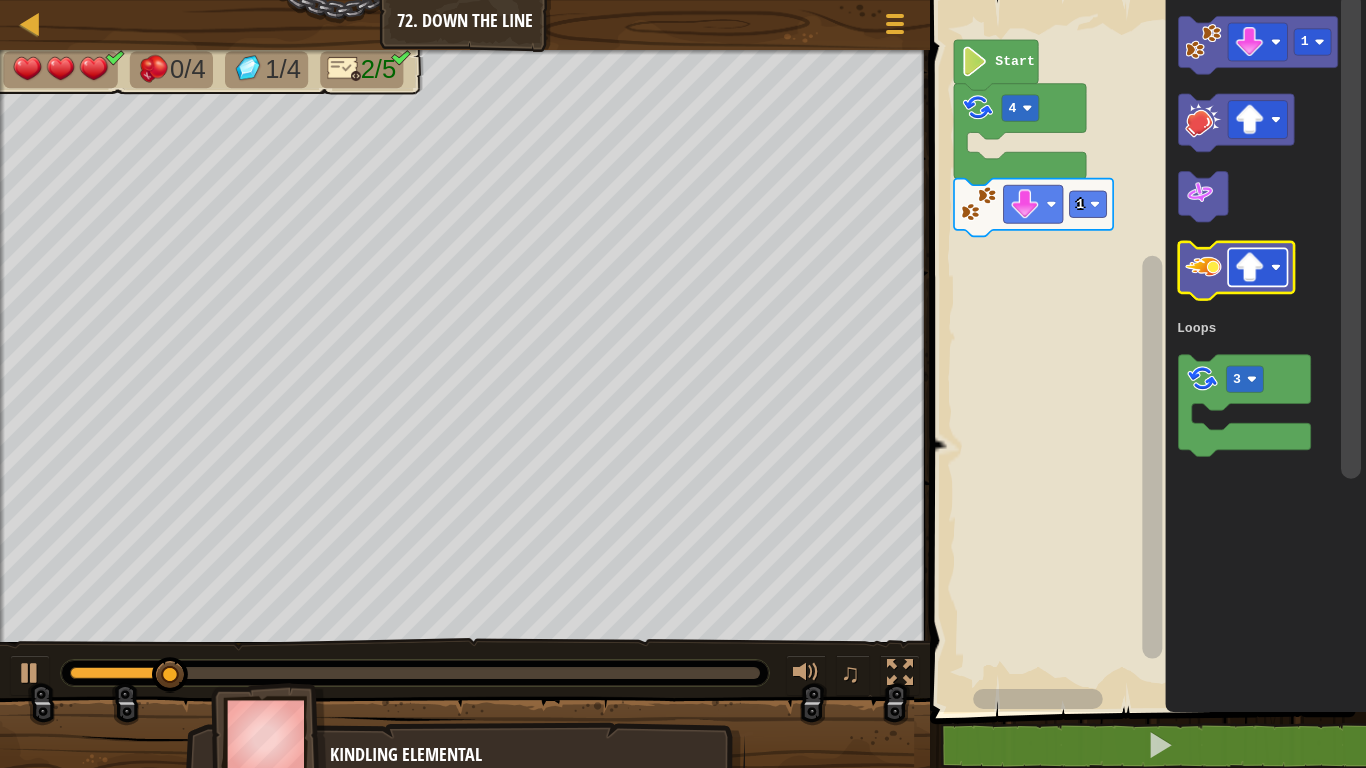 click 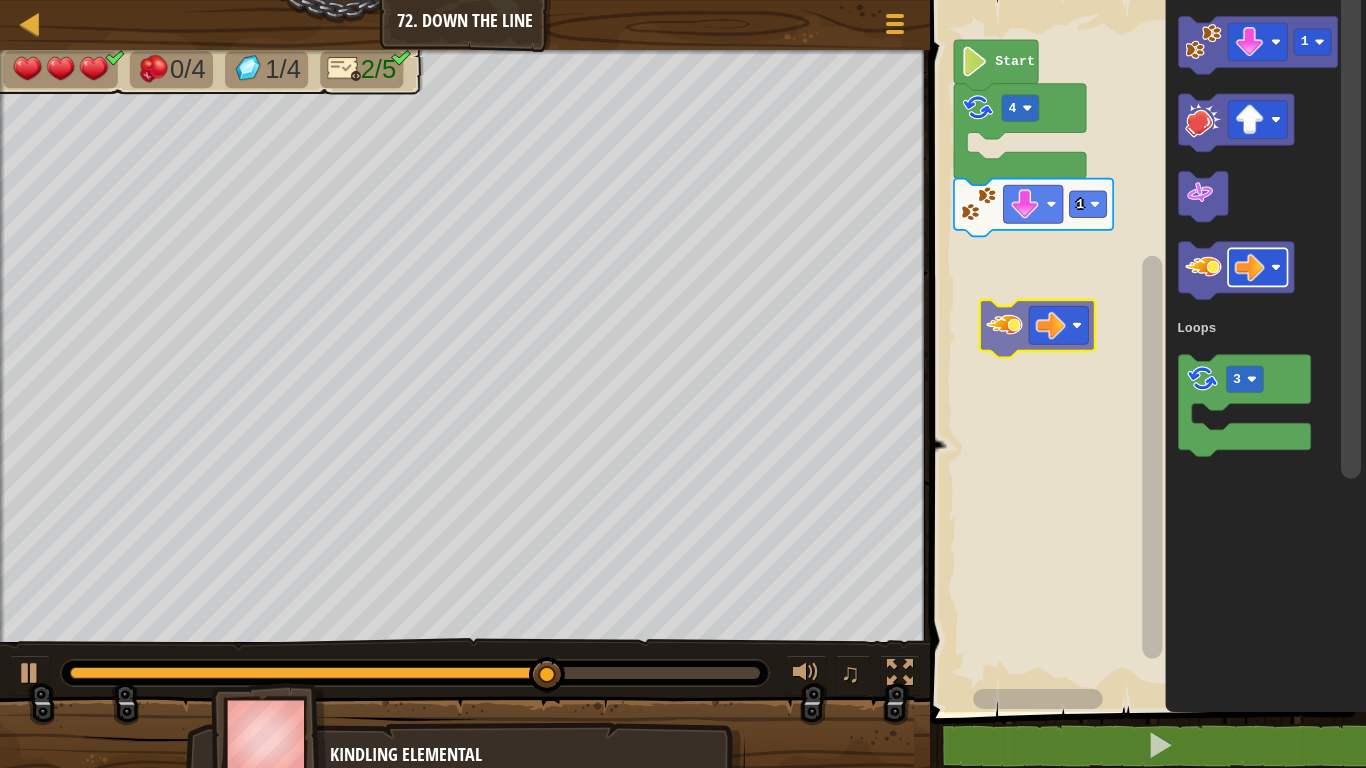 click on "Loops [NUMBER] [NUMBER] Start [NUMBER] Loops" at bounding box center [1145, 351] 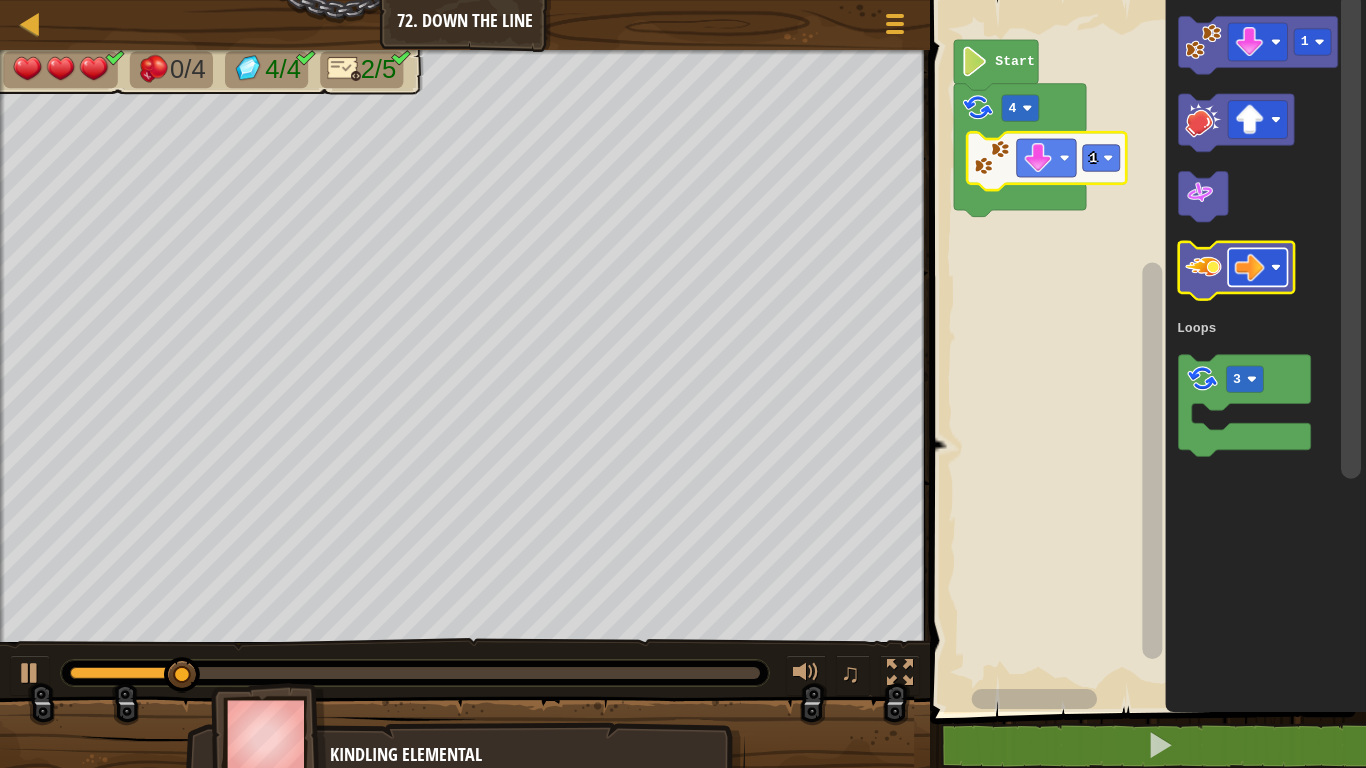click 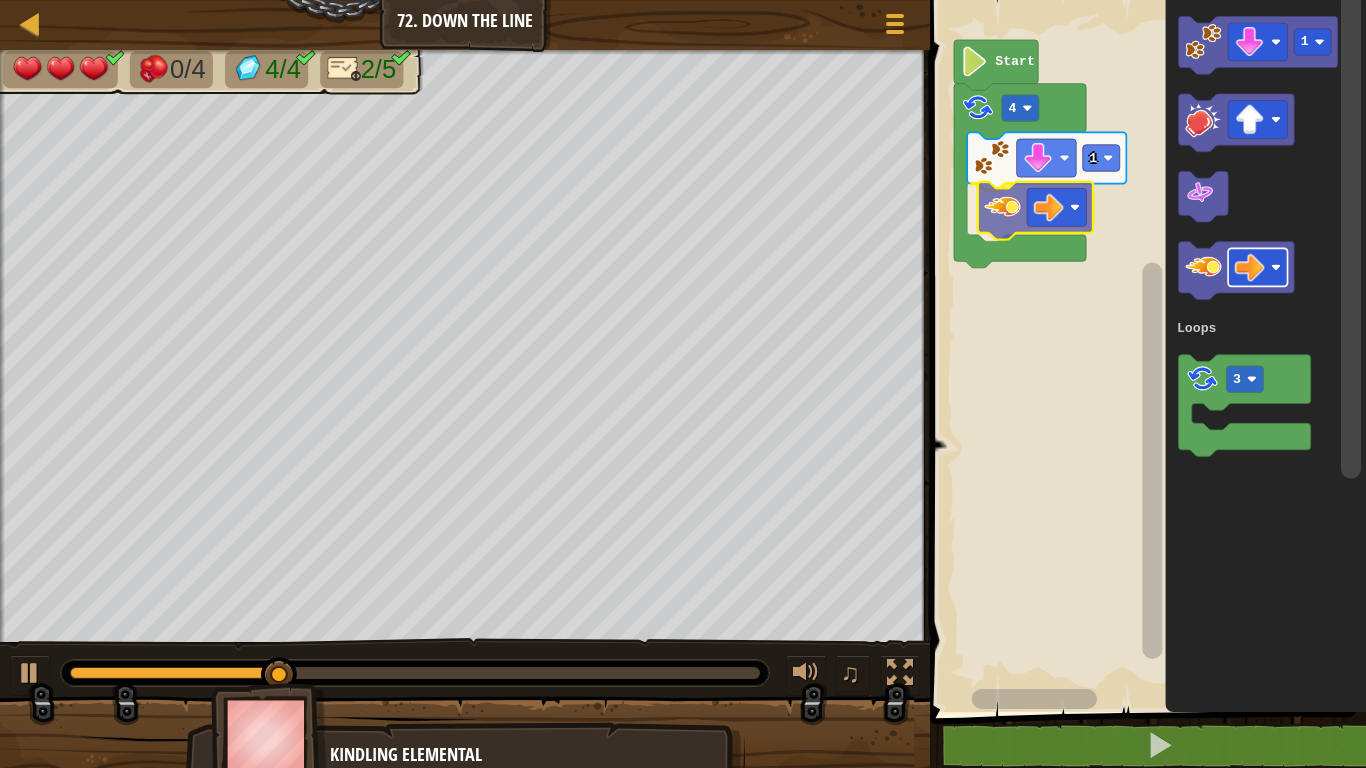 click on "Loops [NUMBER] [NUMBER] Start [NUMBER] Loops" at bounding box center [1145, 351] 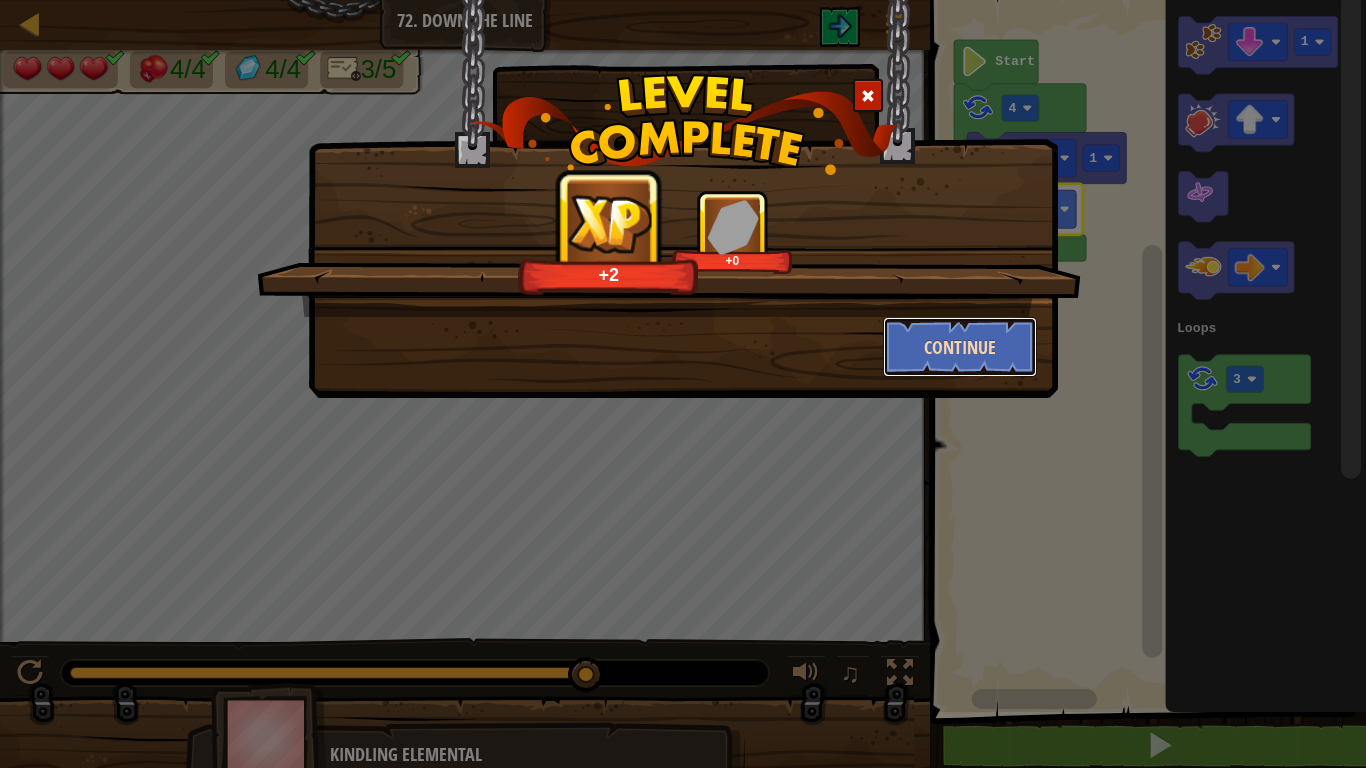 click on "Continue" at bounding box center [960, 347] 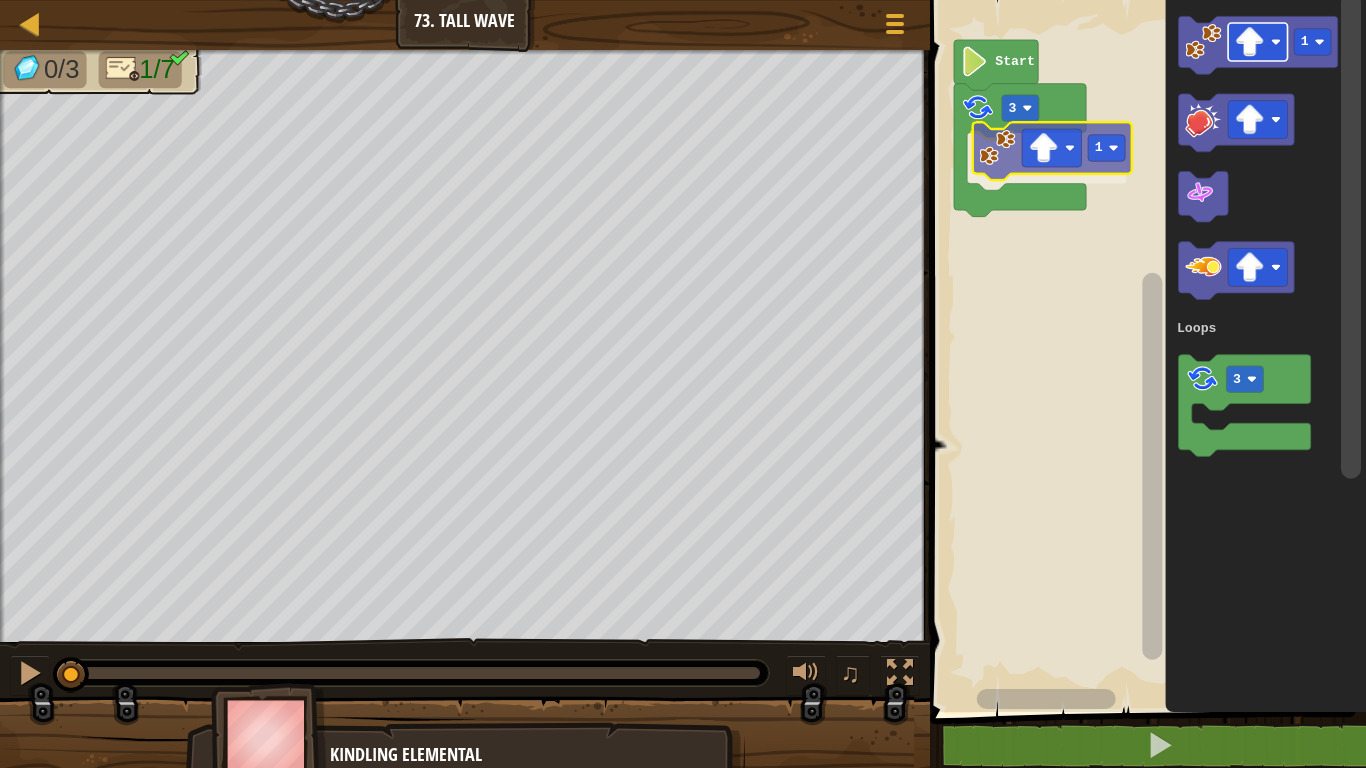 click on "Loops 3 1 Start 1 3 Loops 1" at bounding box center (1145, 351) 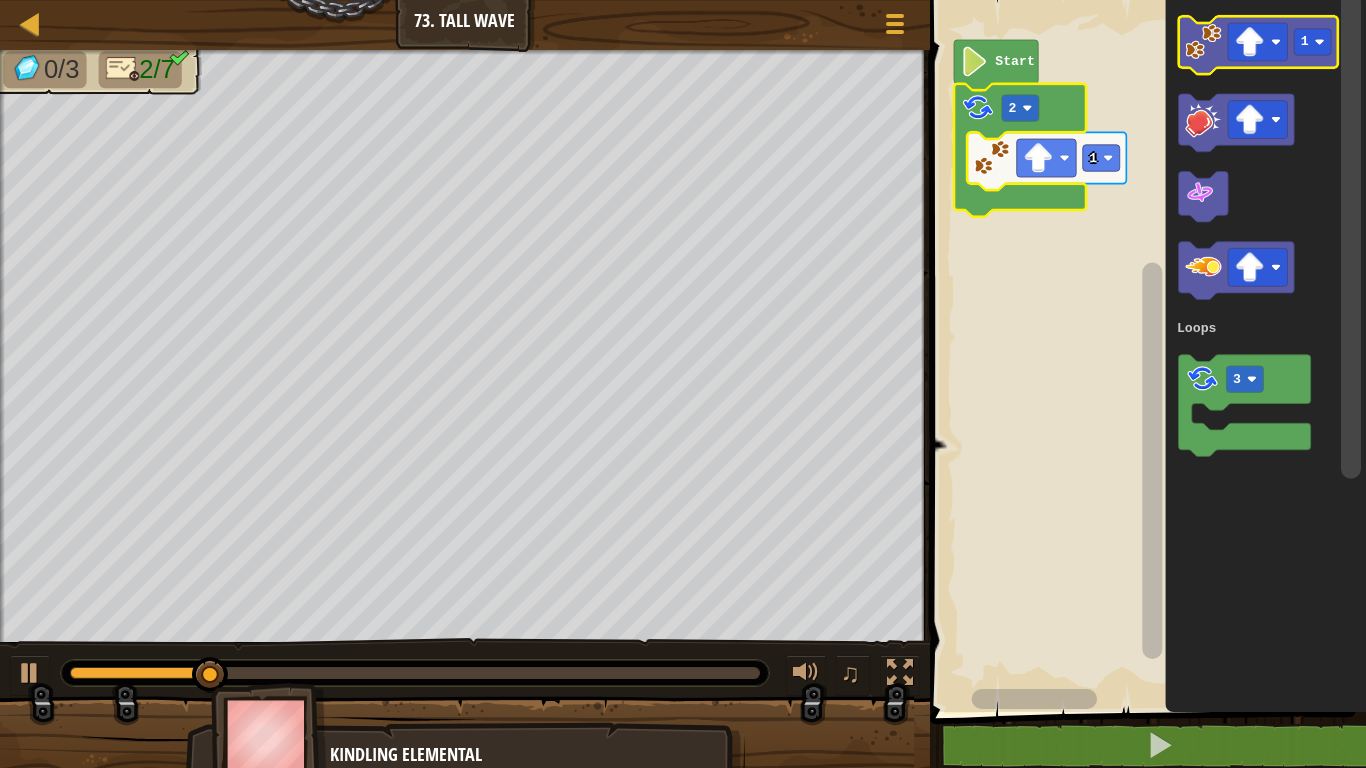 click 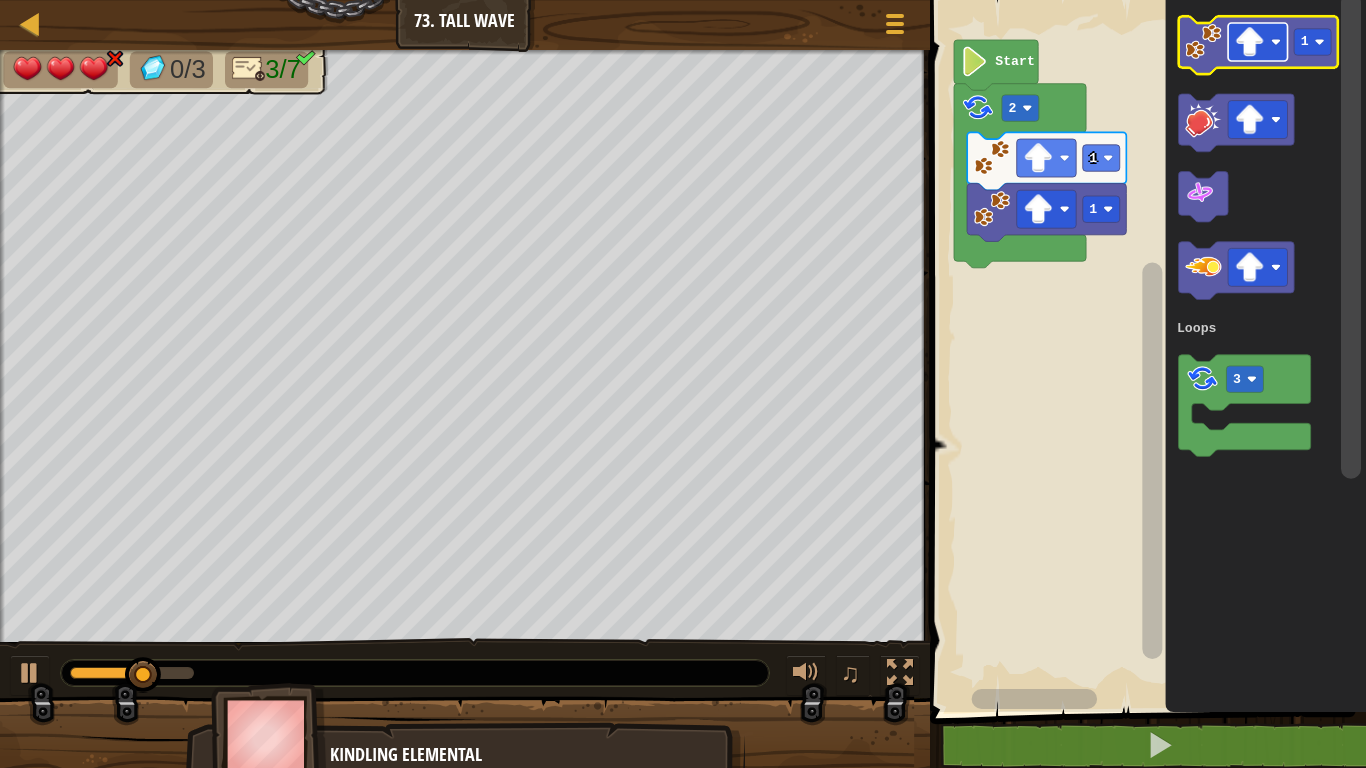 click 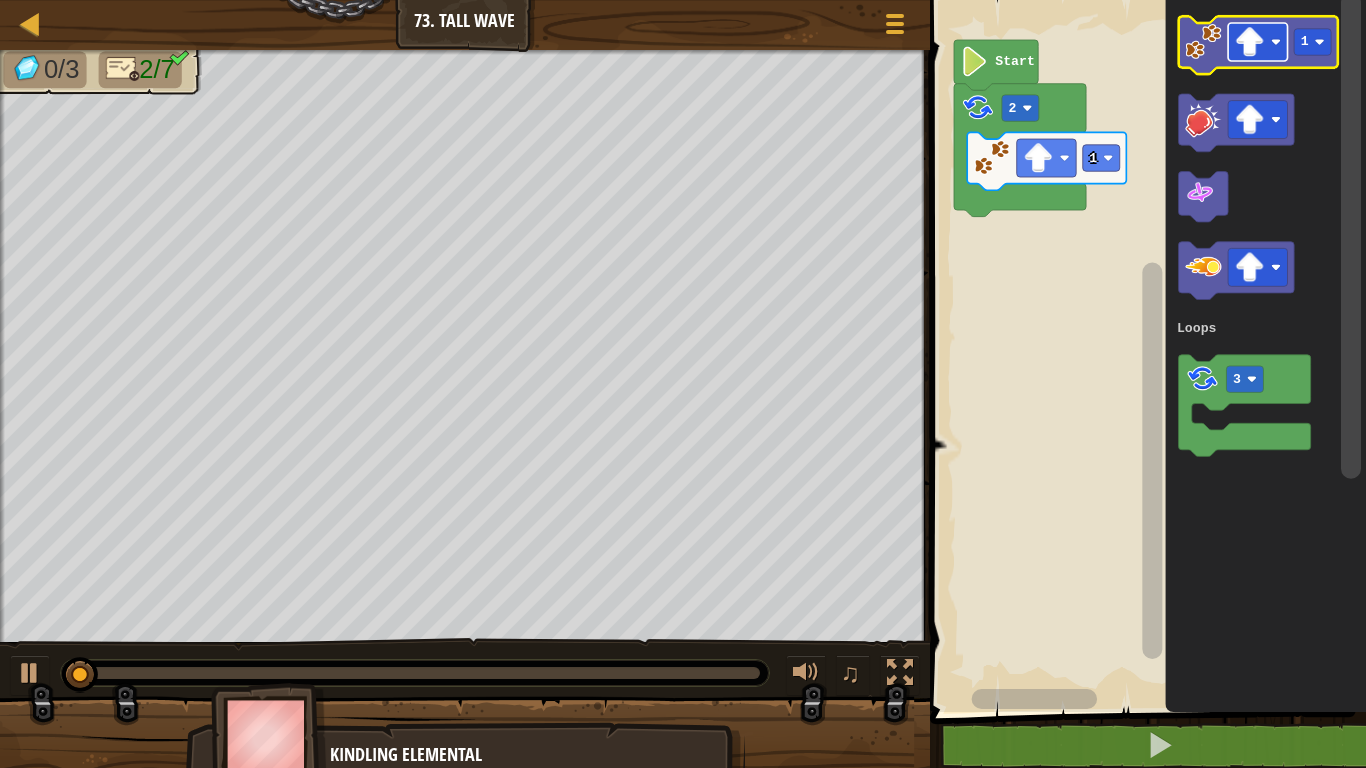 click 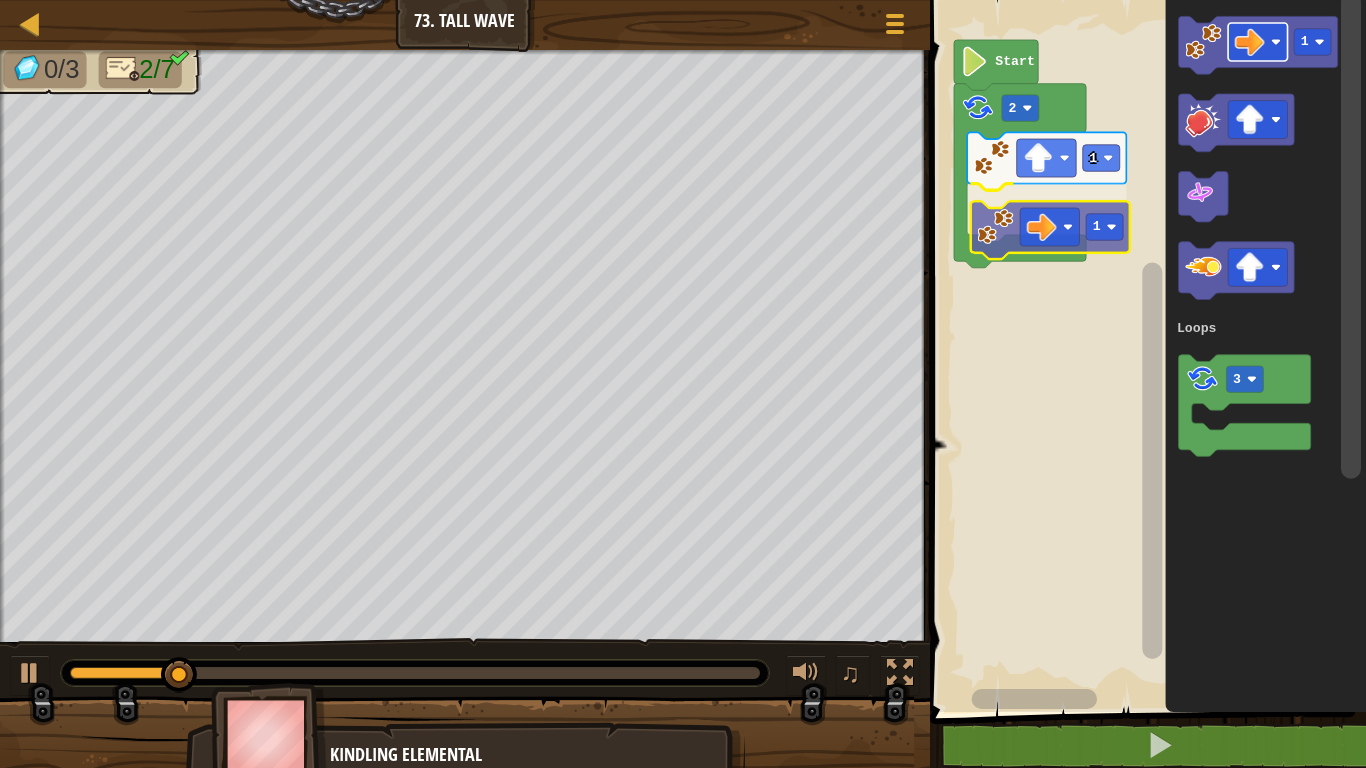click on "Loops Start [NUMBER] [NUMBER] [NUMBER] [NUMBER] Loops [NUMBER]" at bounding box center [1145, 351] 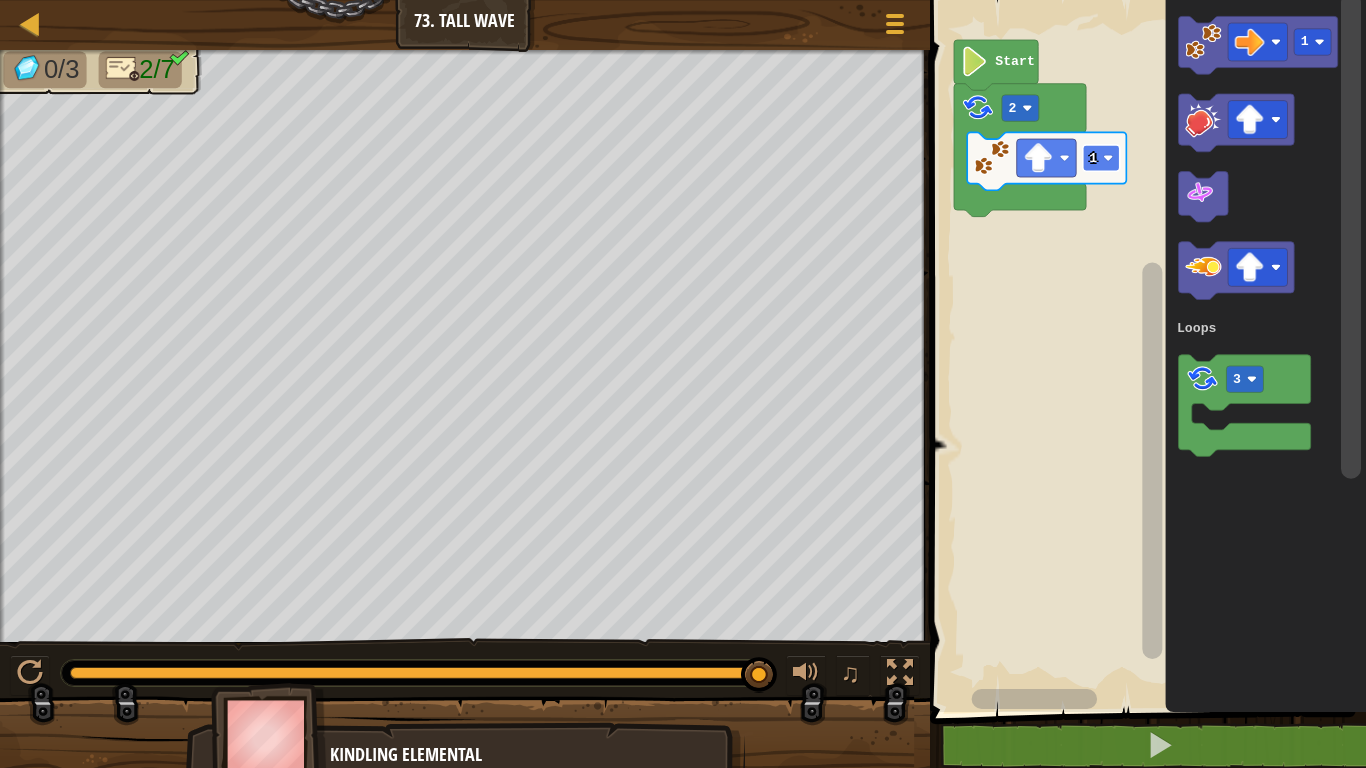 click 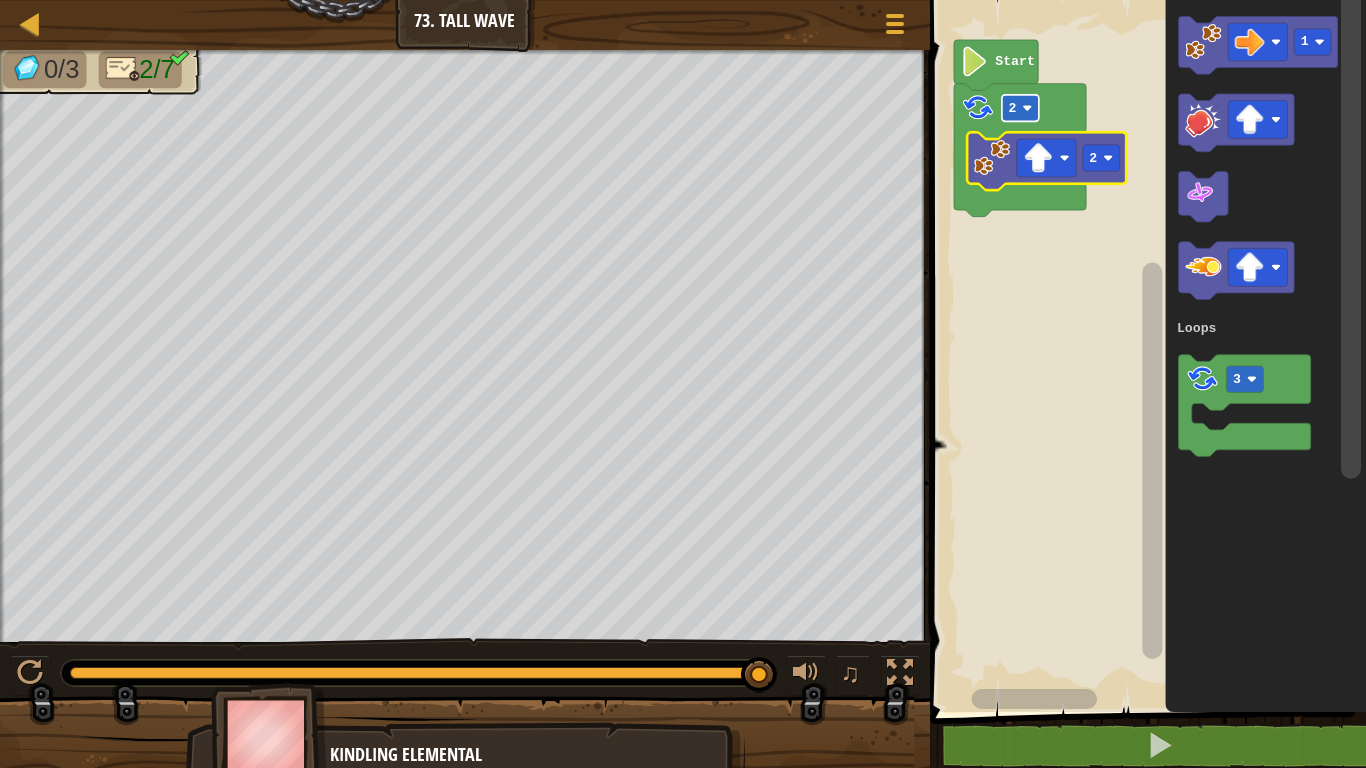 click 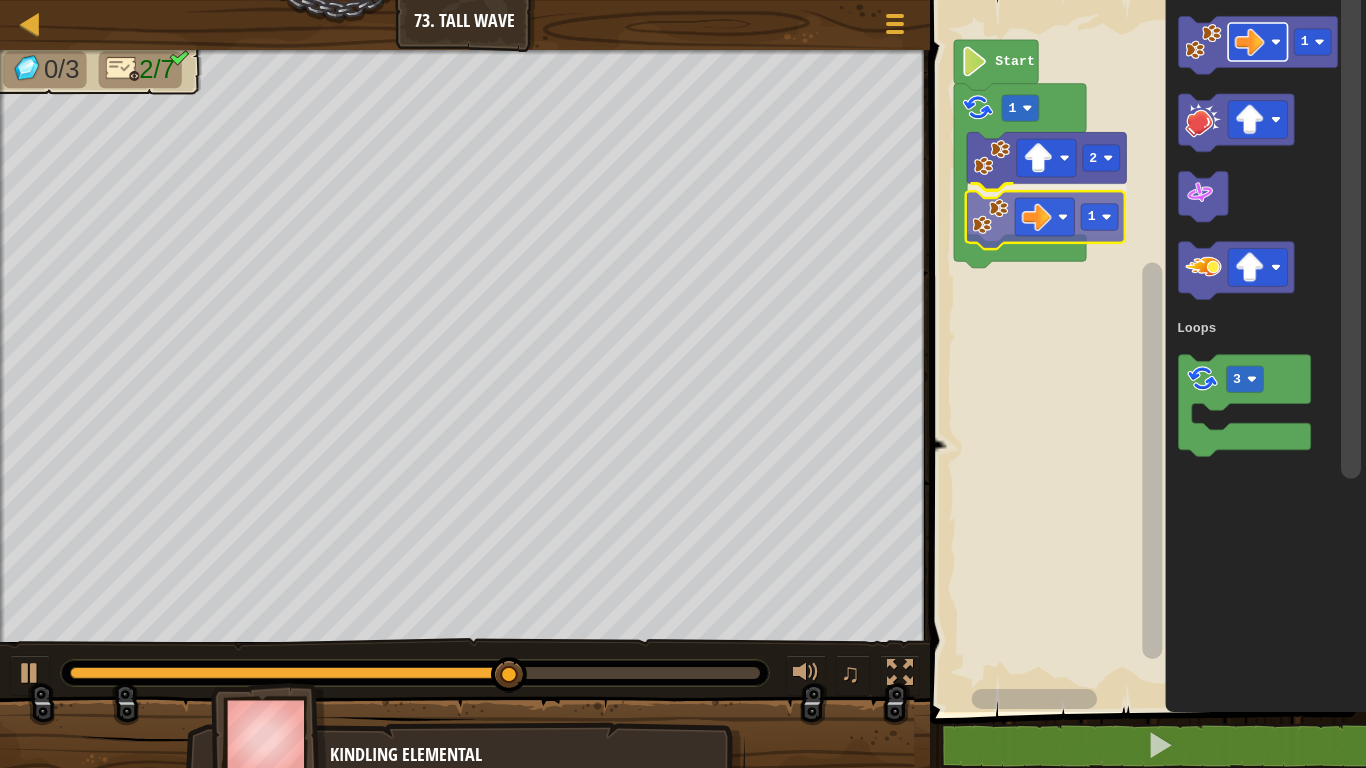 click on "Loops Start [NUMBER] [NUMBER] [NUMBER] [NUMBER] Loops [NUMBER]" at bounding box center [1145, 351] 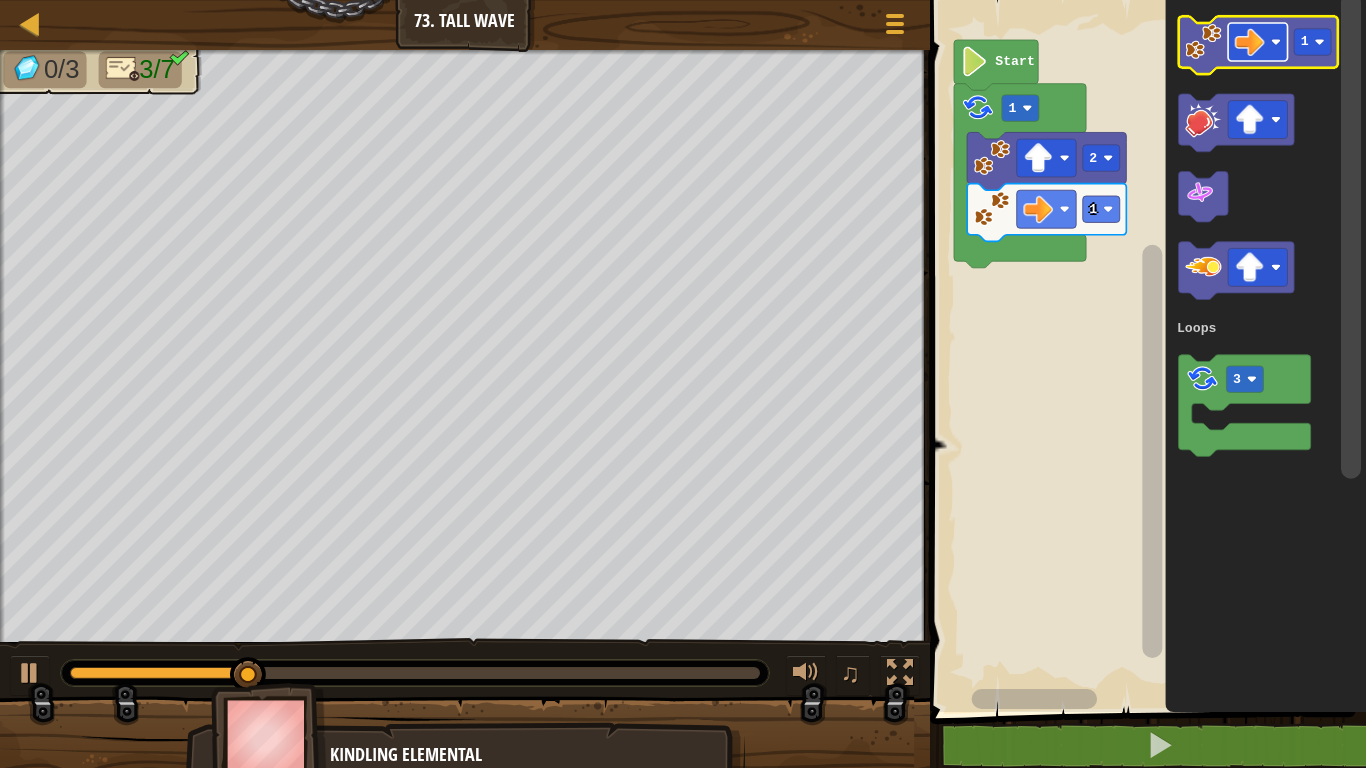 click 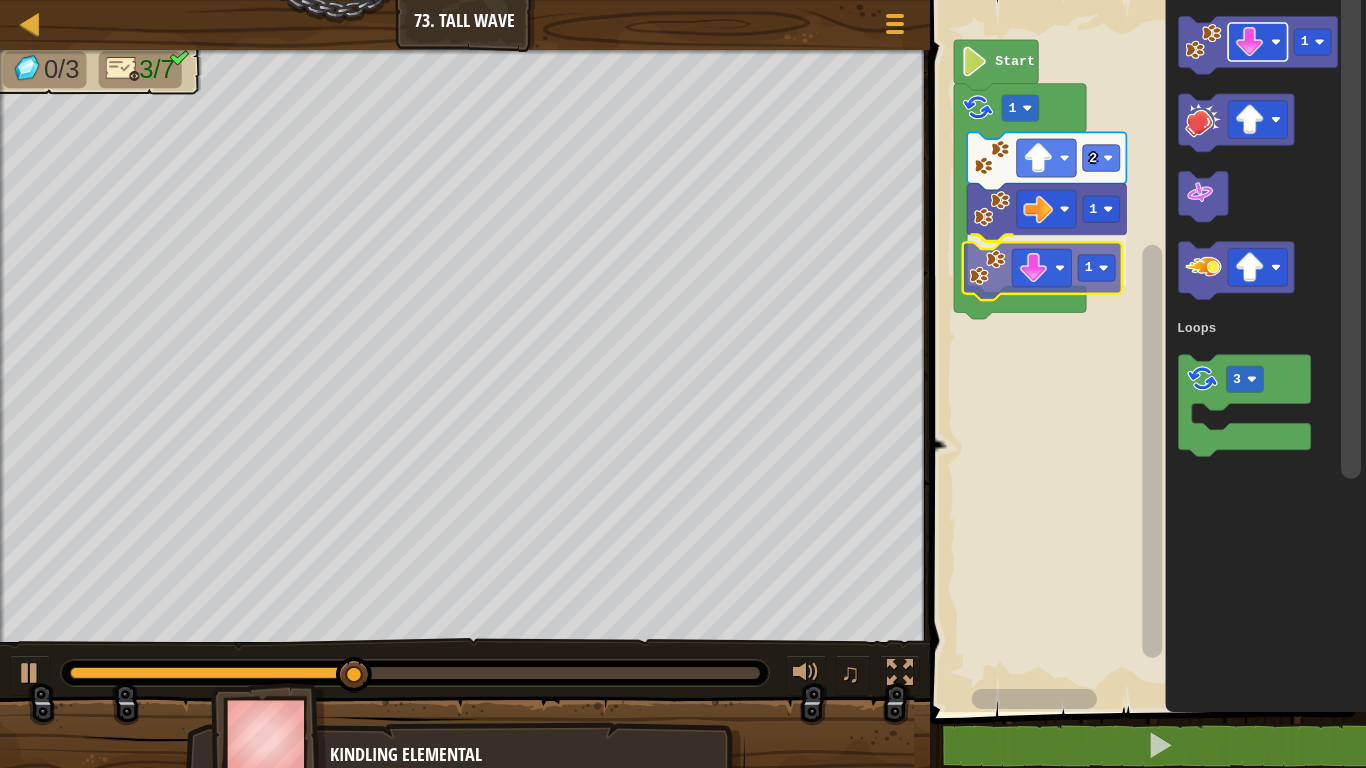 click on "Loops Start [NUMBER] [NUMBER] [NUMBER] [NUMBER] [NUMBER] Loops [NUMBER]" at bounding box center [1145, 351] 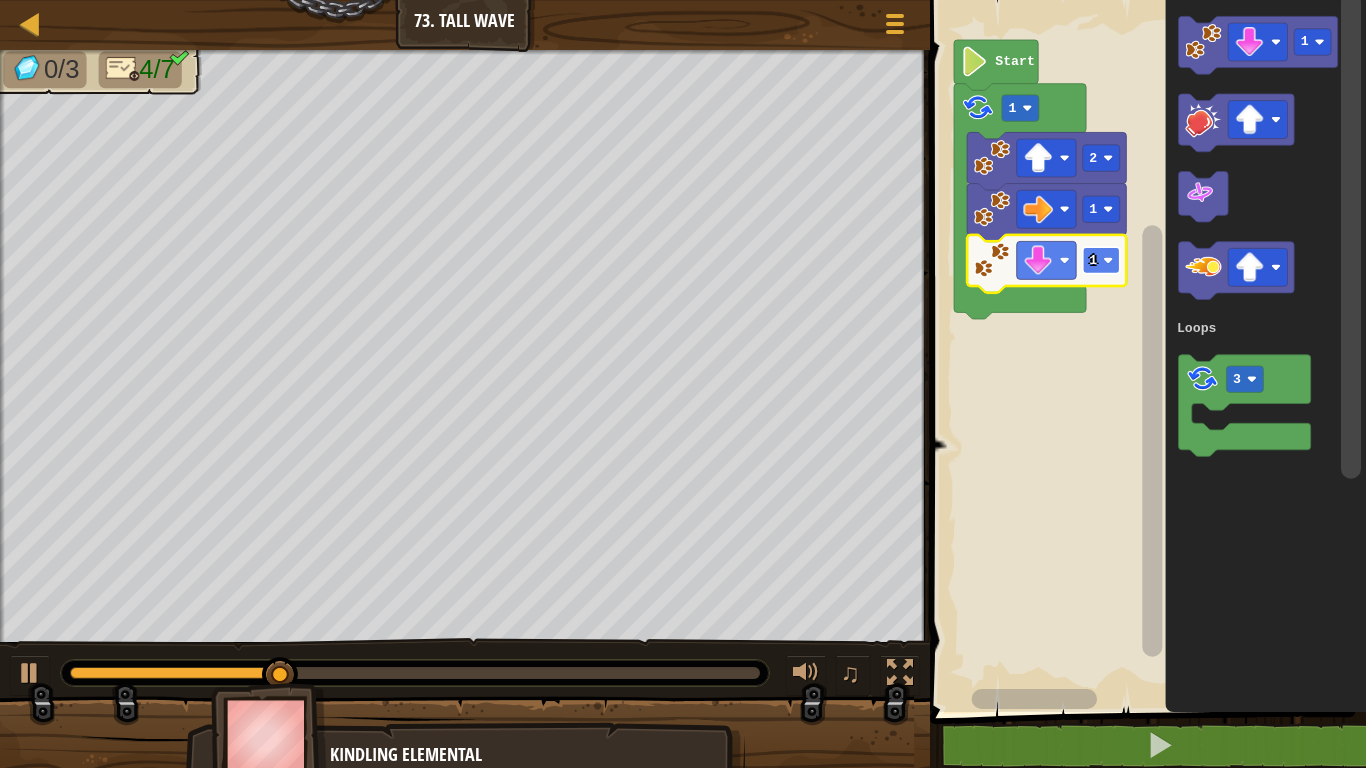 click 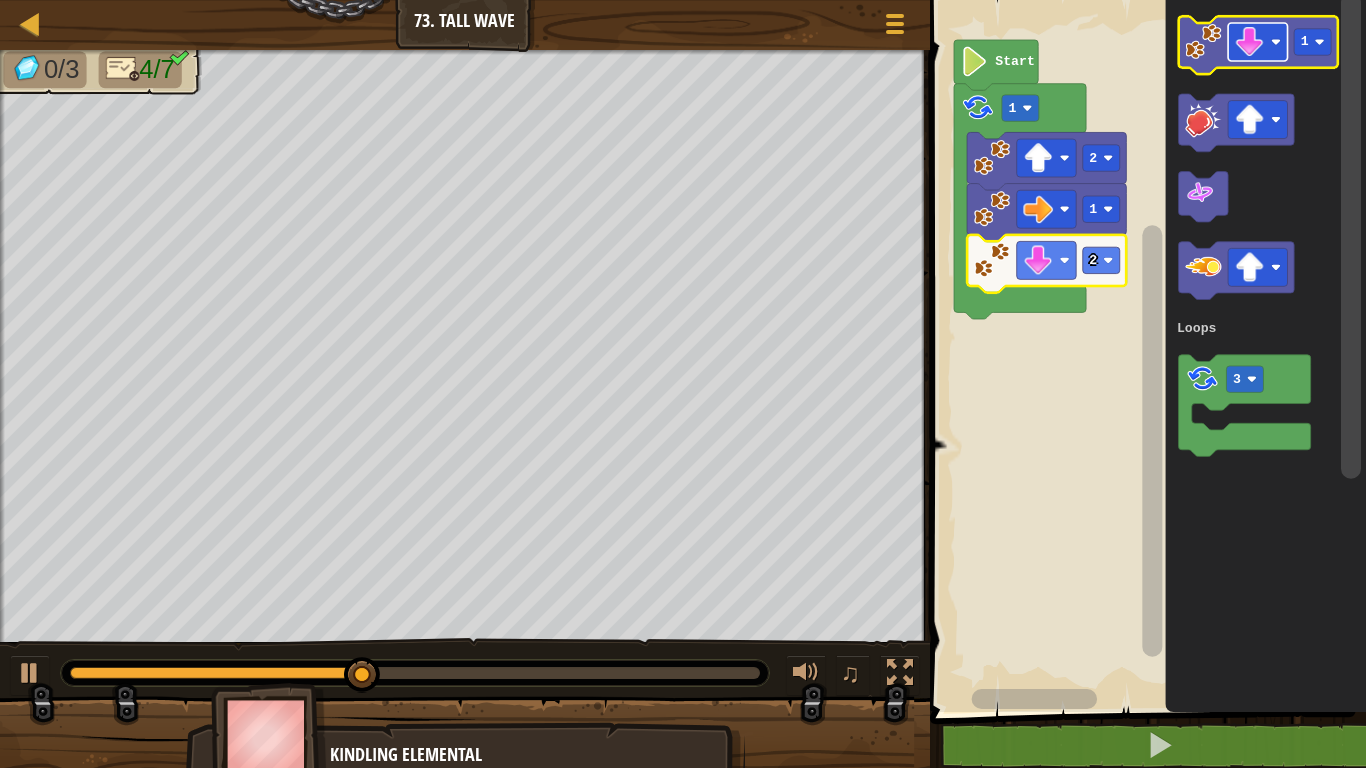 click 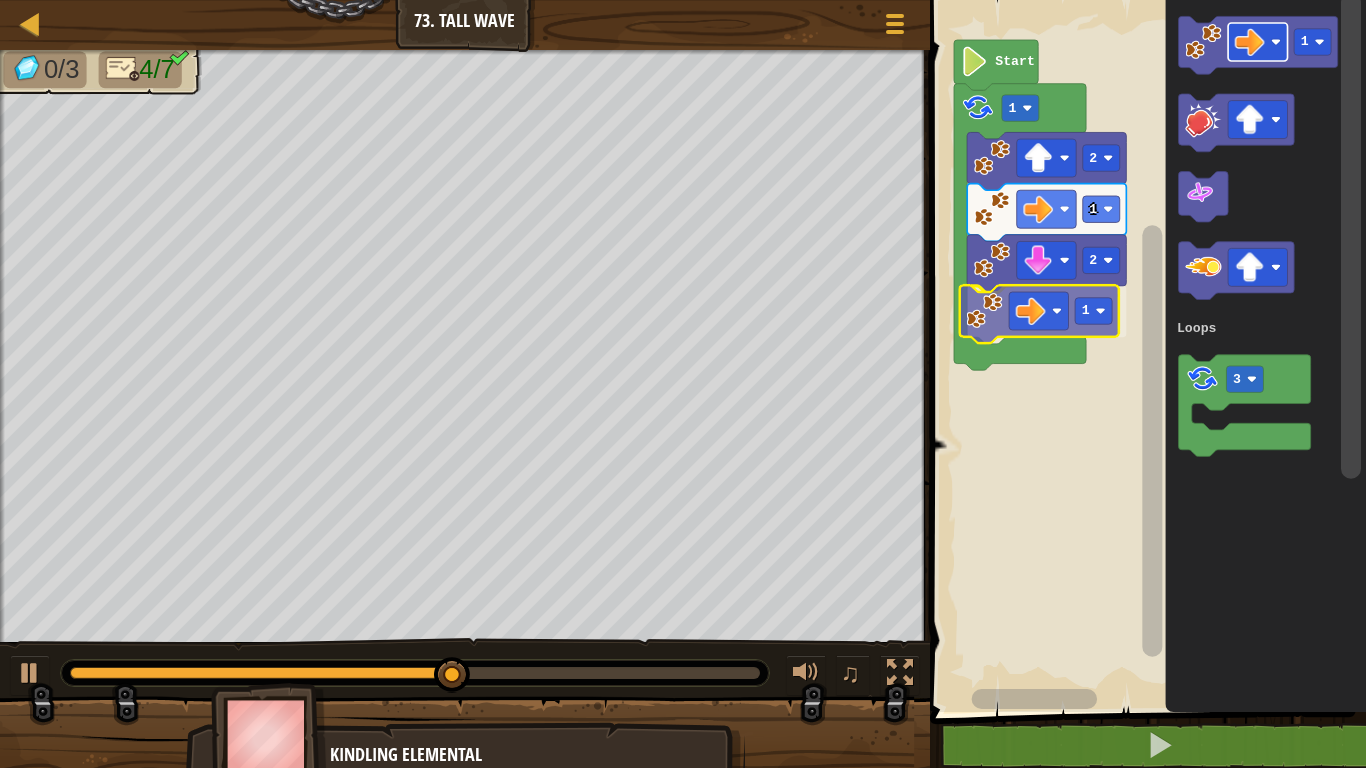 click on "Loops Start [NUMBER] [NUMBER] [NUMBER] [NUMBER] [NUMBER] [NUMBER] [NUMBER] Loops [NUMBER]" at bounding box center [1145, 351] 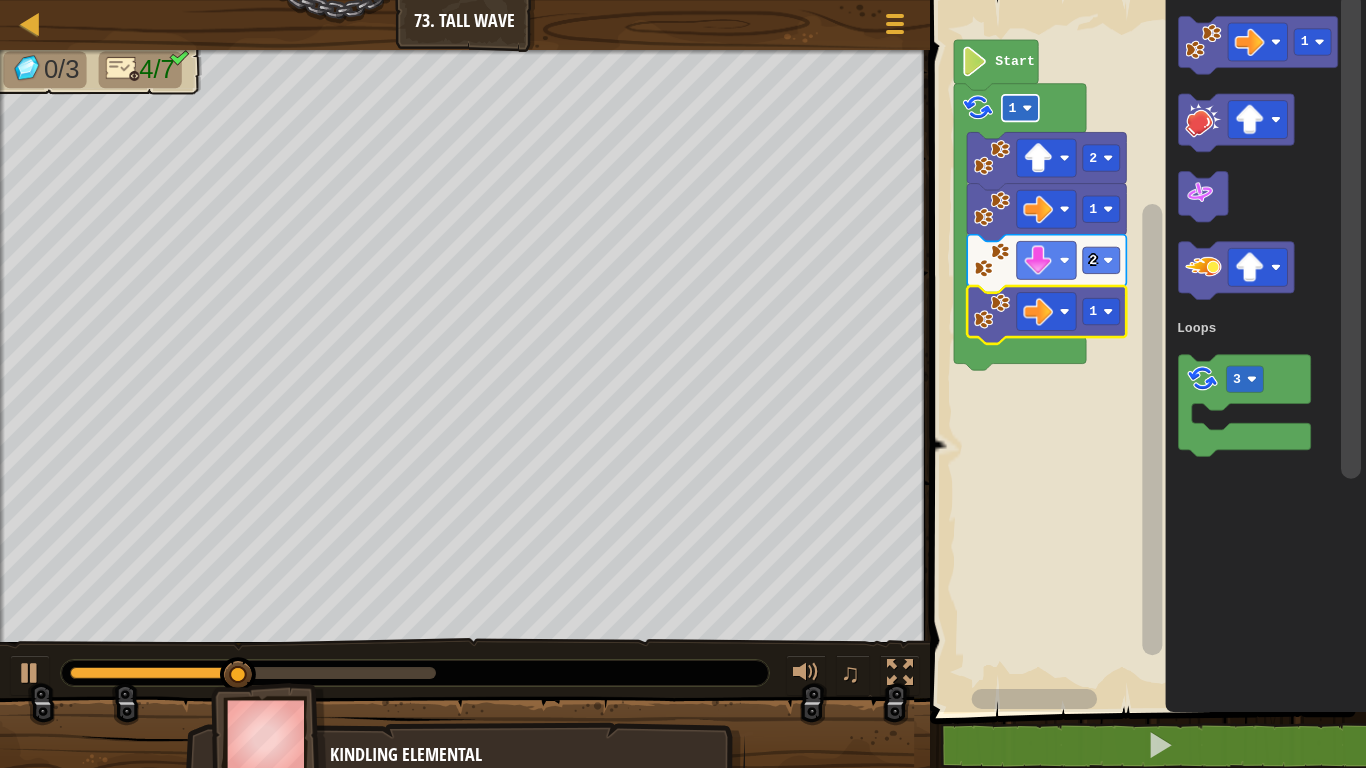 click 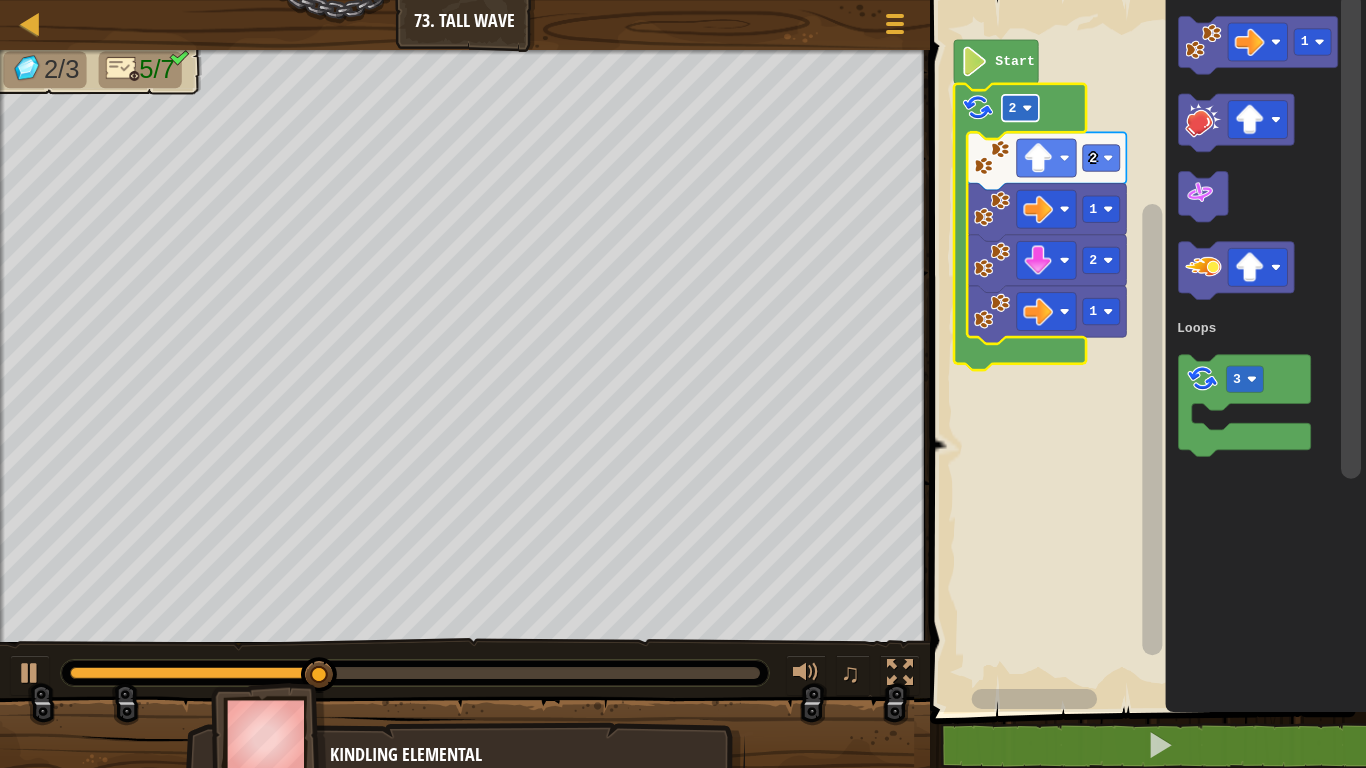 click 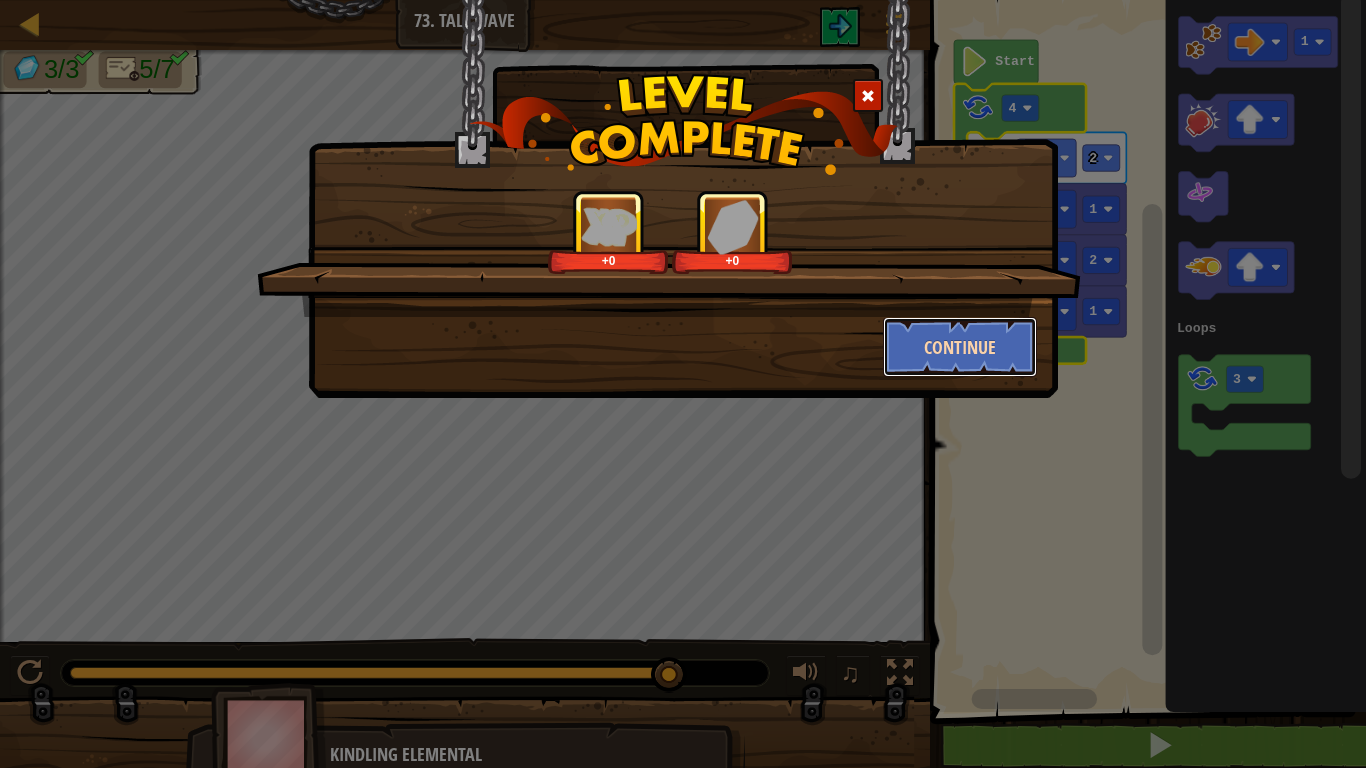 click on "Continue" at bounding box center [960, 347] 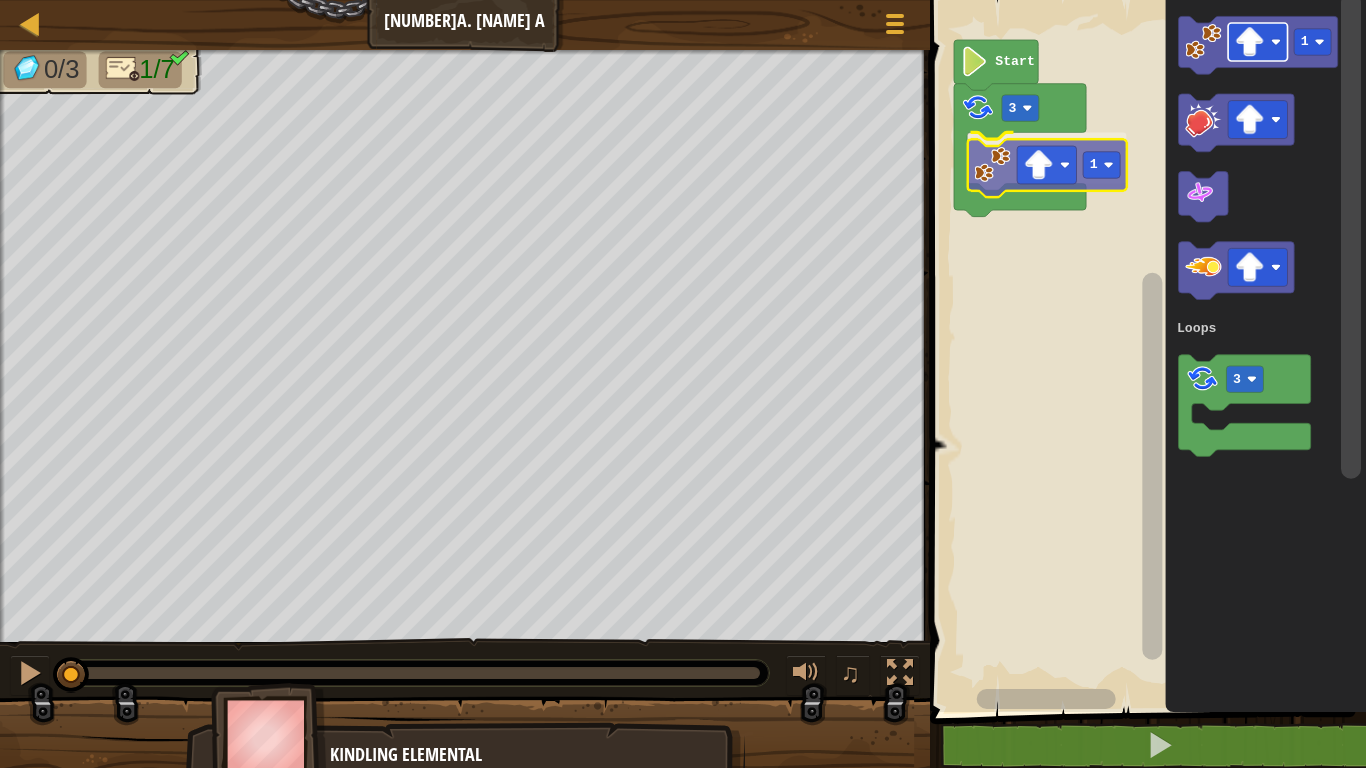 click on "Loops 3 1 Start 1 3 Loops 1" at bounding box center [1145, 351] 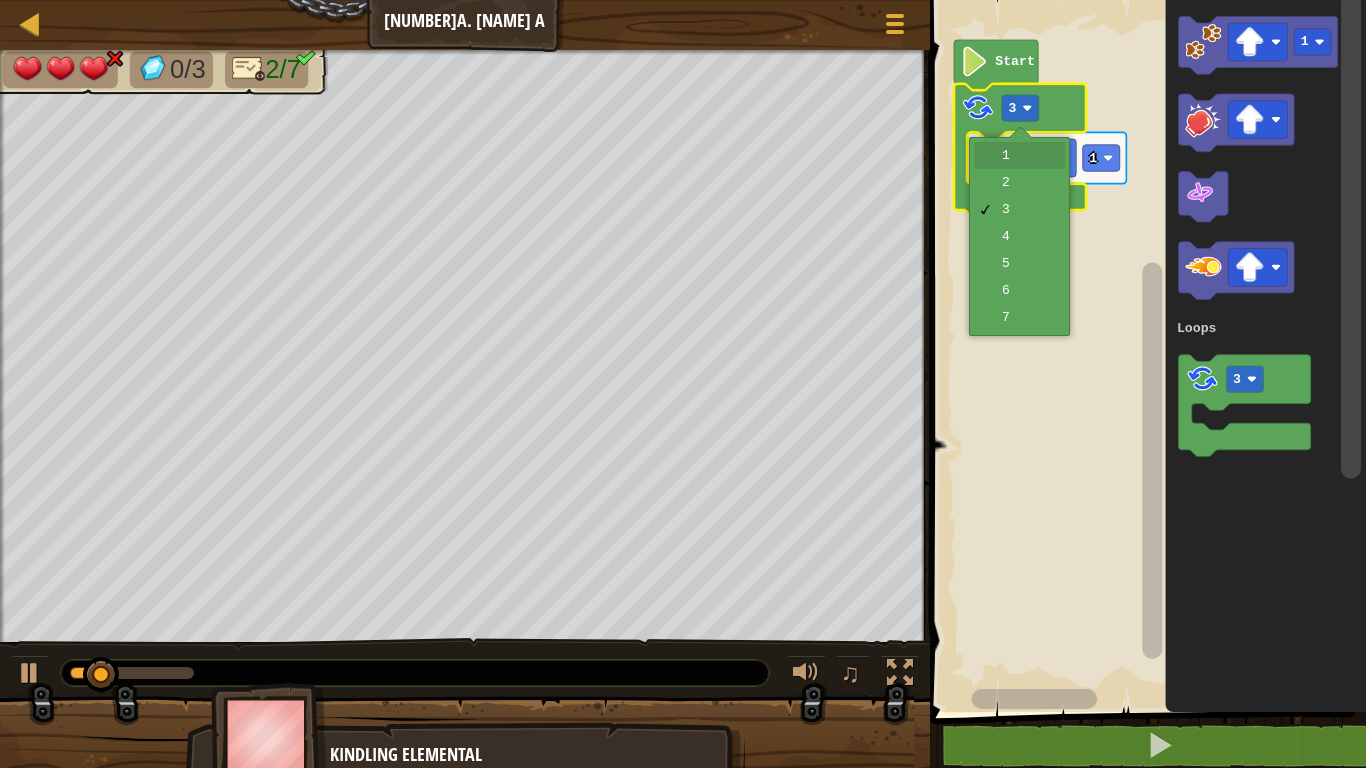 click 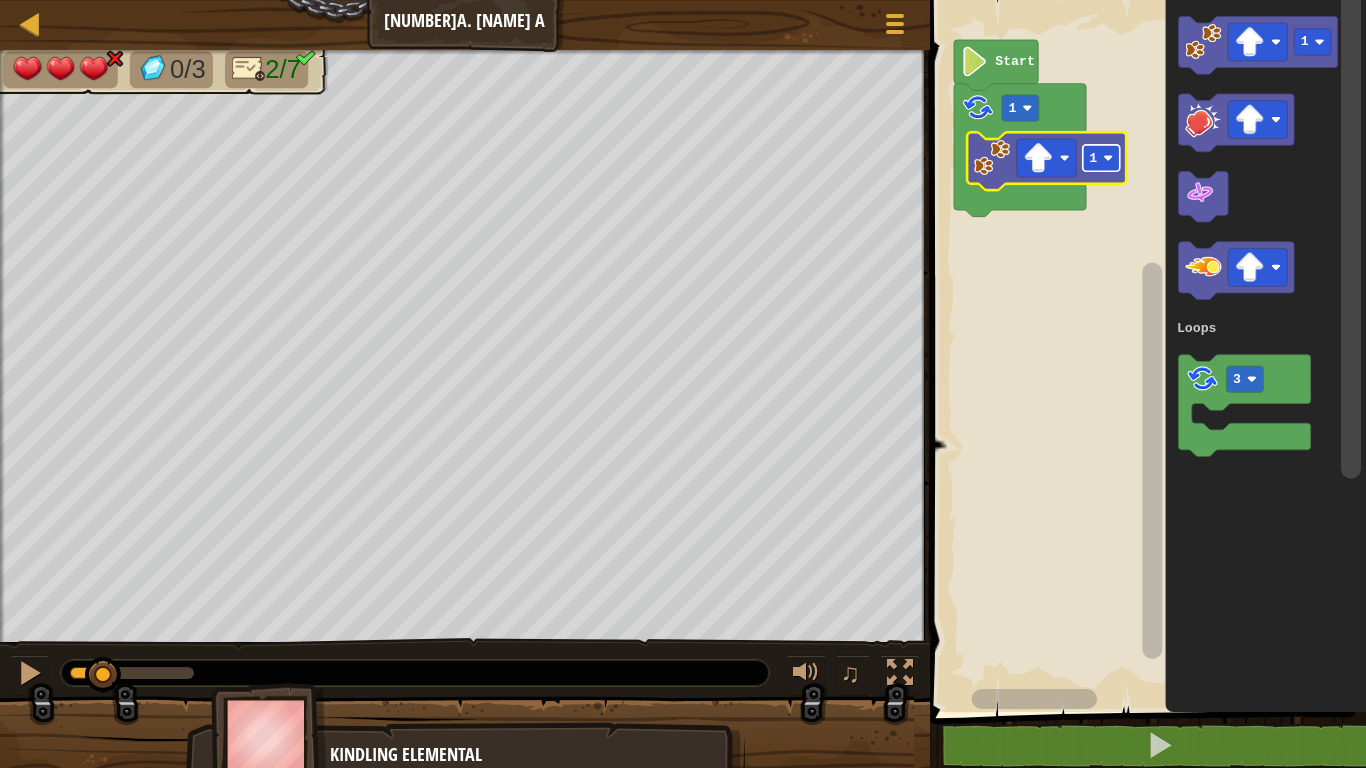 click 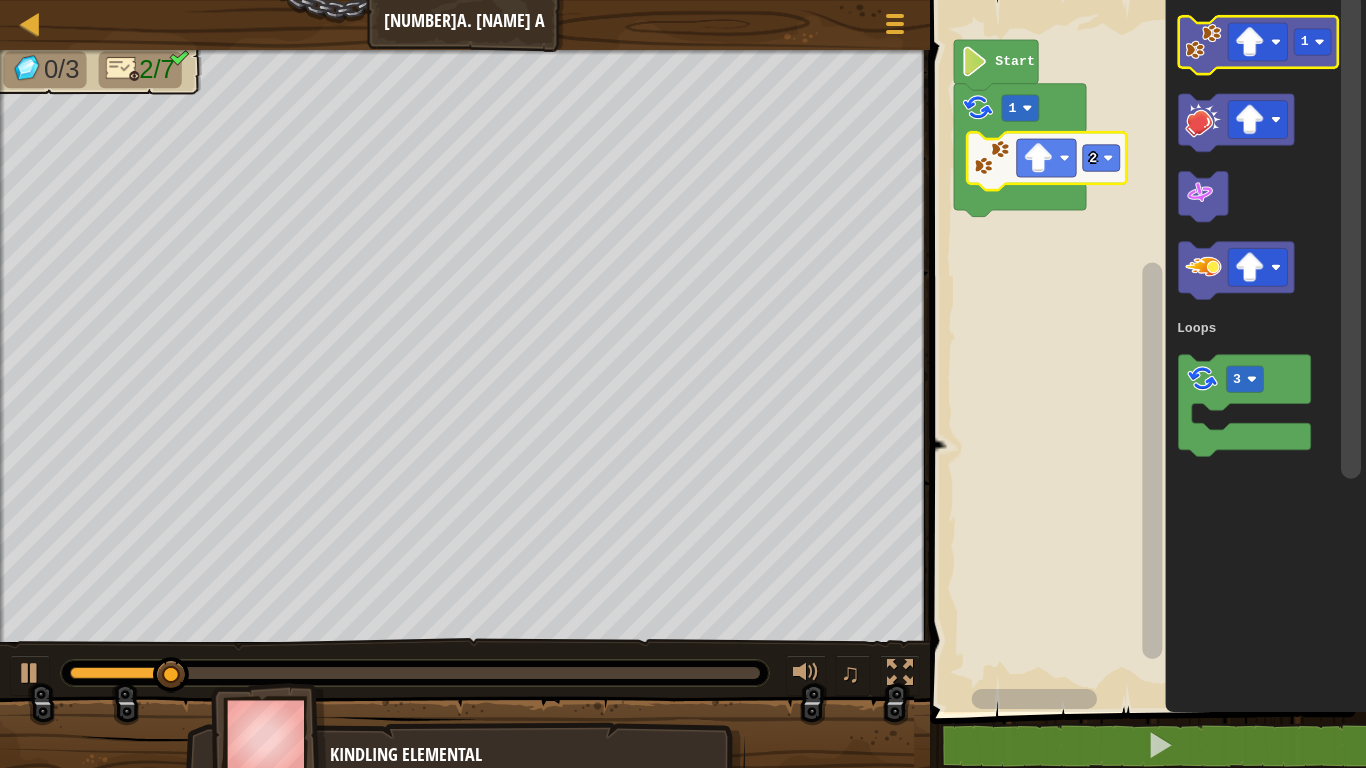 click 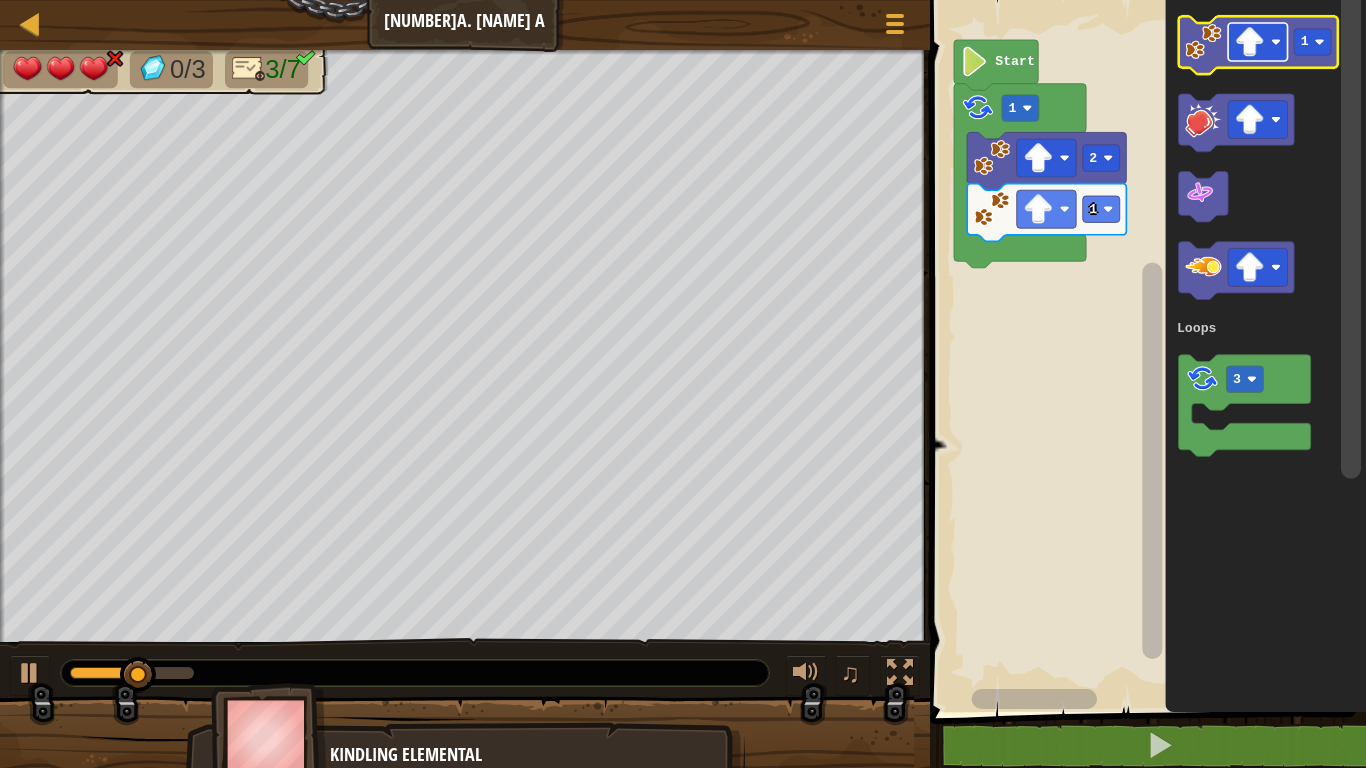 click 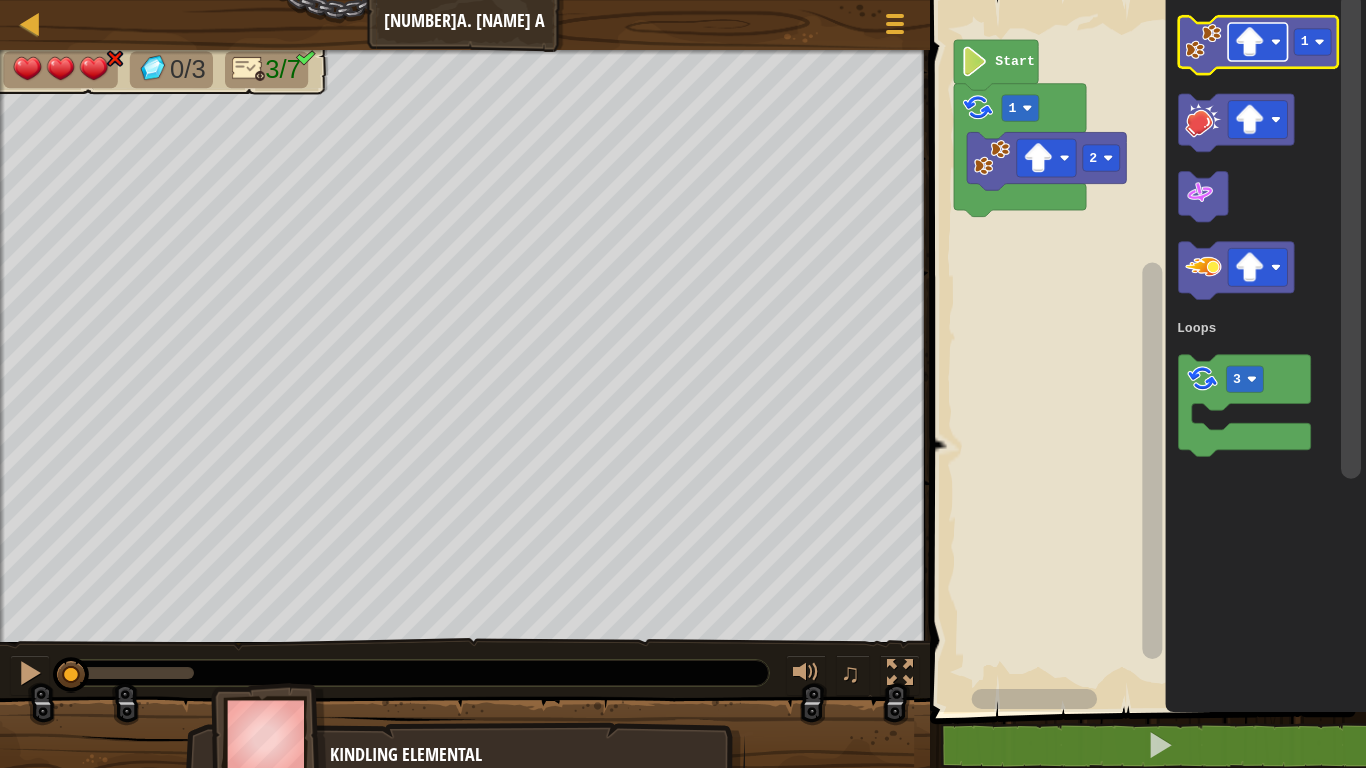 click 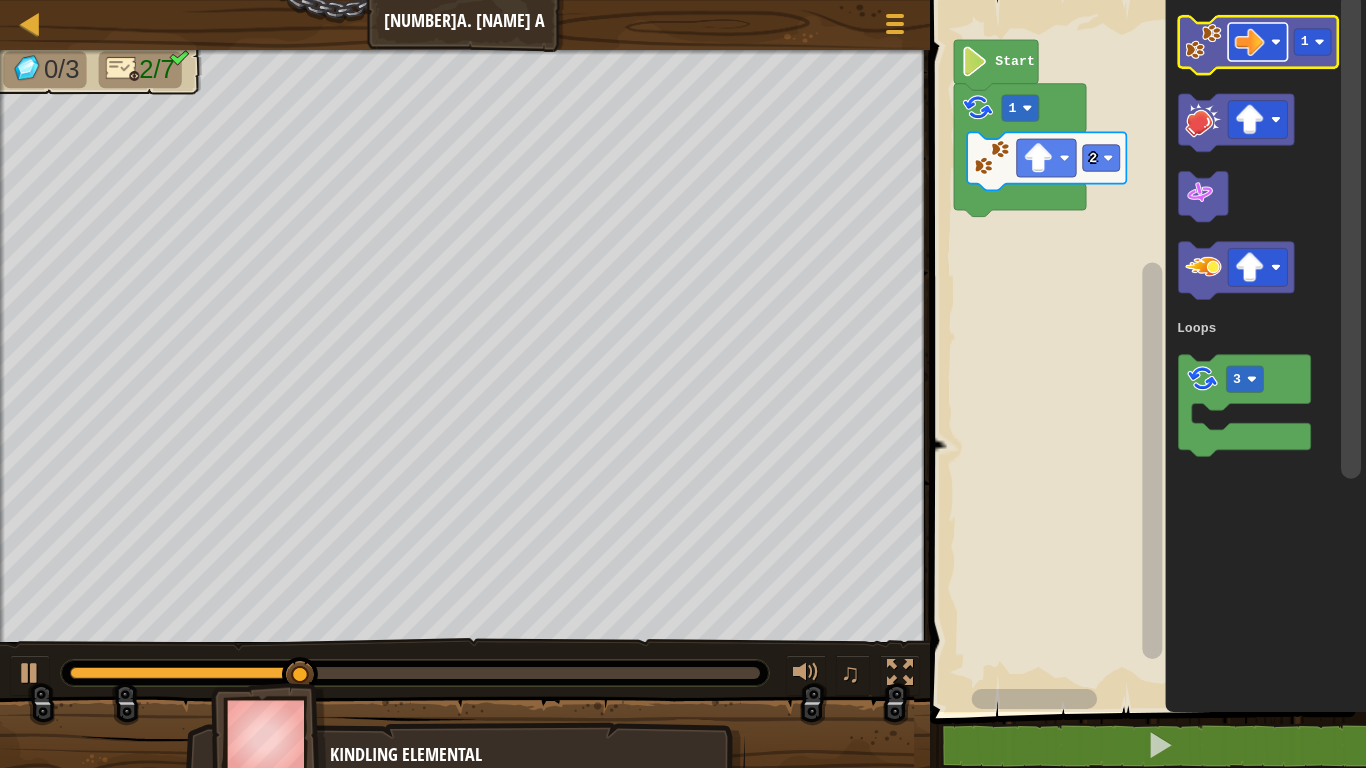 click 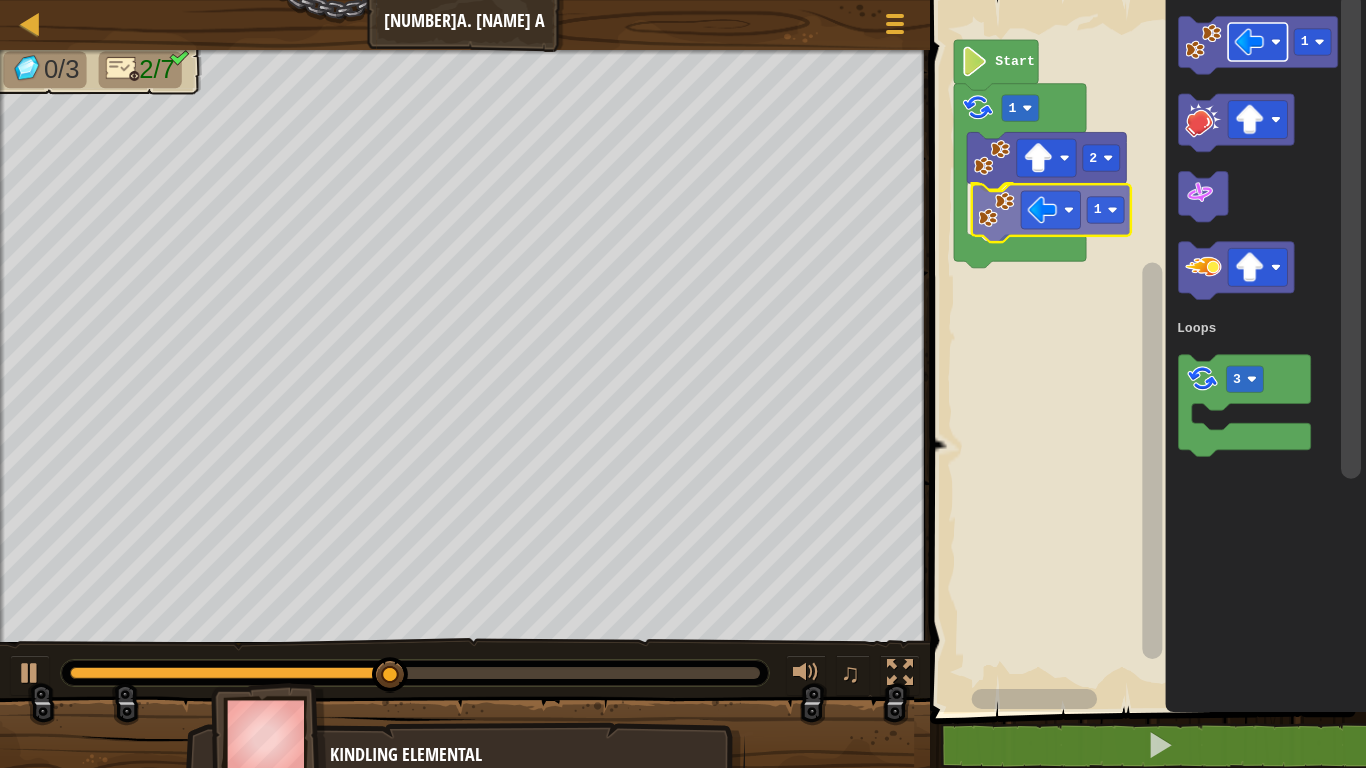 click on "Loops Start [NUMBER] [NUMBER] [NUMBER] [NUMBER] Loops [NUMBER]" at bounding box center (1145, 351) 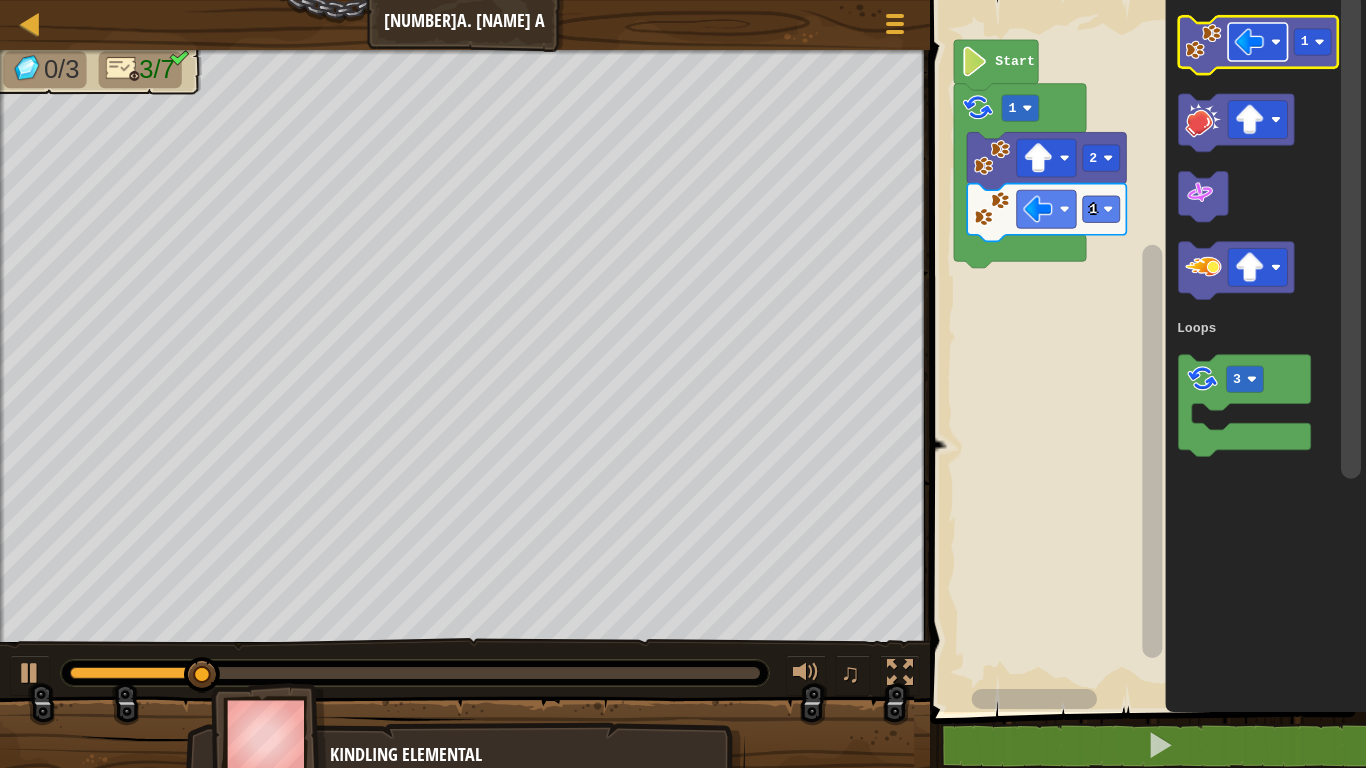 click 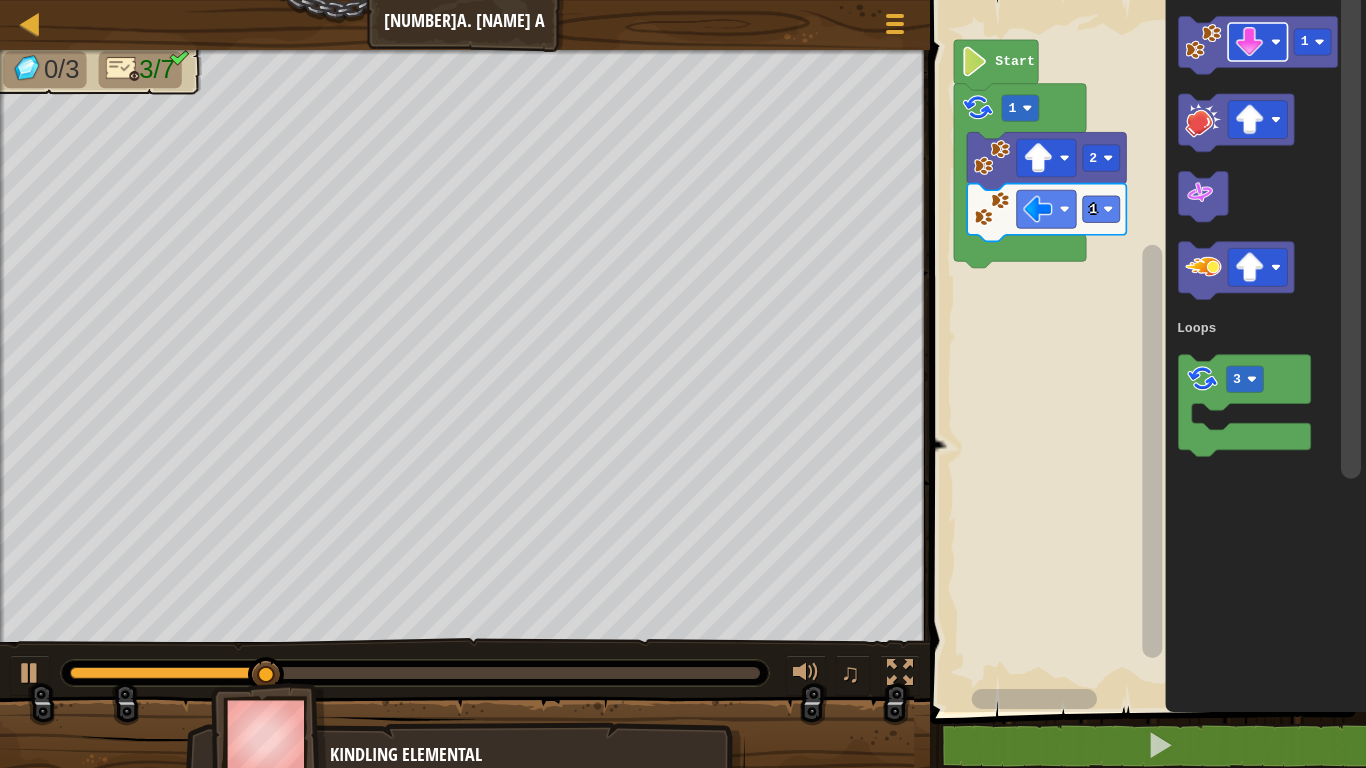 click on "Loops Start 1 2 1 1 3 Loops" at bounding box center (1145, 351) 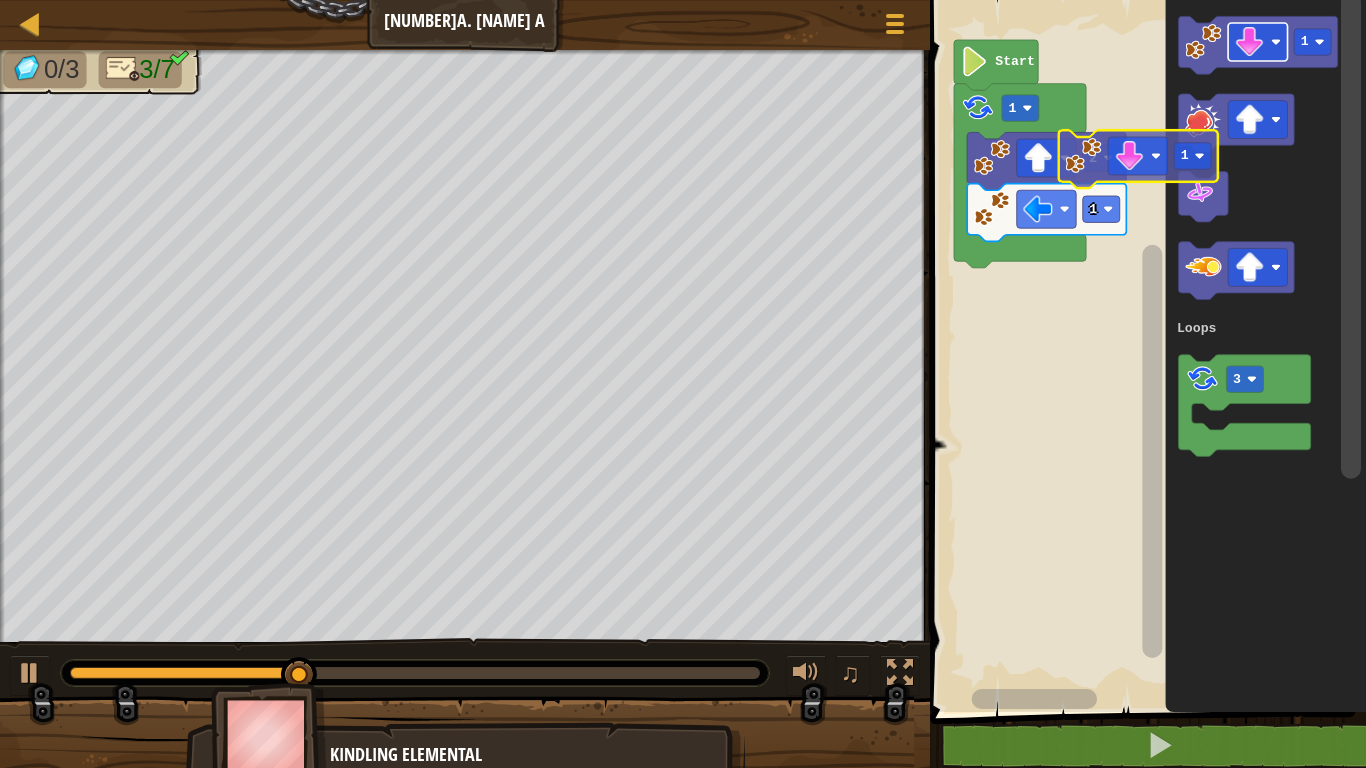 click on "Loops Start [NUMBER] [NUMBER] [NUMBER] [NUMBER] Loops [NUMBER]" at bounding box center (1145, 351) 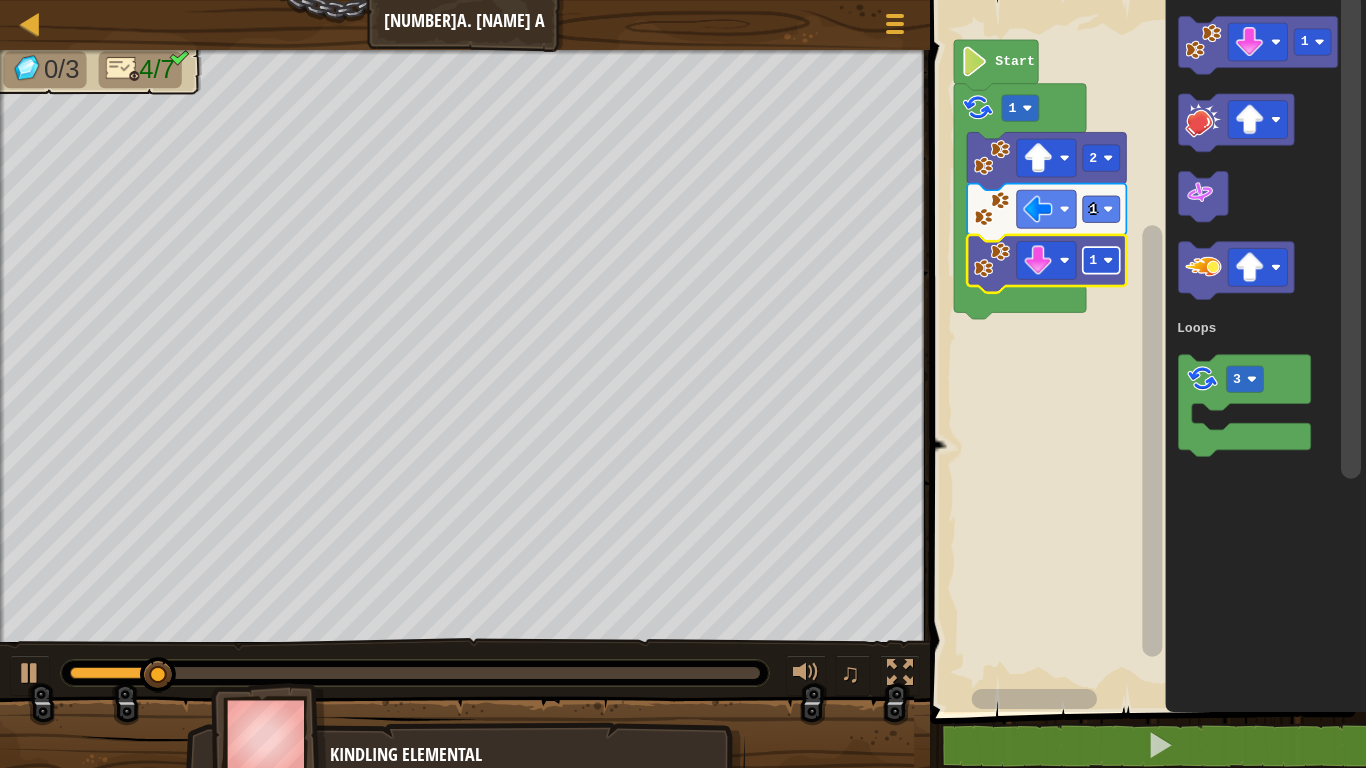click on "1" 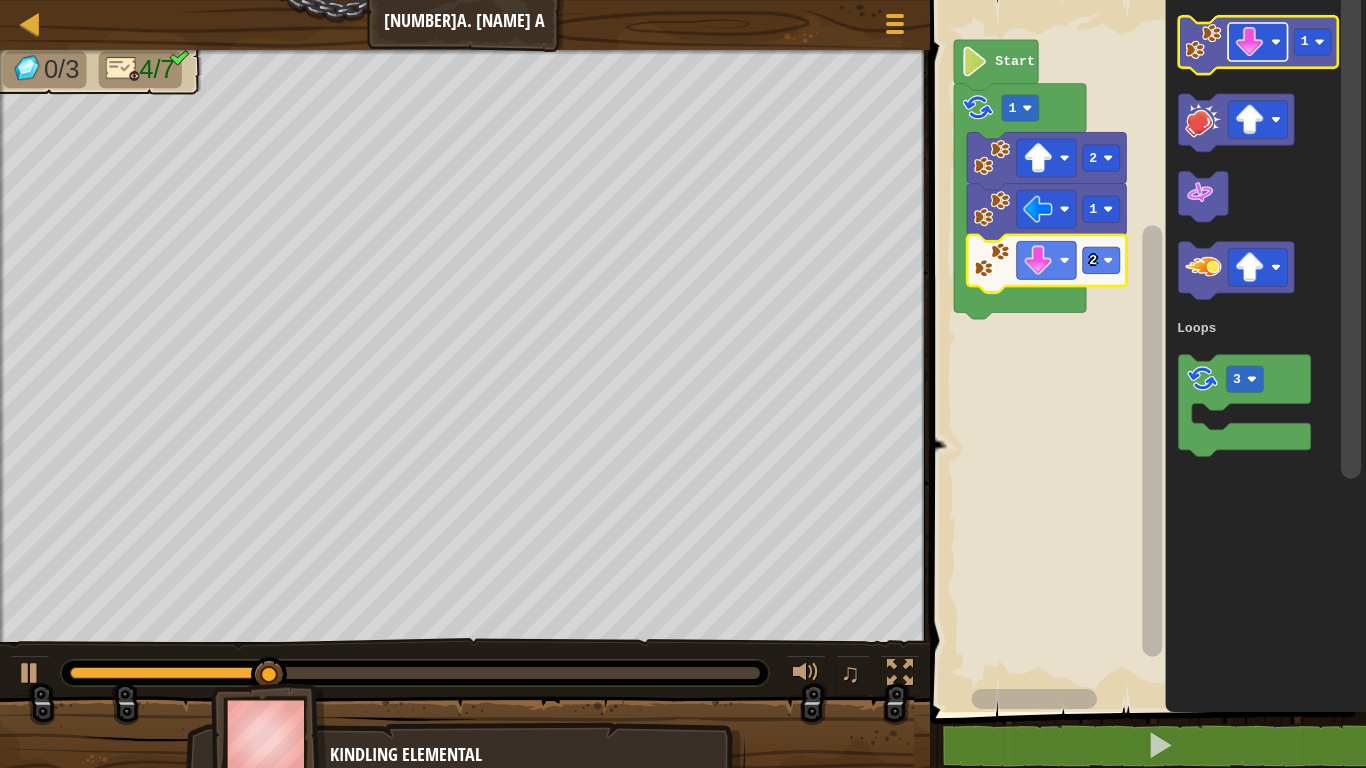 click 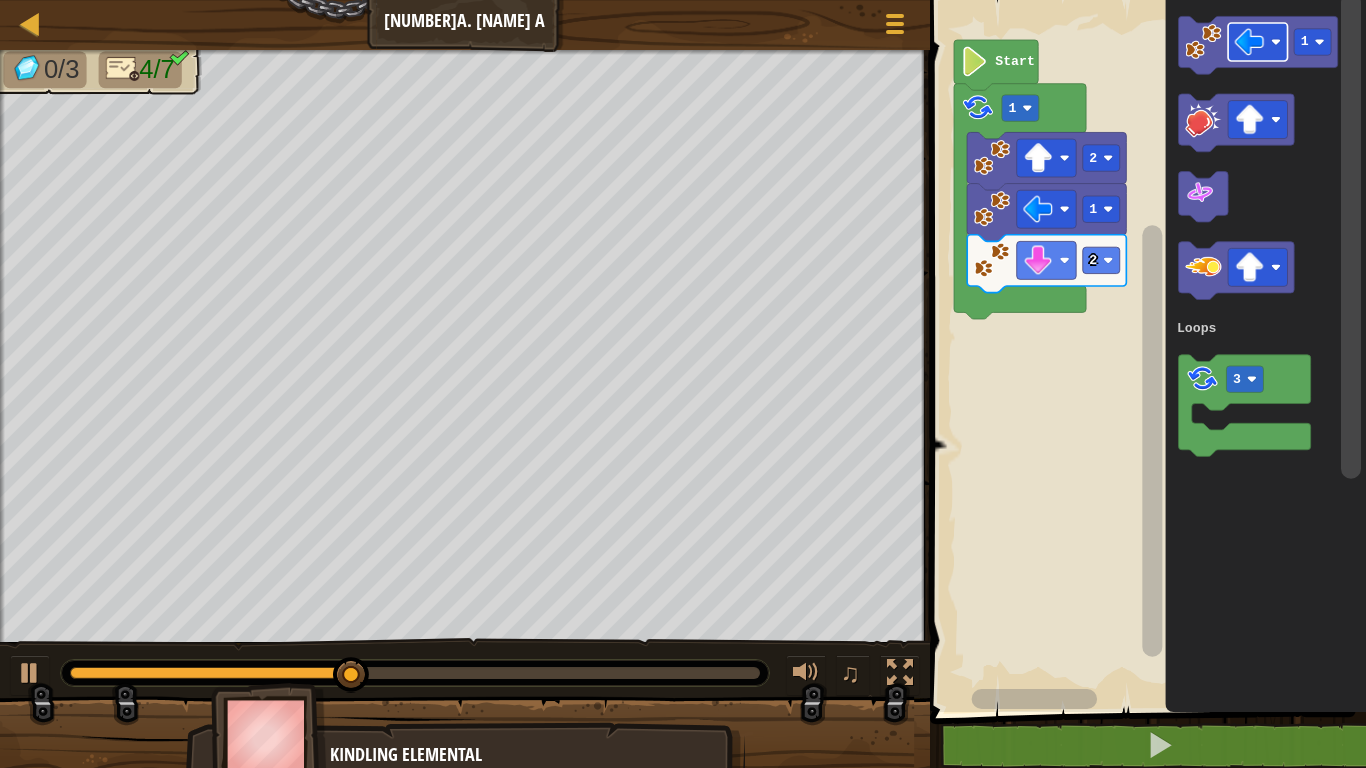 click on "[NUMBER] [NUMBER] Loops" 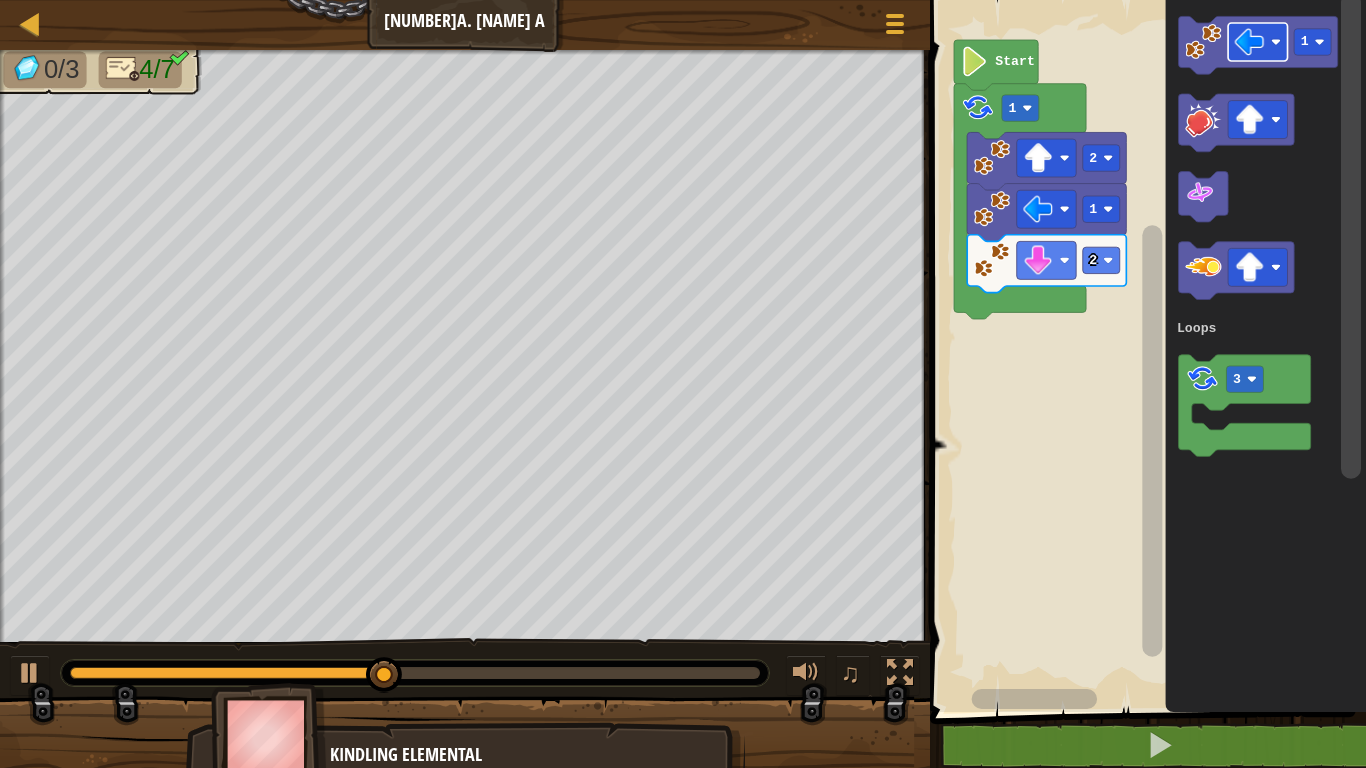 click on "[NUMBER] [NUMBER] Loops" 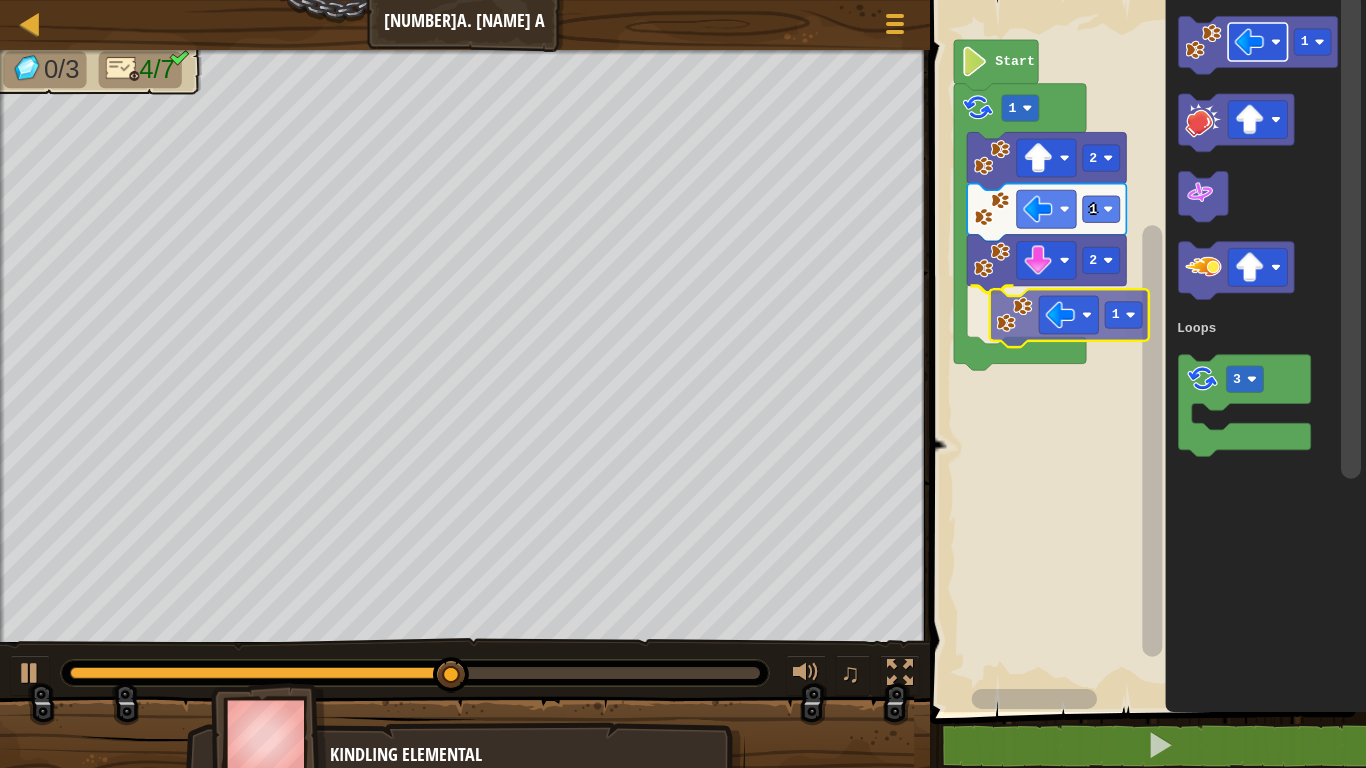 click on "Loops Start [NUMBER] [NUMBER] [NUMBER] [NUMBER] [NUMBER] [NUMBER] [NUMBER] Loops [NUMBER]" at bounding box center (1145, 351) 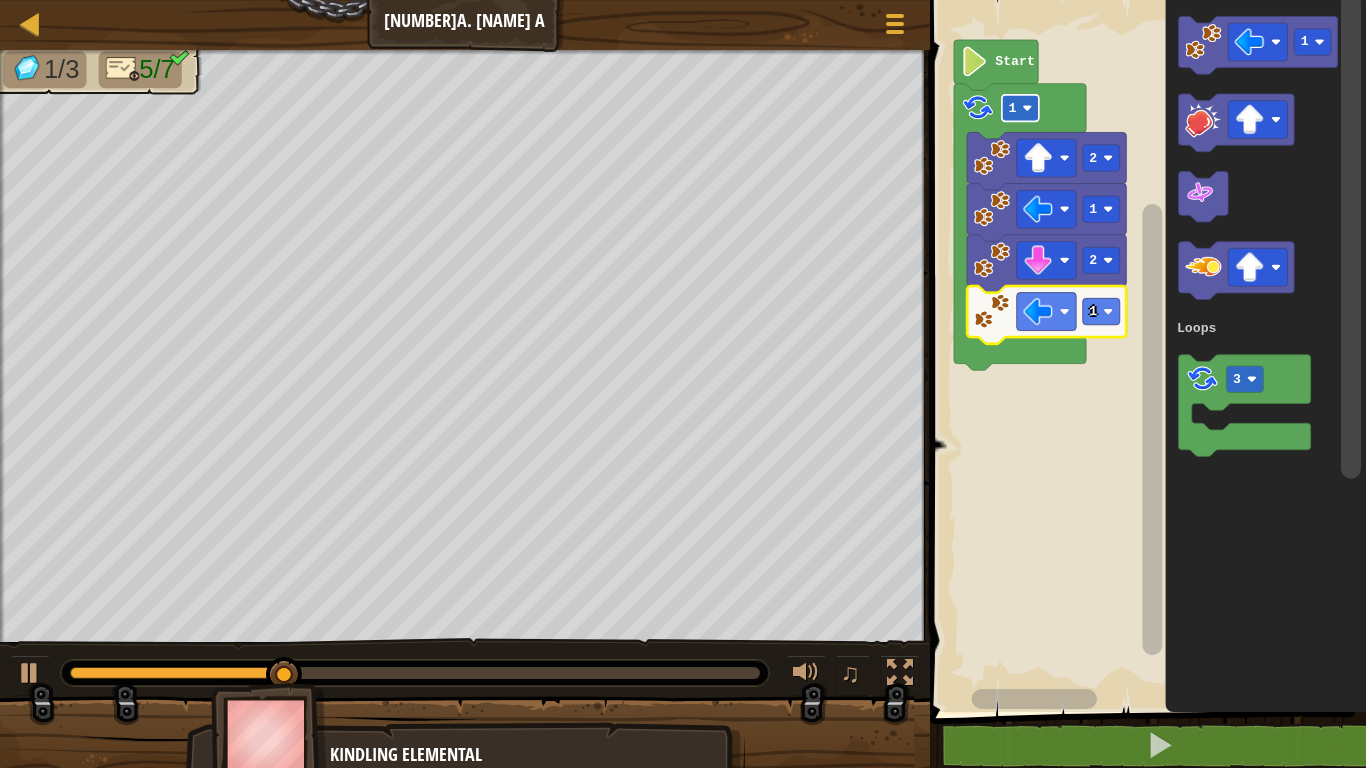 click 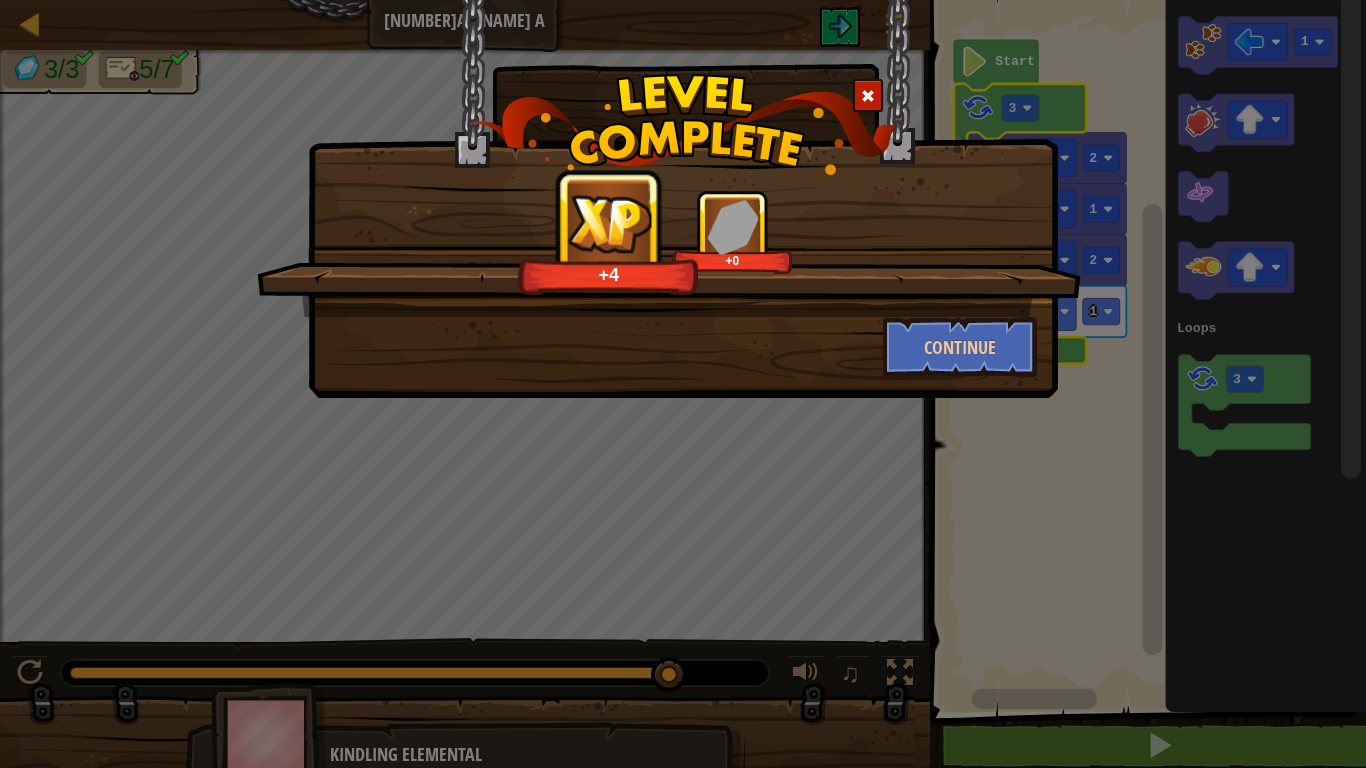 click on "+[NUMBER] +[NUMBER] Continue" at bounding box center [683, 199] 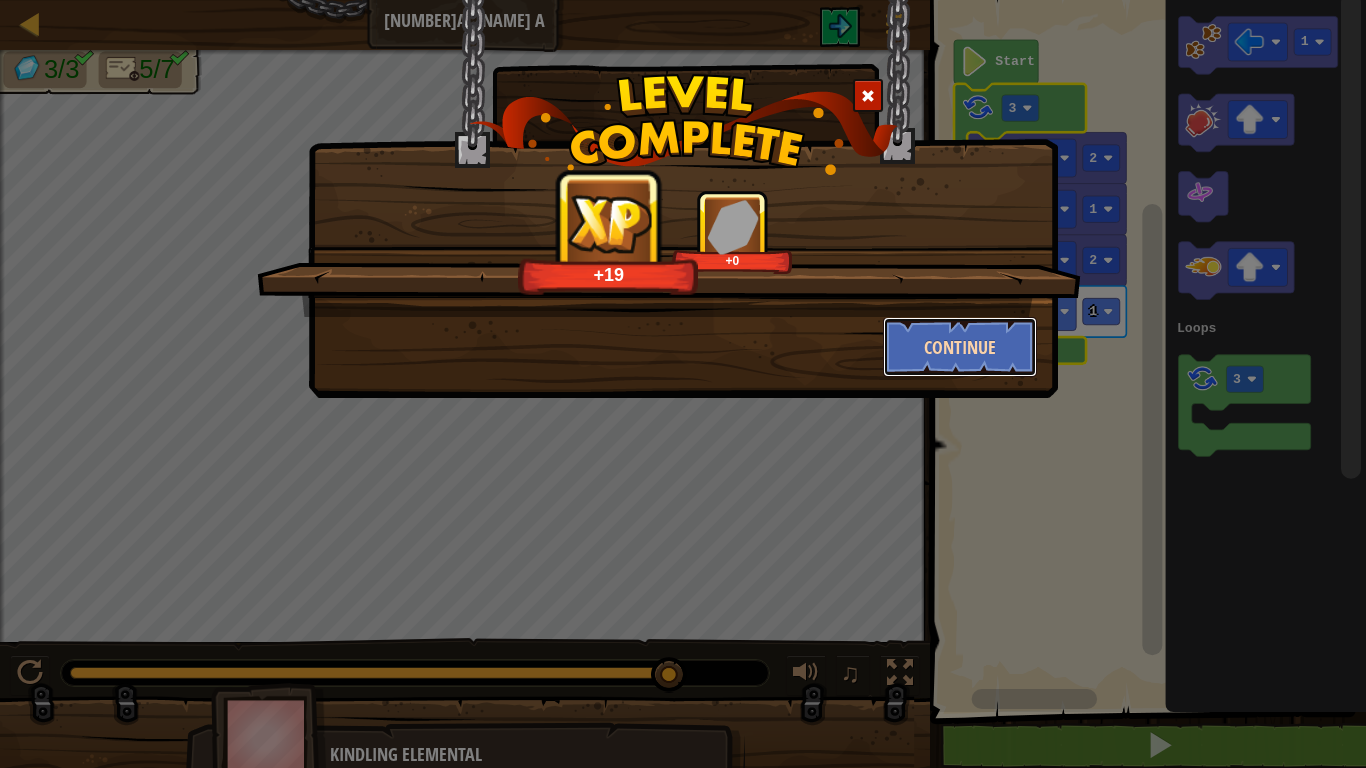 click on "Continue" at bounding box center [960, 347] 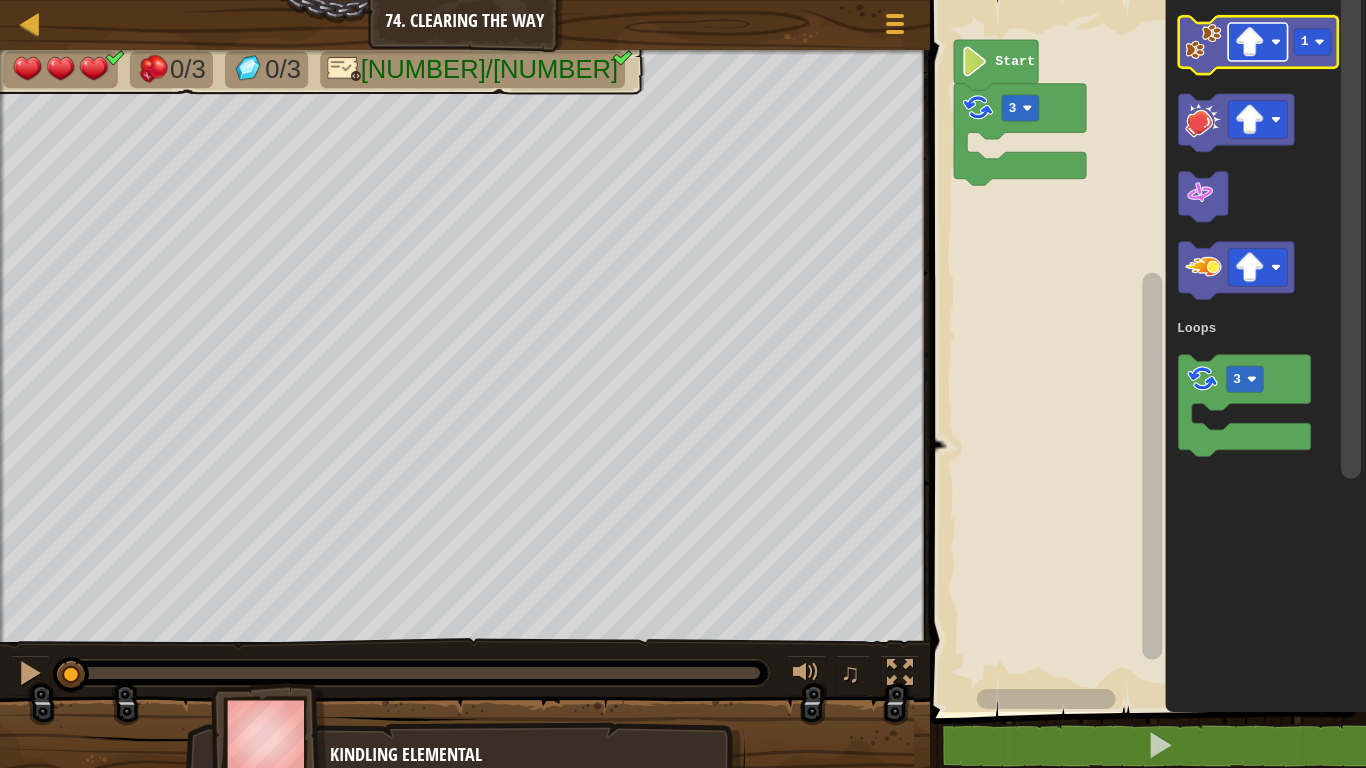 click 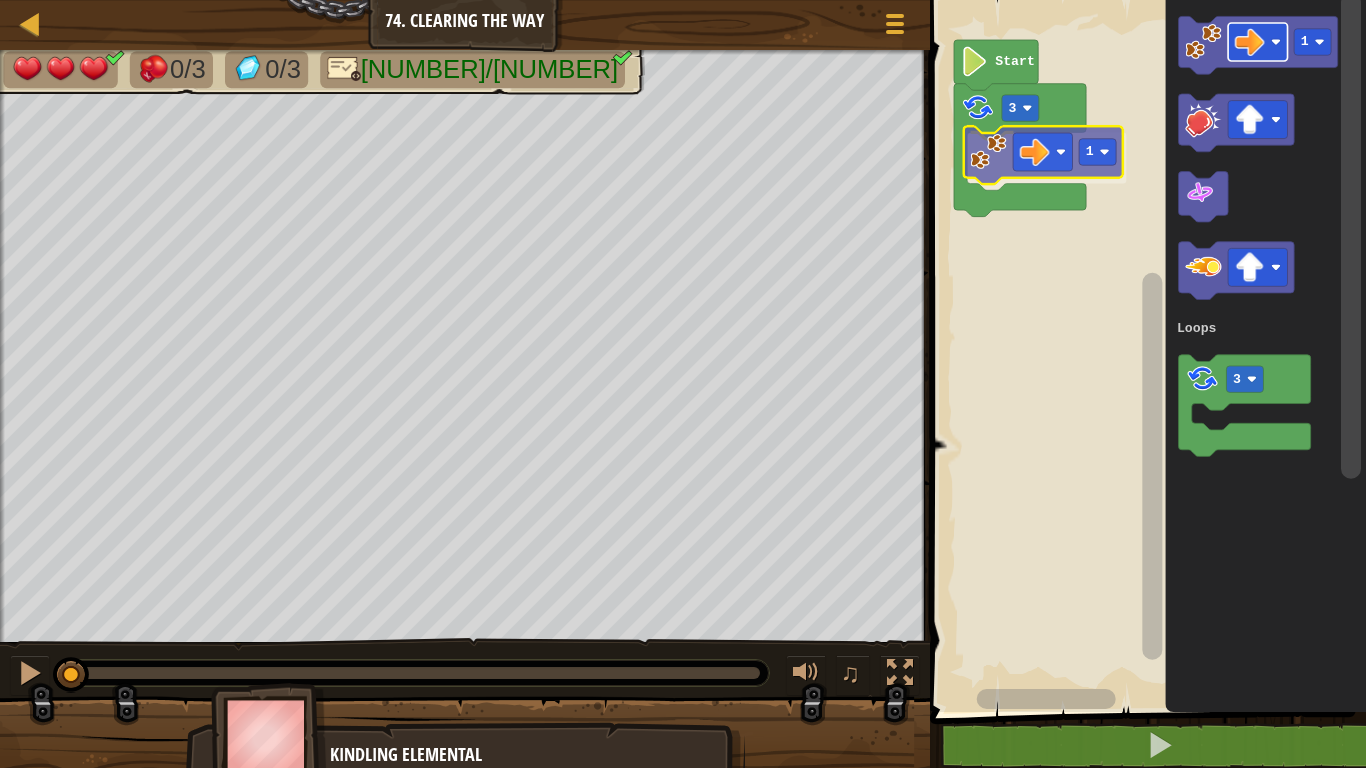 click on "Loops 3 1 Start 1 3 Loops 1" at bounding box center [1145, 351] 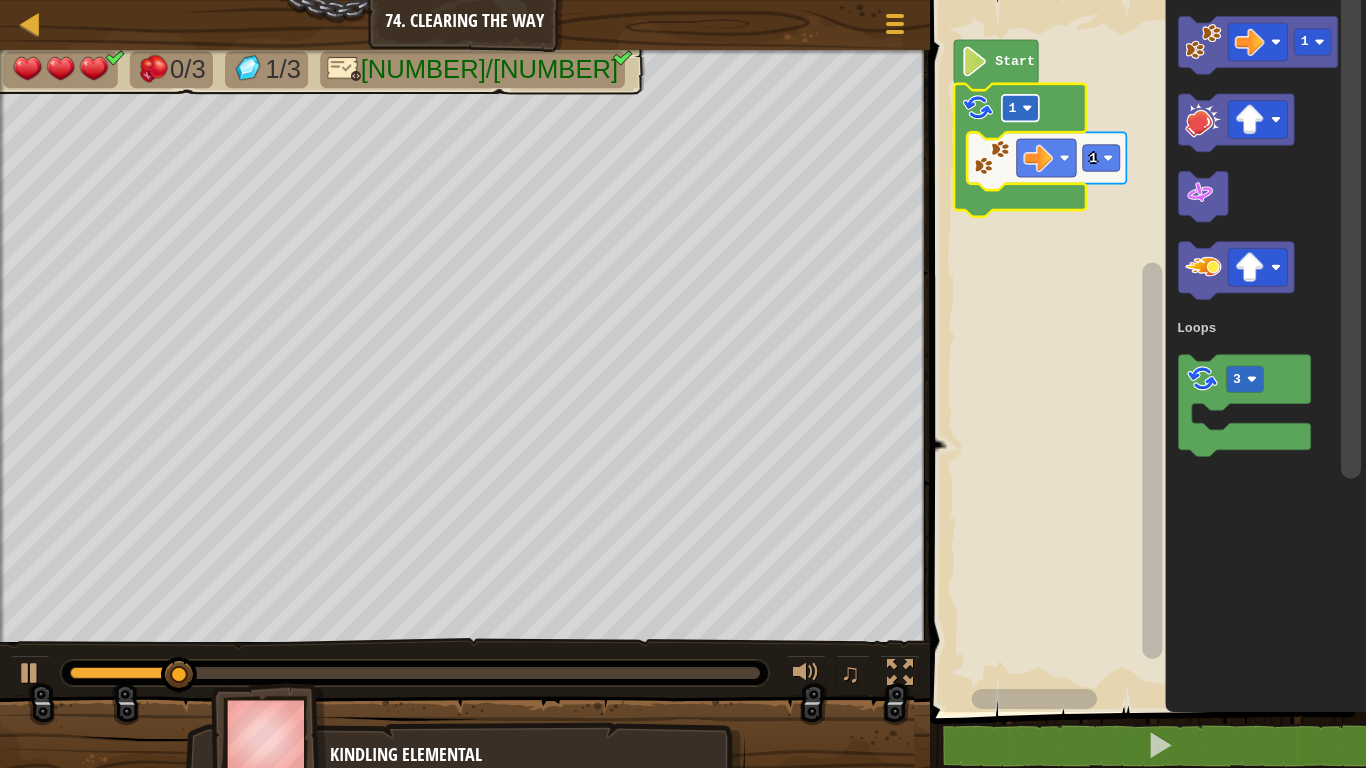 click 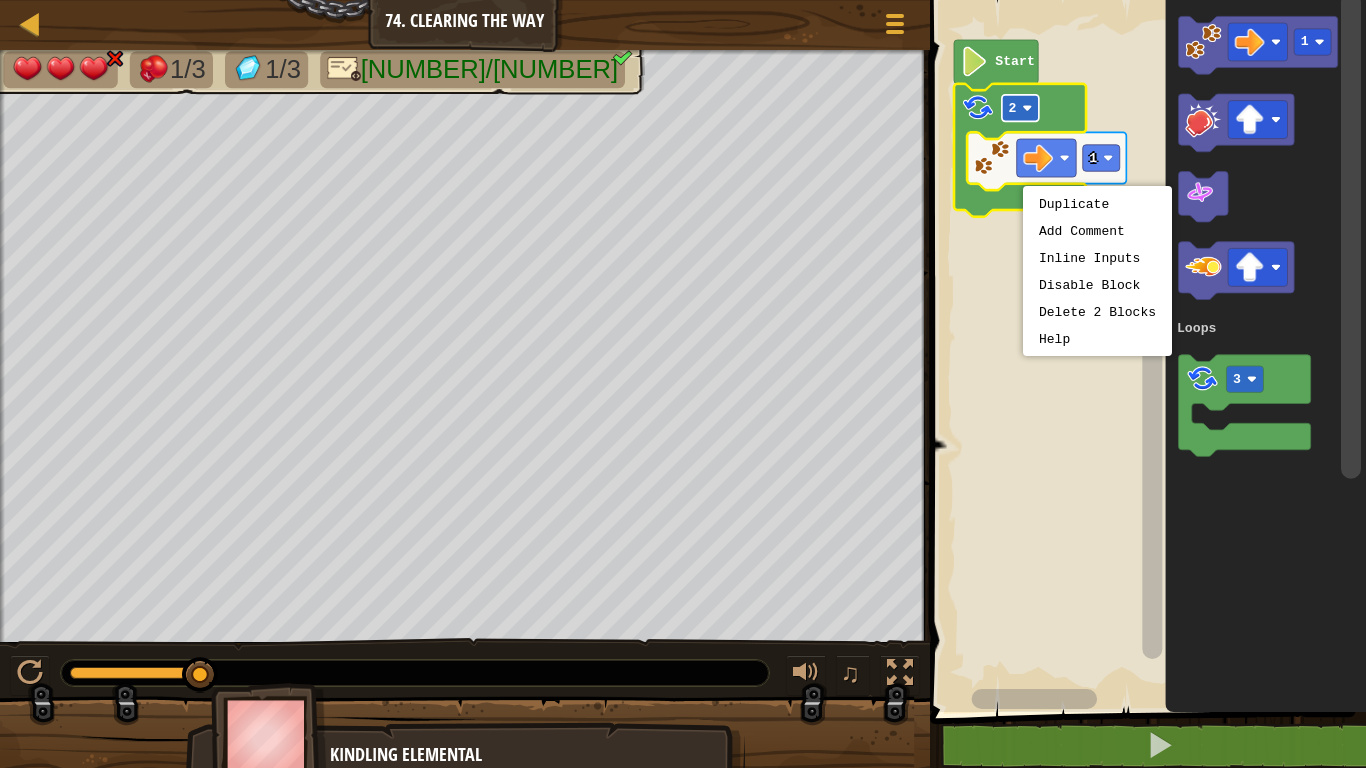 click 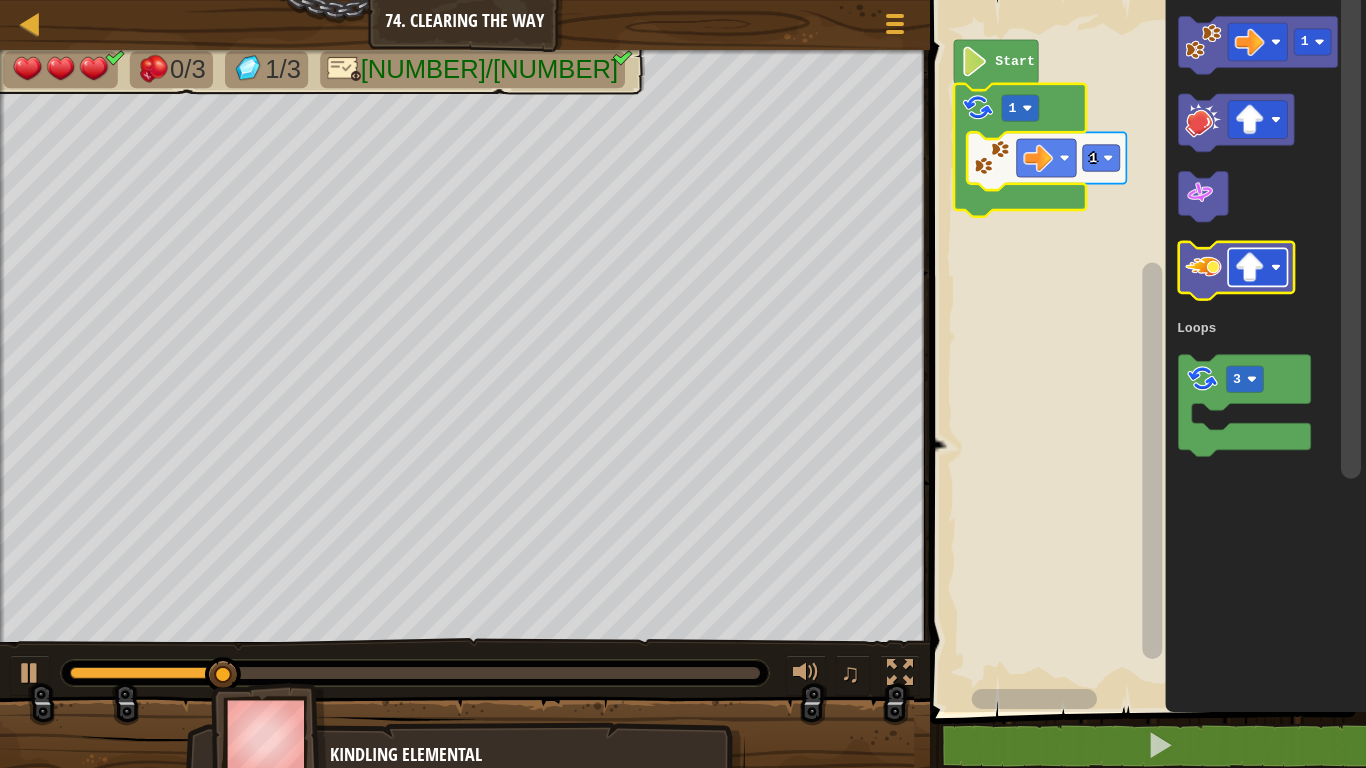 click 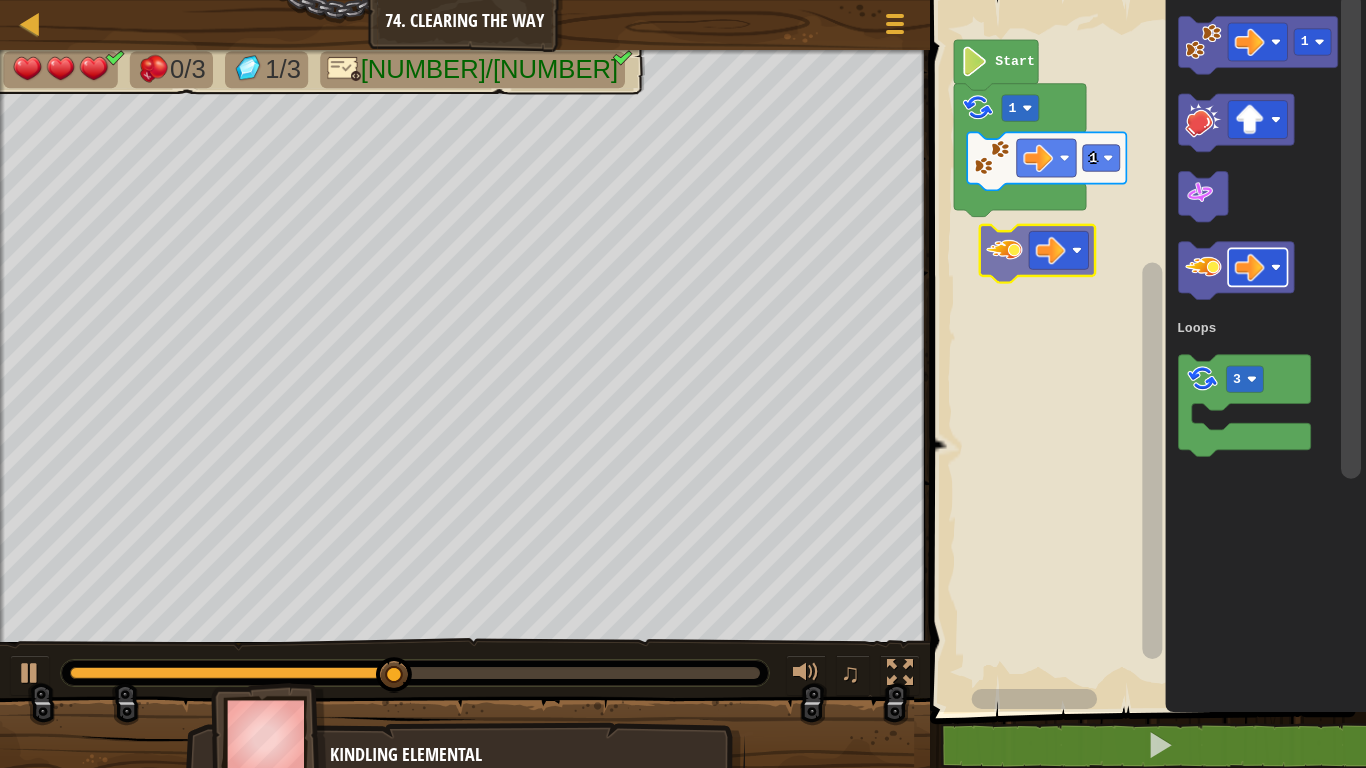 click on "Loops Start [NUMBER] [NUMBER] [NUMBER] Loops" at bounding box center (1145, 351) 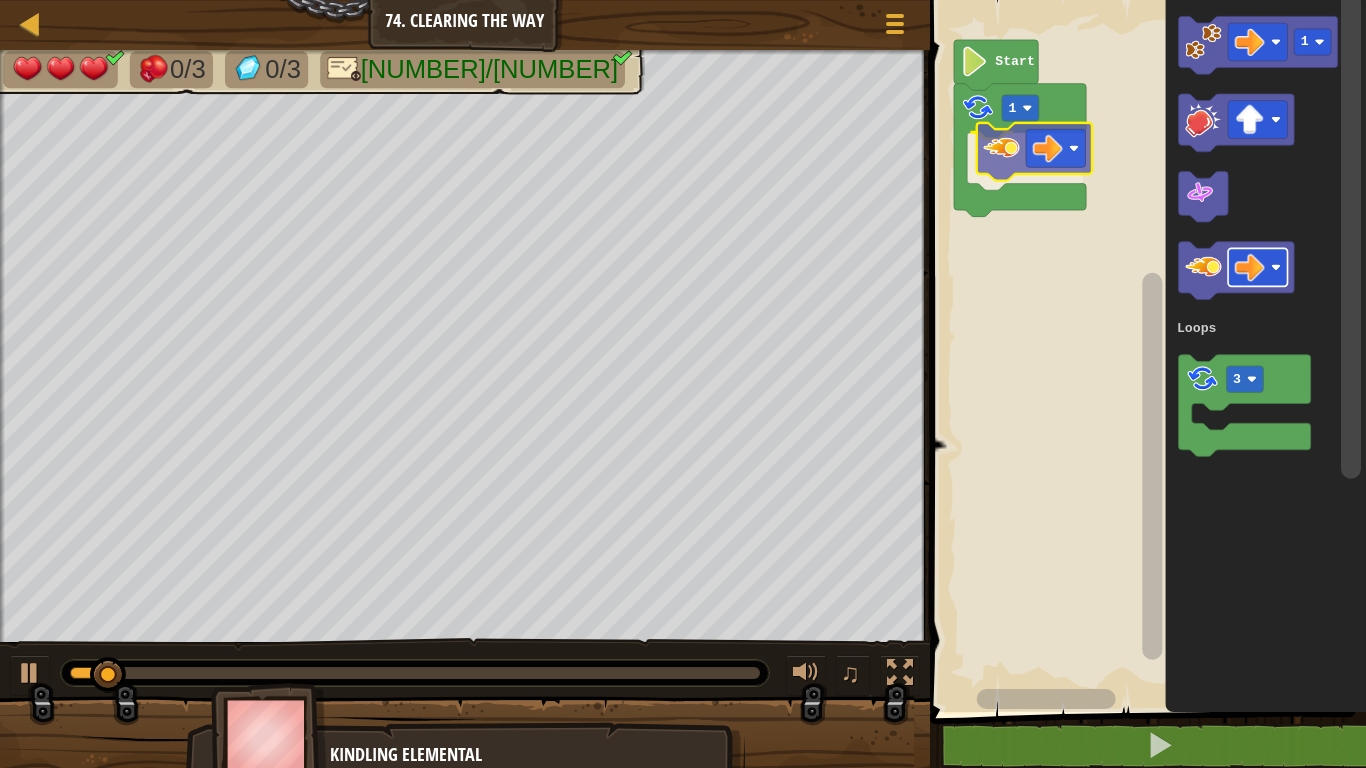 click on "Loops Start [NUMBER] [NUMBER] [NUMBER] Loops" at bounding box center [1145, 351] 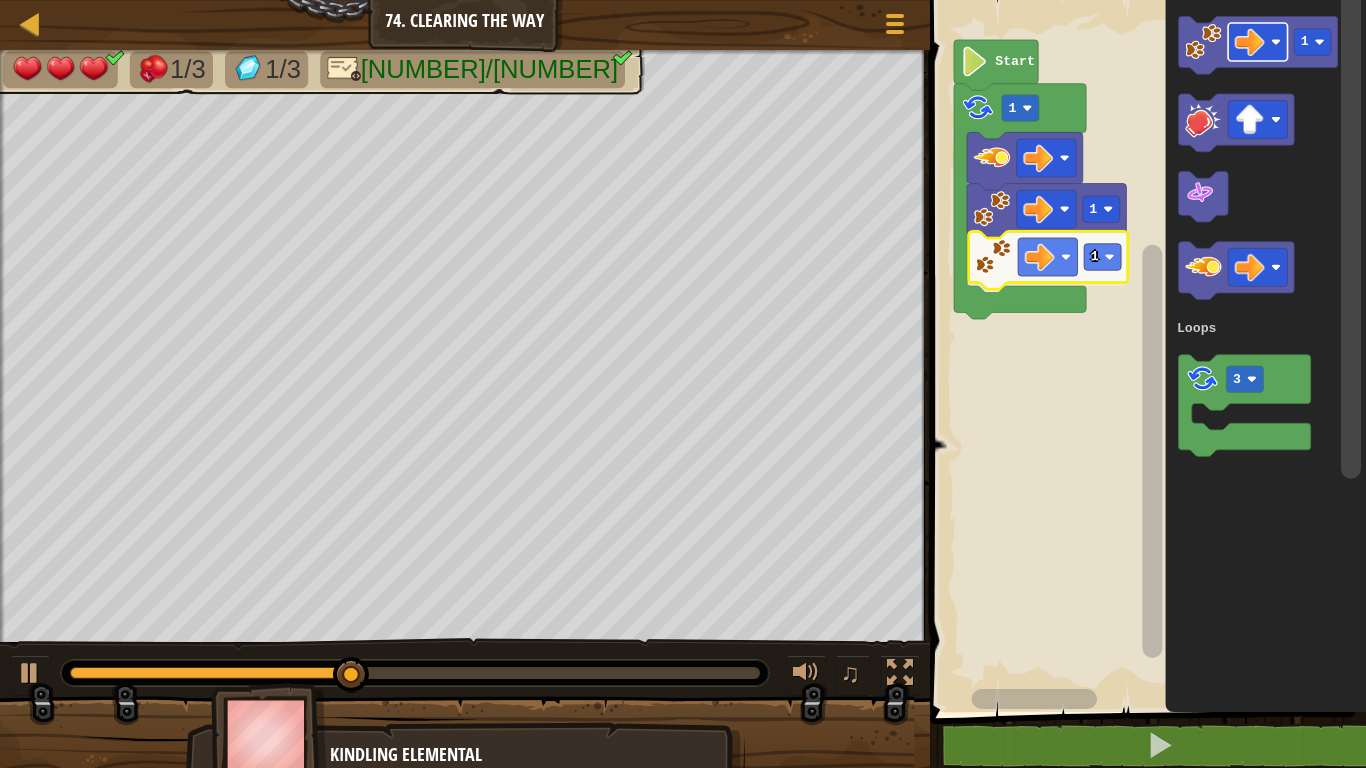 click on "Loops Start [NUMBER] [NUMBER] [NUMBER] [NUMBER] Loops [NUMBER]" at bounding box center [1145, 351] 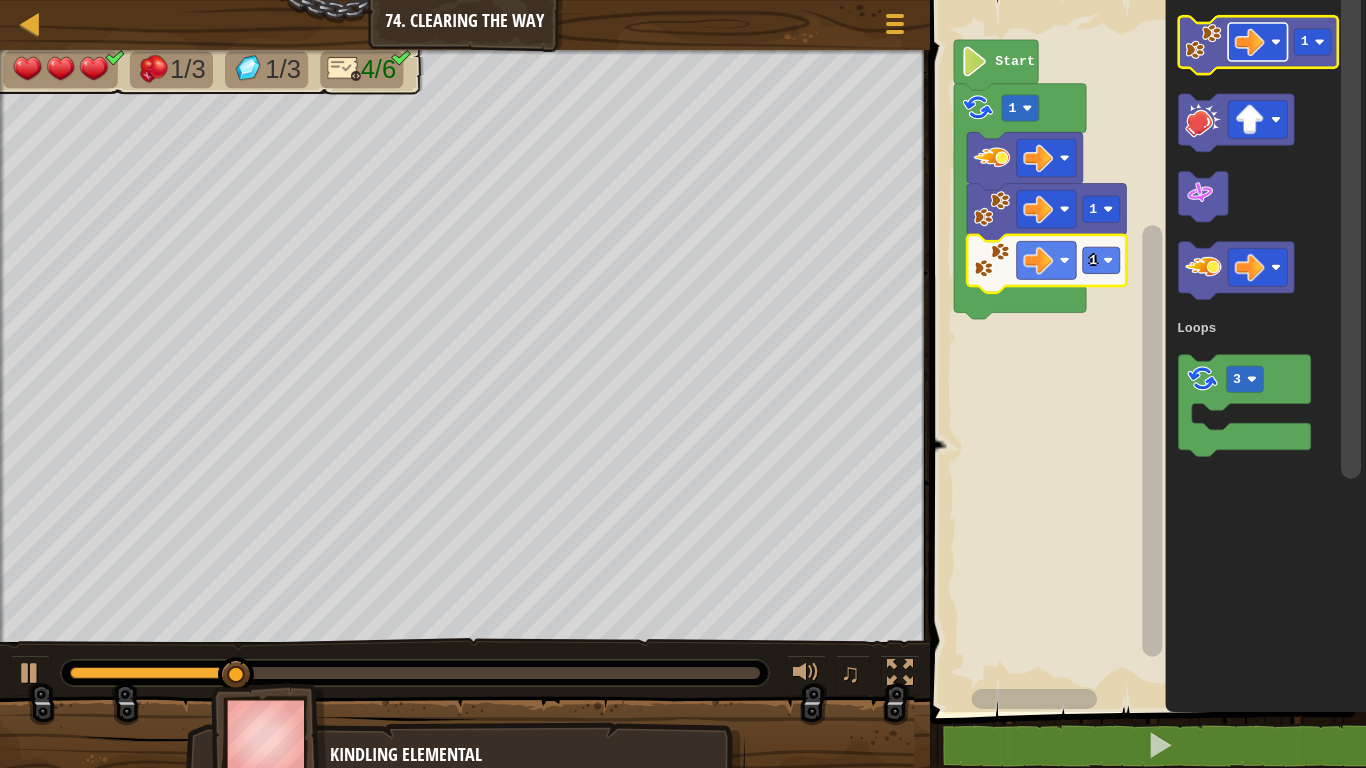 click 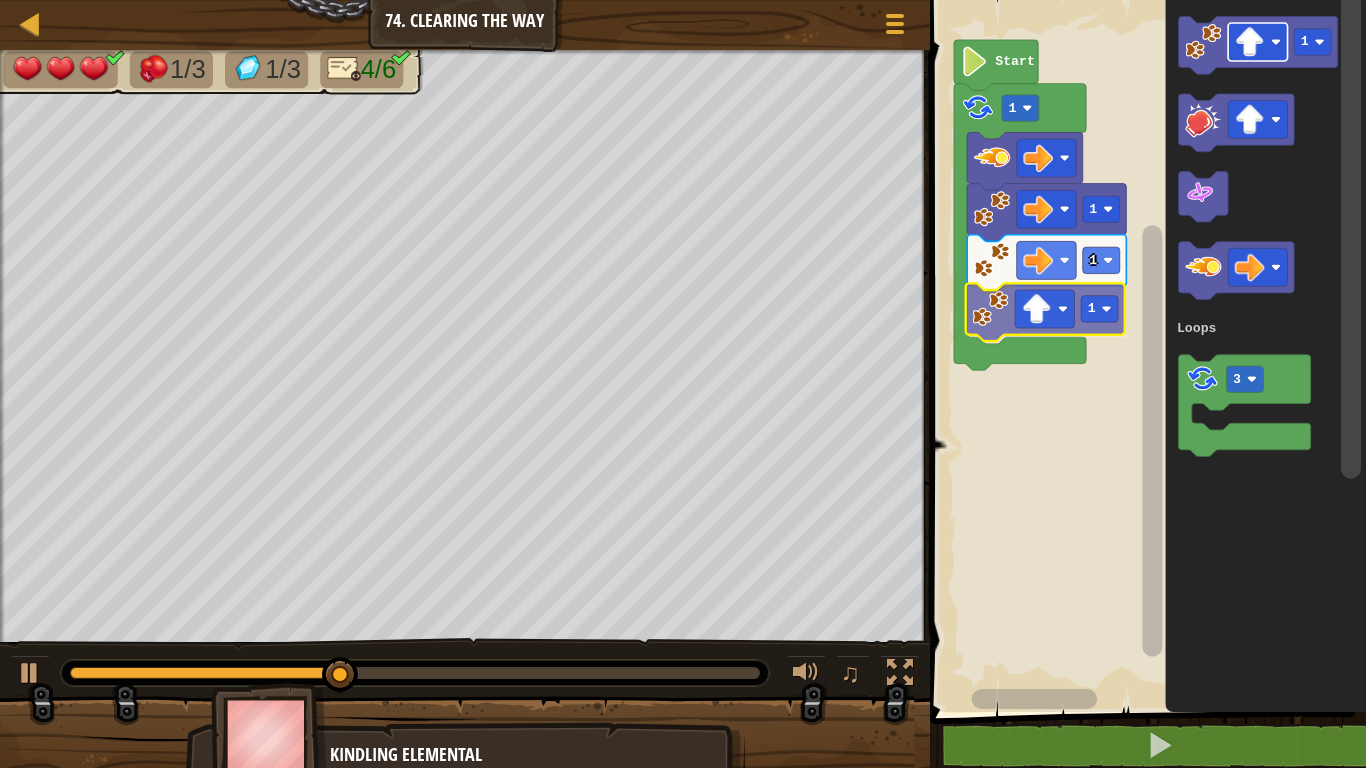 click on "Loops Start [NUMBER] [NUMBER] [NUMBER] [NUMBER] [NUMBER] Loops [NUMBER]" at bounding box center (1145, 351) 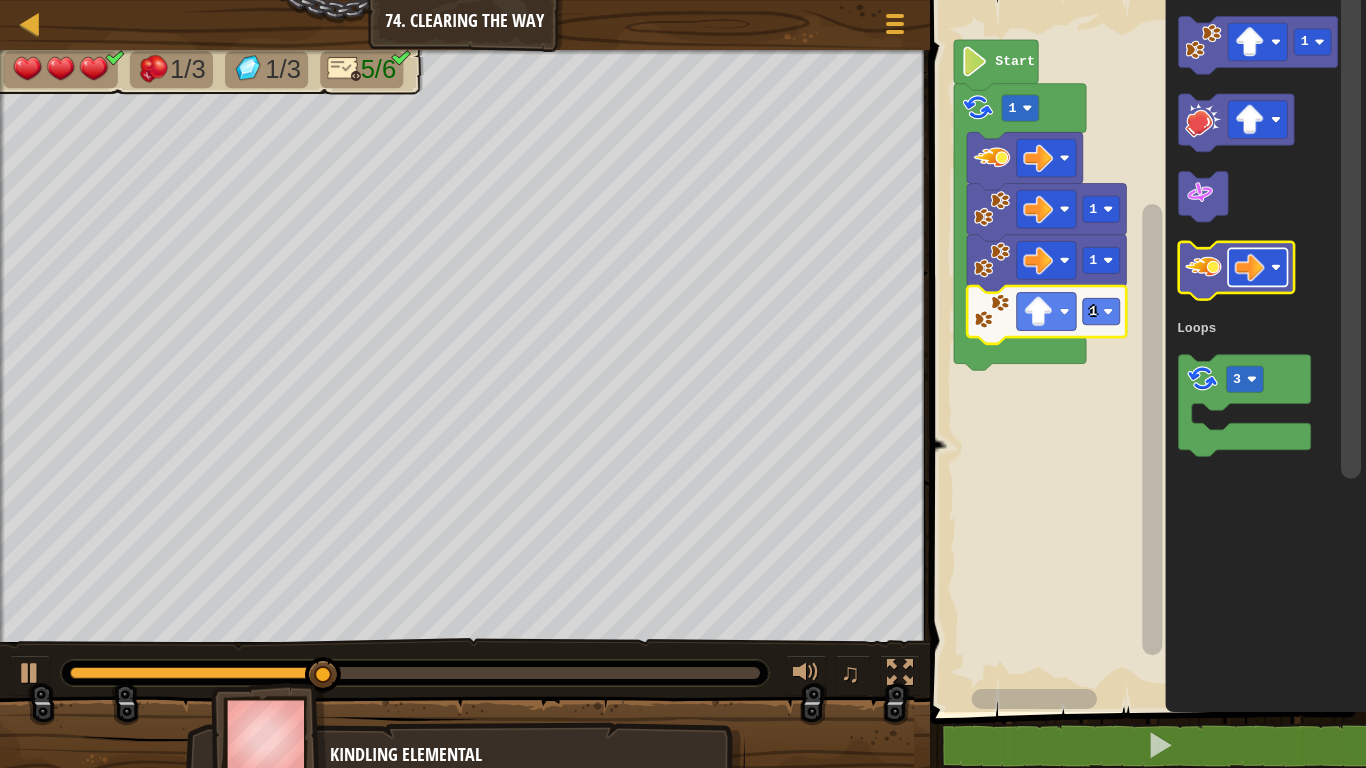 click 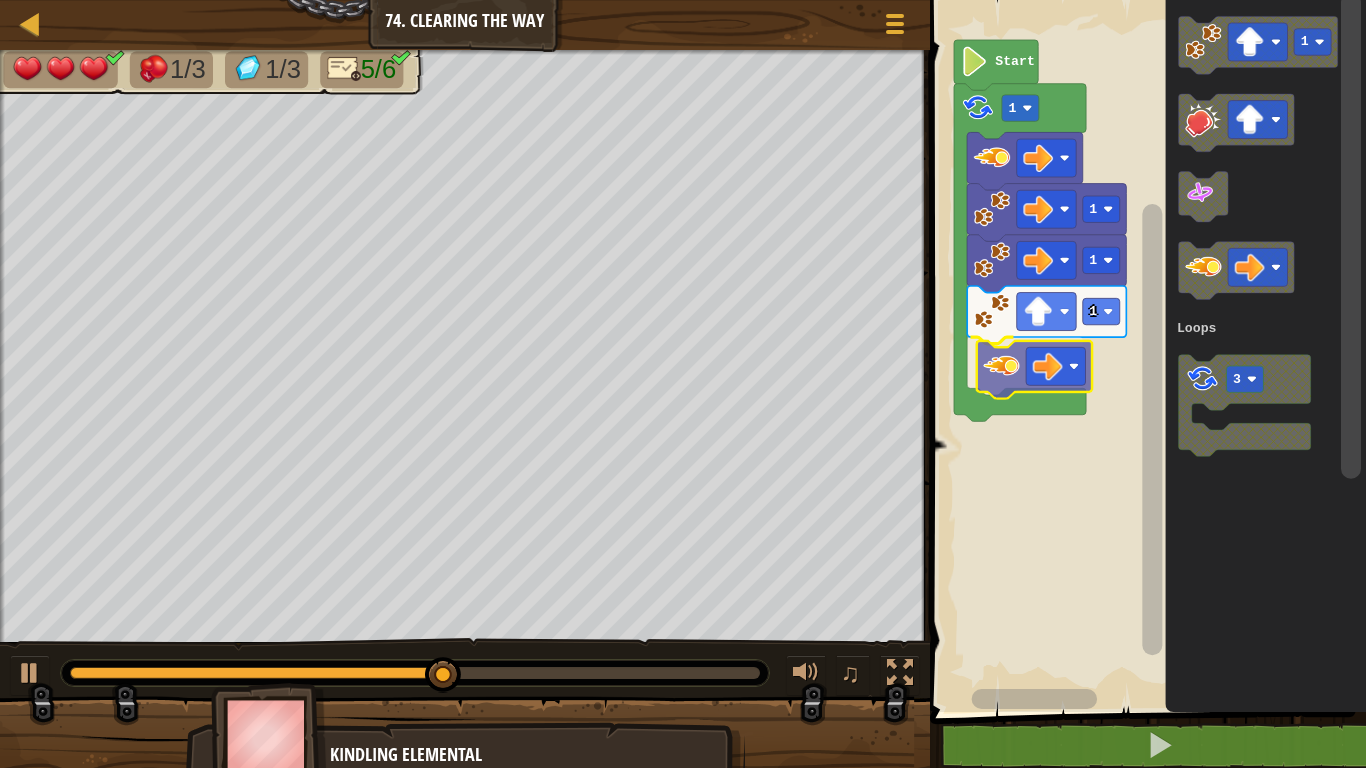 click on "Loops Start 1 1 1 1 1 3 Loops" at bounding box center (1145, 351) 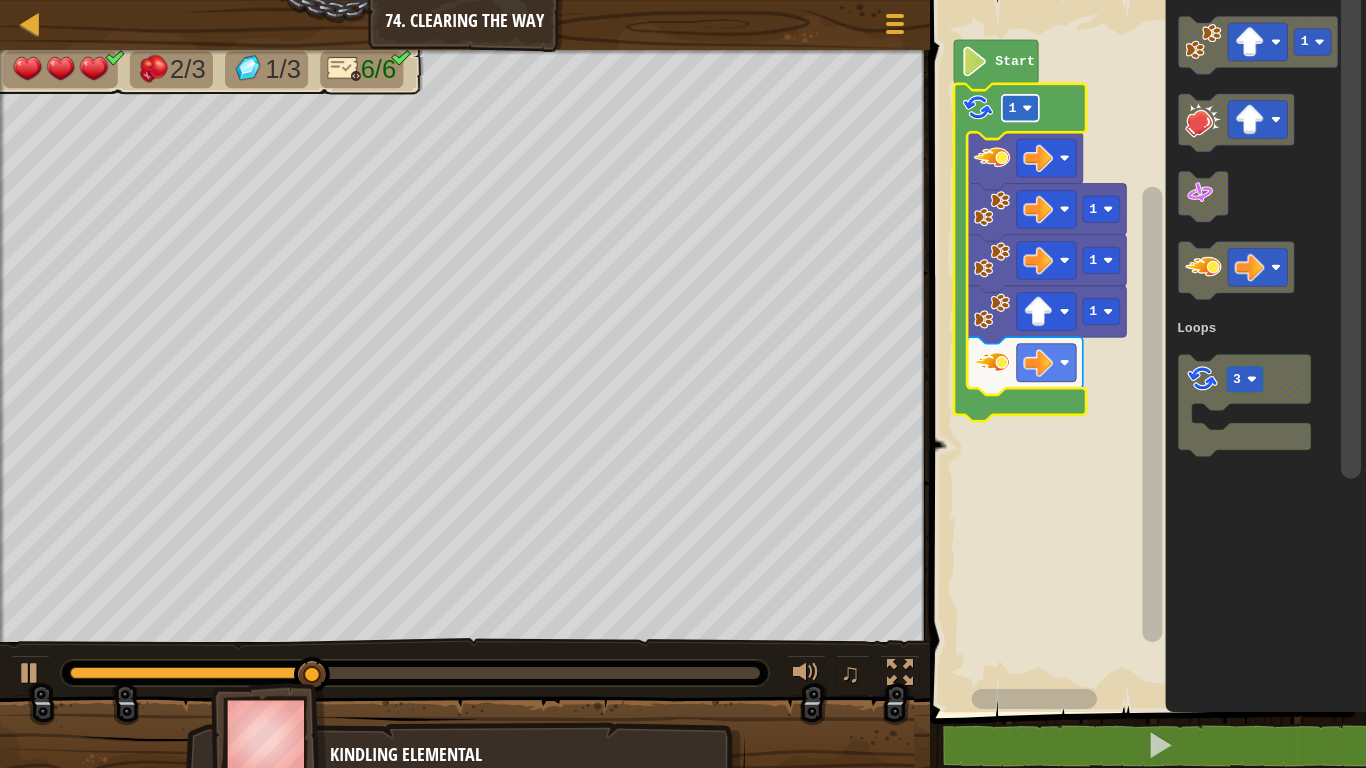 click 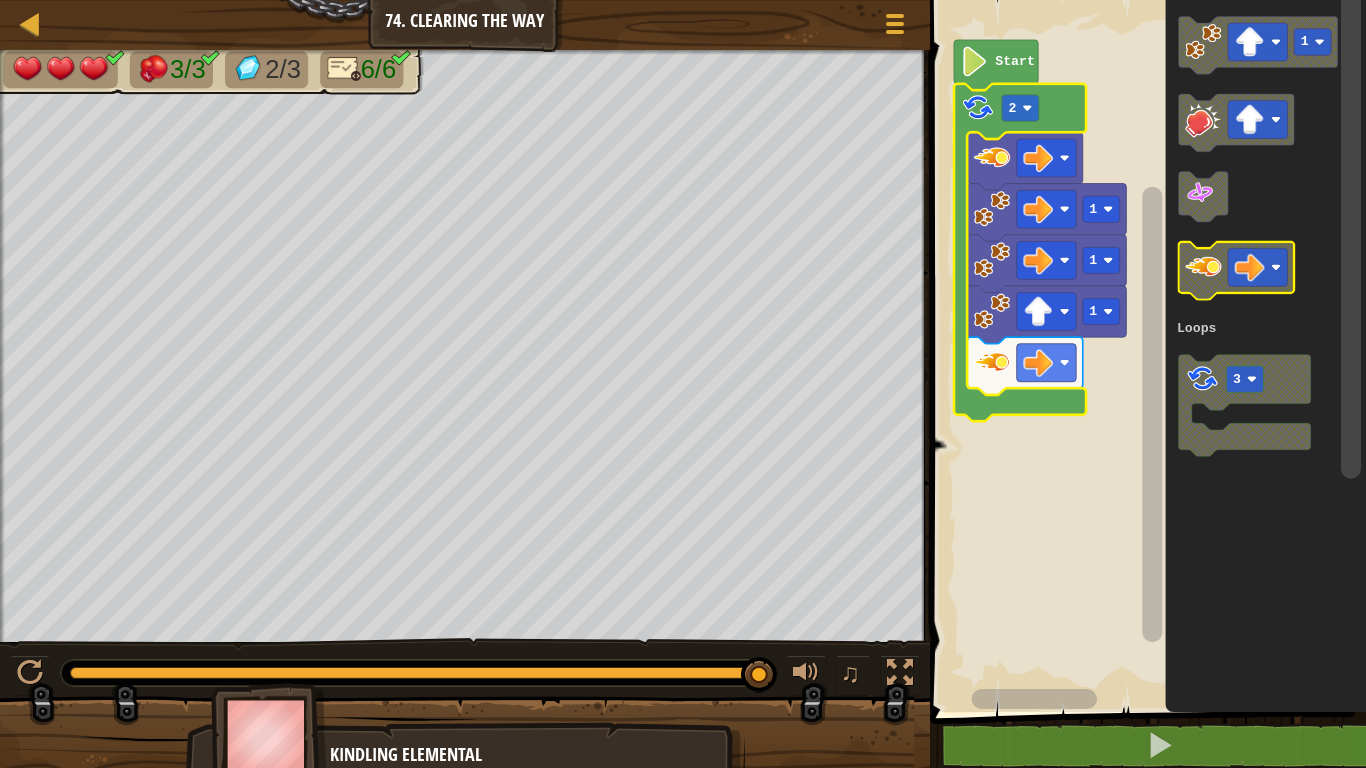 click 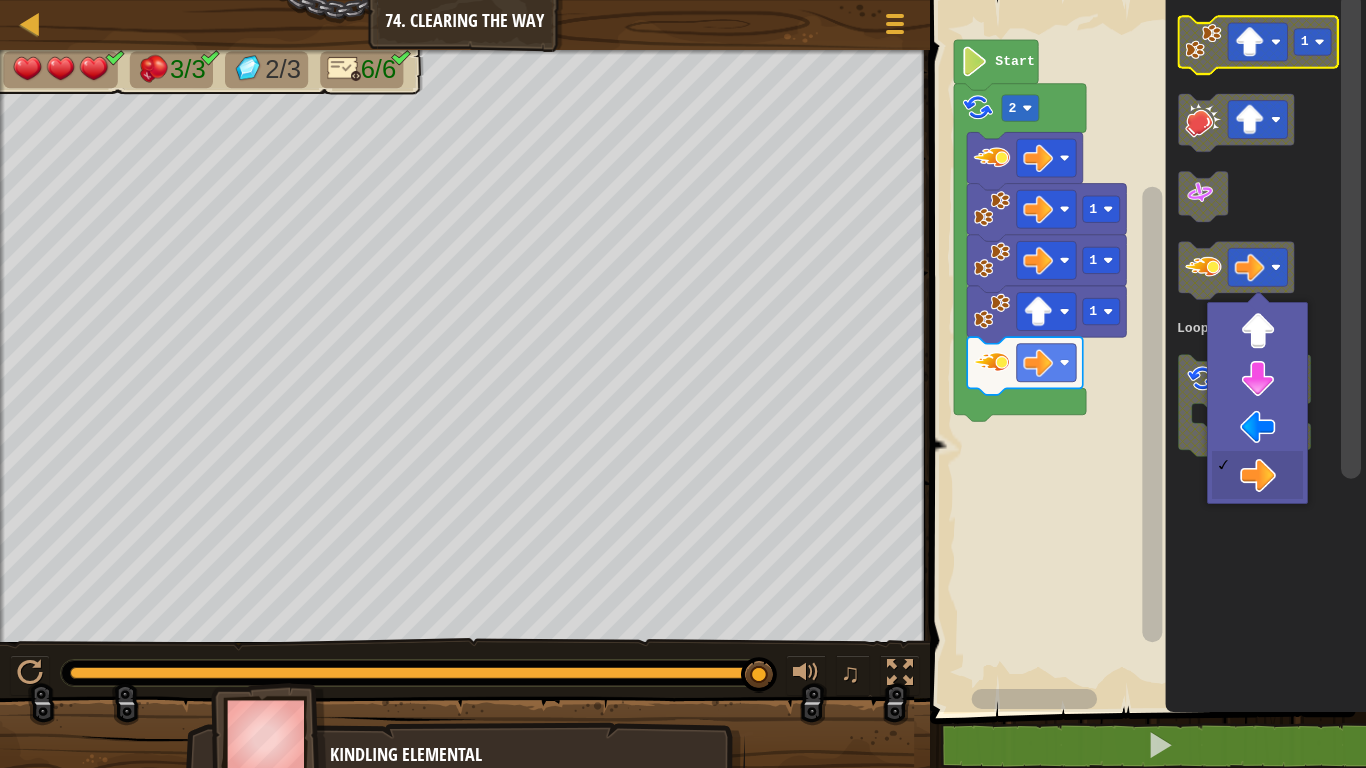 click 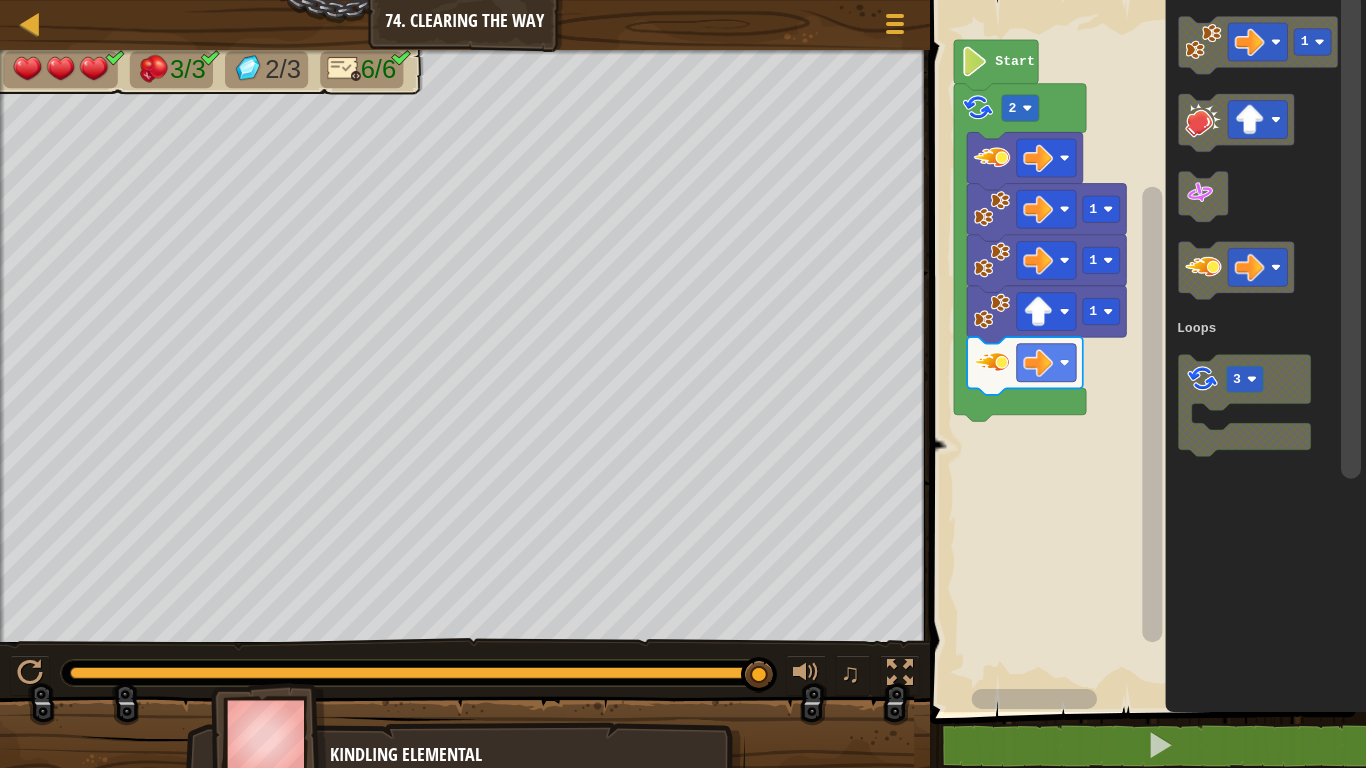 click on "Loops Start [NUMBER] [NUMBER] [NUMBER] [NUMBER] [NUMBER] Loops" at bounding box center [1145, 351] 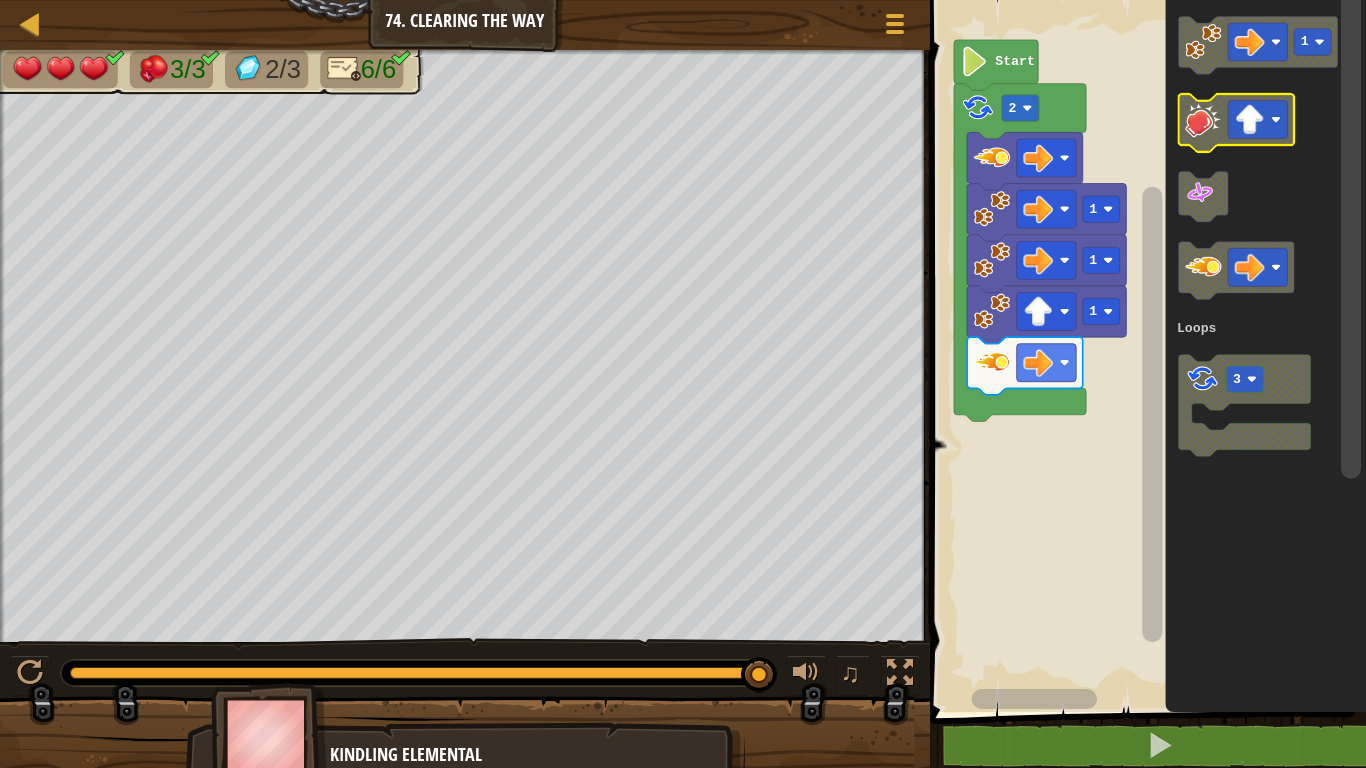 click on "[NUMBER] [NUMBER] Loops" 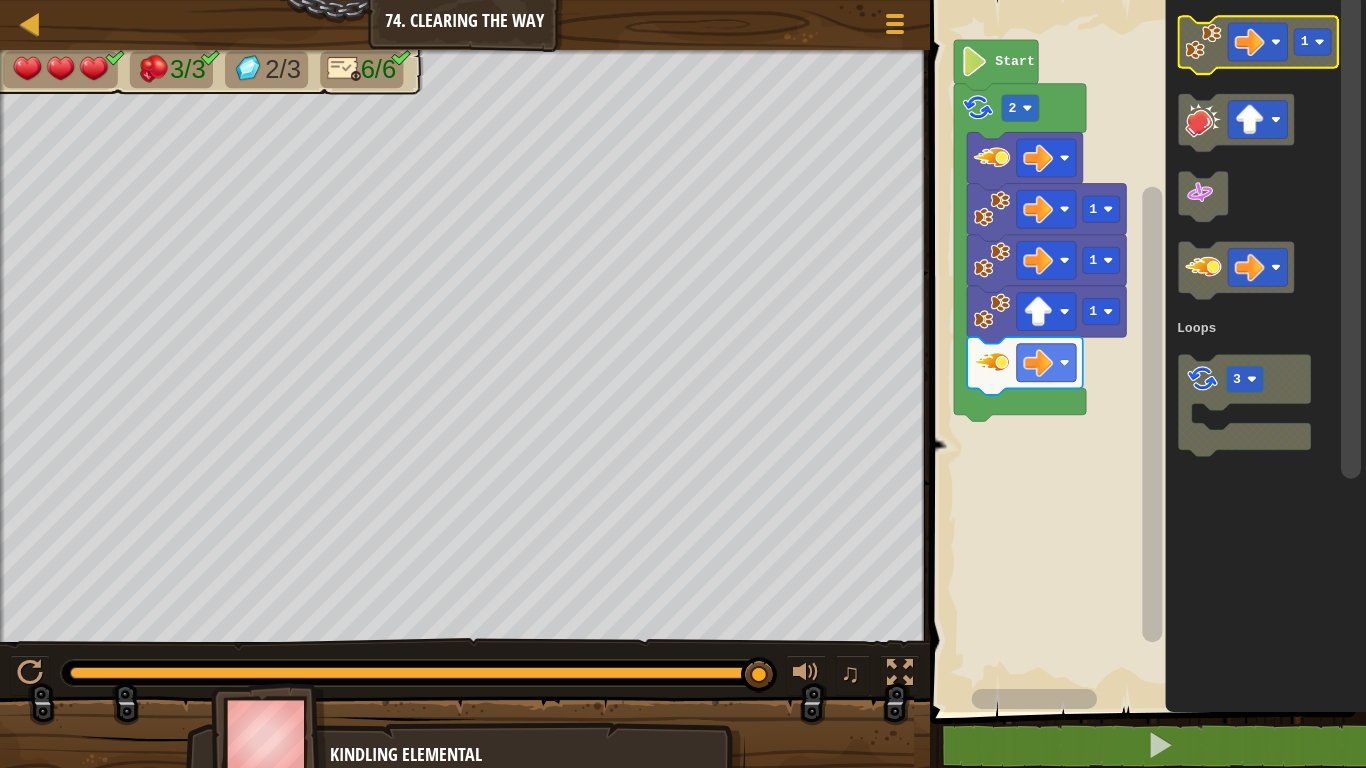 click on "[NUMBER] [NUMBER] Loops" 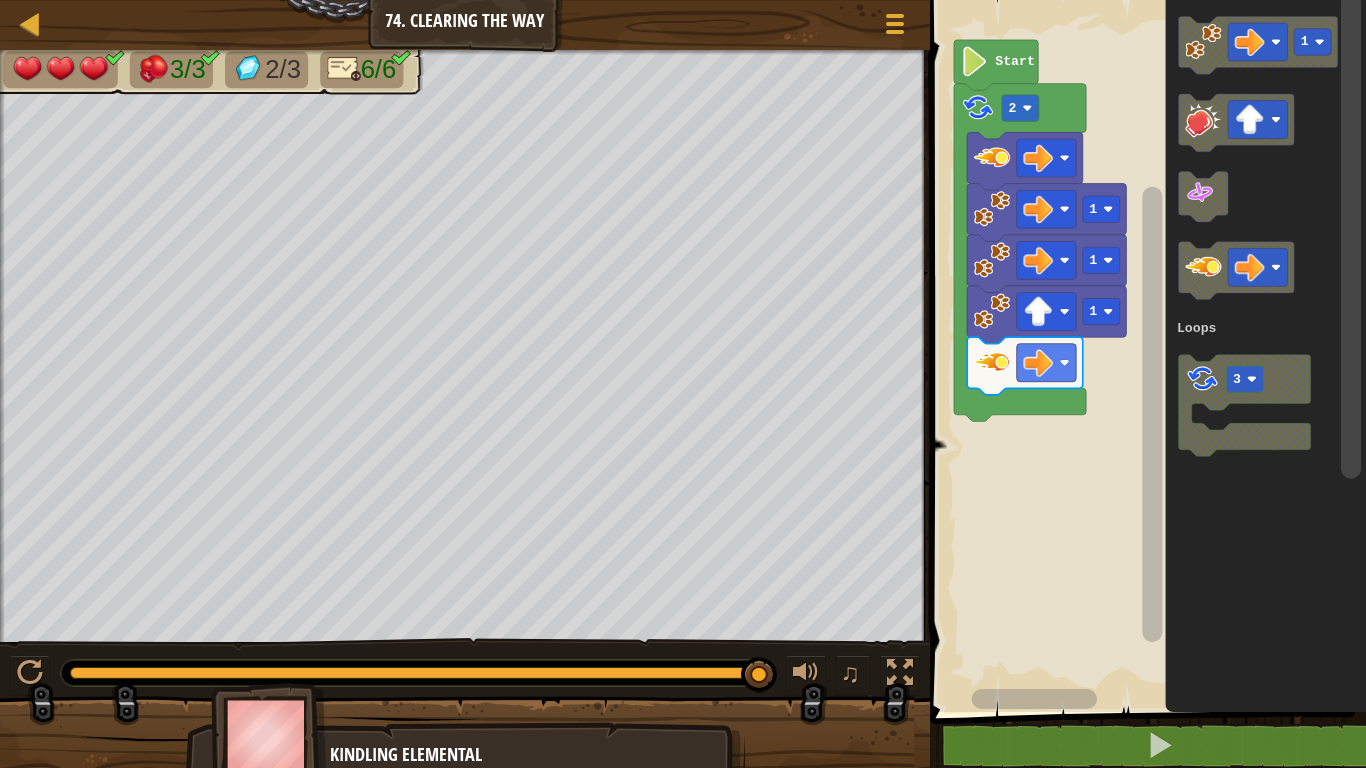click on "Loops Start [NUMBER] [NUMBER] [NUMBER] [NUMBER] [NUMBER] Loops" at bounding box center [1145, 351] 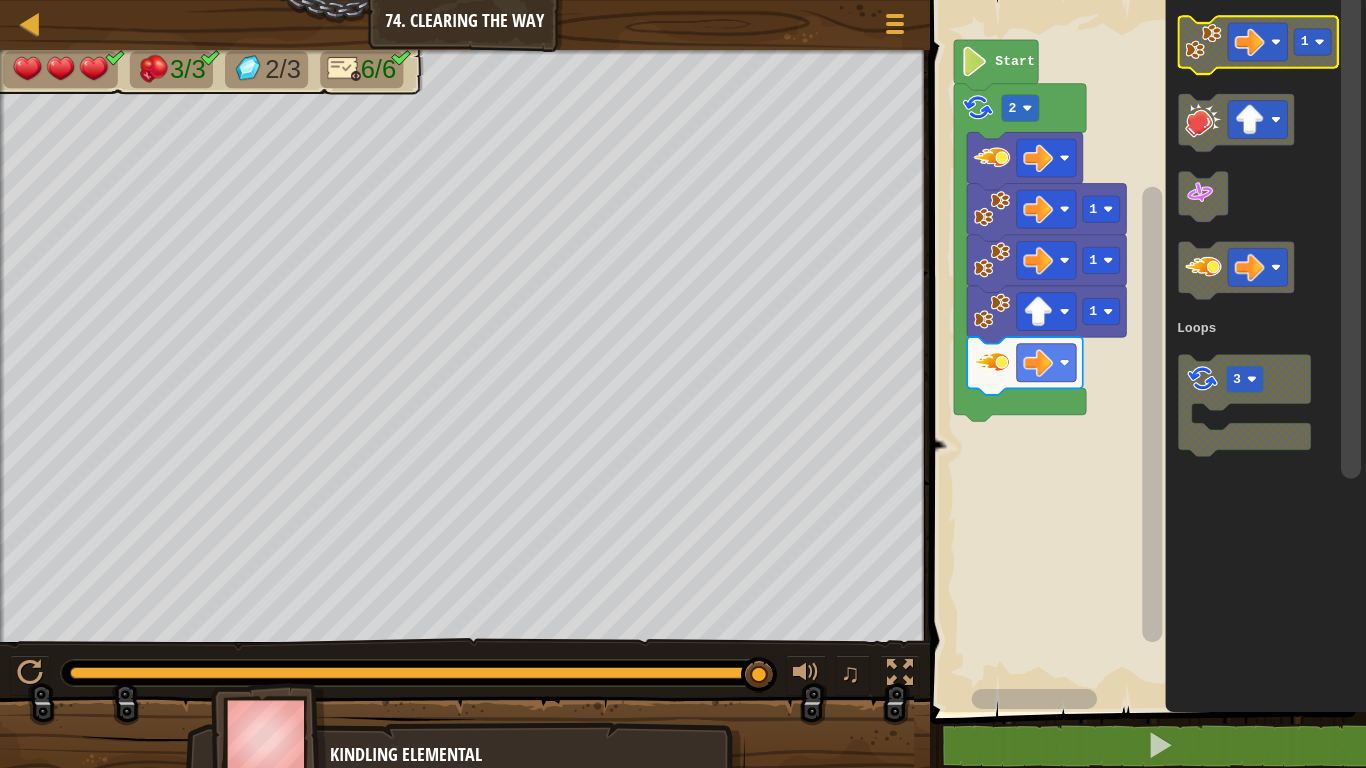click 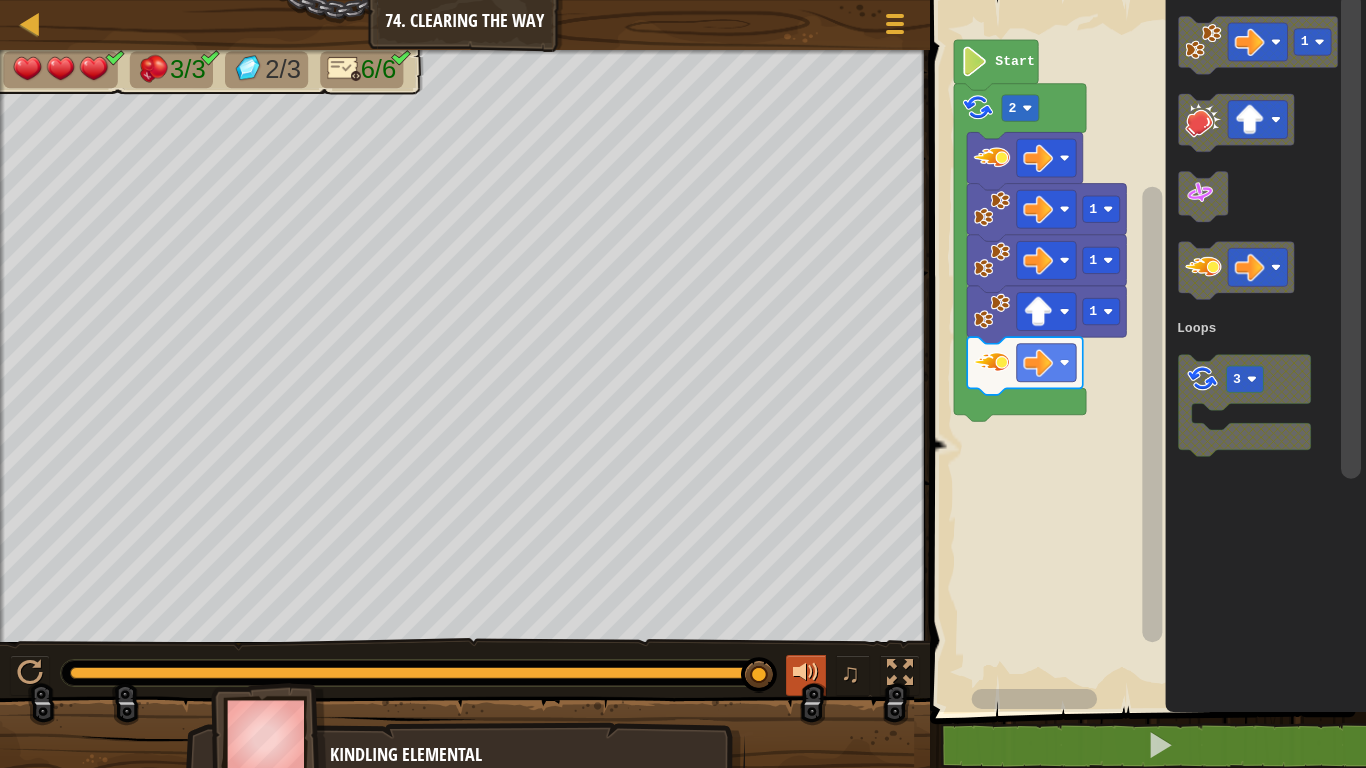 drag, startPoint x: 789, startPoint y: 658, endPoint x: 786, endPoint y: 668, distance: 10.440307 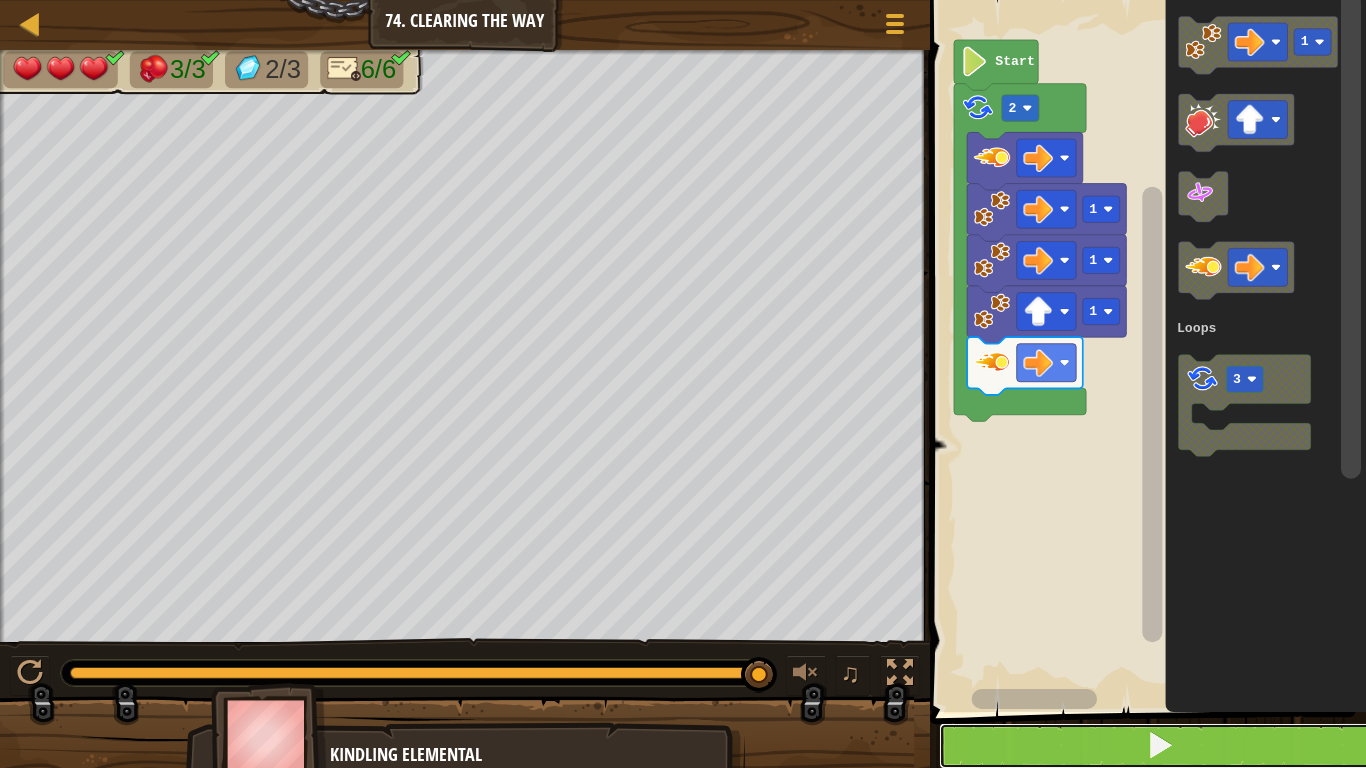 click at bounding box center (1160, 746) 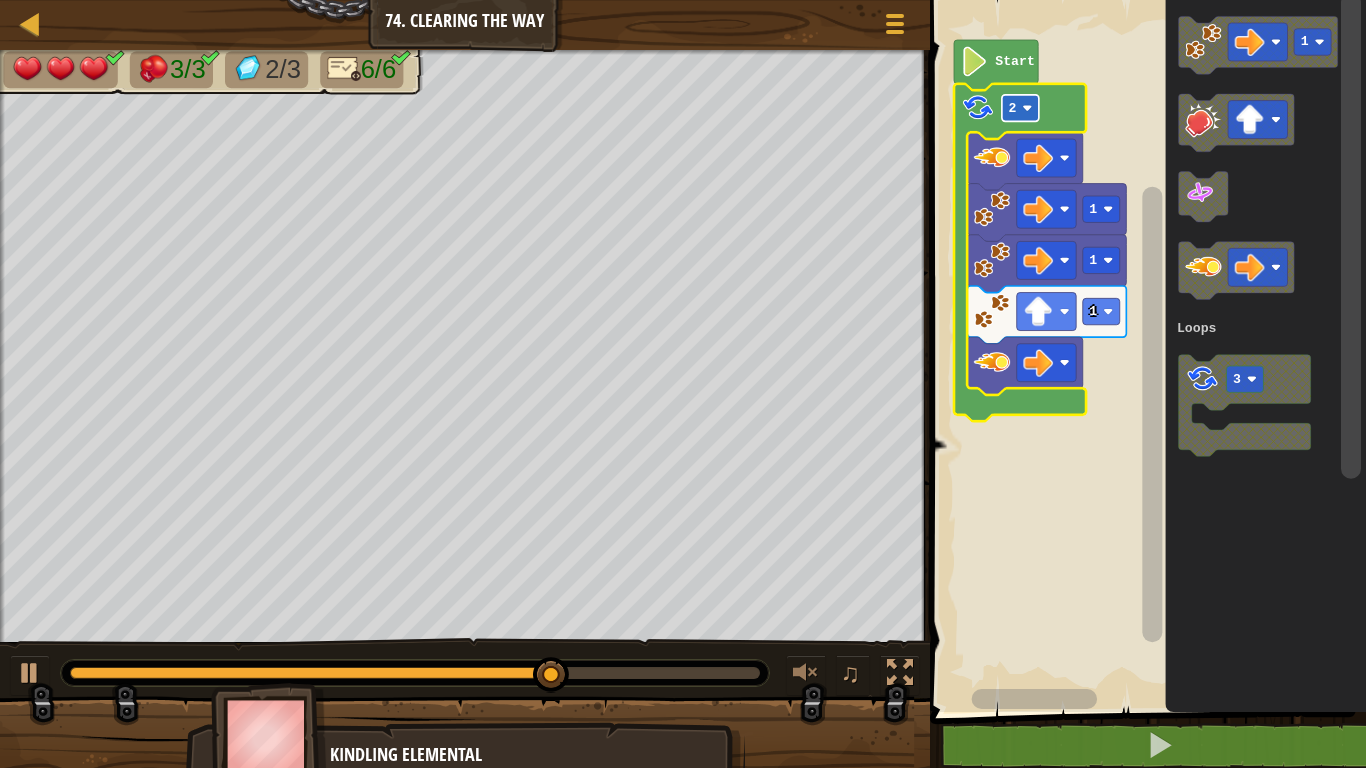 click on "2" 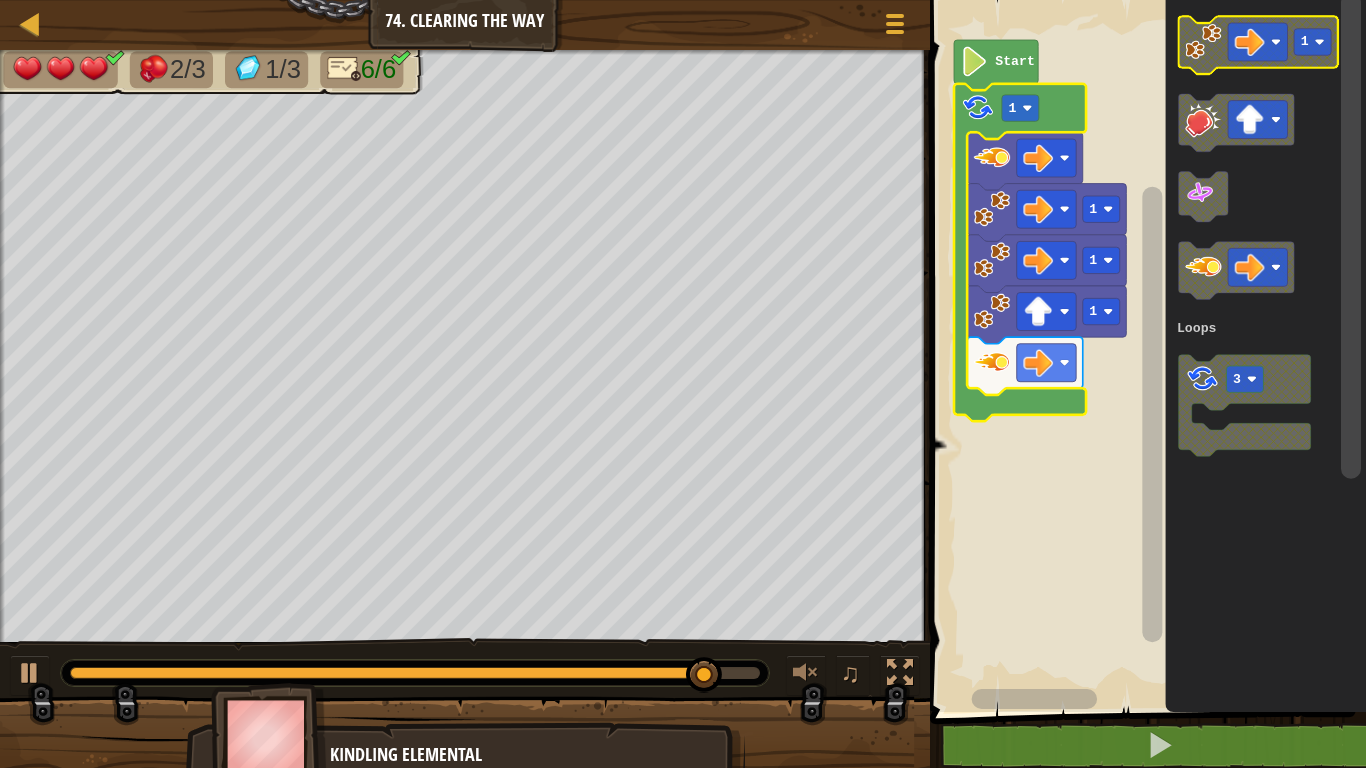 click 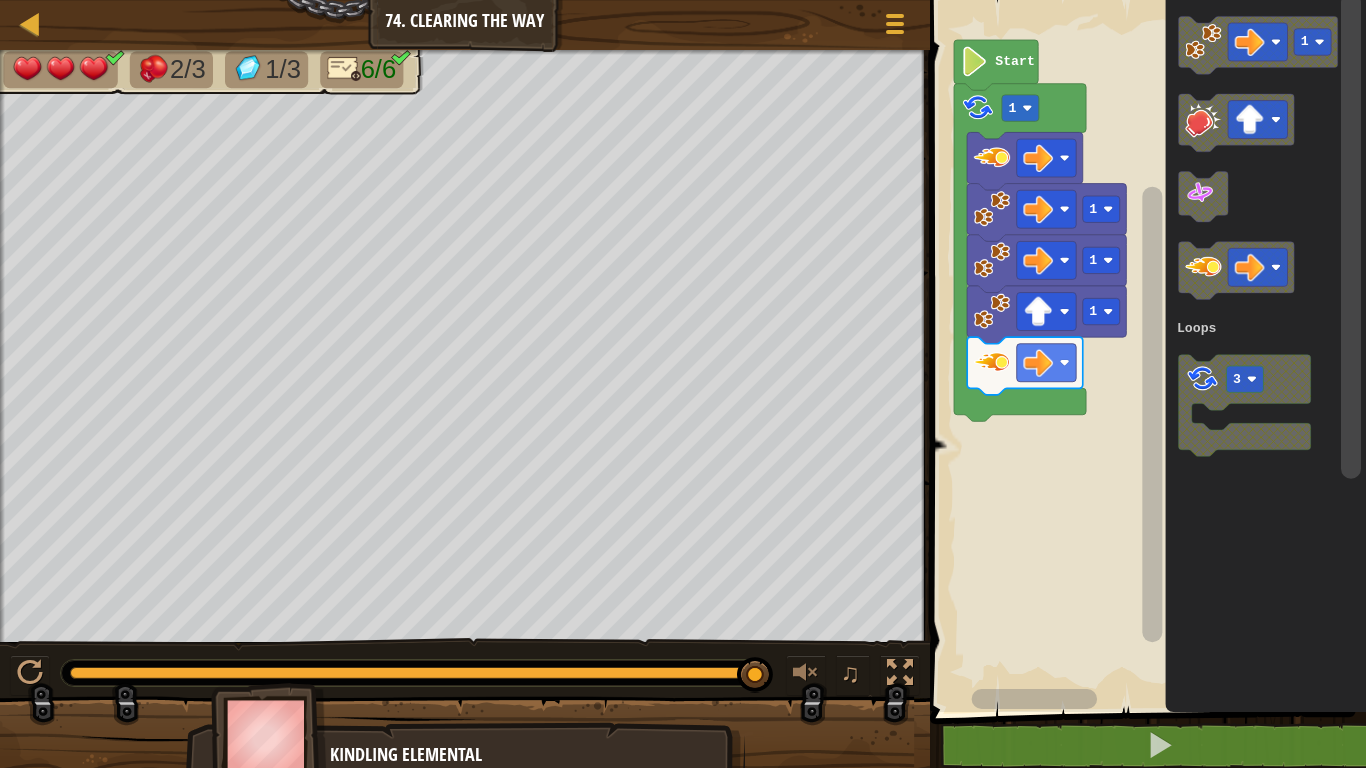 click on "Loops Start 1 1 1 1 1 3 Loops" at bounding box center [1145, 351] 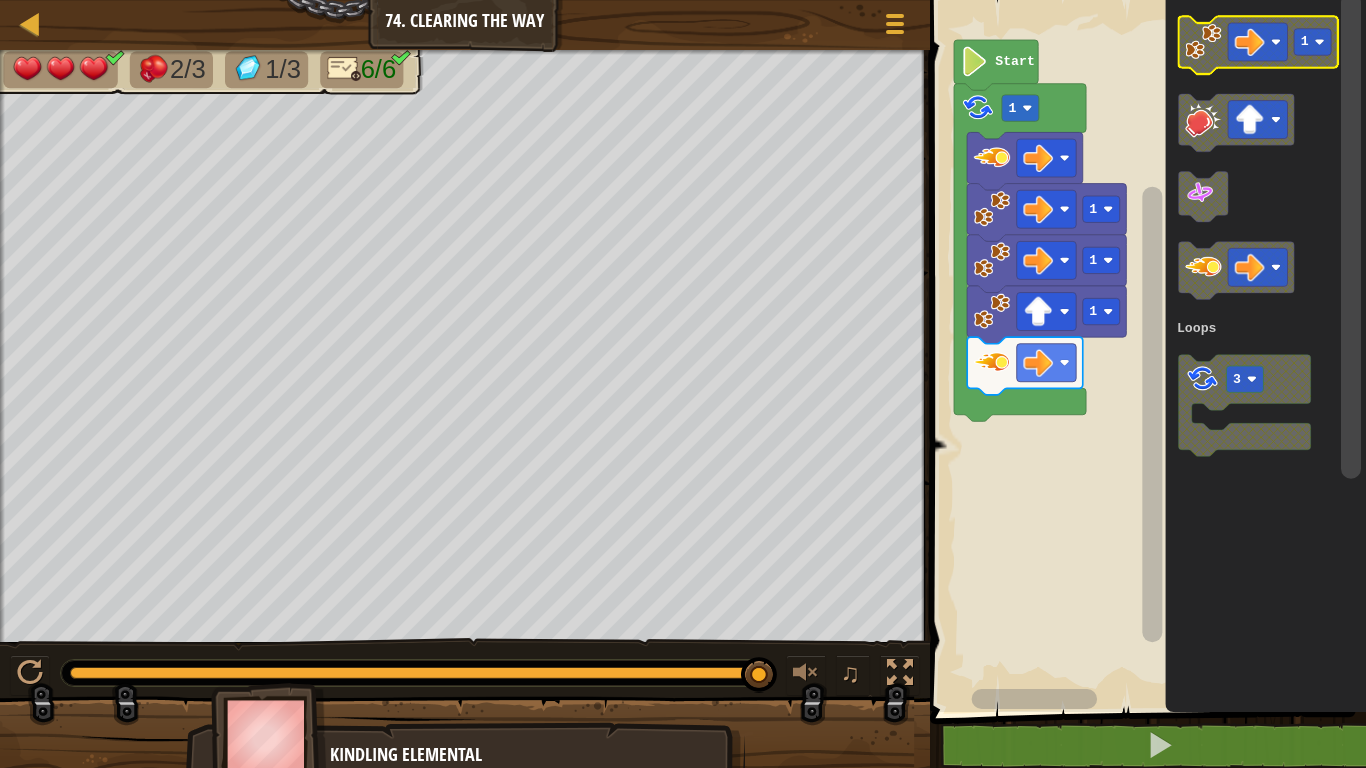 click on "[NUMBER] [NUMBER] Loops" 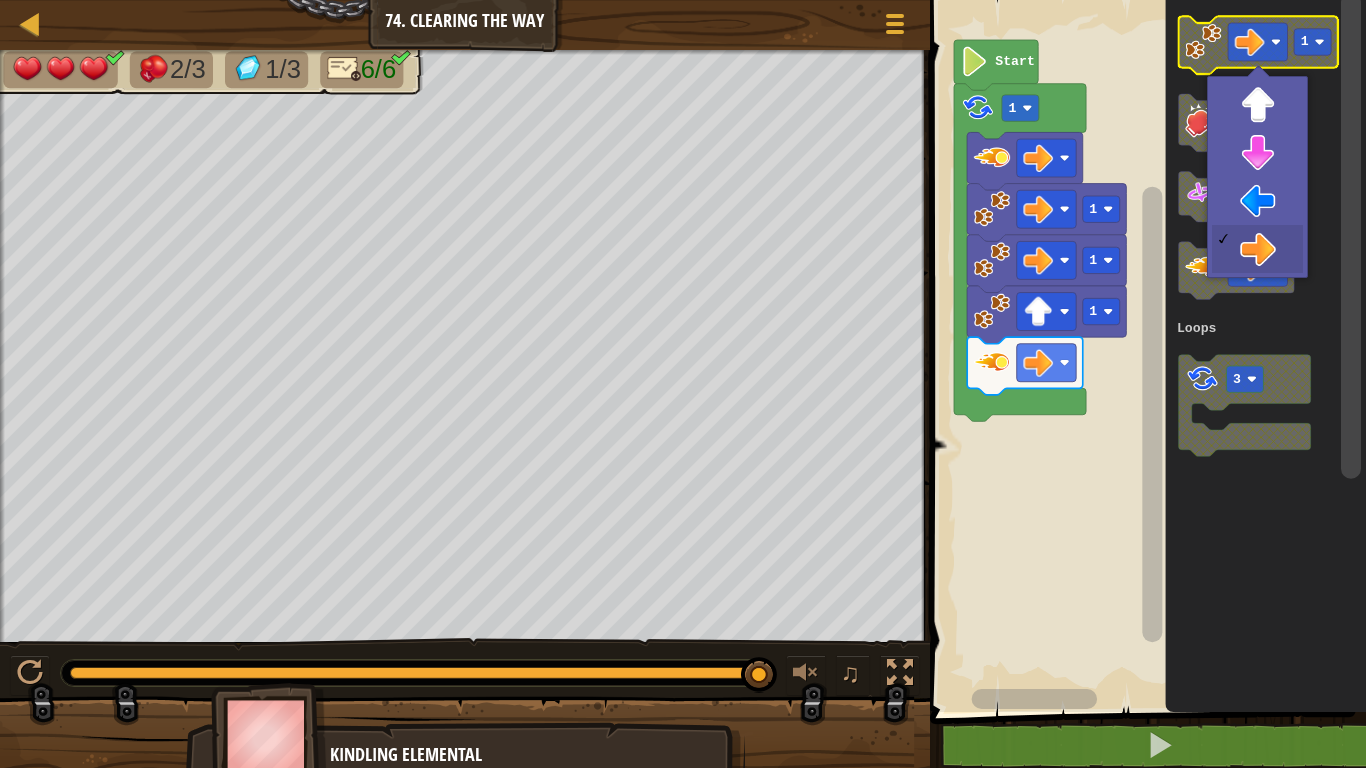 click 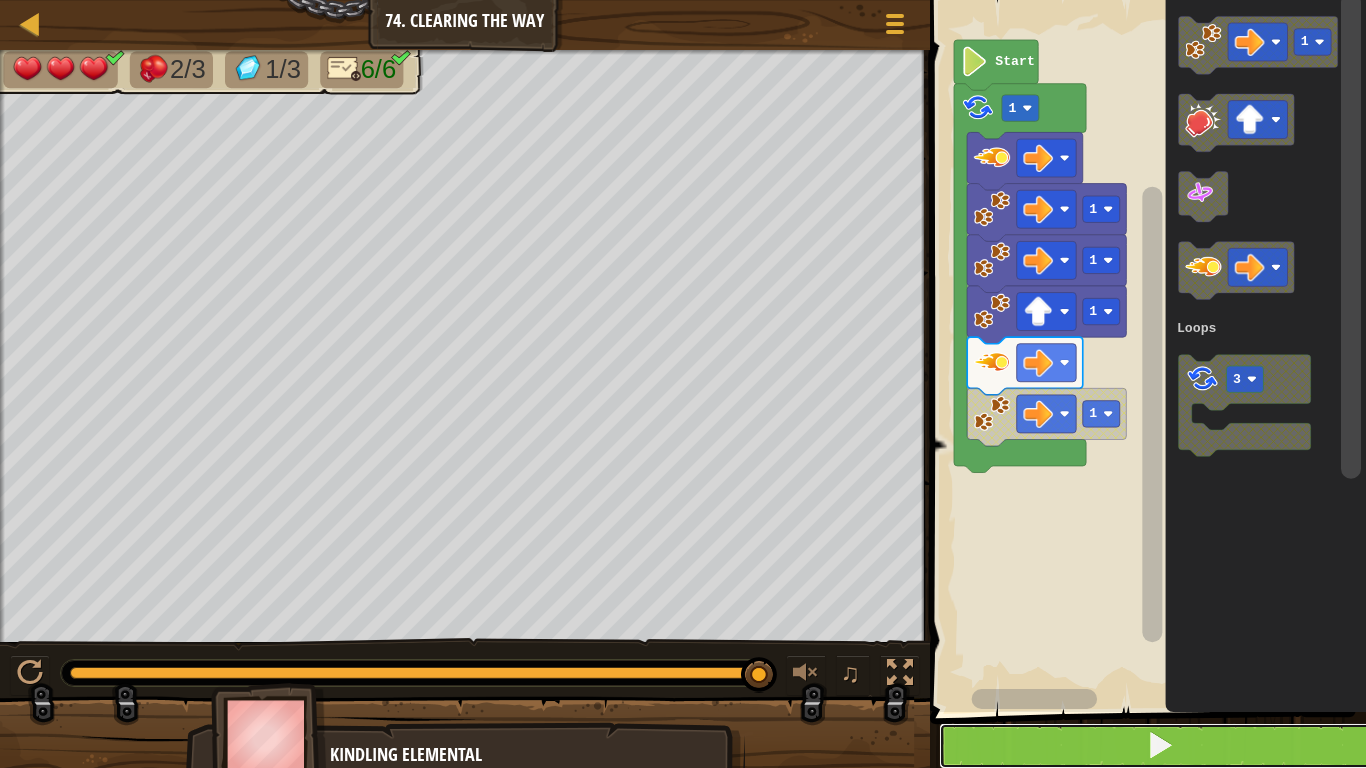 click at bounding box center [1160, 746] 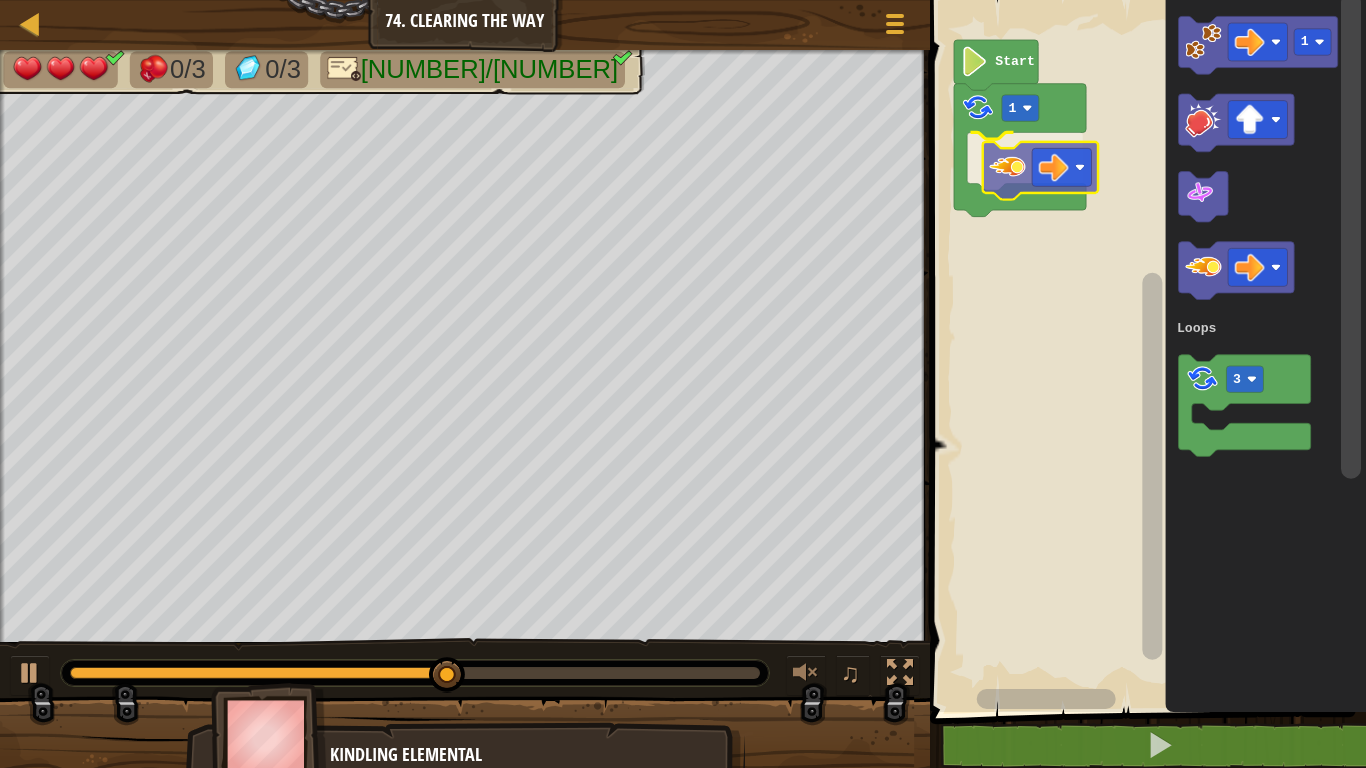 click on "Loops Start [NUMBER] [NUMBER] [NUMBER] Loops" at bounding box center [1145, 351] 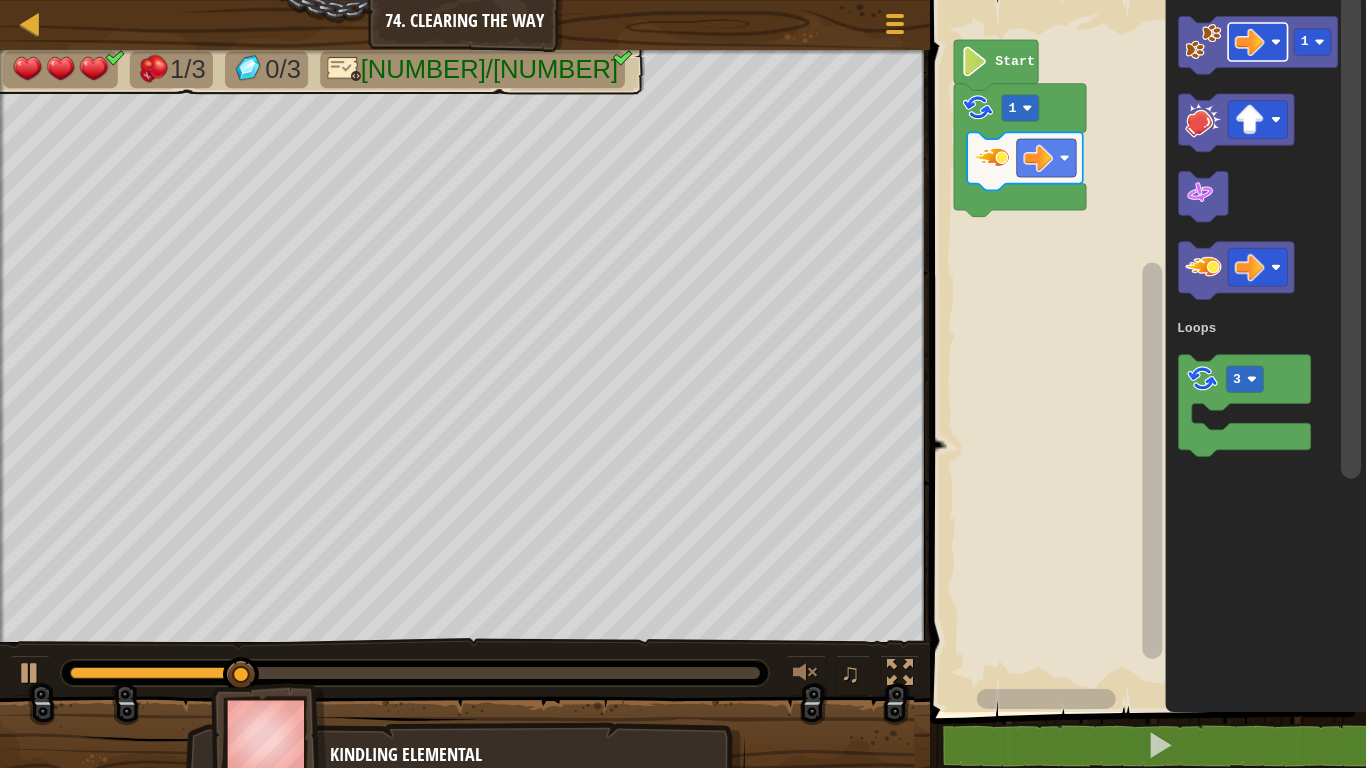 click on "Loops Start [NUMBER] [NUMBER] [NUMBER] Loops" at bounding box center (1145, 351) 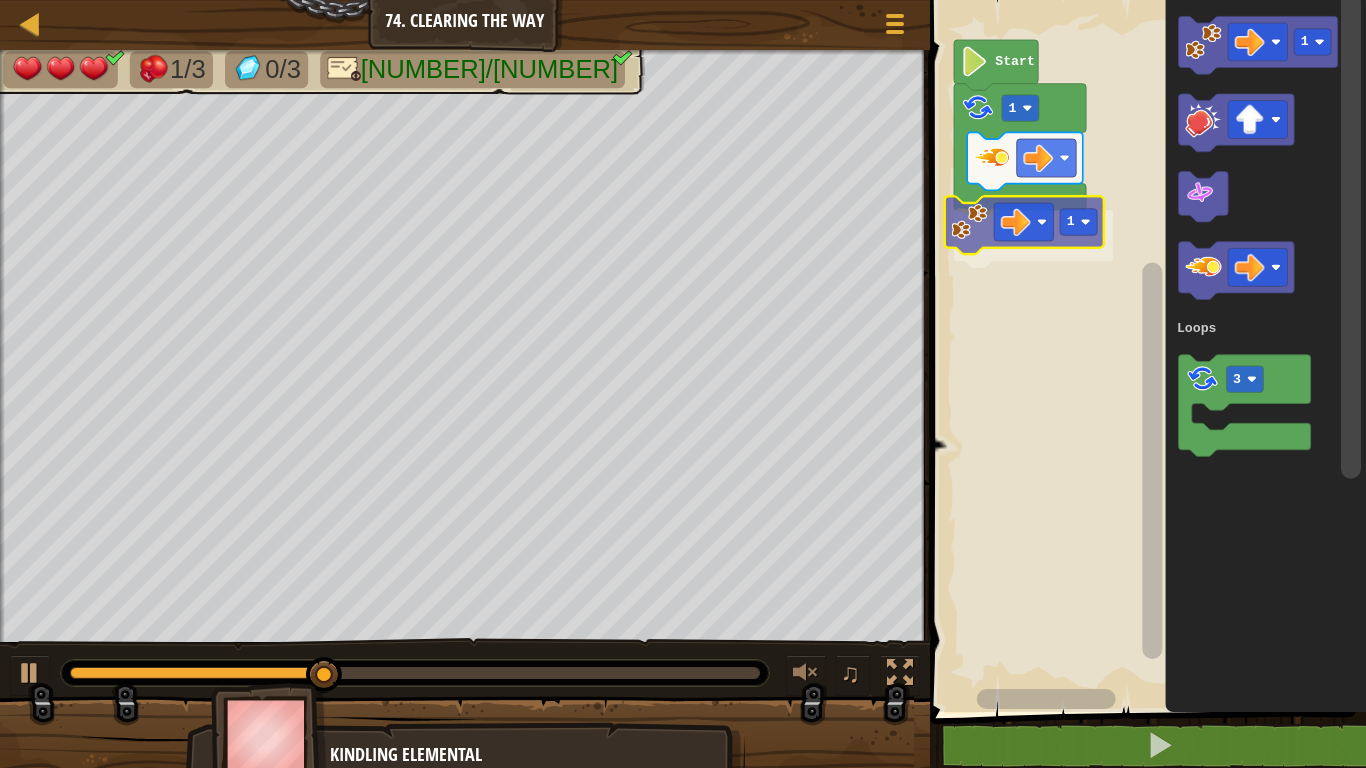 click on "Loops Start 1 1 1 3 Loops 1" at bounding box center [1145, 351] 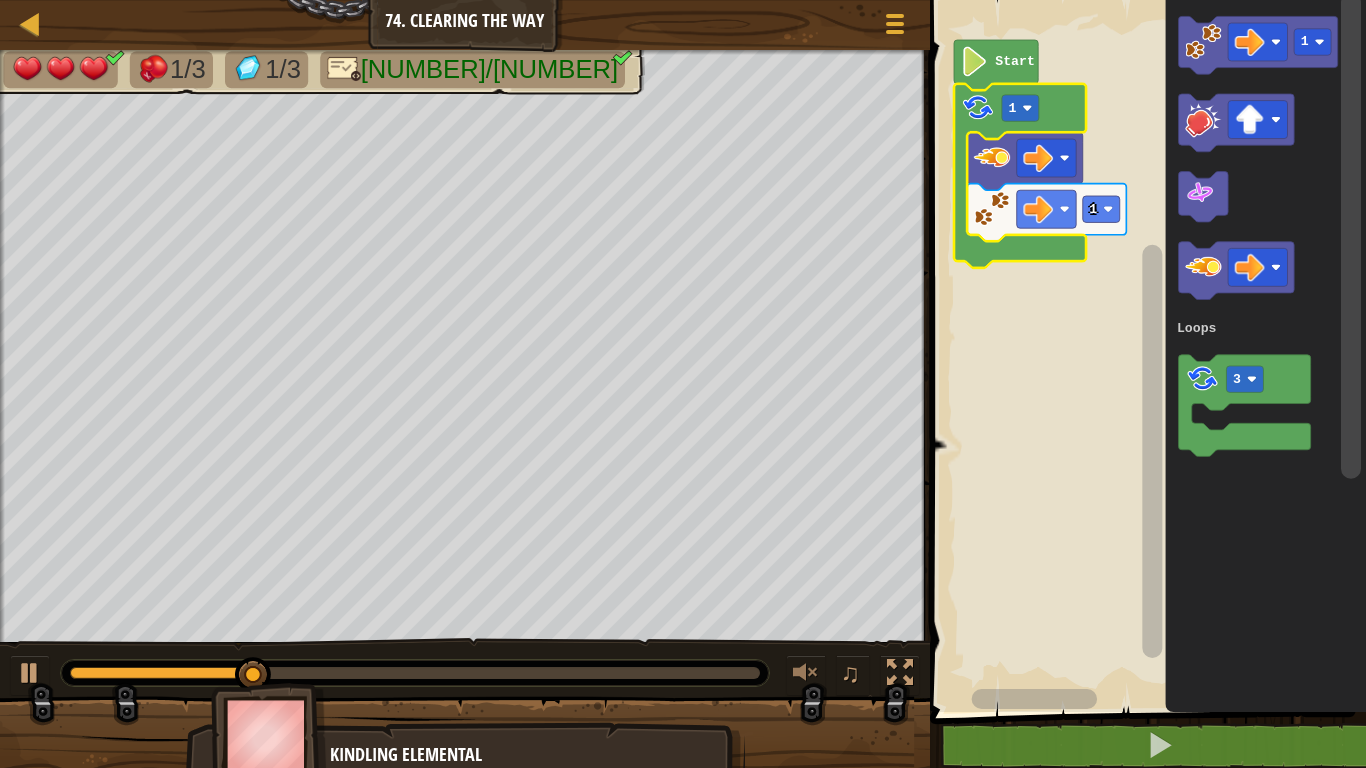 click 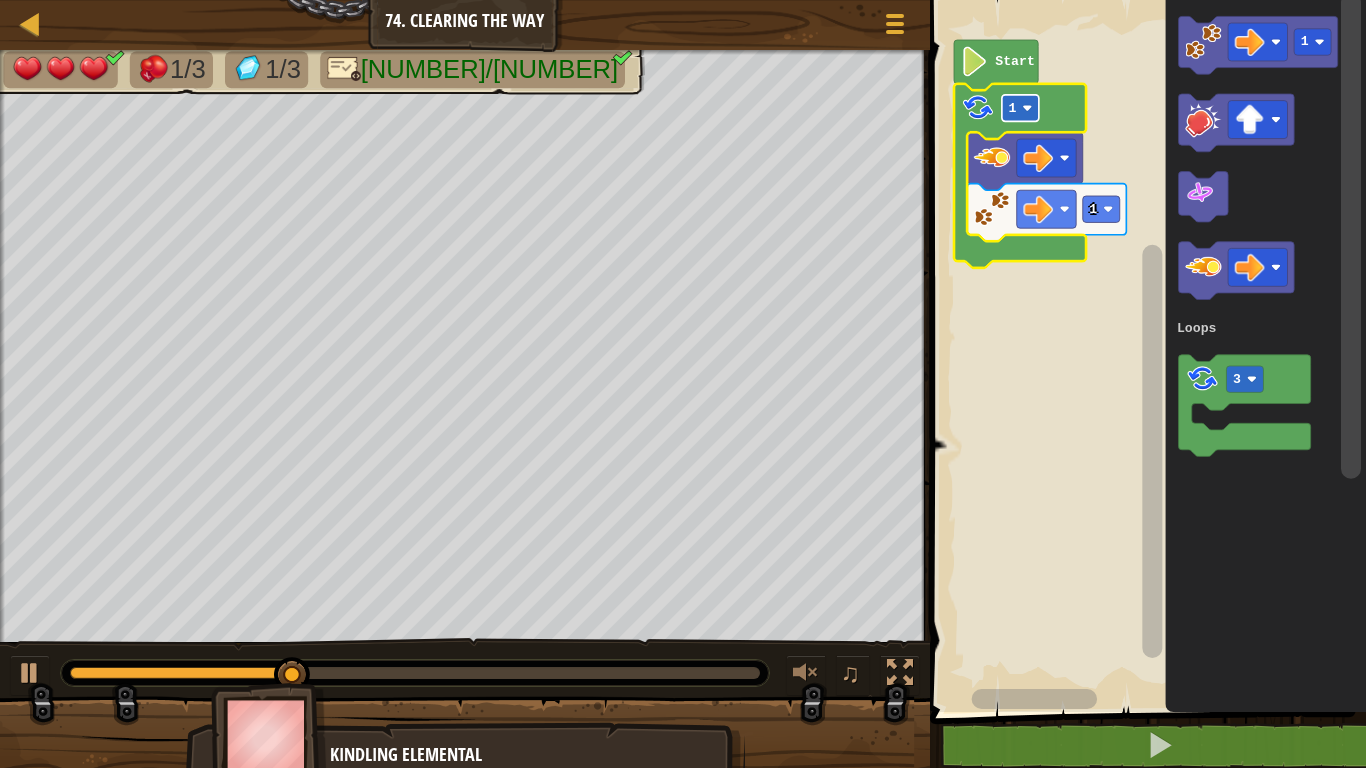 click 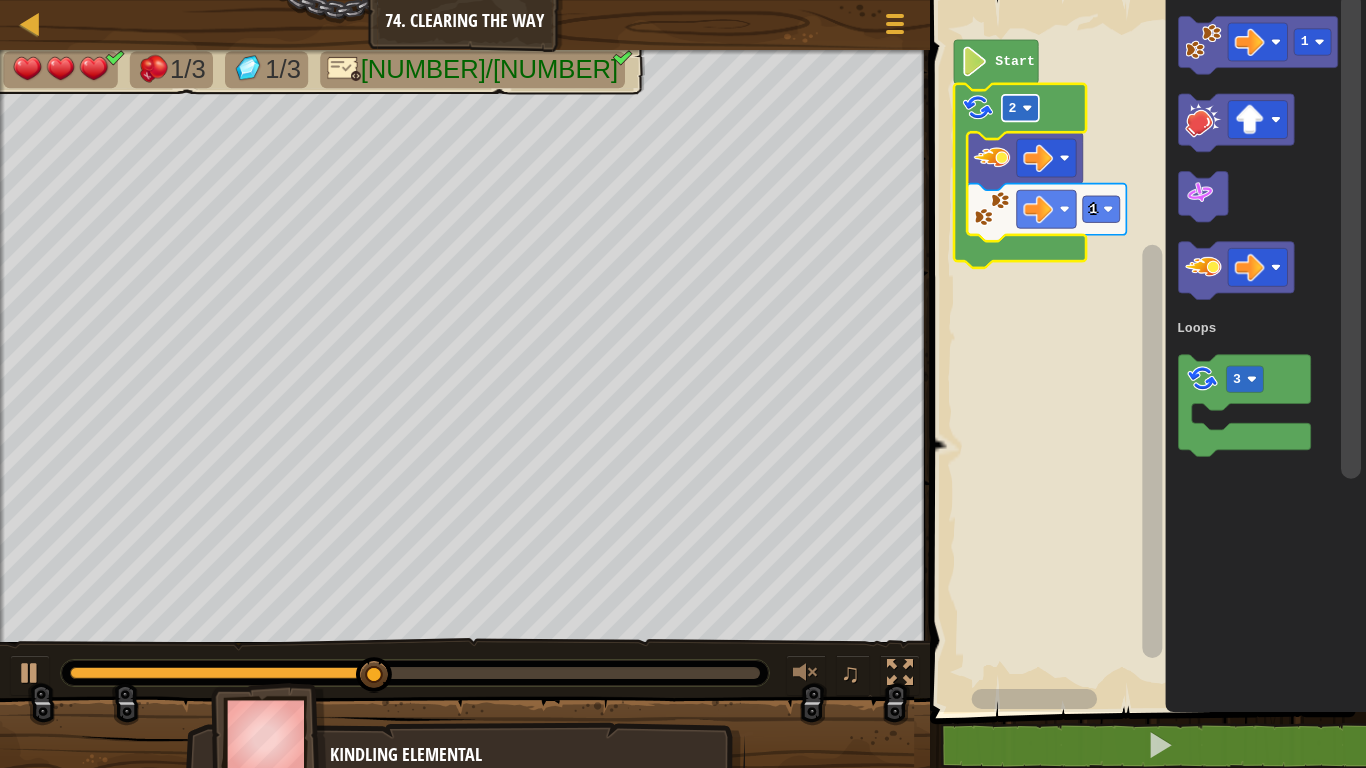click on "2" 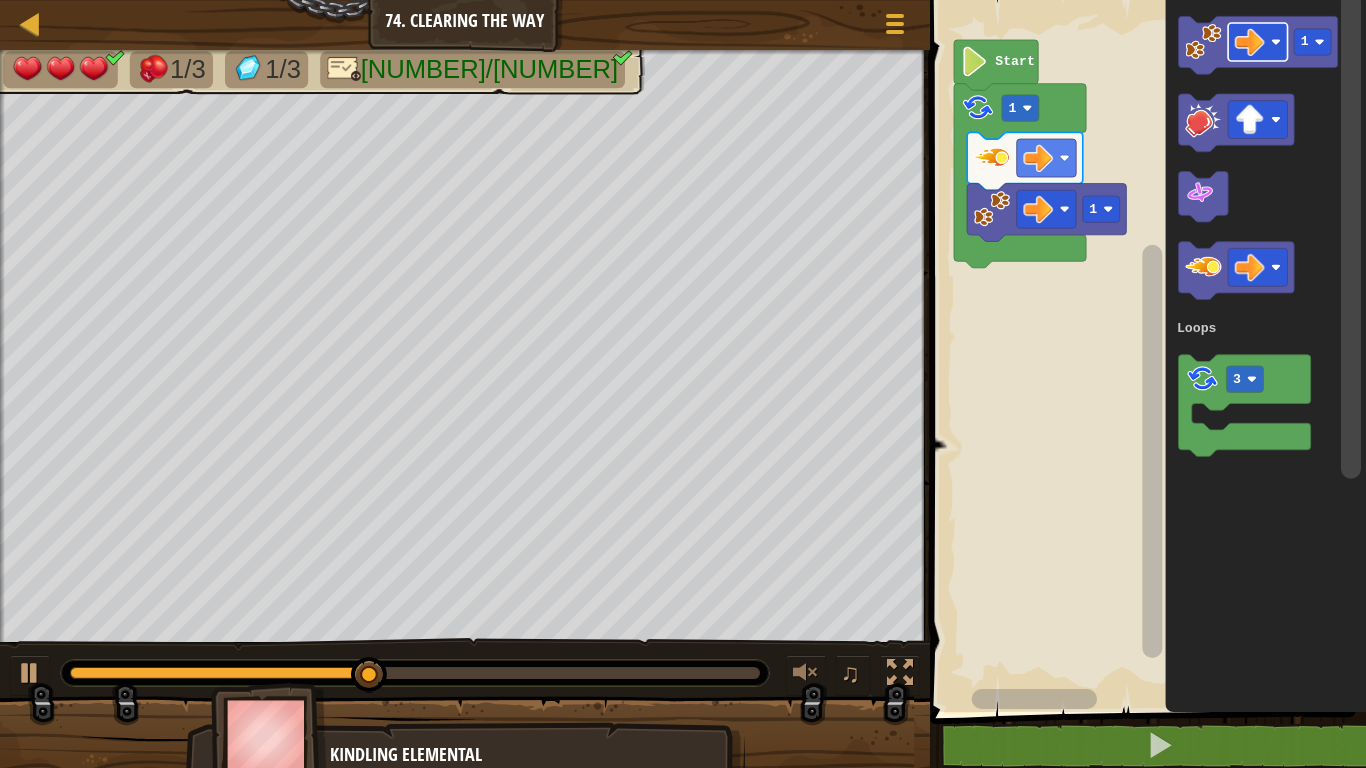 click on "Loops Start 1 1 1 3 Loops 1" at bounding box center [1145, 351] 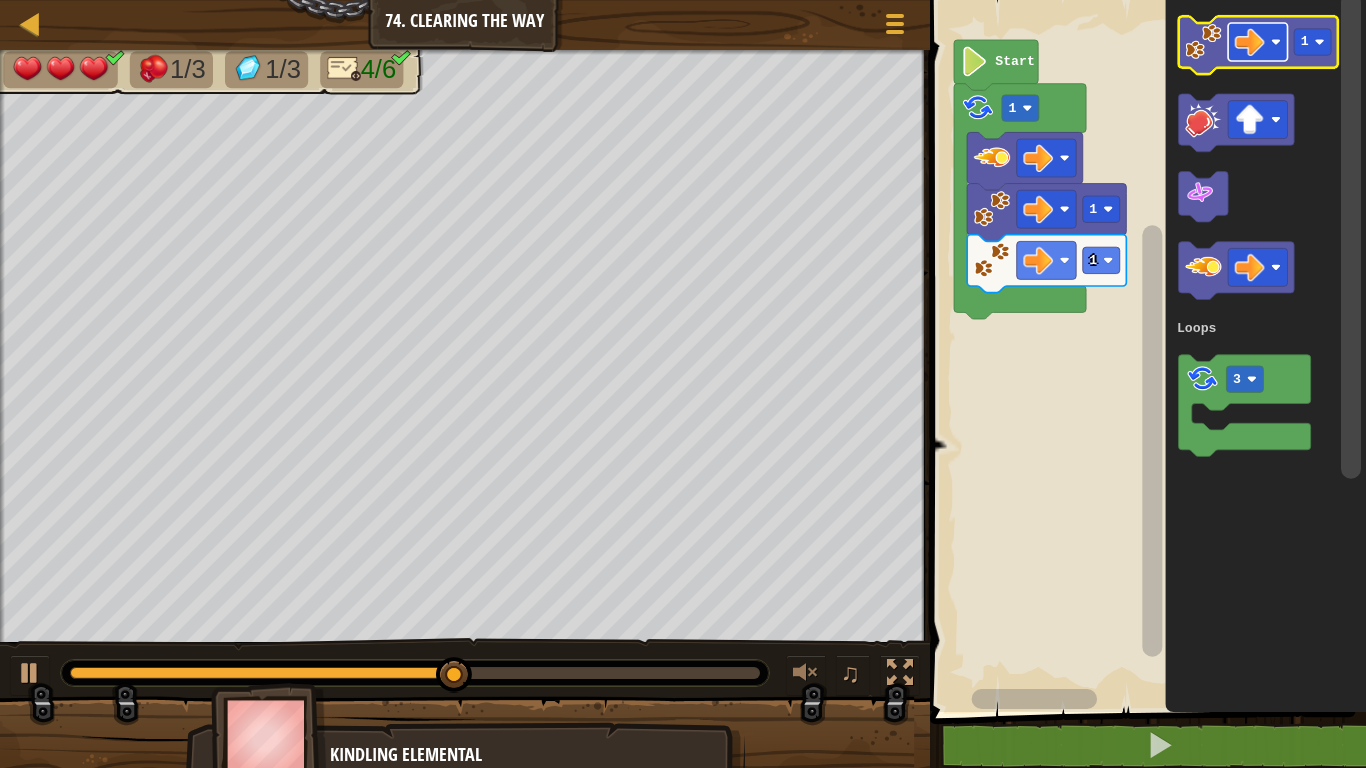 click 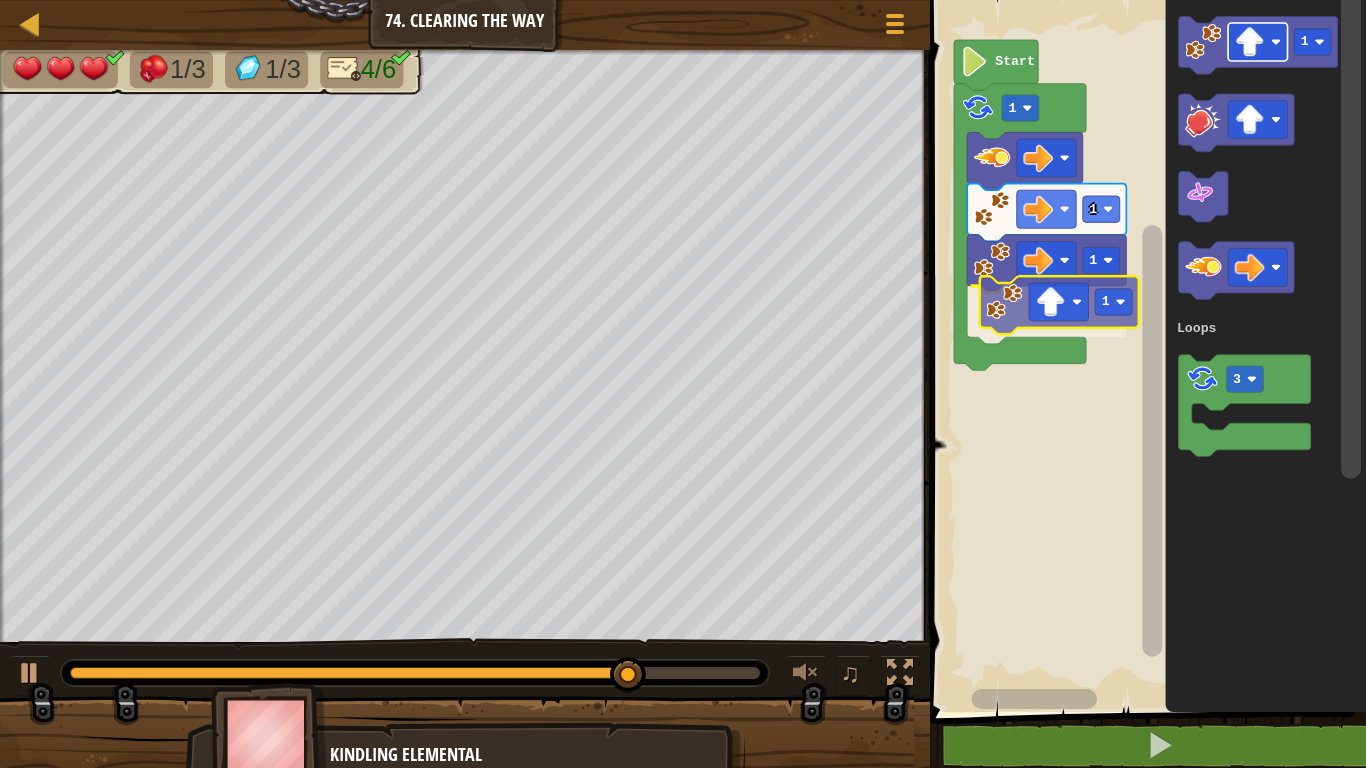 click on "Loops [NUMBER] [NUMBER] [NUMBER] Start [NUMBER] [NUMBER] Loops [NUMBER]" at bounding box center [1145, 351] 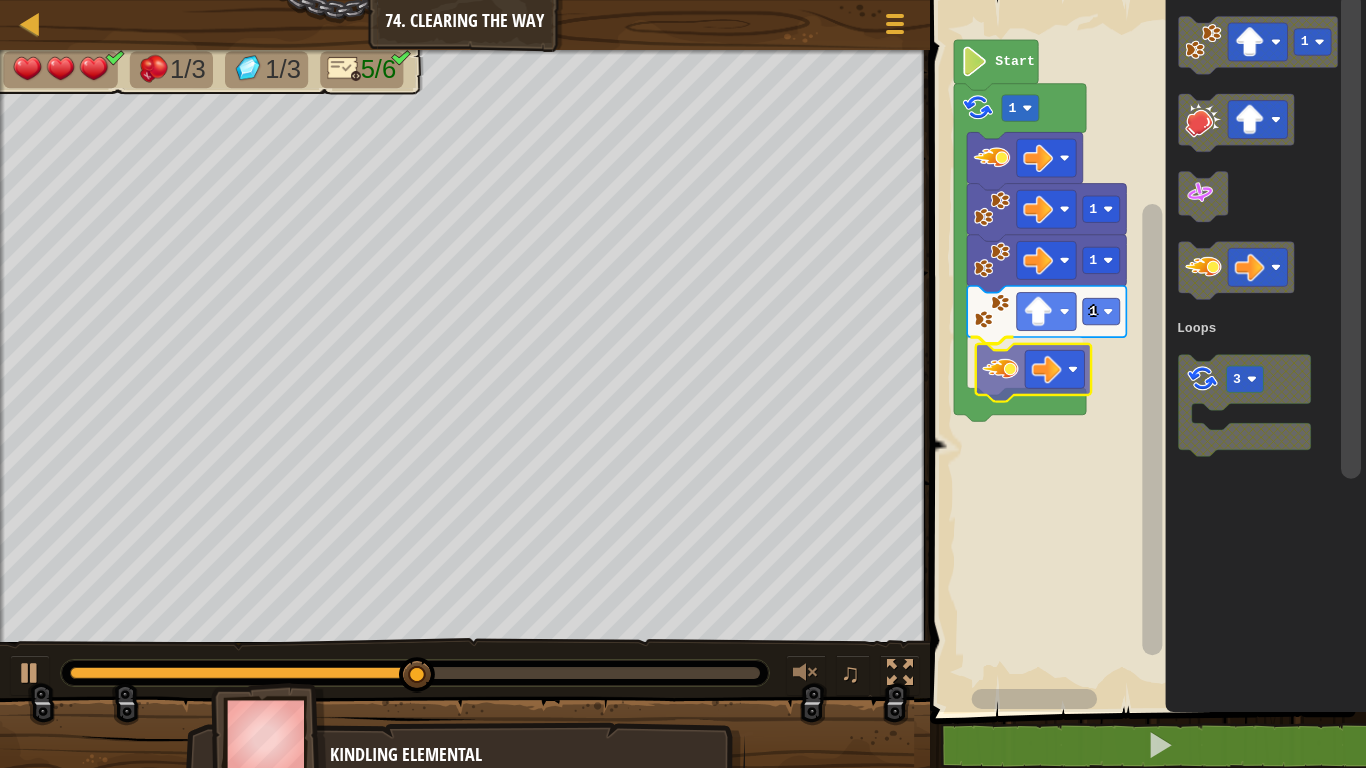 click on "Loops [NUMBER] [NUMBER] [NUMBER] [NUMBER] Start [NUMBER] [NUMBER] Loops" at bounding box center [1145, 351] 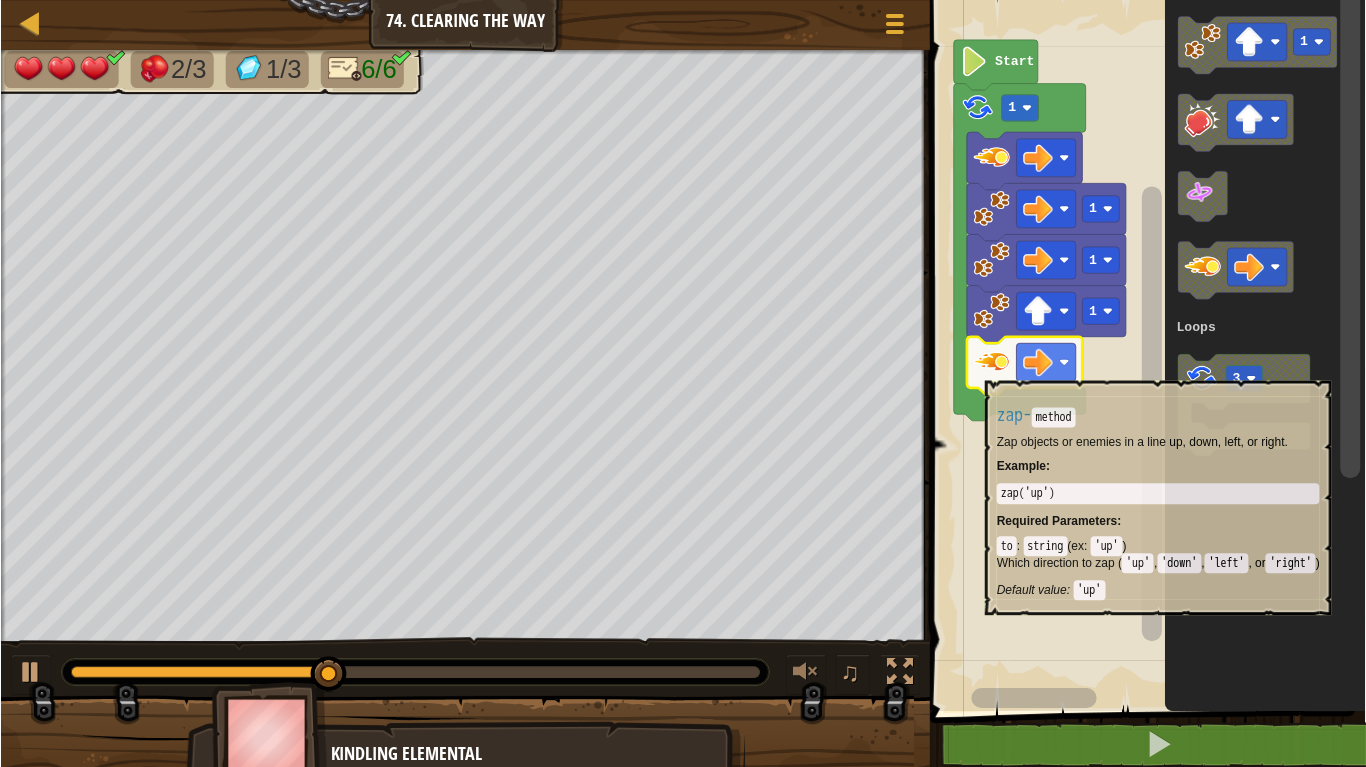 scroll, scrollTop: 0, scrollLeft: 0, axis: both 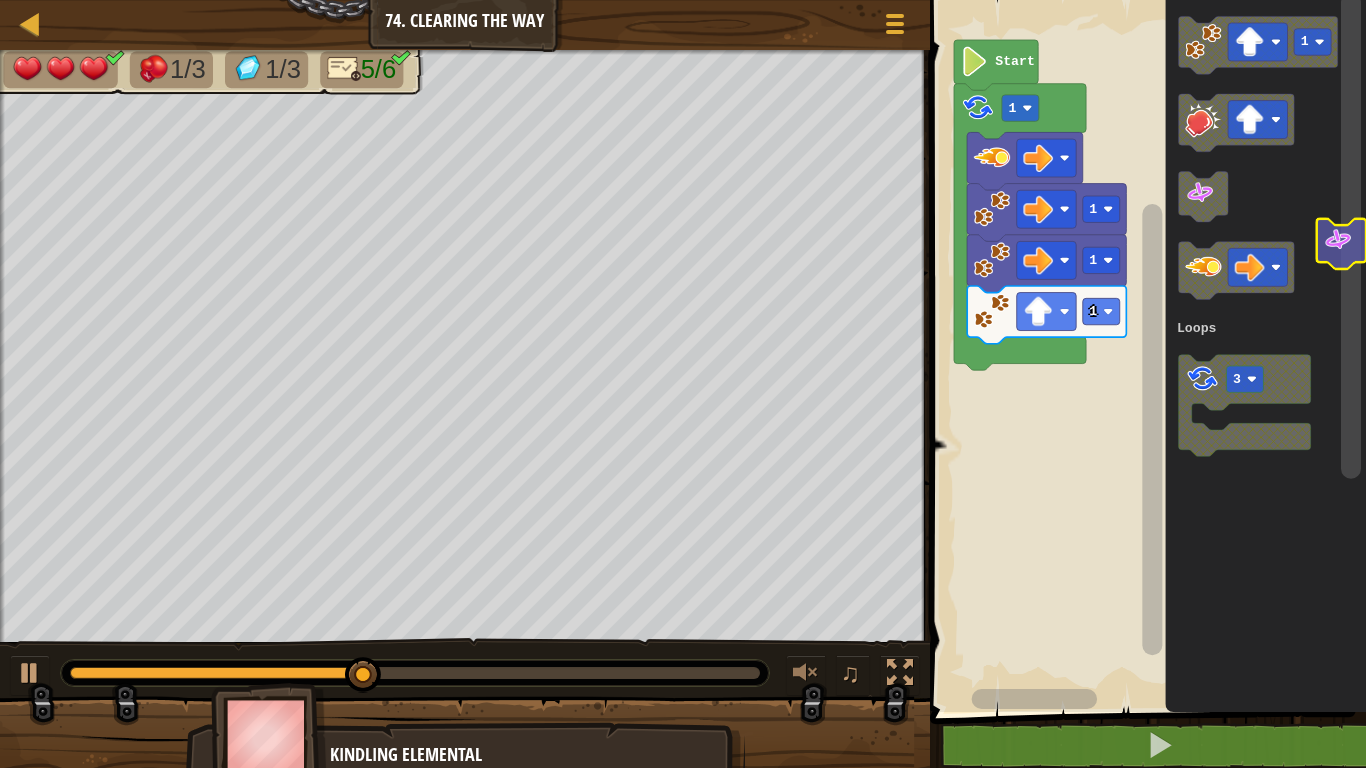 click on "Loops [NUMBER] [NUMBER] [NUMBER] [NUMBER] Start [NUMBER] [NUMBER] Loops" at bounding box center (1145, 351) 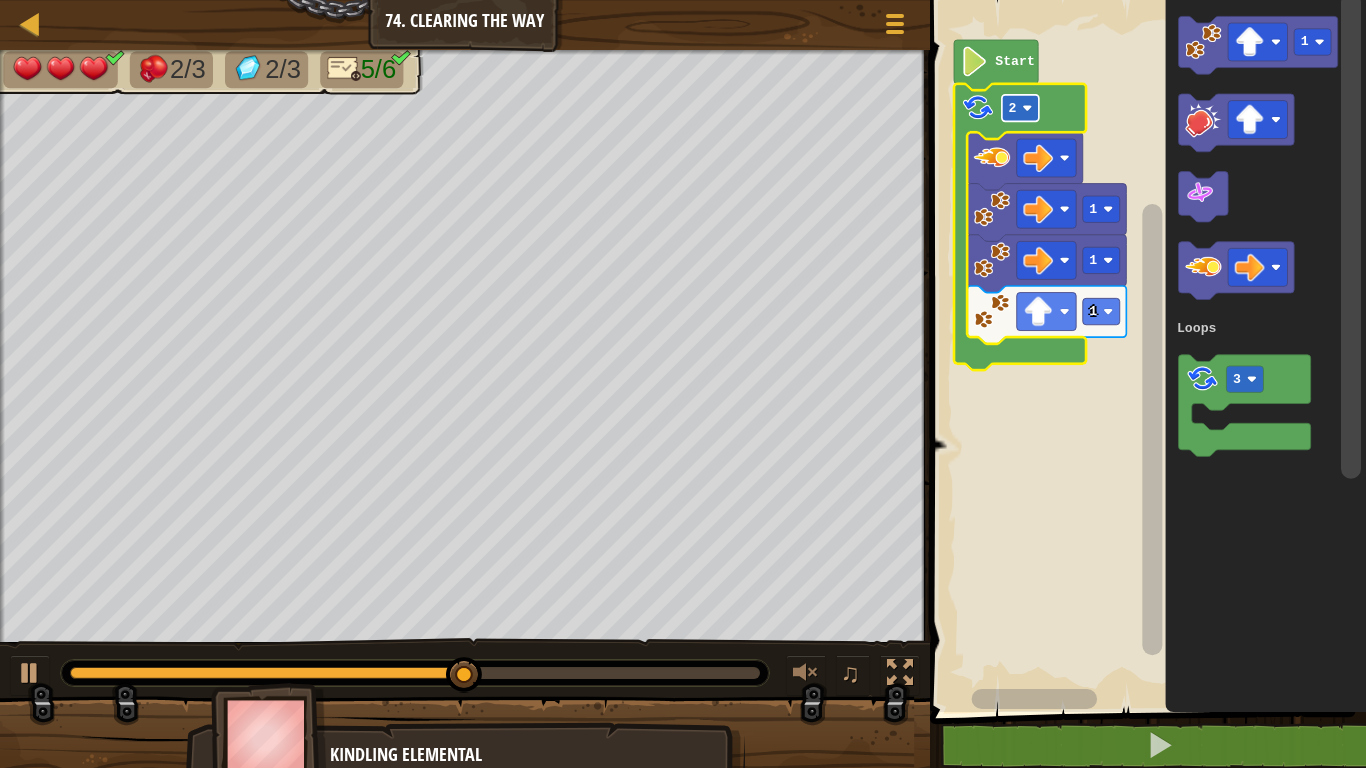 click 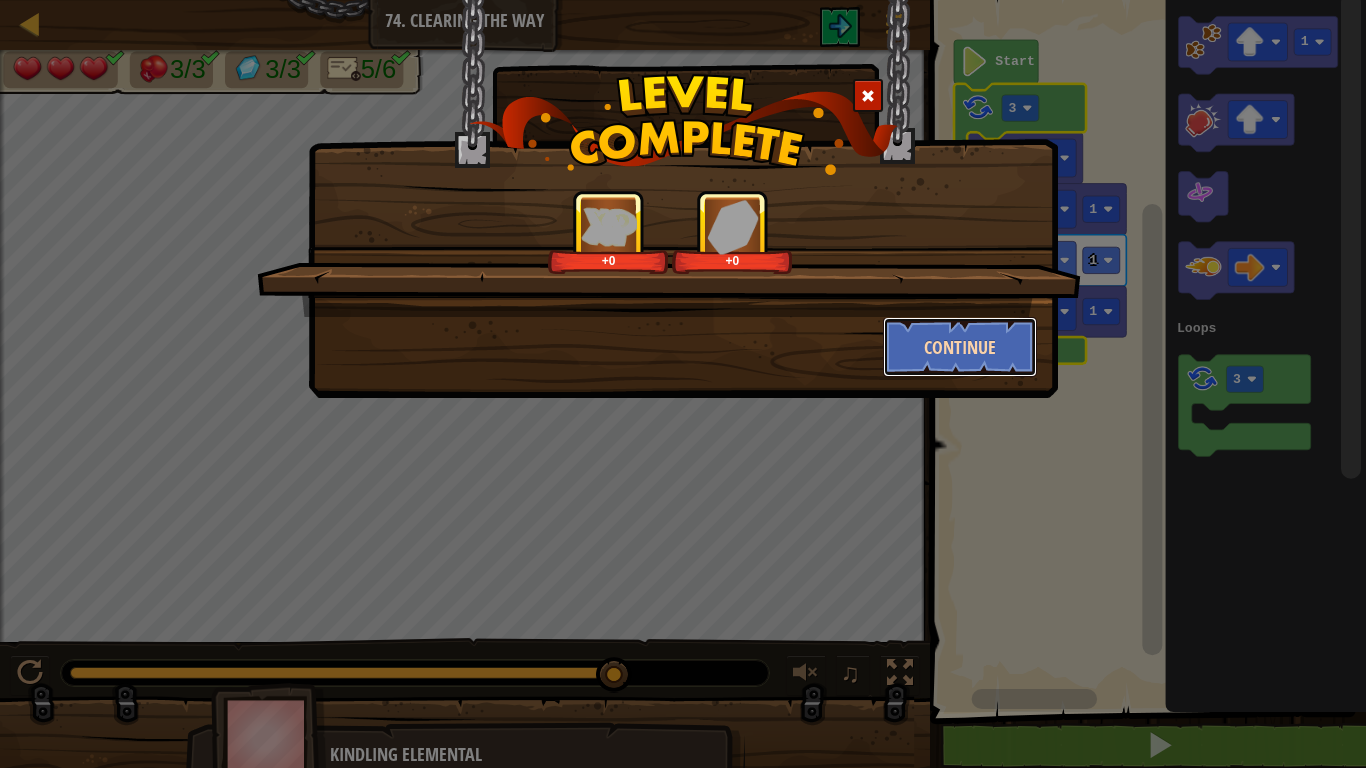 click on "Continue" at bounding box center [960, 347] 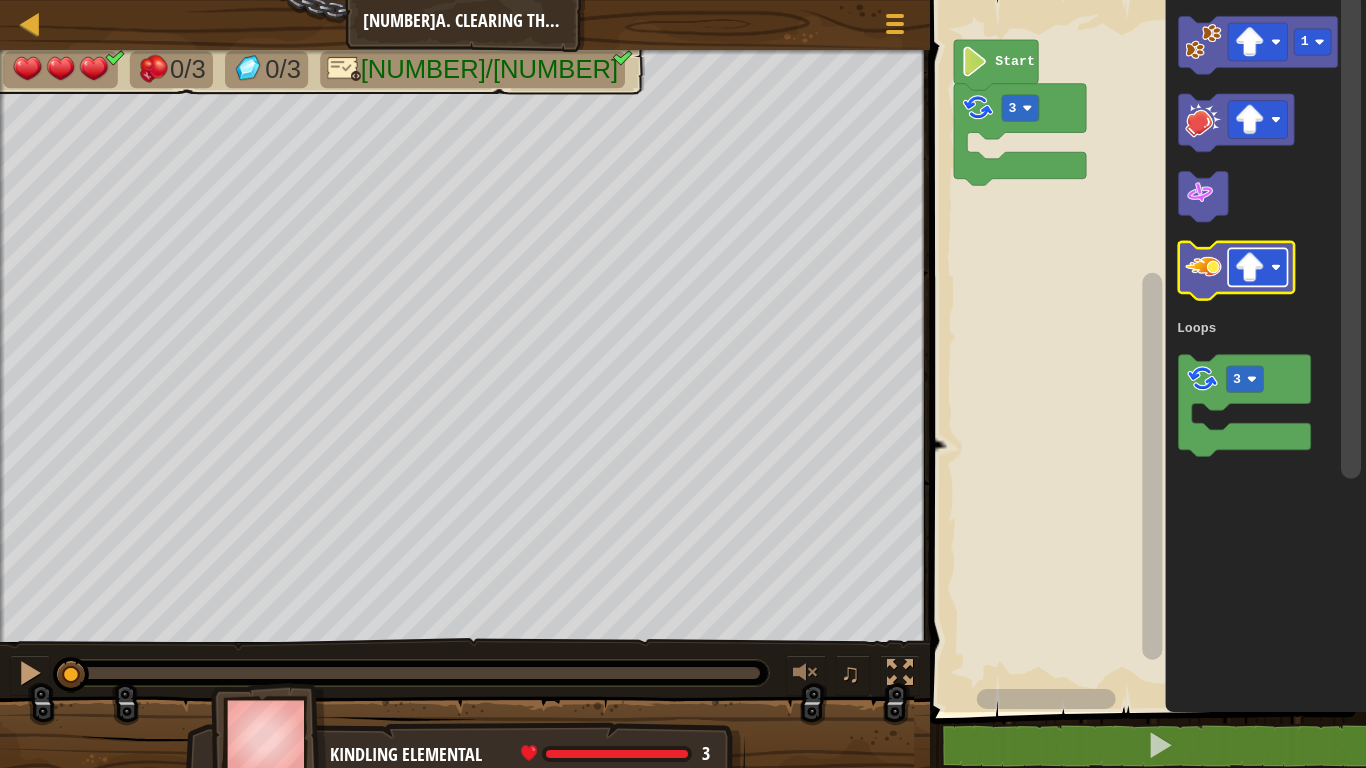 click 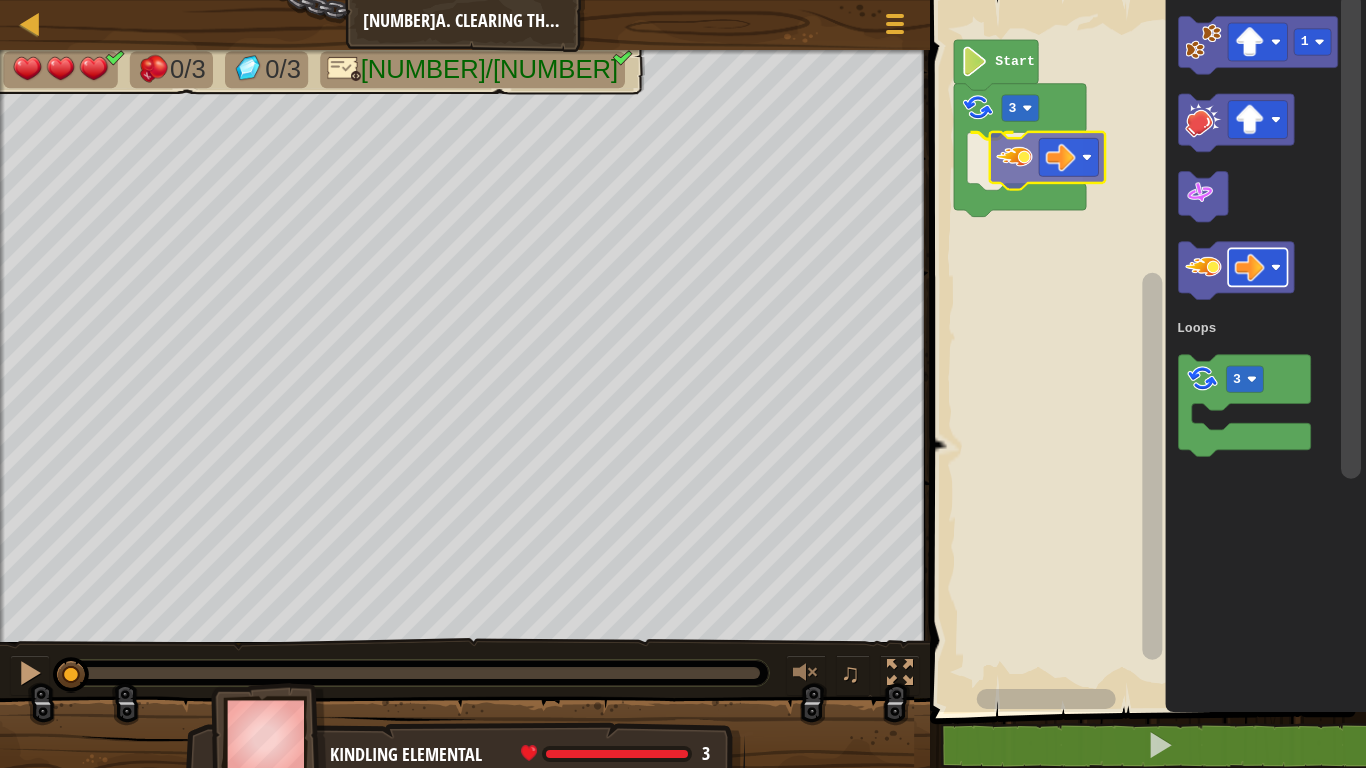 click on "Loops 3 Start 1 3 Loops" at bounding box center (1145, 351) 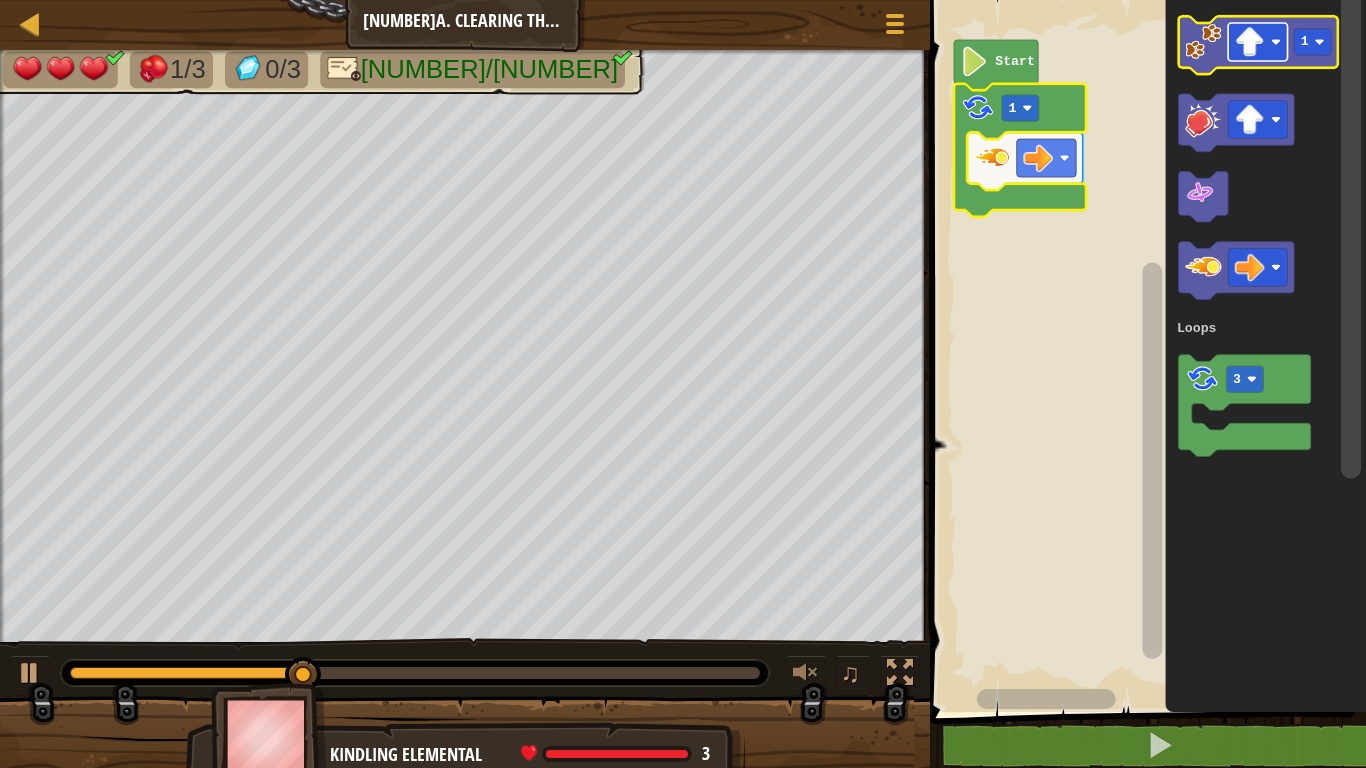 click 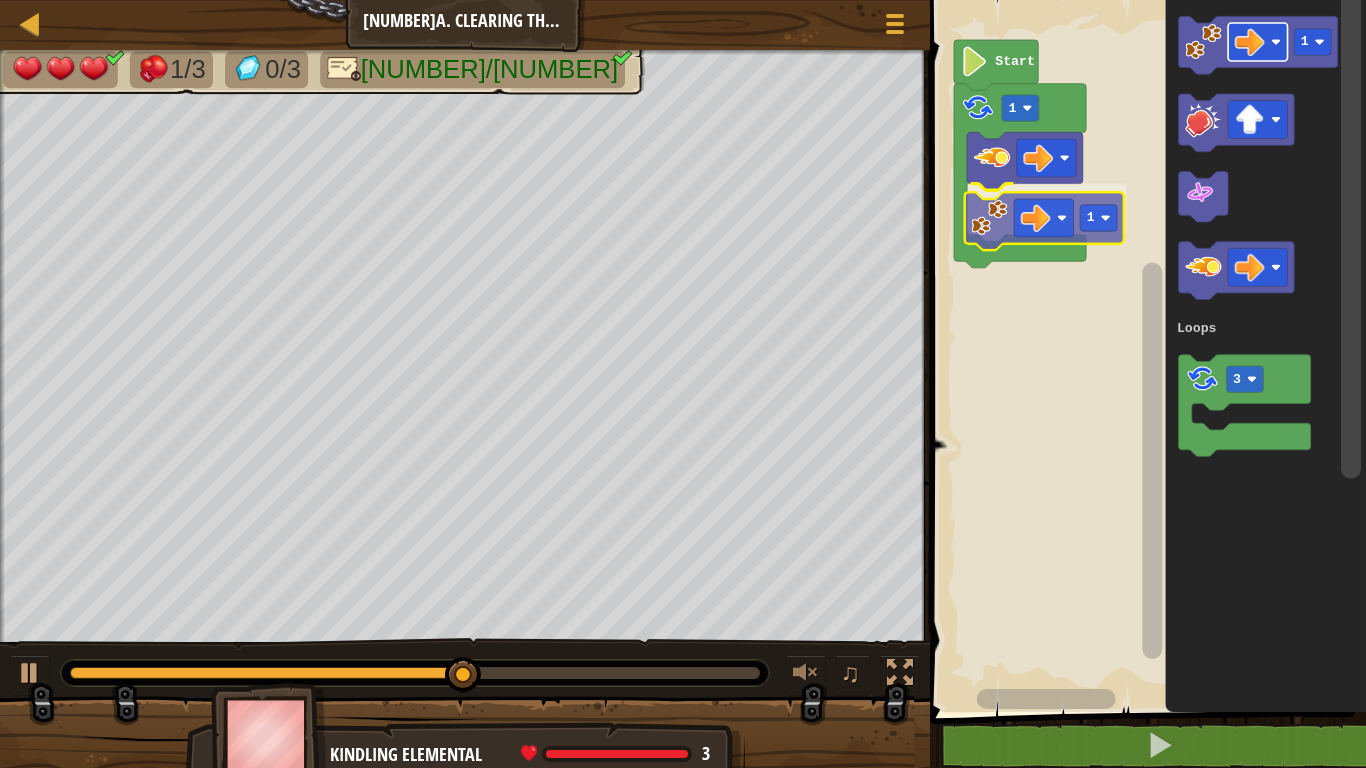 click on "Loops Start 1 1 1 3 Loops 1" at bounding box center (1145, 351) 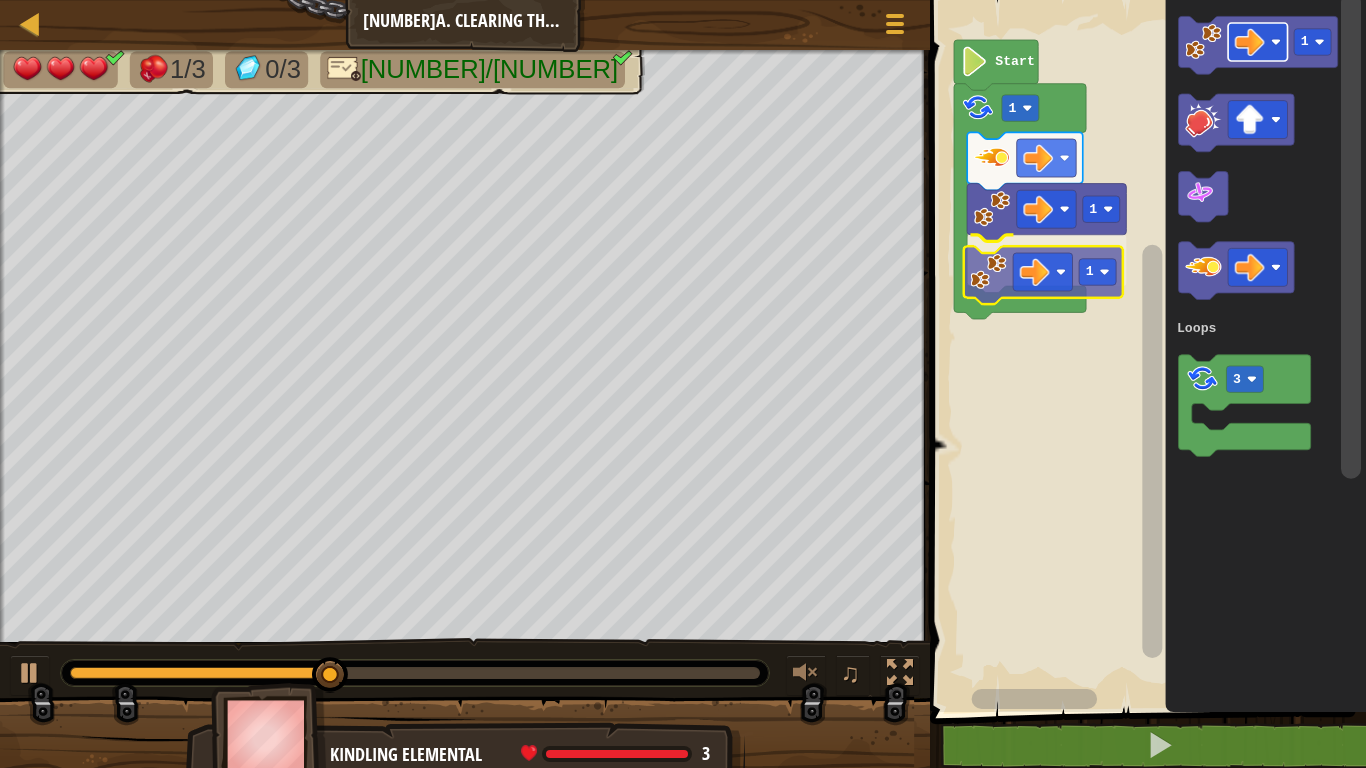 click on "Loops Start [NUMBER] [NUMBER] [NUMBER] [NUMBER] Loops [NUMBER]" at bounding box center (1145, 351) 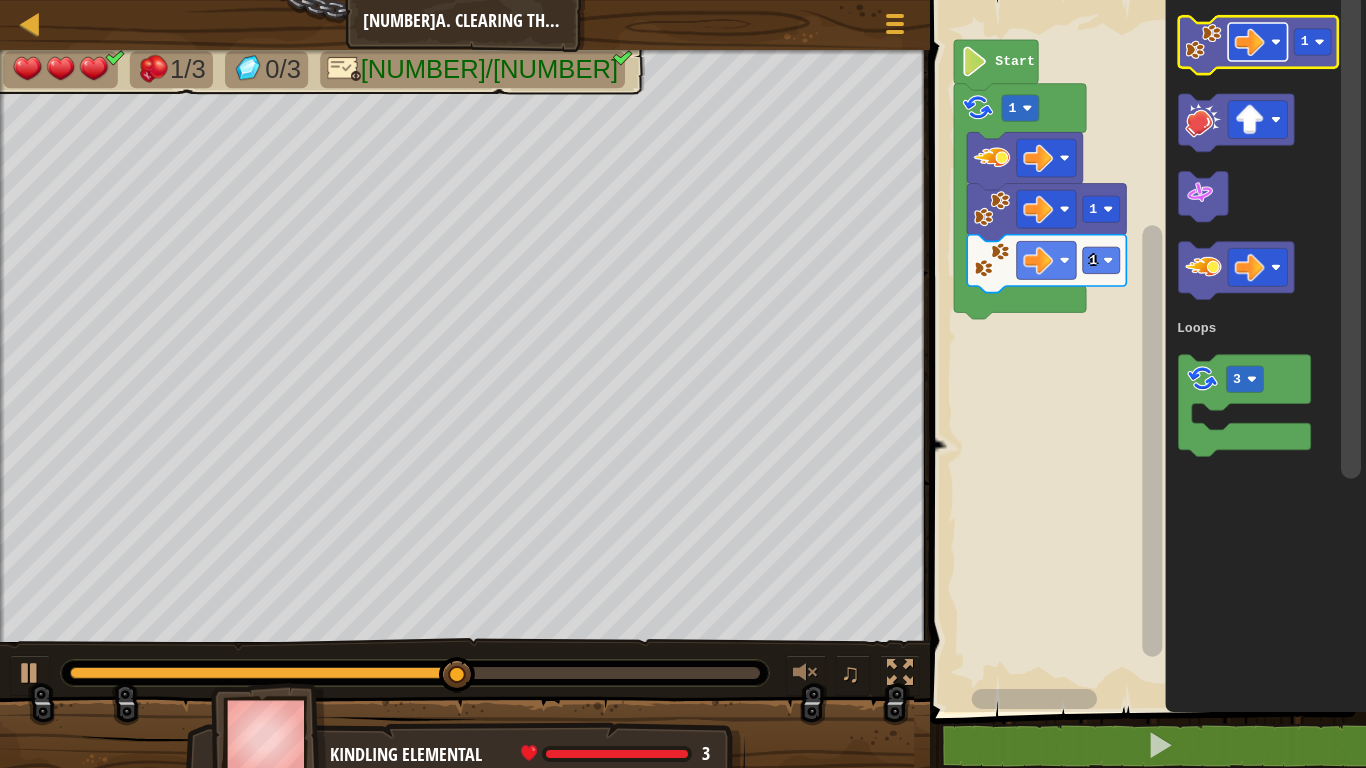 click 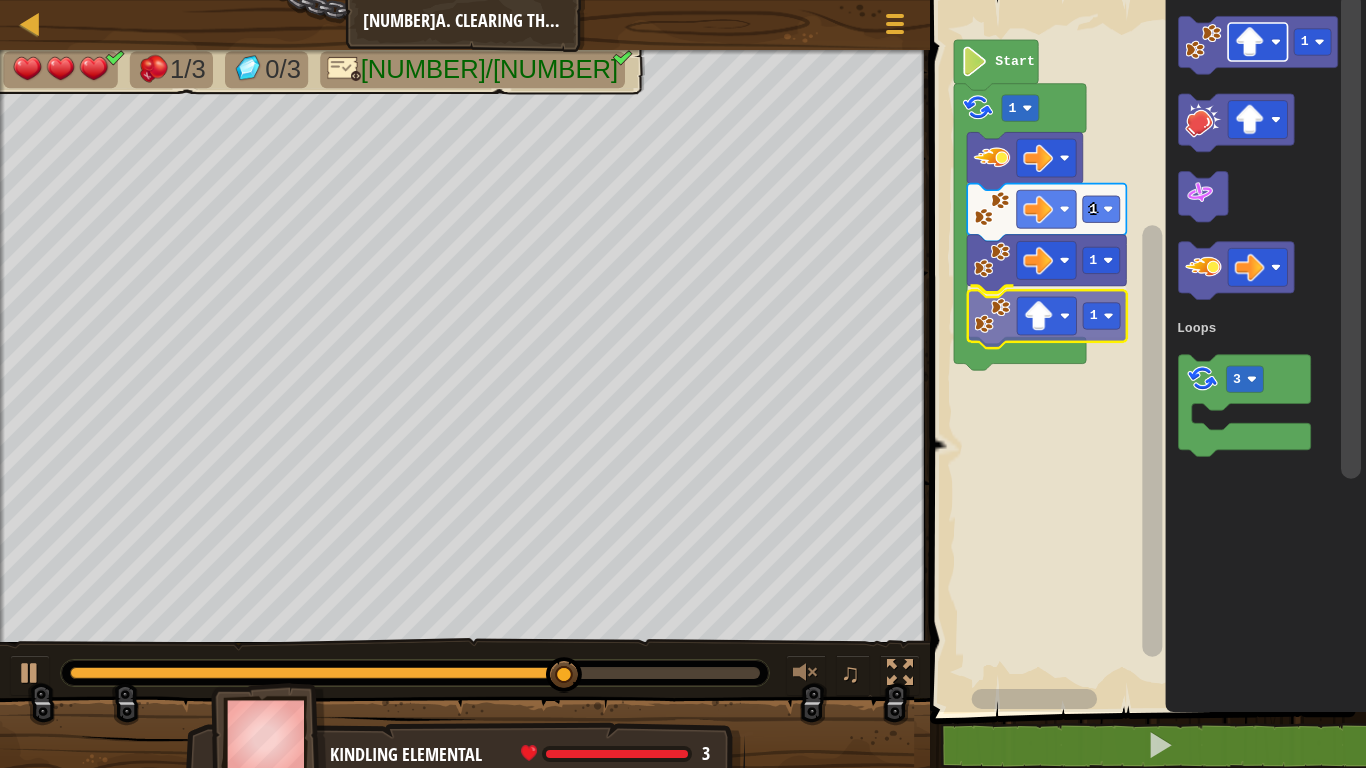 click on "Loops Start [NUMBER] [NUMBER] [NUMBER] [NUMBER] [NUMBER] Loops [NUMBER]" at bounding box center (1145, 351) 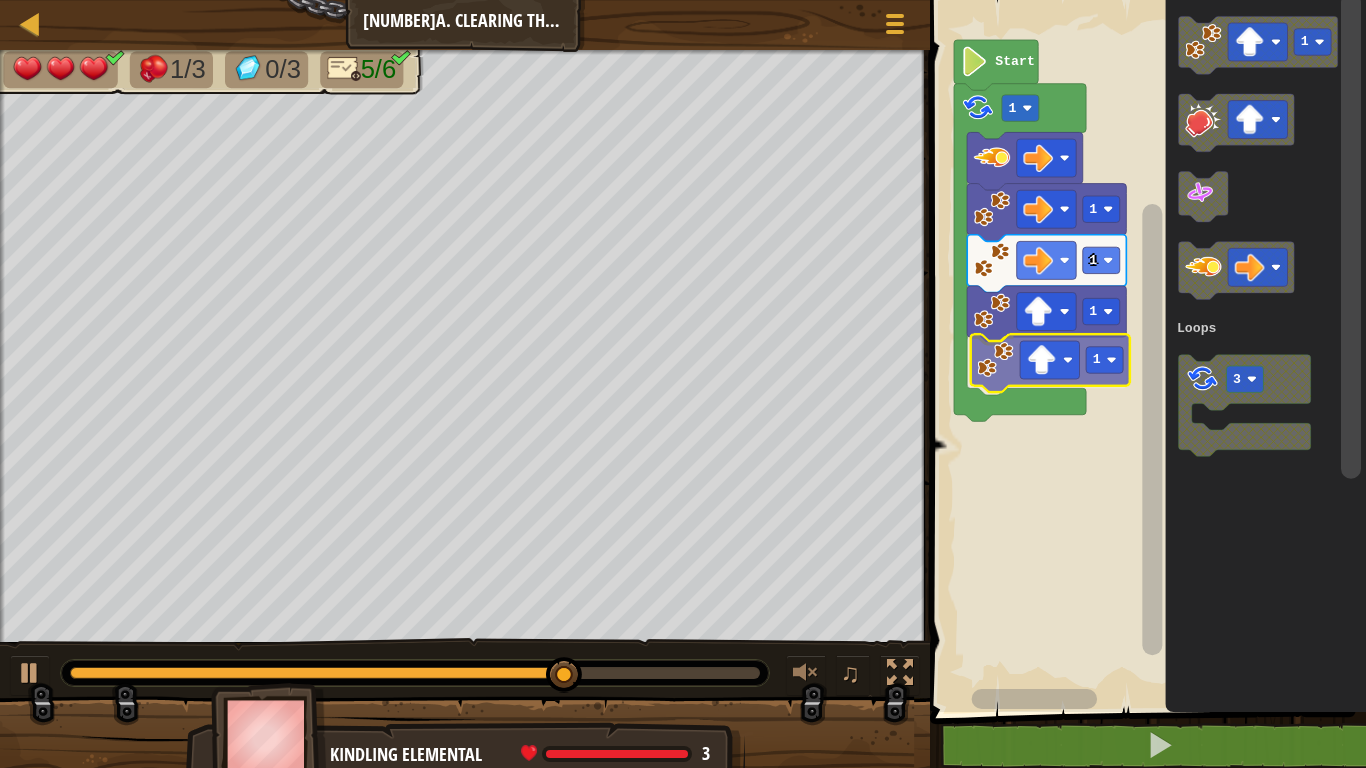 click on "Loops Start [NUMBER] [NUMBER] [NUMBER] [NUMBER] [NUMBER] [NUMBER] [NUMBER] Loops [NUMBER]" at bounding box center [1145, 351] 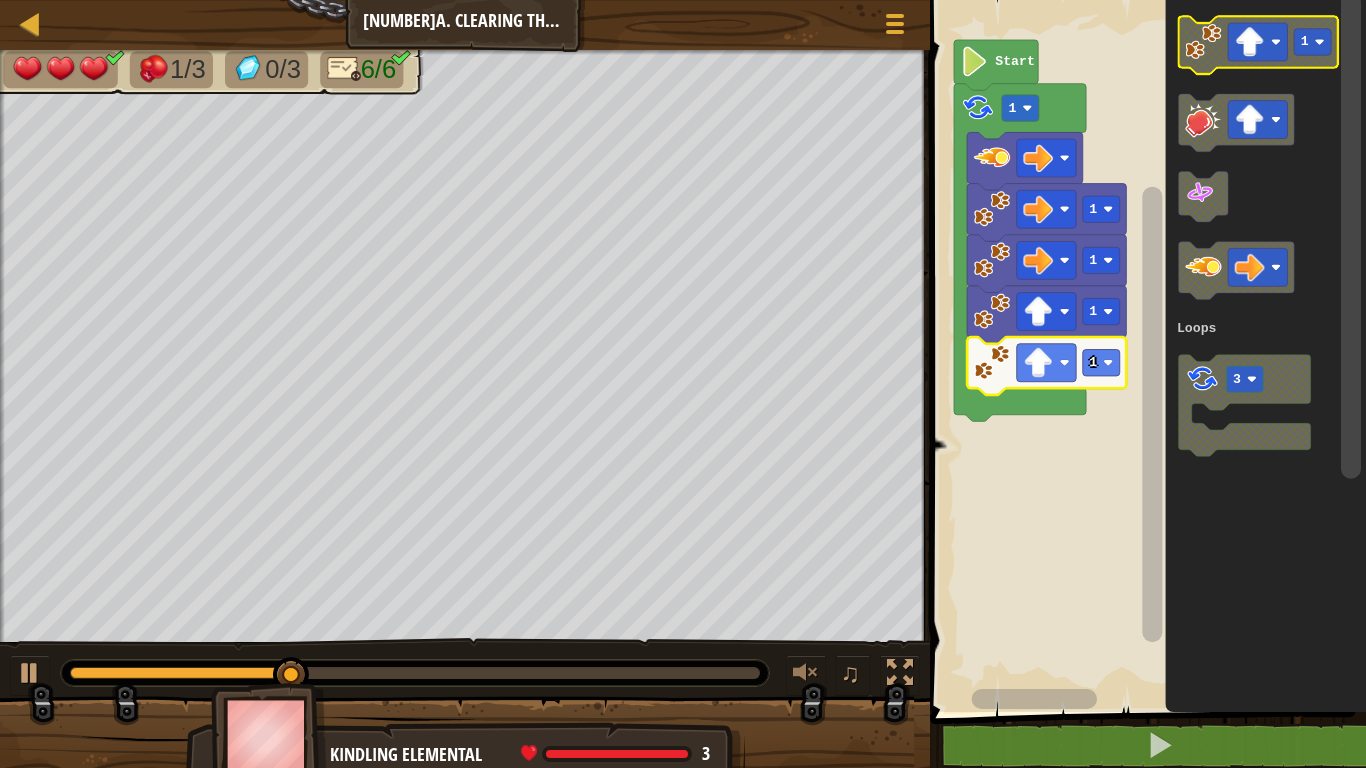 click 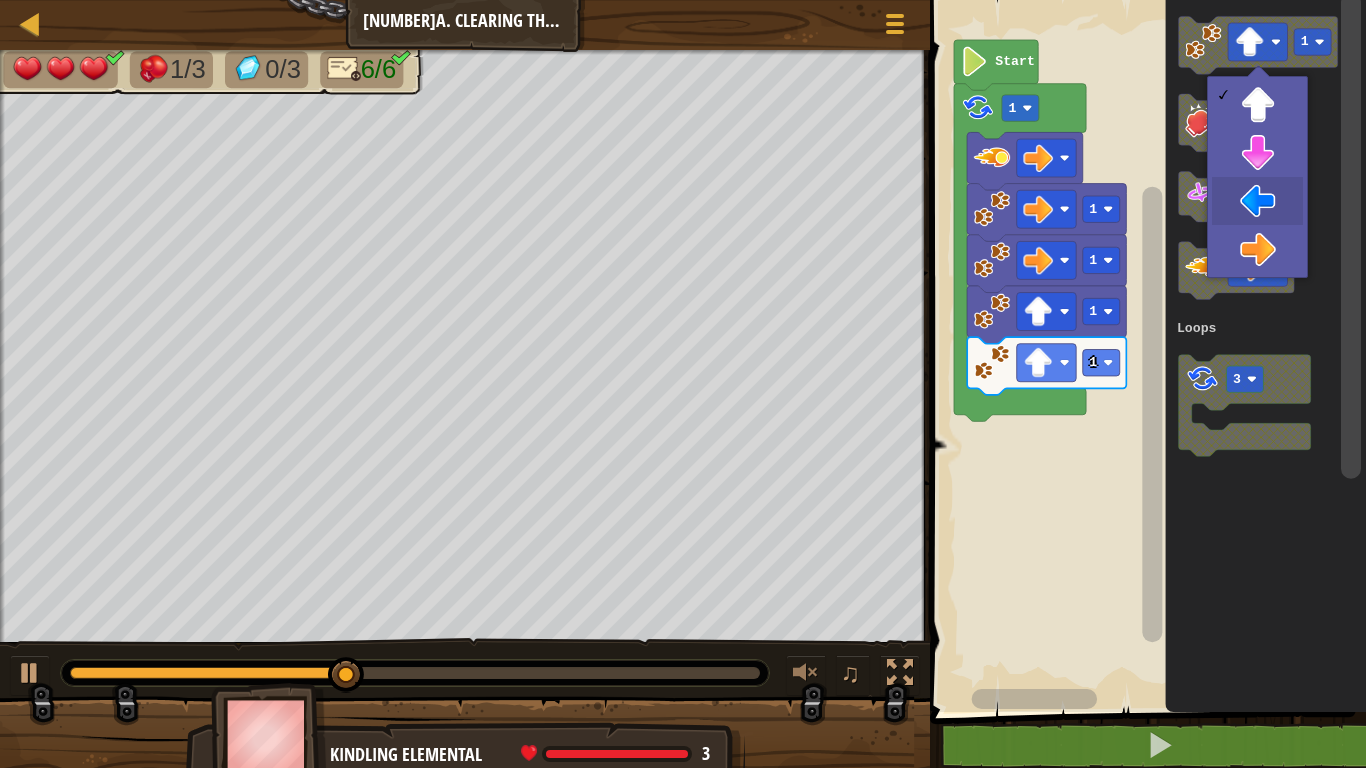 drag, startPoint x: 1239, startPoint y: 204, endPoint x: 1258, endPoint y: 86, distance: 119.519875 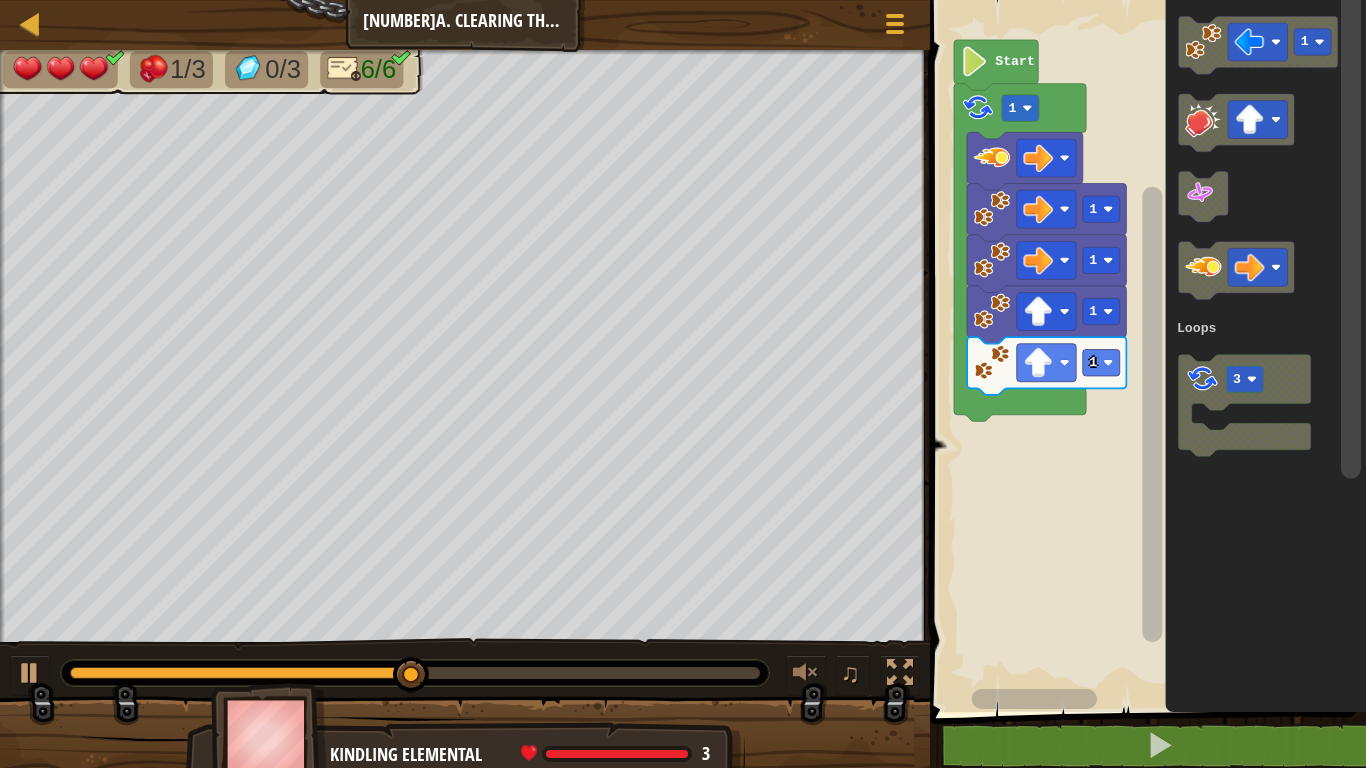 click on "Loops Start 1 1 1 1 1 1 3 Loops" at bounding box center (1145, 351) 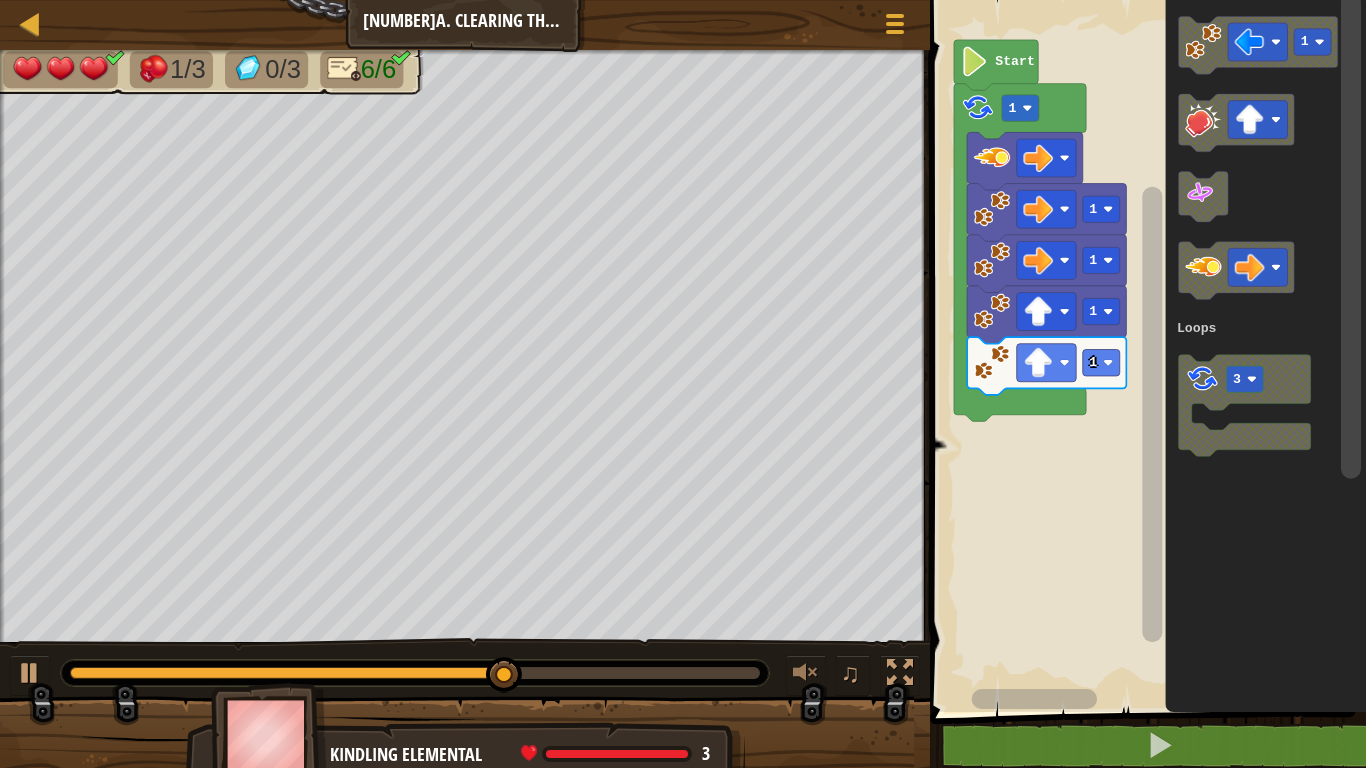 click on "[NUMBER] [NUMBER] Loops" 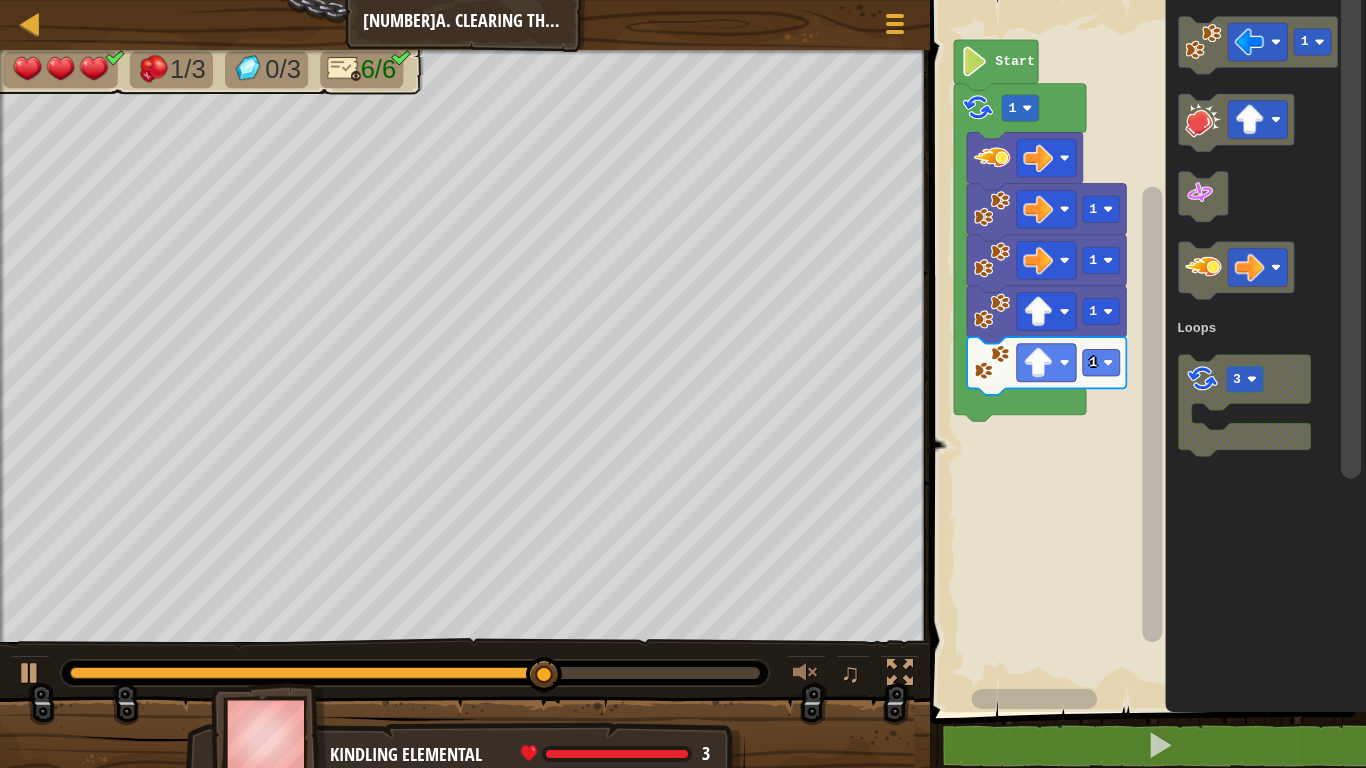 click on "[NUMBER] [NUMBER] Loops" 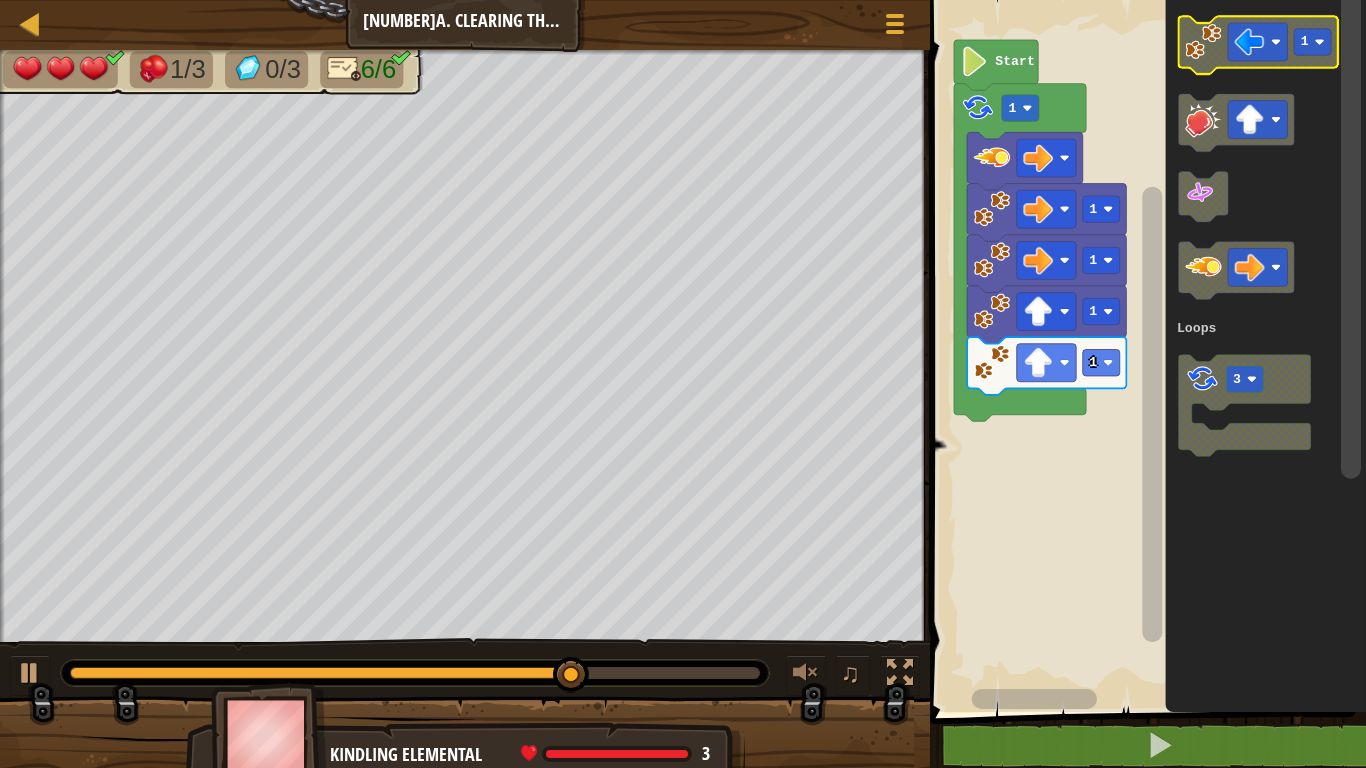 click 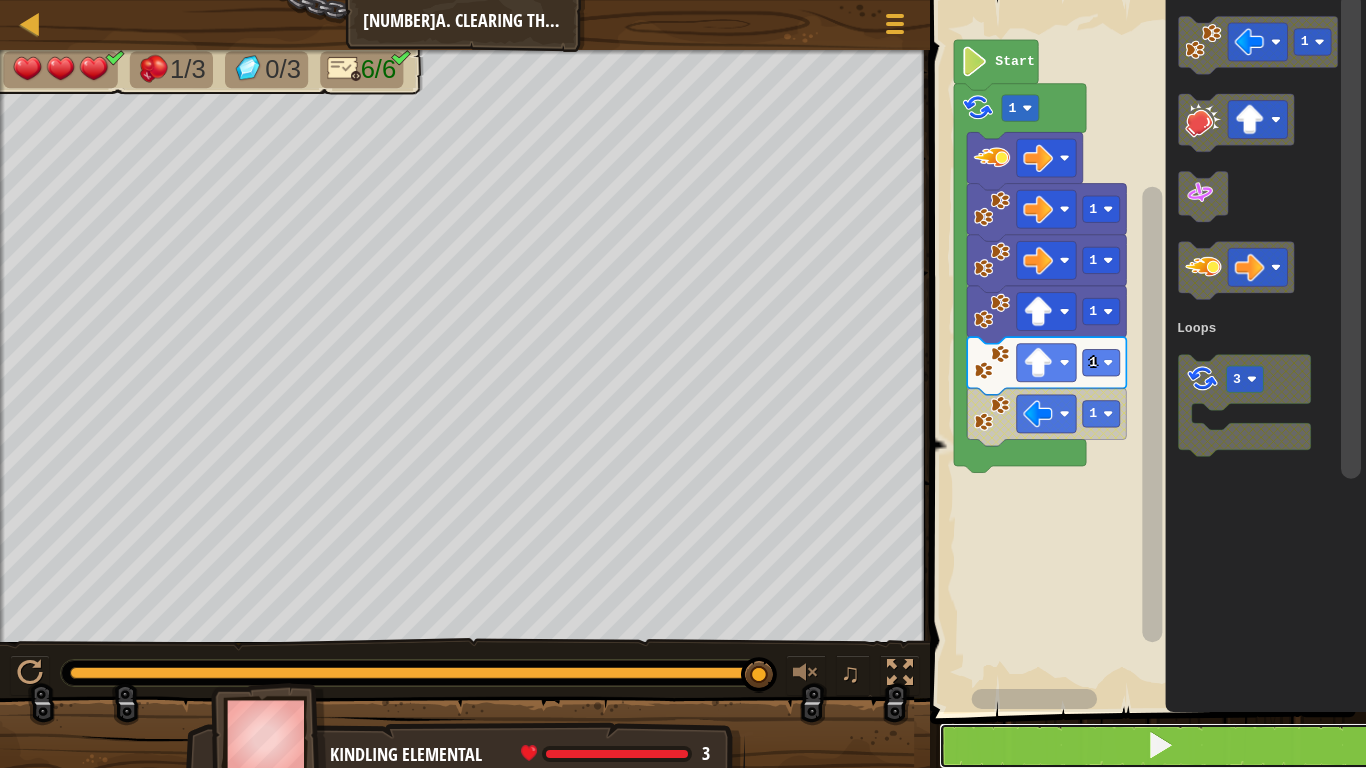 click at bounding box center (1160, 746) 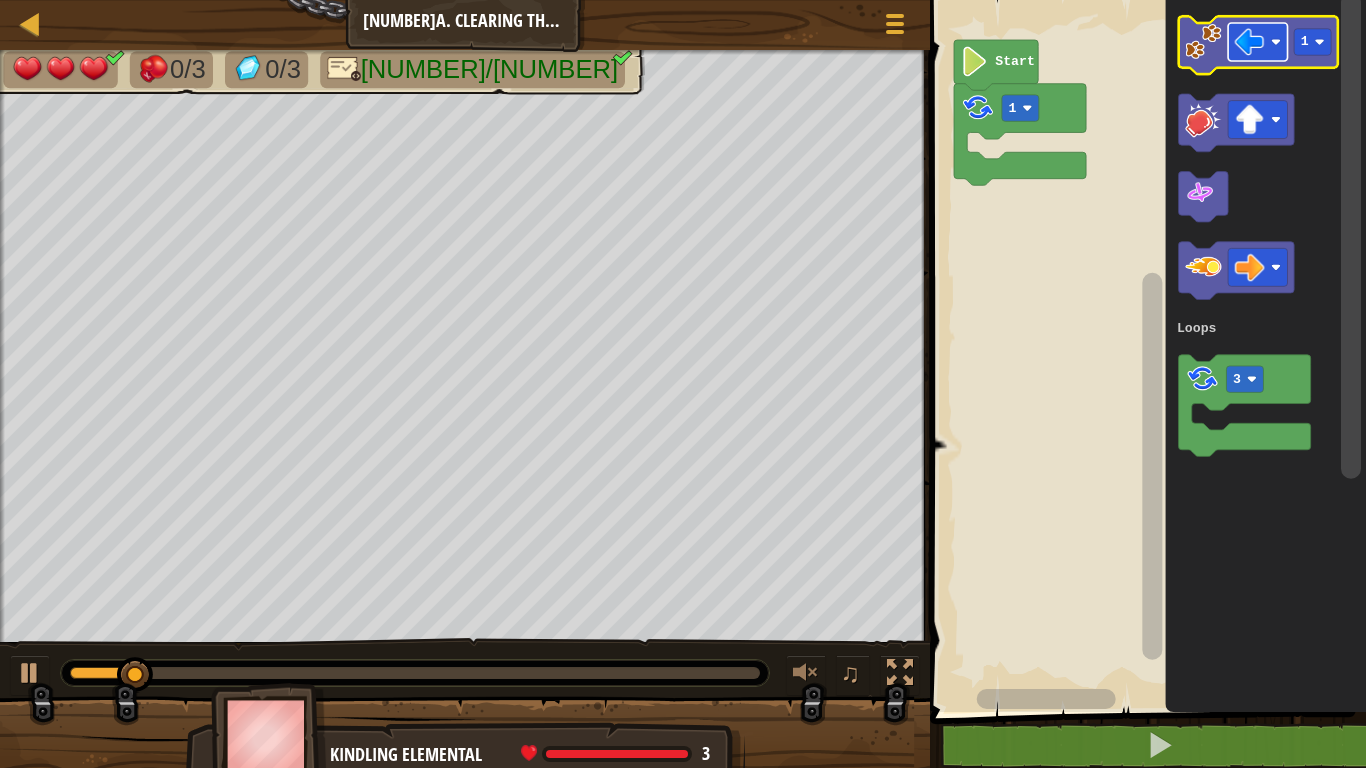 click 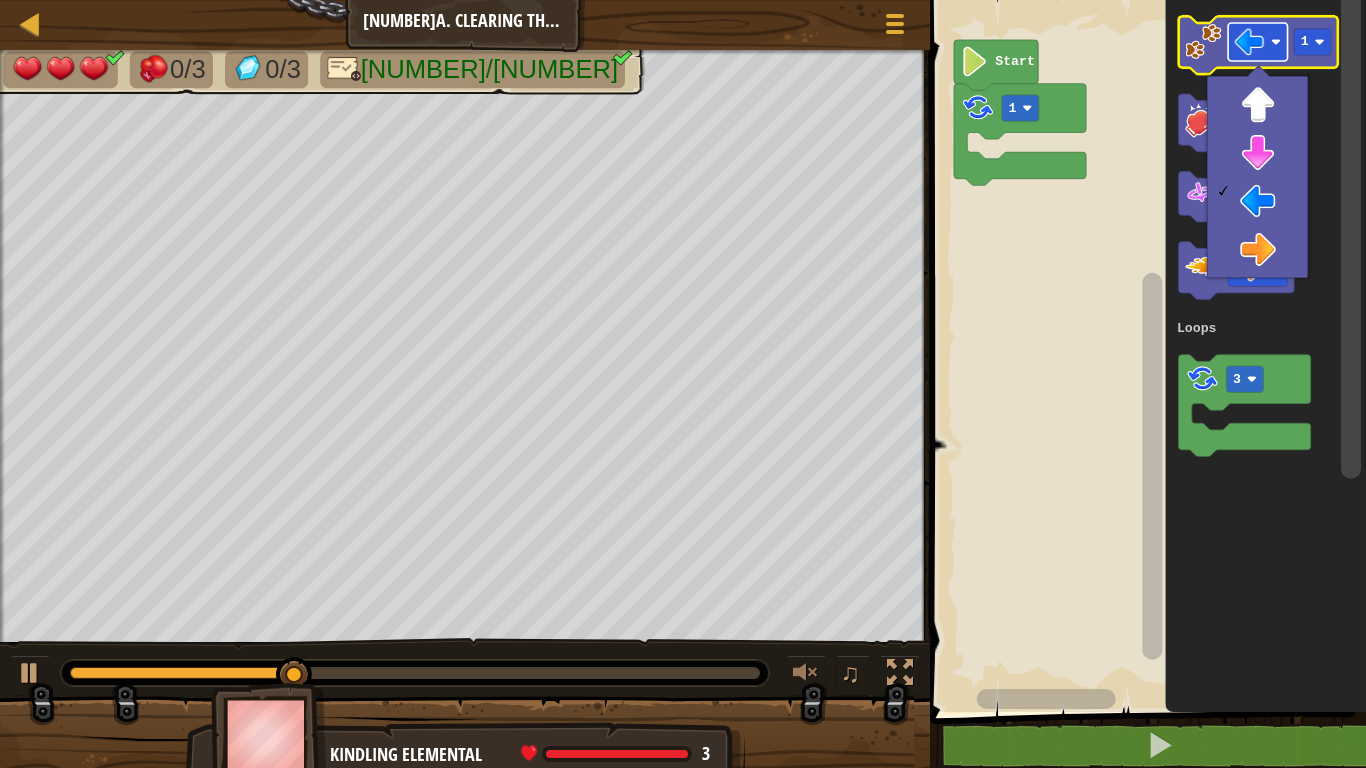 click 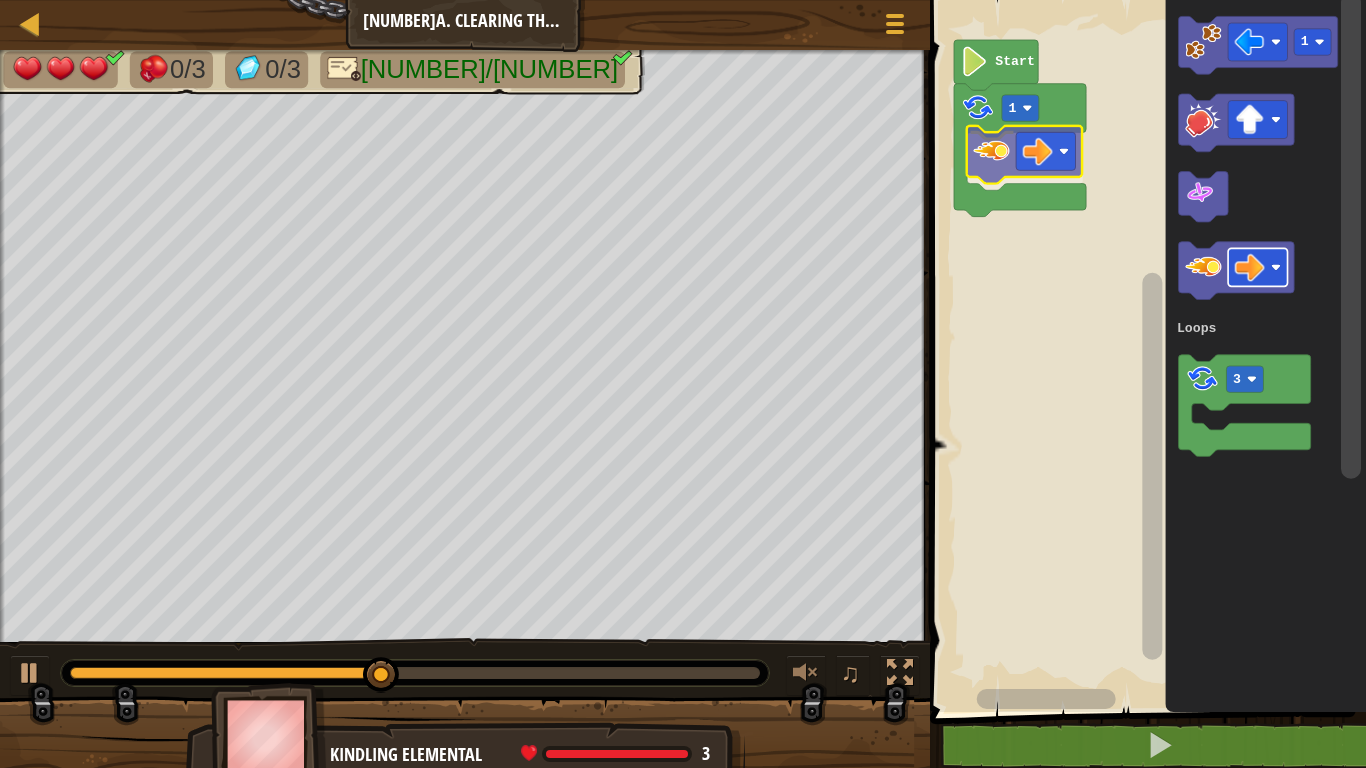 click on "Loops Start [NUMBER] [NUMBER] [NUMBER] Loops" at bounding box center [1145, 351] 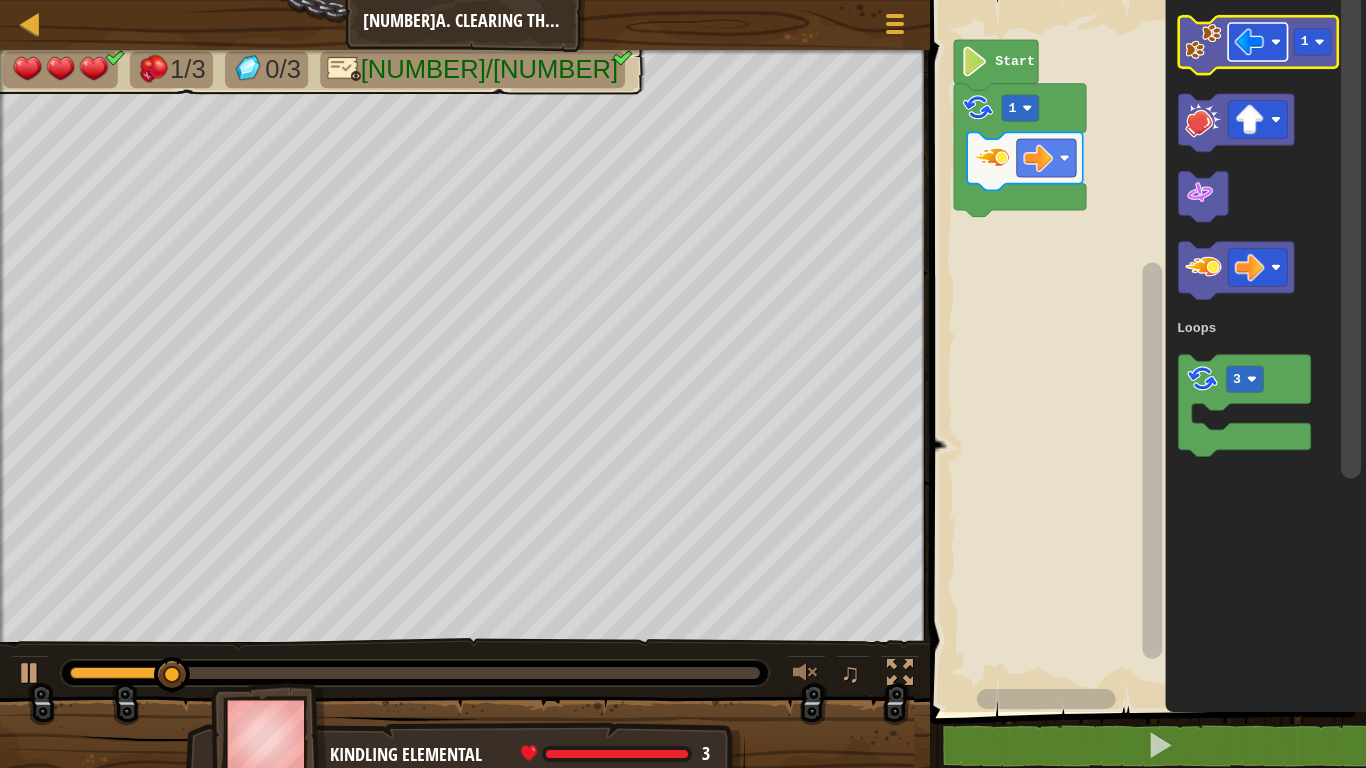 click 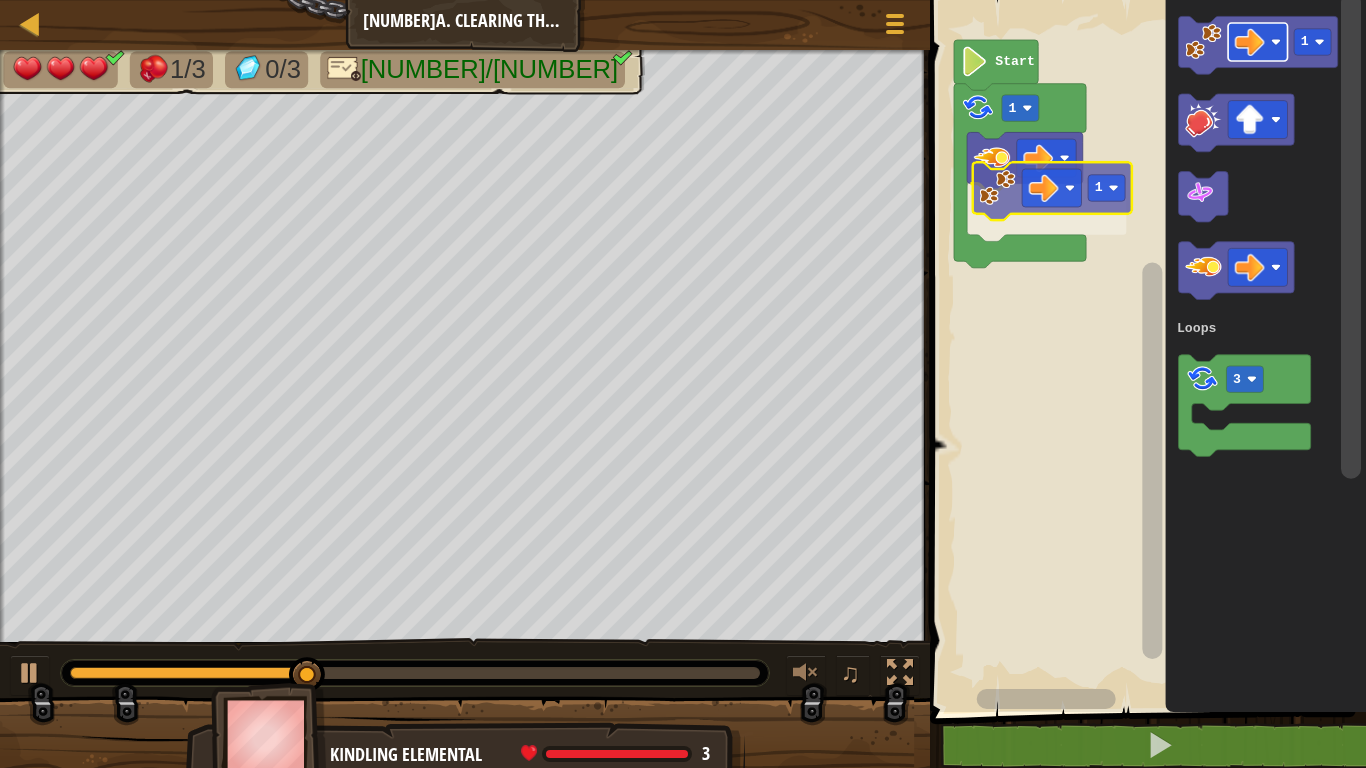 click on "Loops Start 1 1 1 3 Loops 1" at bounding box center [1145, 351] 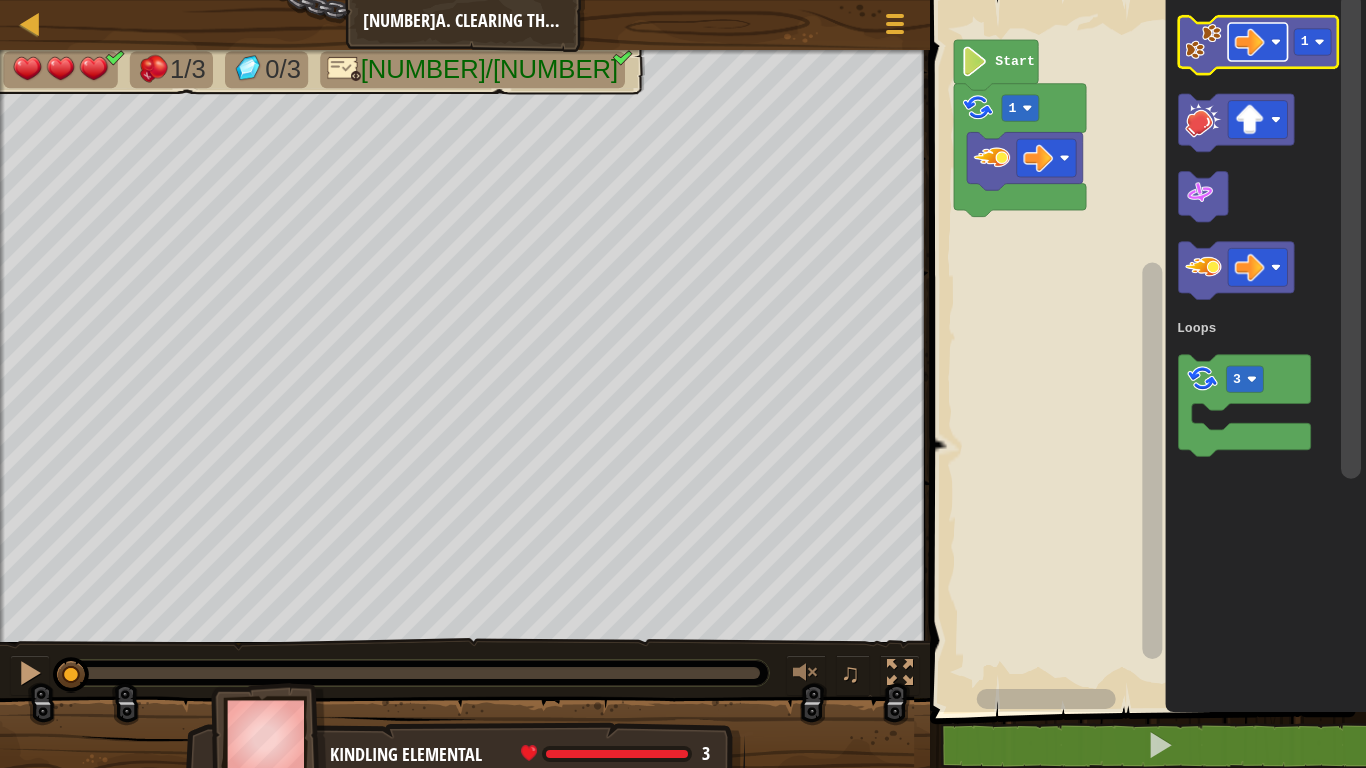 click 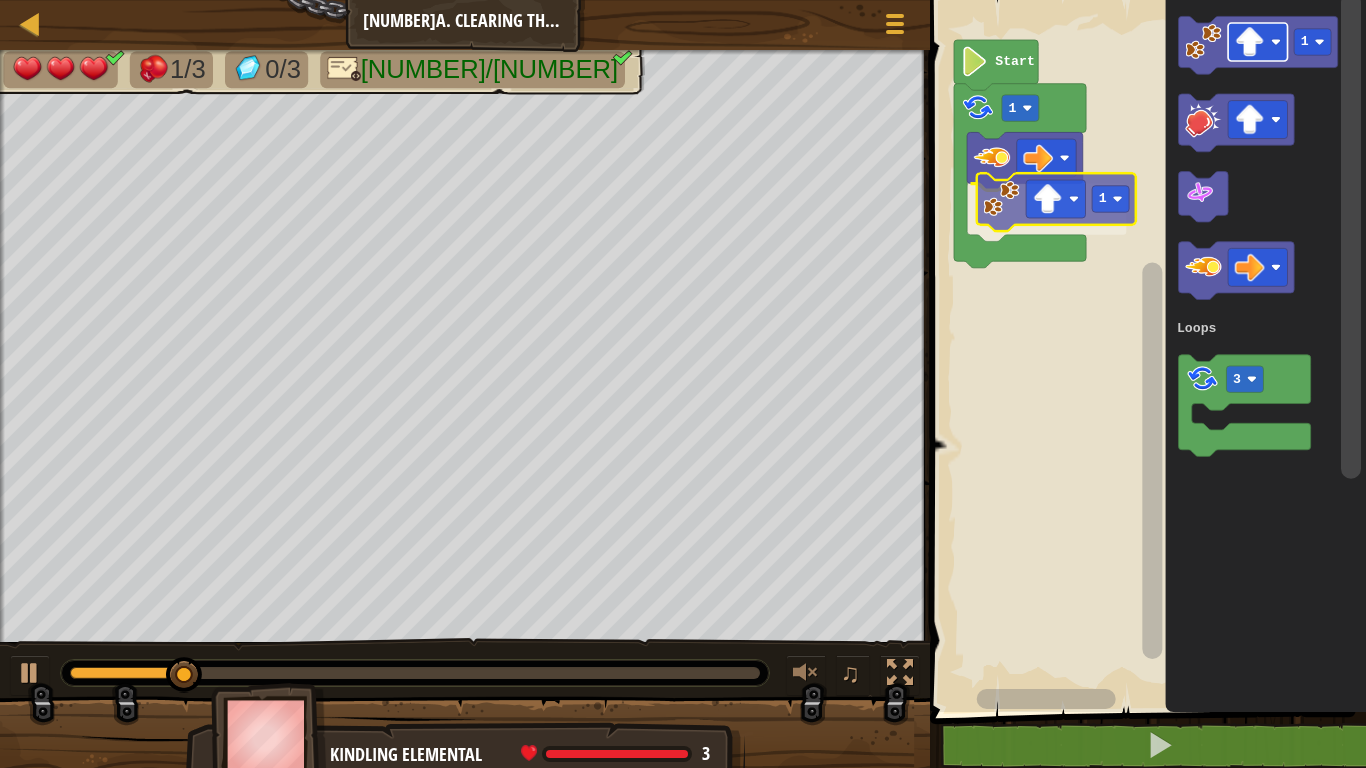 click on "Loops Start 1 1 1 3 Loops 1" at bounding box center (1145, 351) 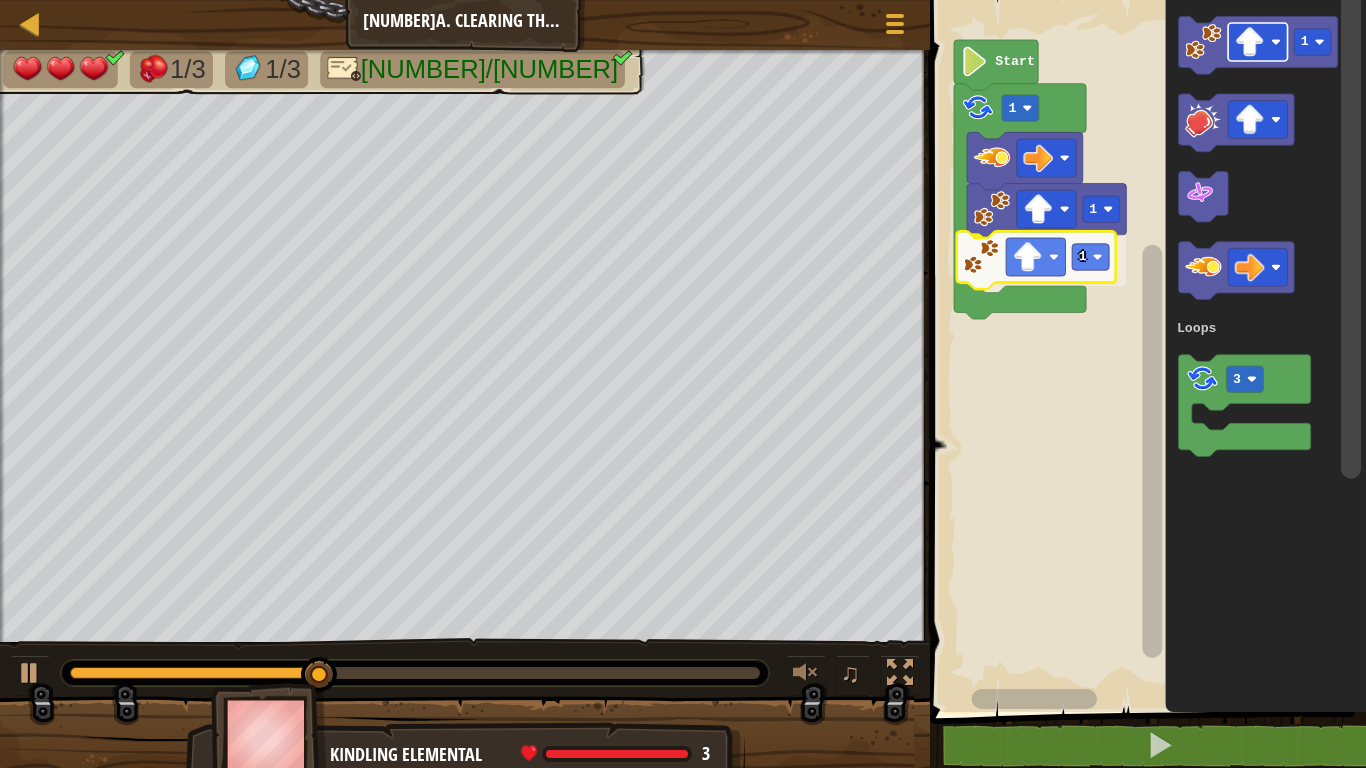 click on "Loops Start [NUMBER] [NUMBER] [NUMBER] [NUMBER] Loops [NUMBER]" at bounding box center (1145, 351) 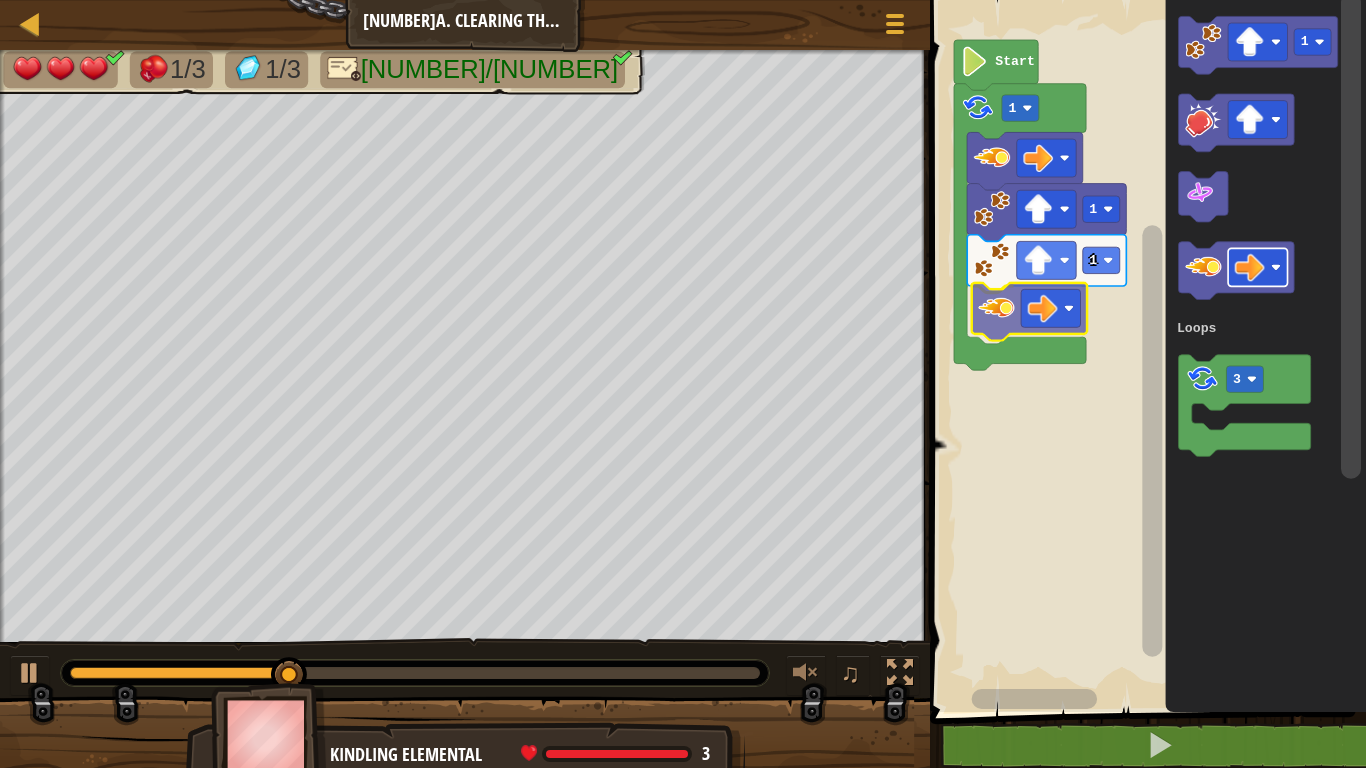 click on "Loops Start 1 1 1 1 3 Loops" at bounding box center [1145, 351] 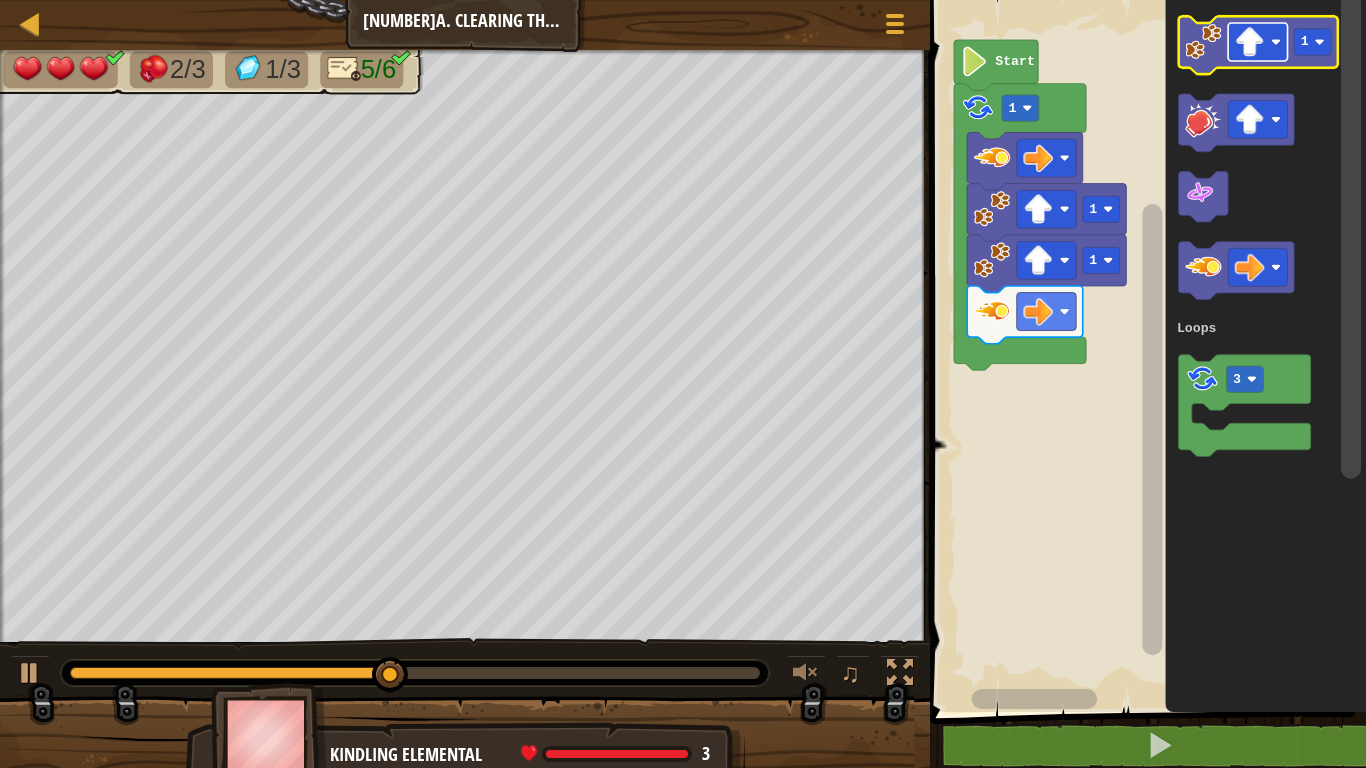click 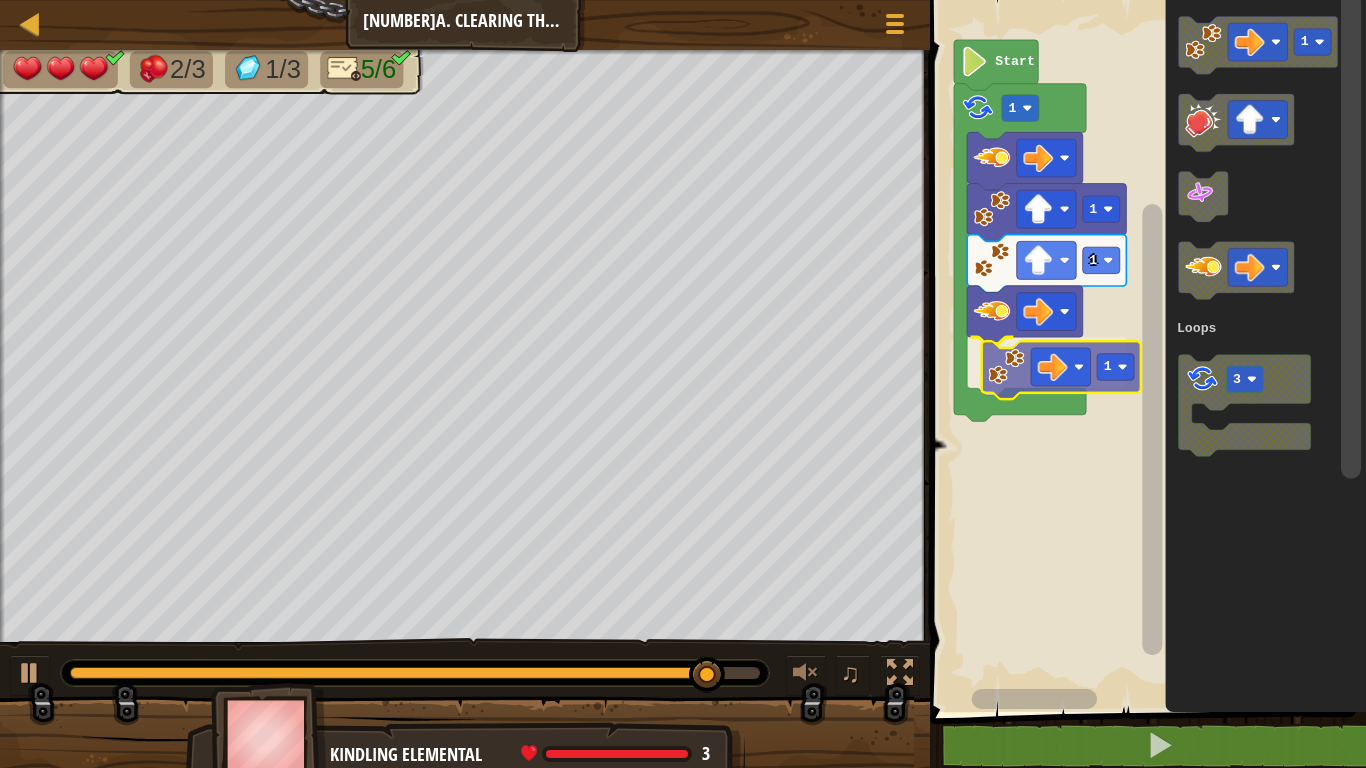 click on "Loops Start [NUMBER] [NUMBER] [NUMBER] [NUMBER] [NUMBER] Loops [NUMBER]" at bounding box center (1145, 351) 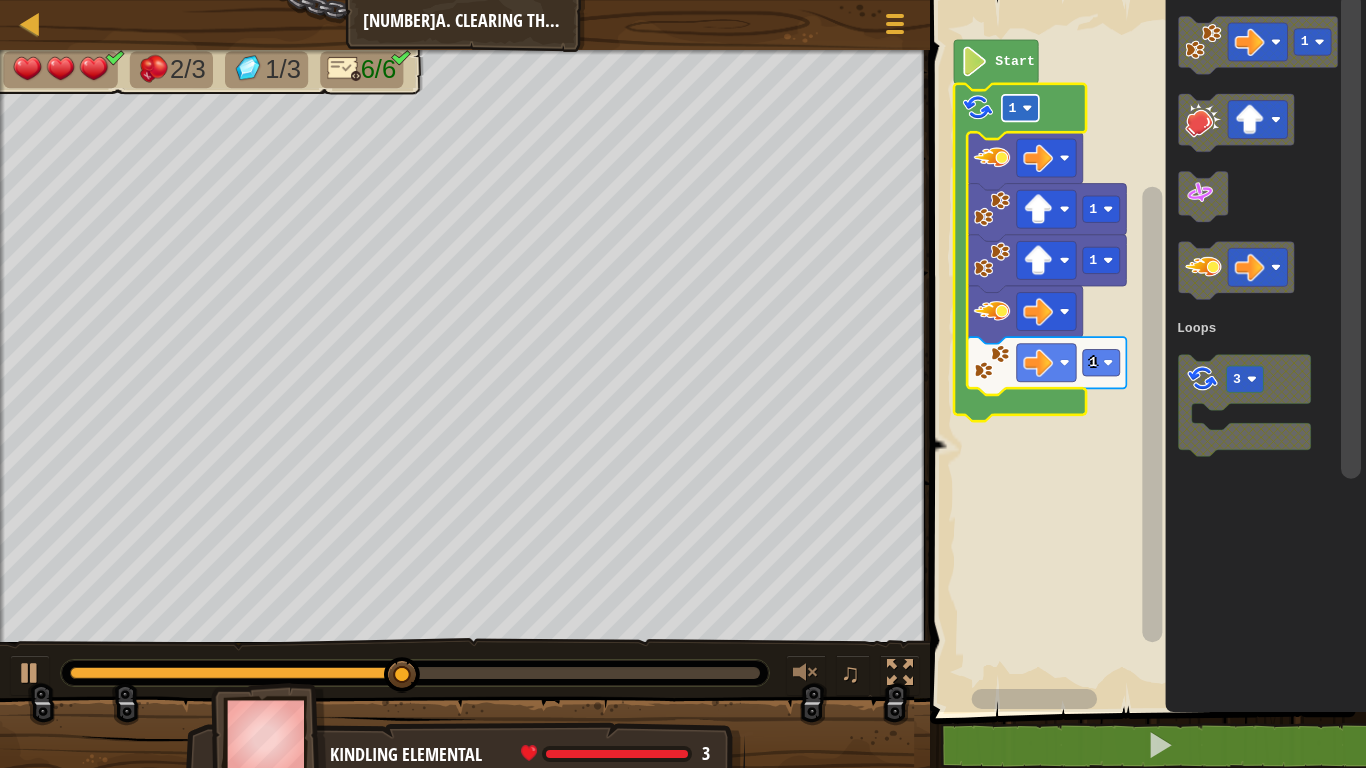 click on "1" 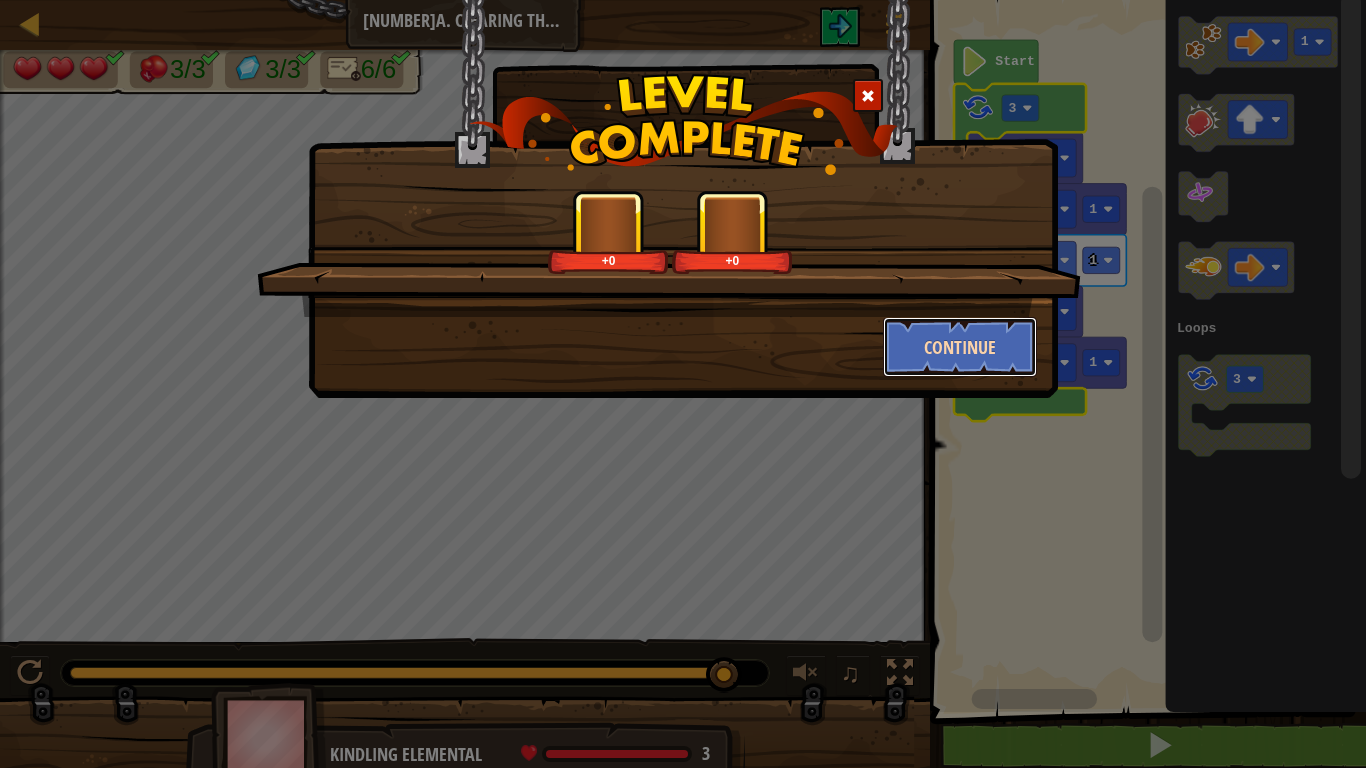 click on "Continue" at bounding box center [960, 347] 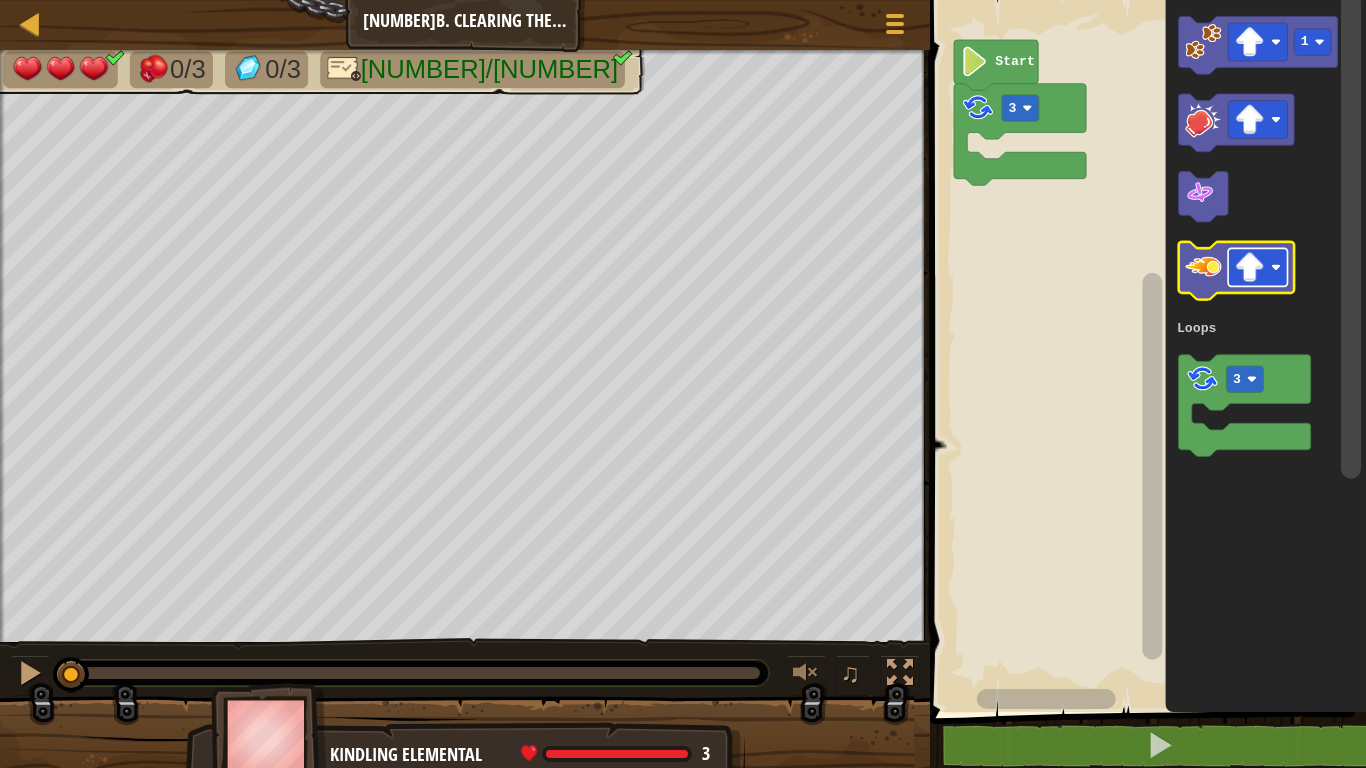 click 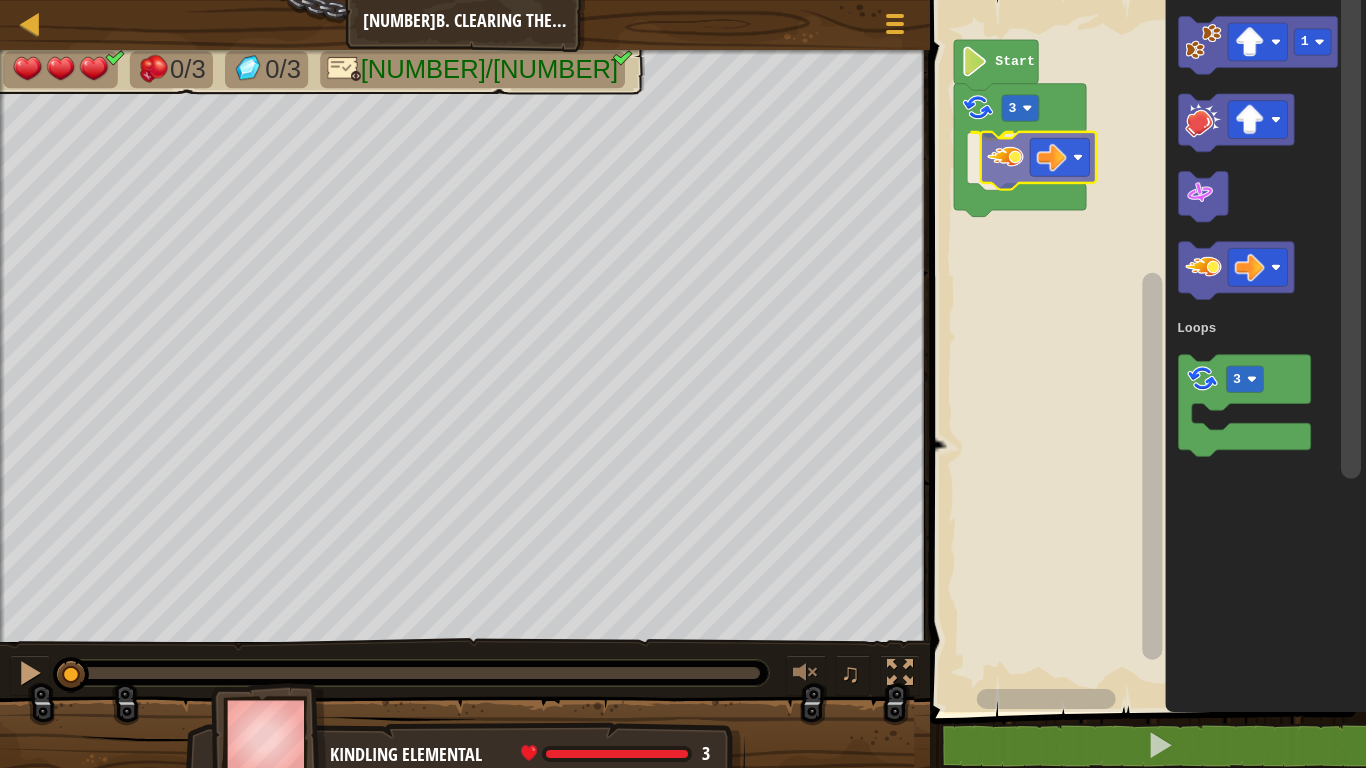 click on "Loops 3 Start 1 3 Loops" at bounding box center [1145, 351] 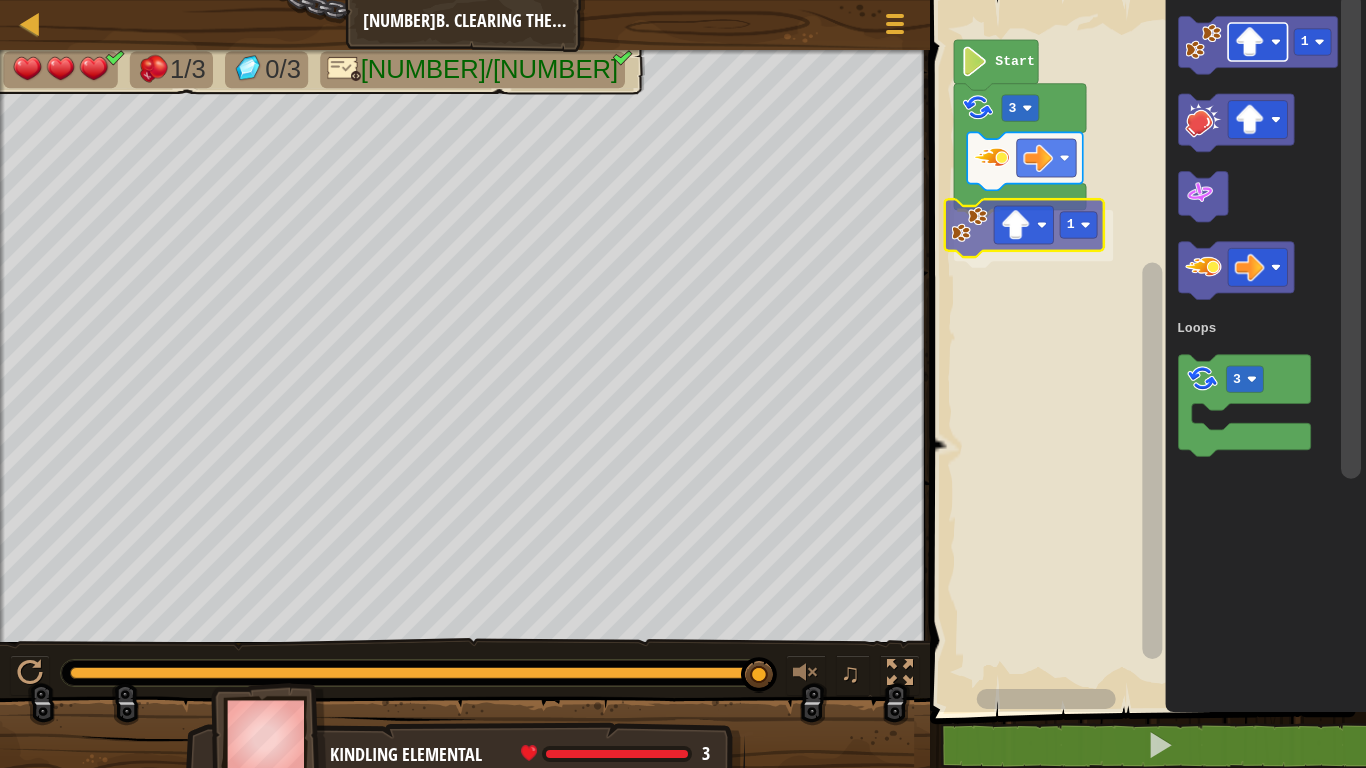 click on "Loops 3 1 Start 1 3 Loops 1" at bounding box center [1145, 351] 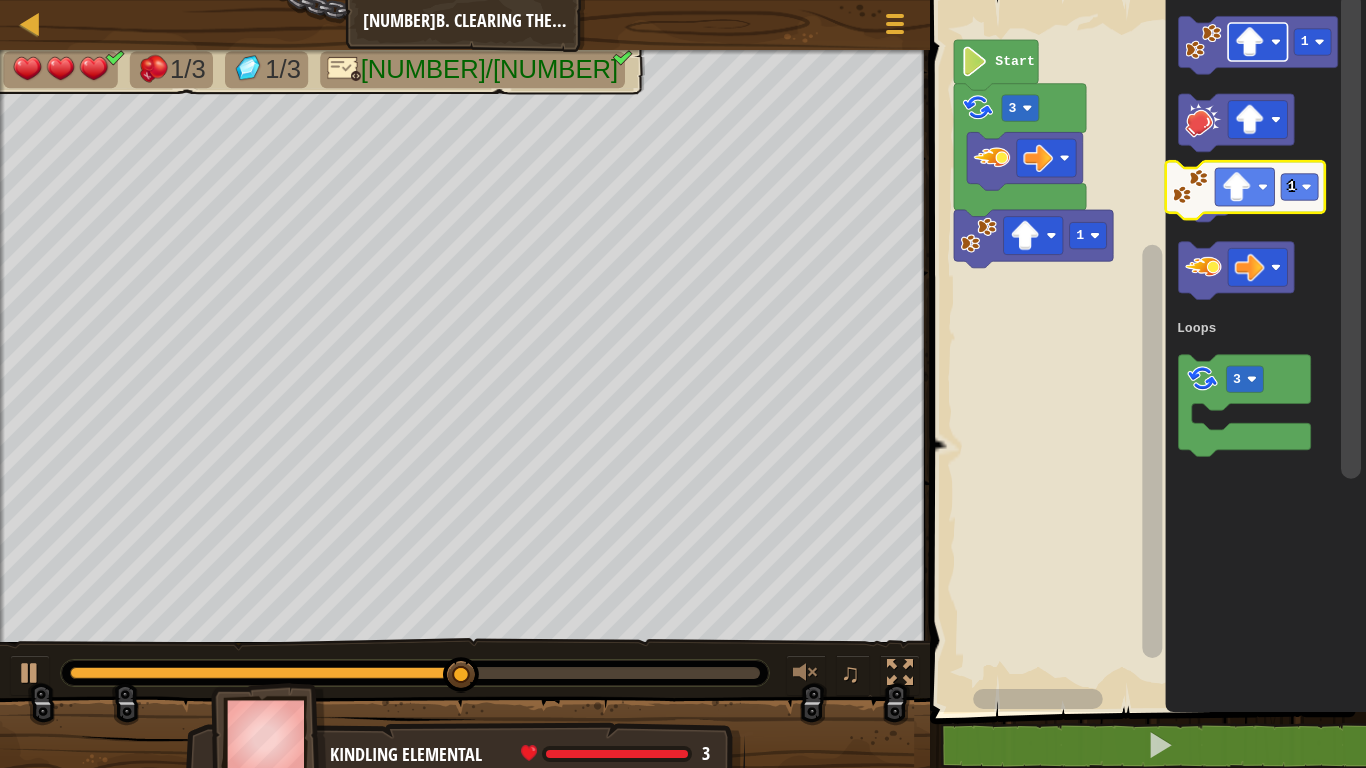 click on "1" 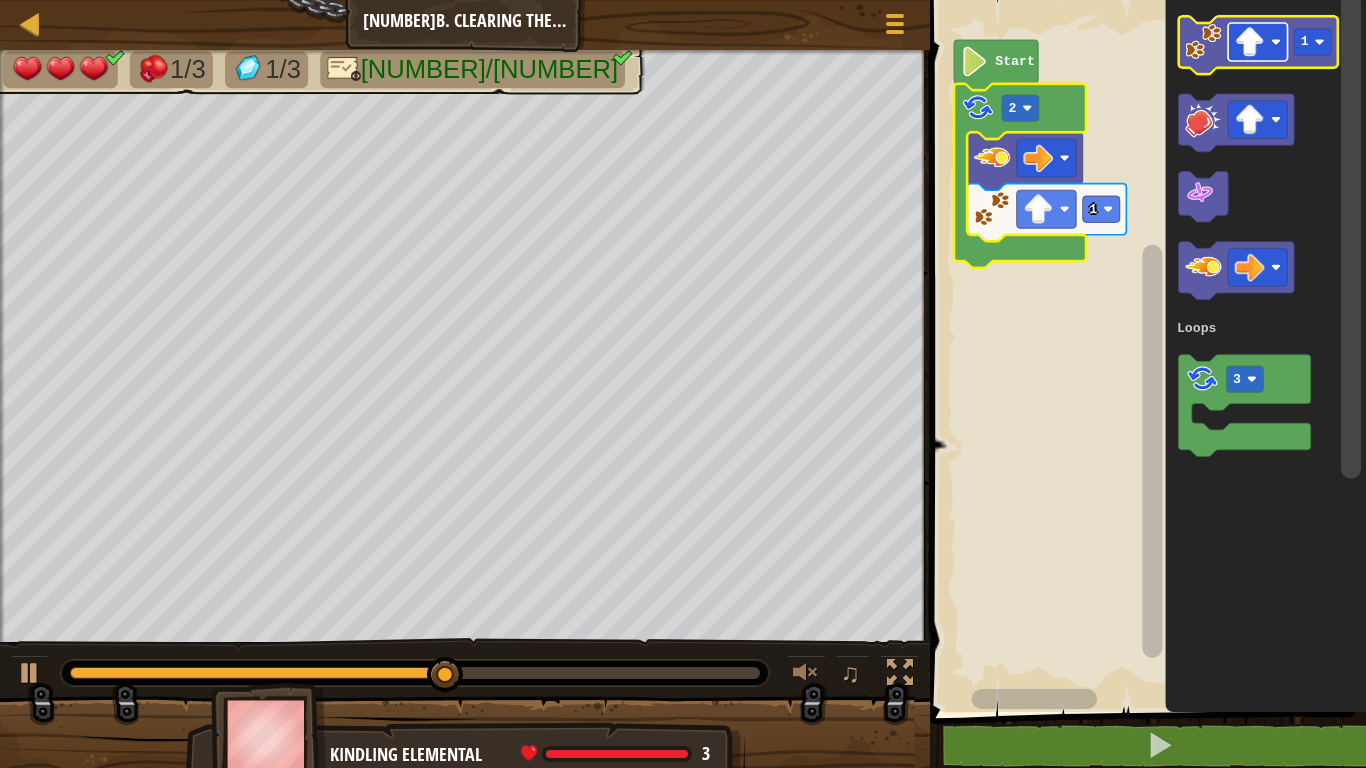 click 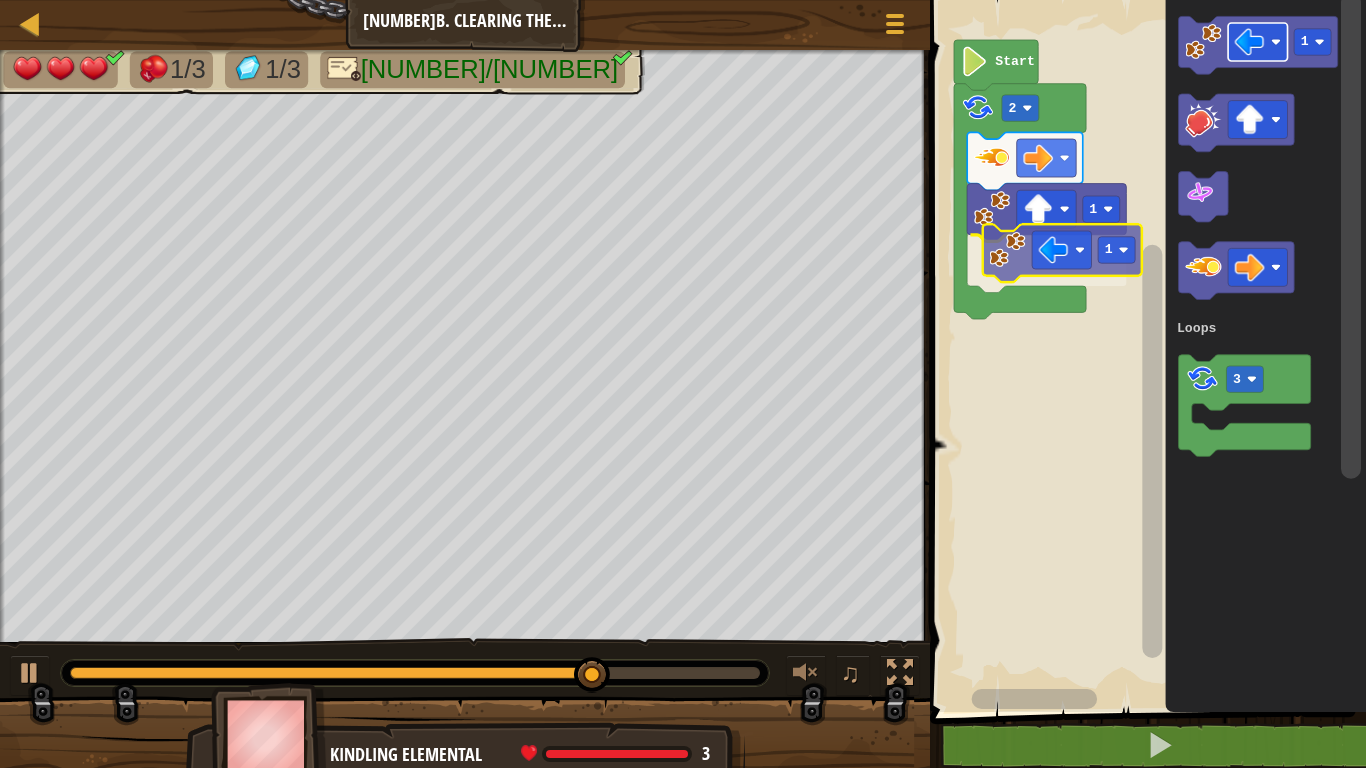 click on "Loops Start [NUMBER] [NUMBER] [NUMBER] [NUMBER] Loops [NUMBER]" at bounding box center (1145, 351) 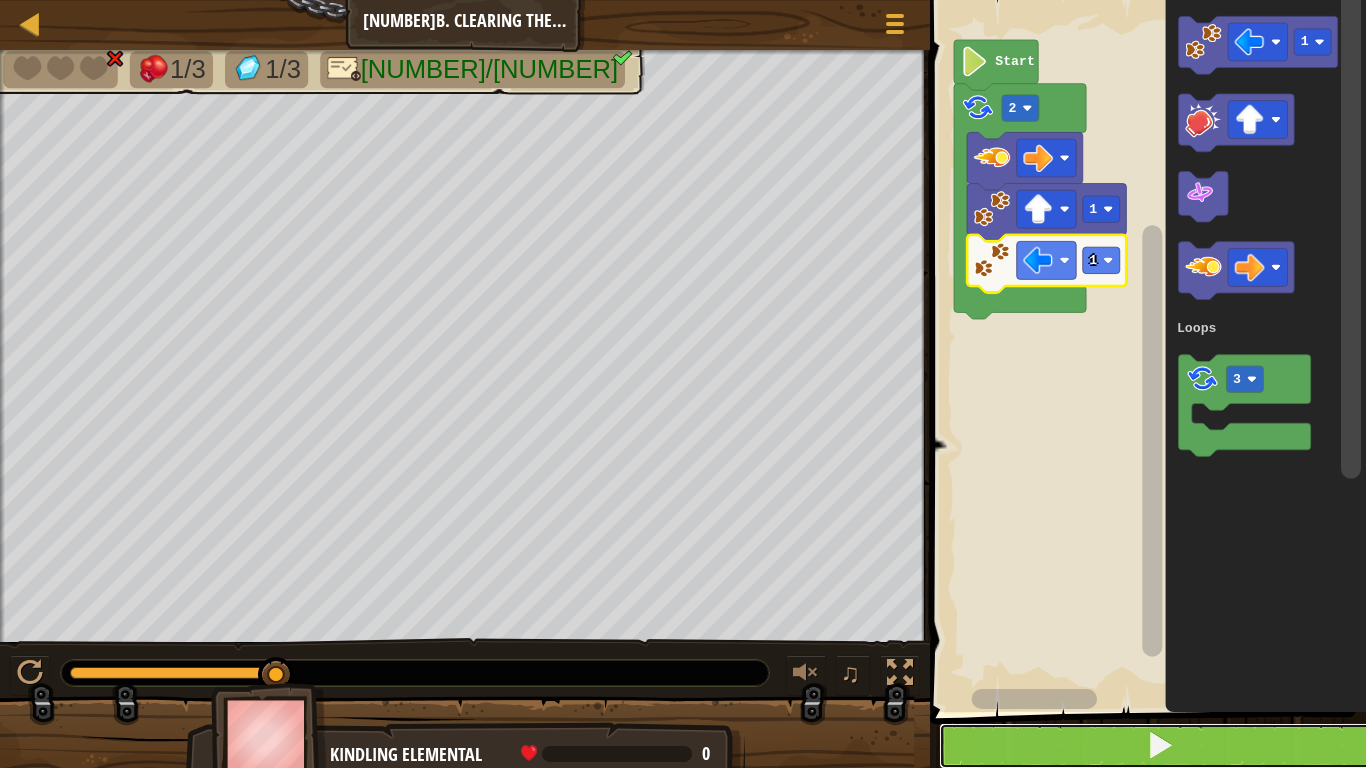click at bounding box center [1160, 746] 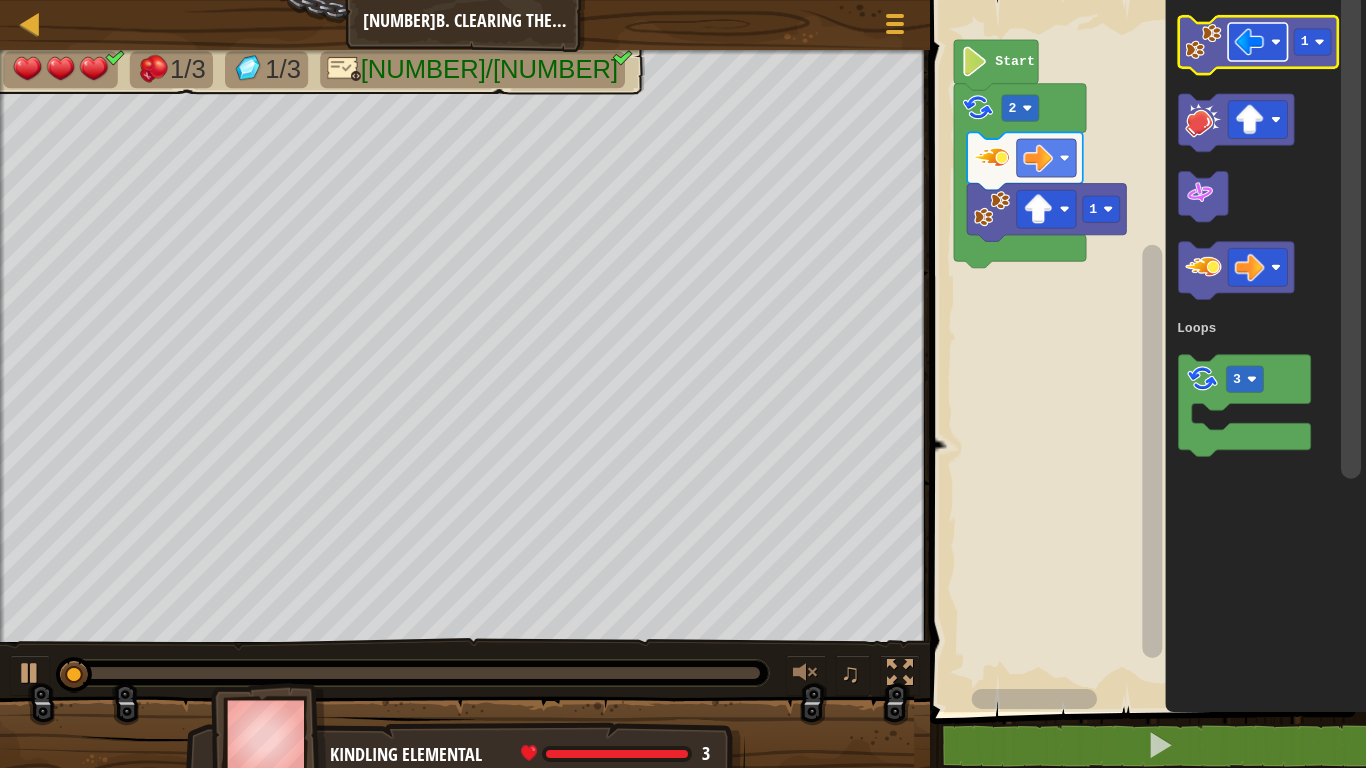 click 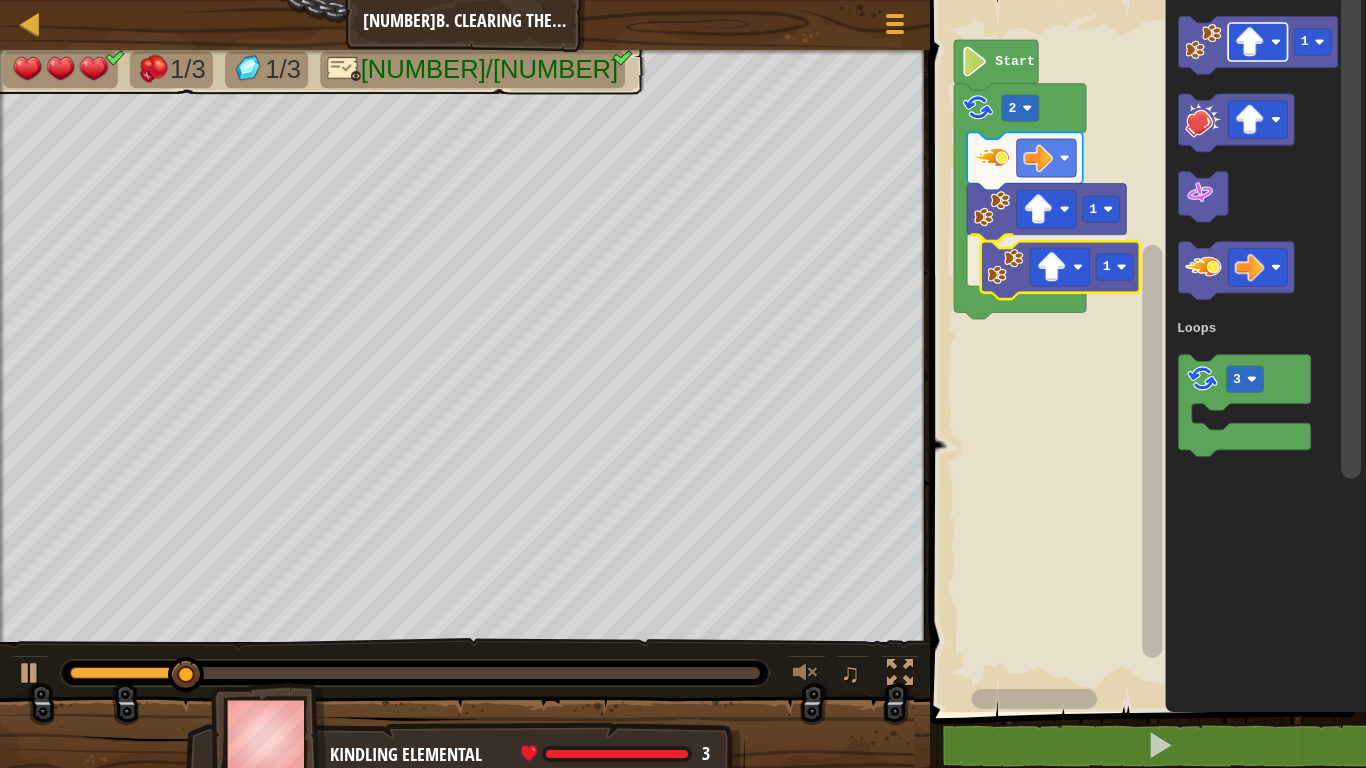 click on "Loops Start [NUMBER] [NUMBER] [NUMBER] [NUMBER] Loops [NUMBER]" at bounding box center [1145, 351] 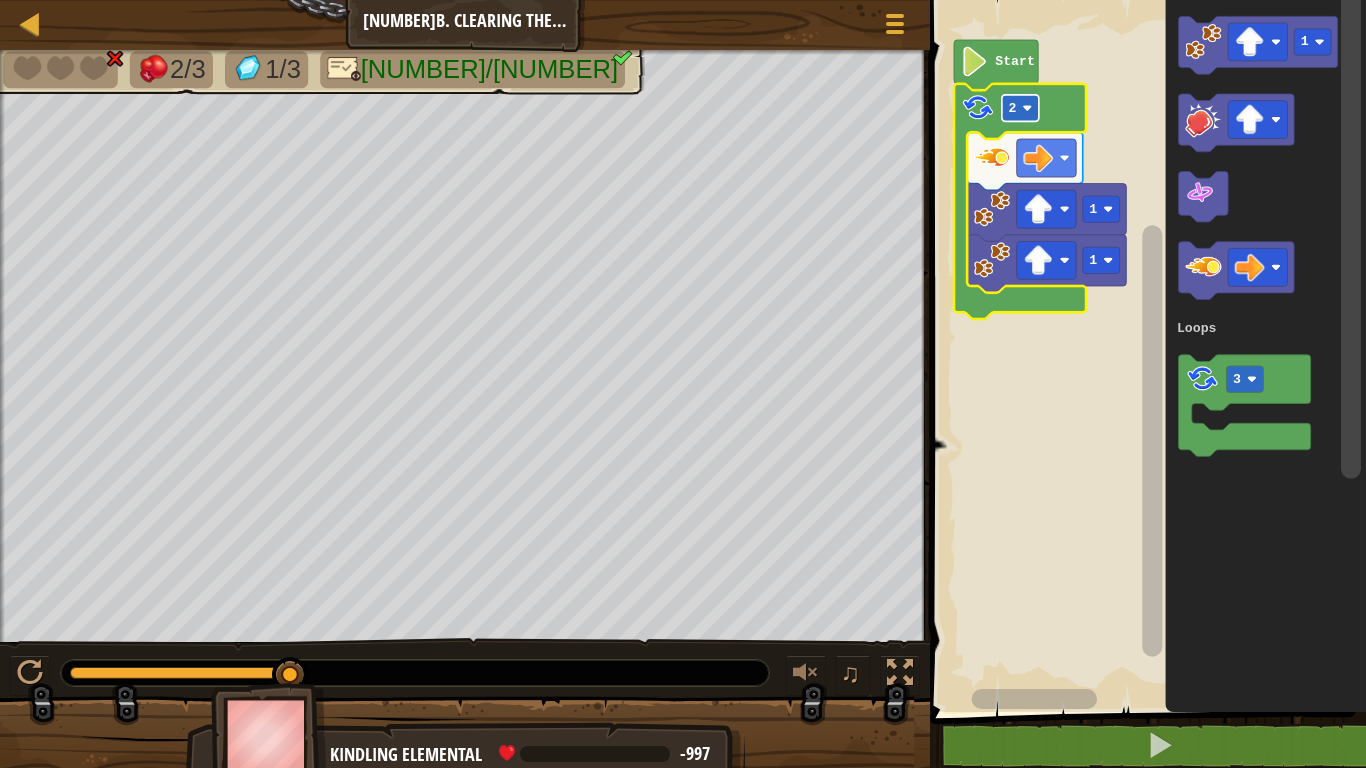 click 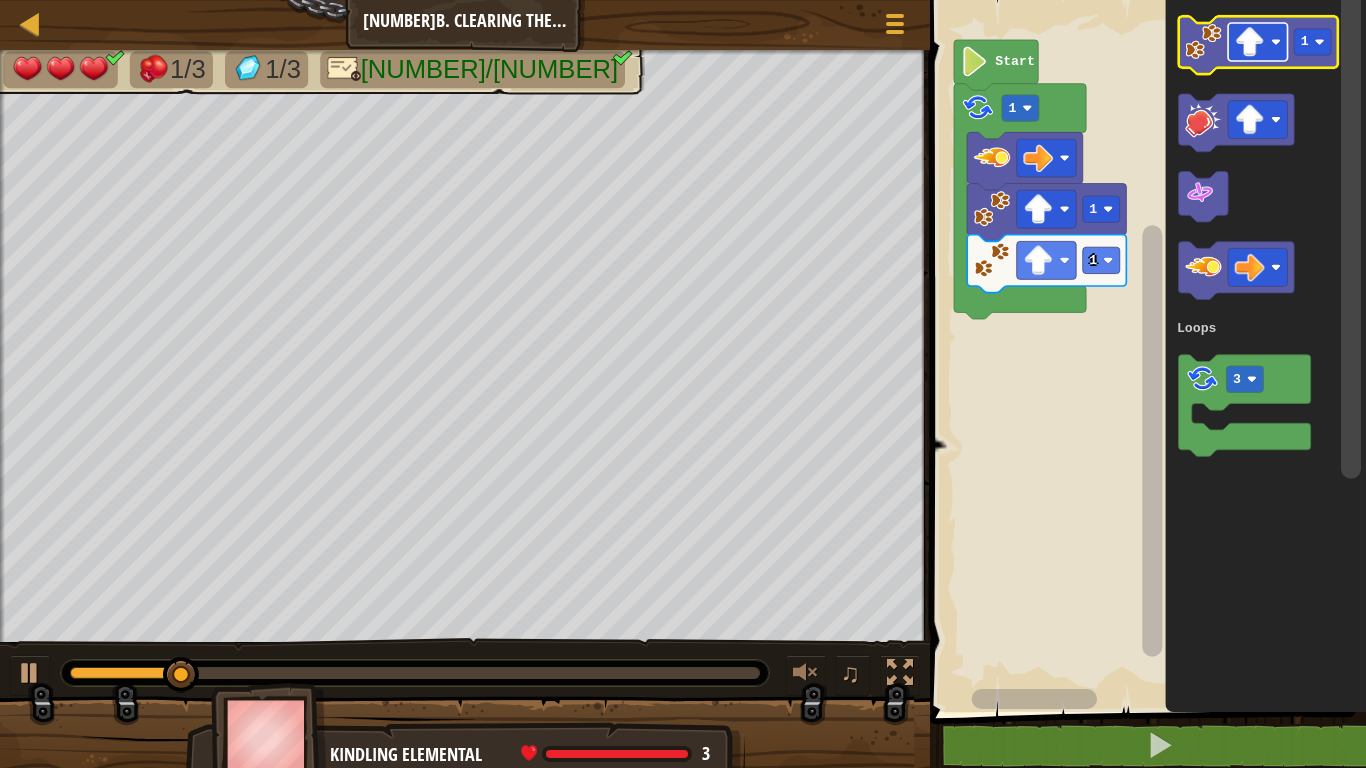 click 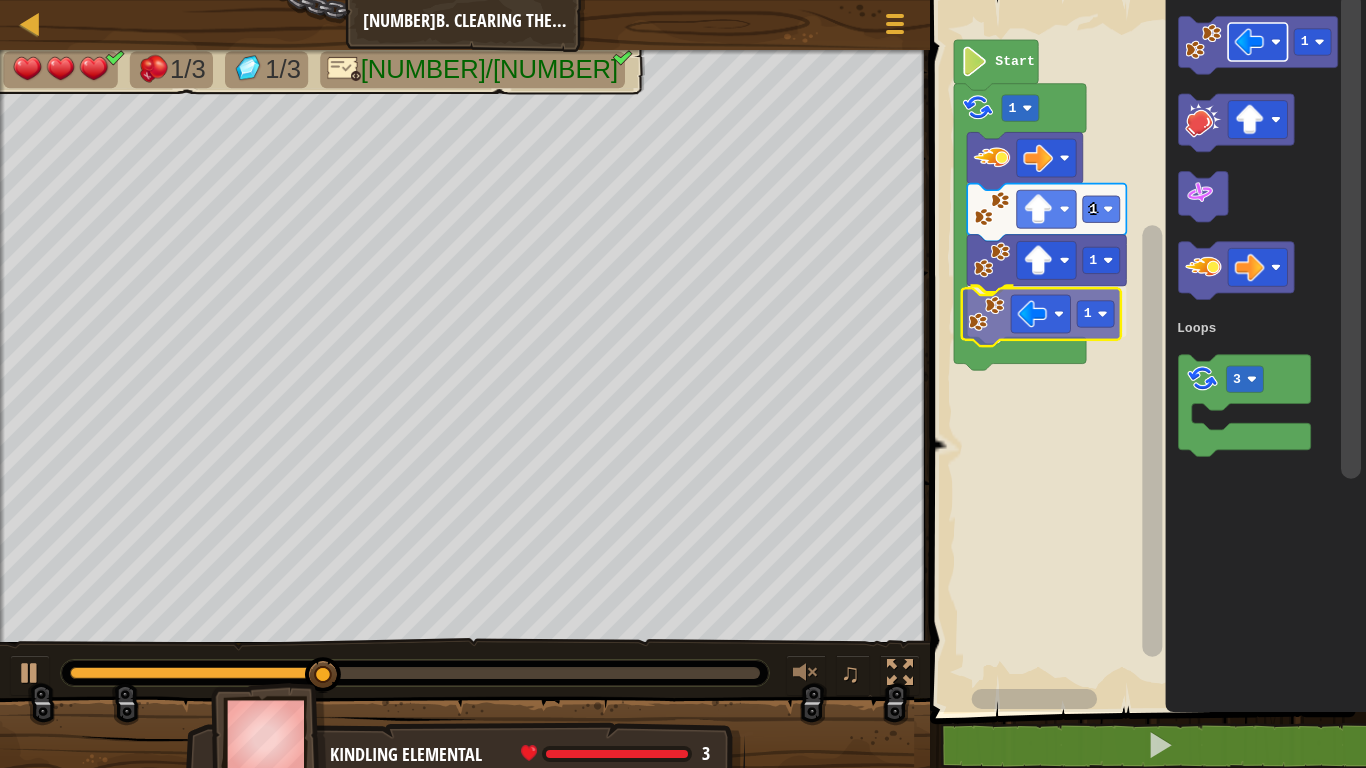 click on "Loops Start [NUMBER] [NUMBER] [NUMBER] [NUMBER] [NUMBER] Loops [NUMBER]" at bounding box center (1145, 351) 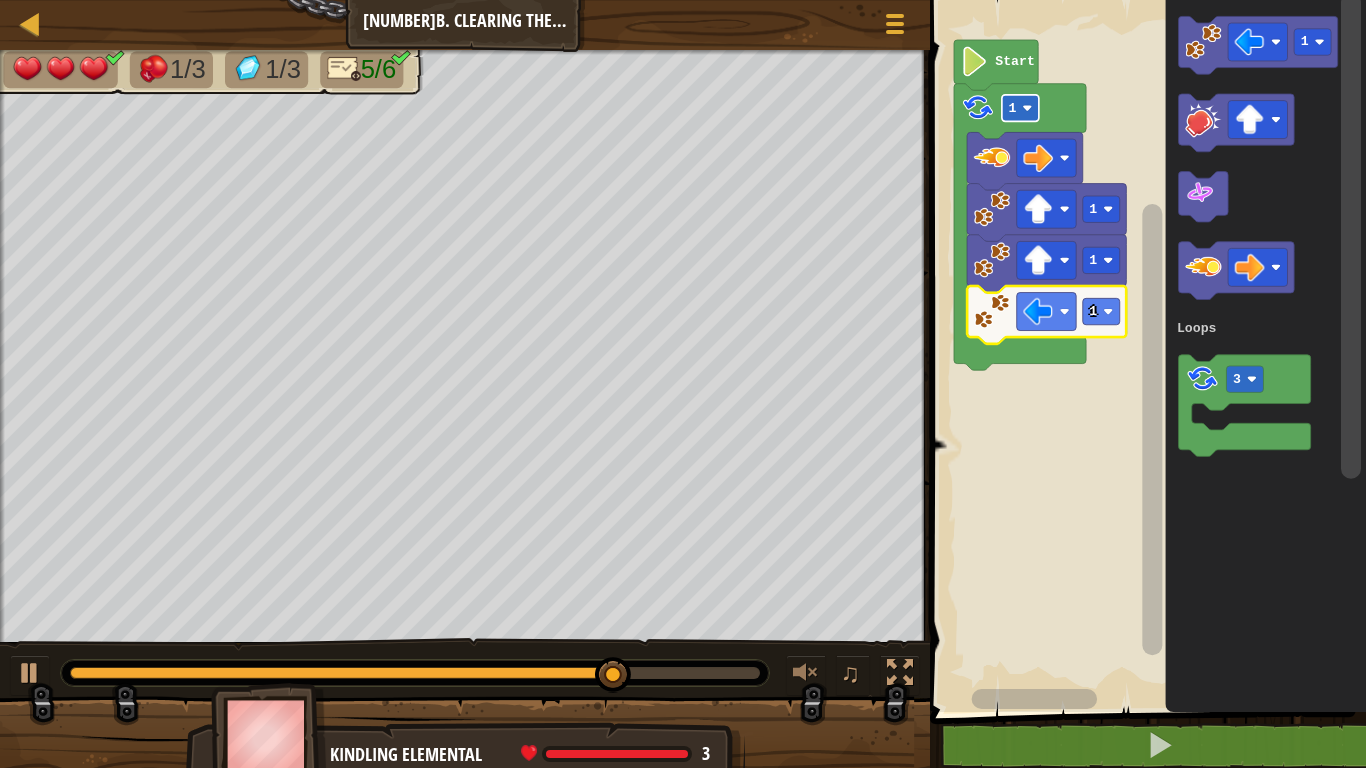 click on "1" 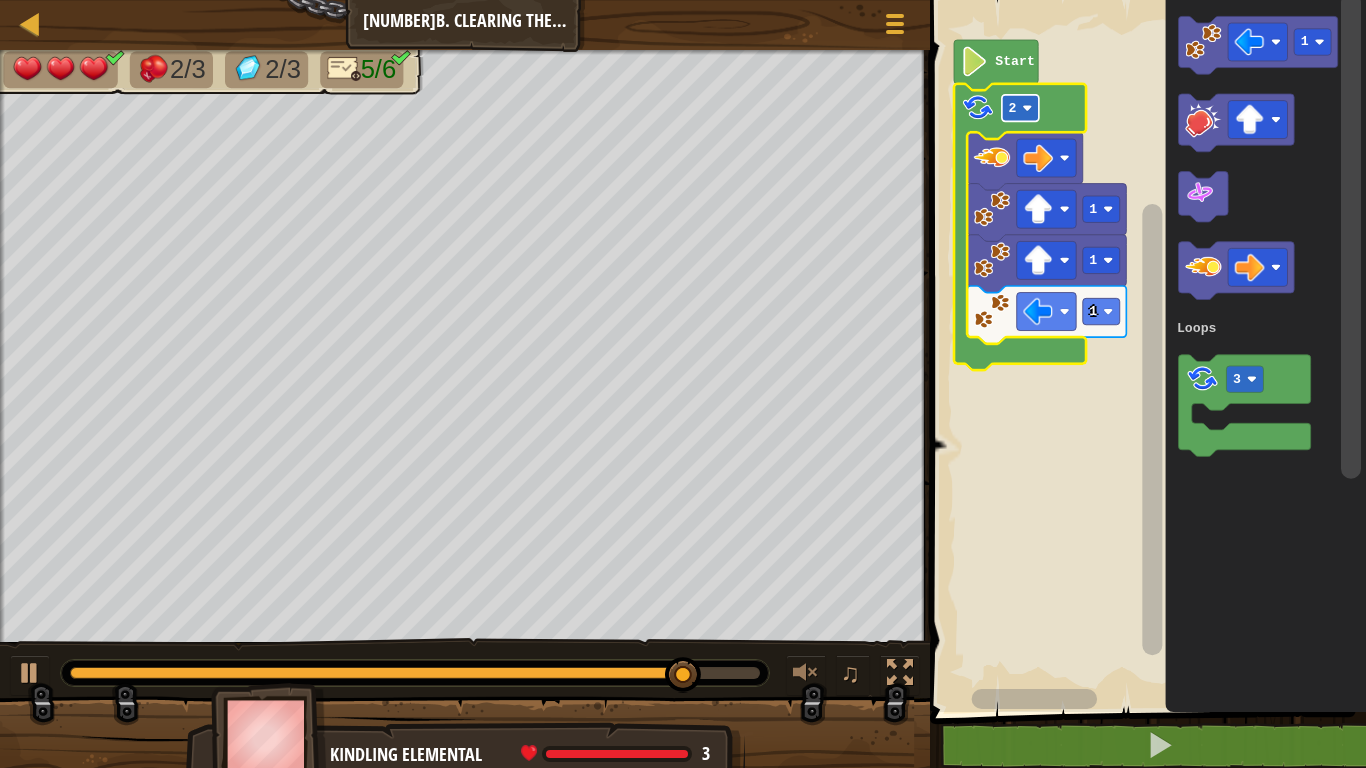 click on "2" 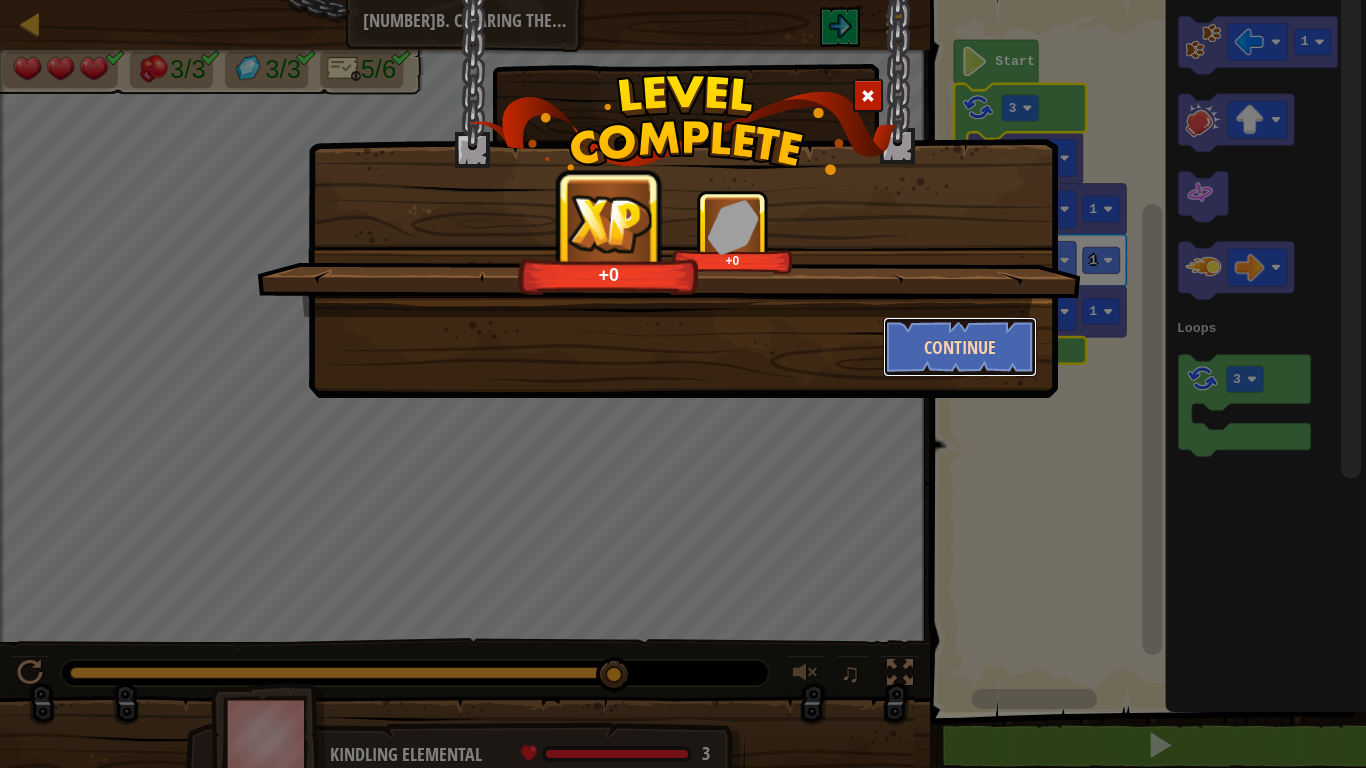 click on "Continue" at bounding box center (960, 347) 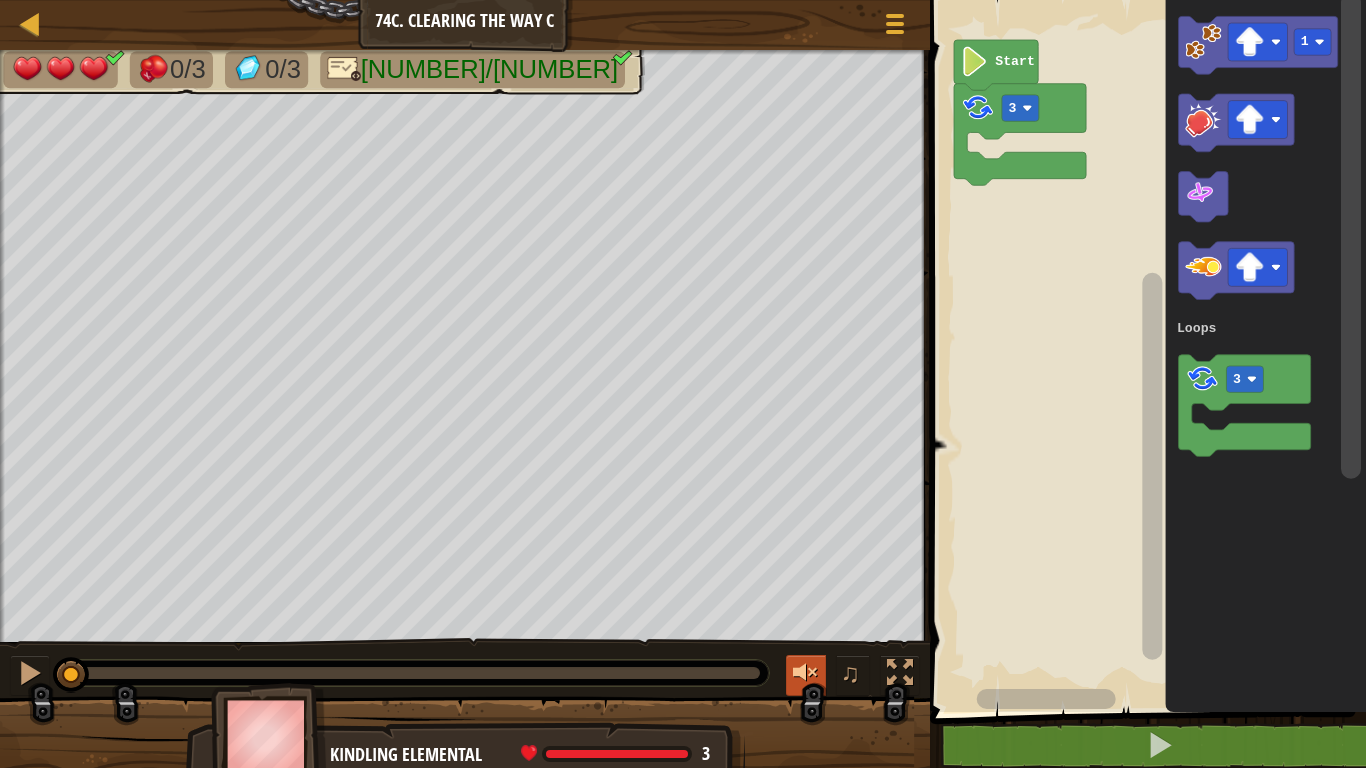 click on "0/3 0/3  1/6 ♫ Kindling Elemental 3 x: 30 y: 54 No target action: idle" at bounding box center (683, 414) 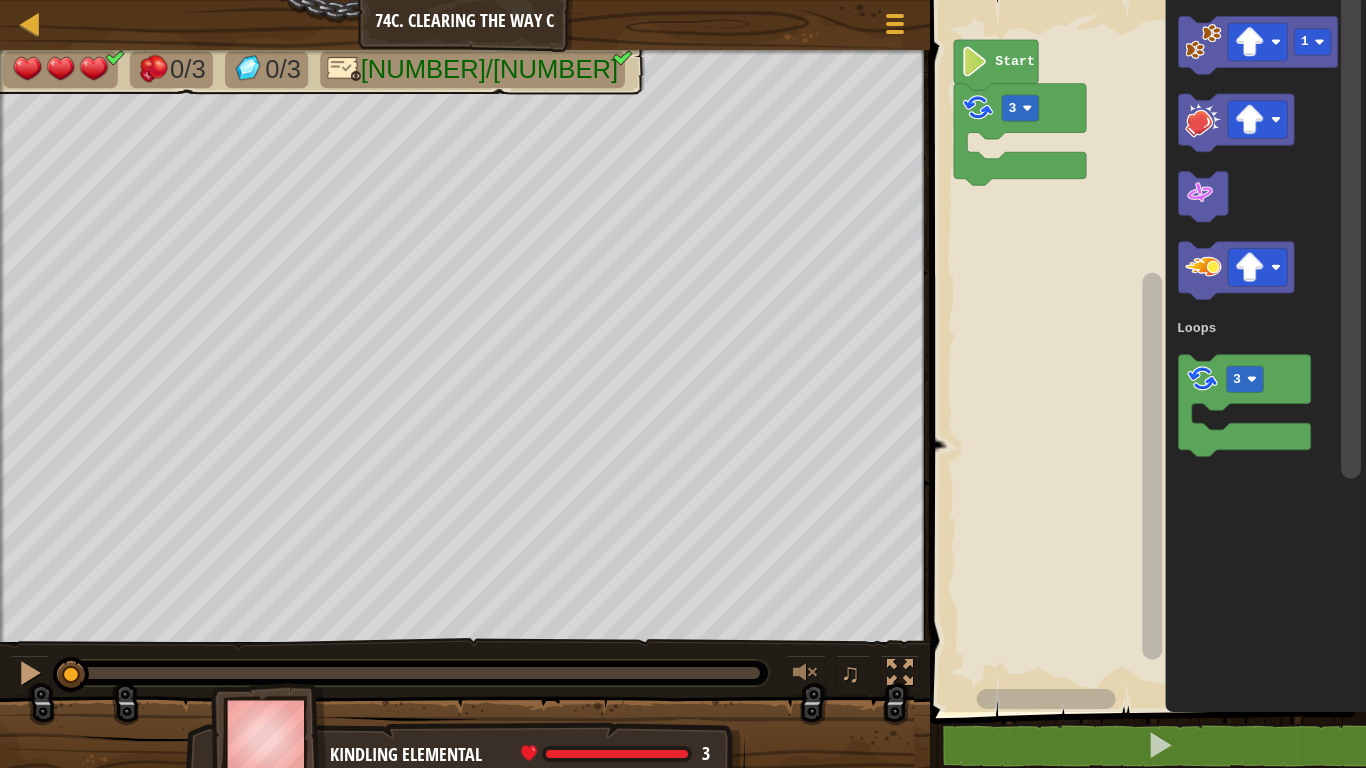 click on "0/3 0/3  1/6 ♫ Kindling Elemental 3 x: 30 y: 54 No target action: idle" at bounding box center [683, 414] 